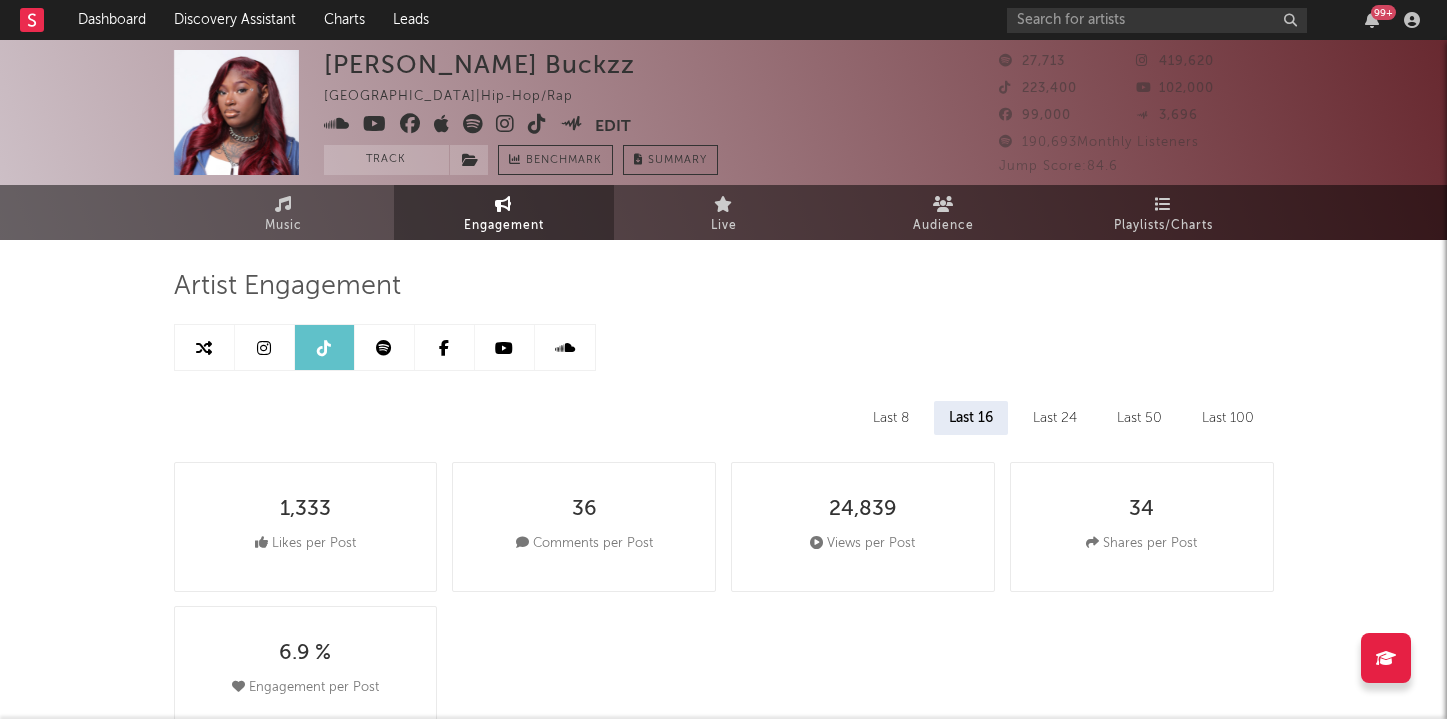 select on "6m" 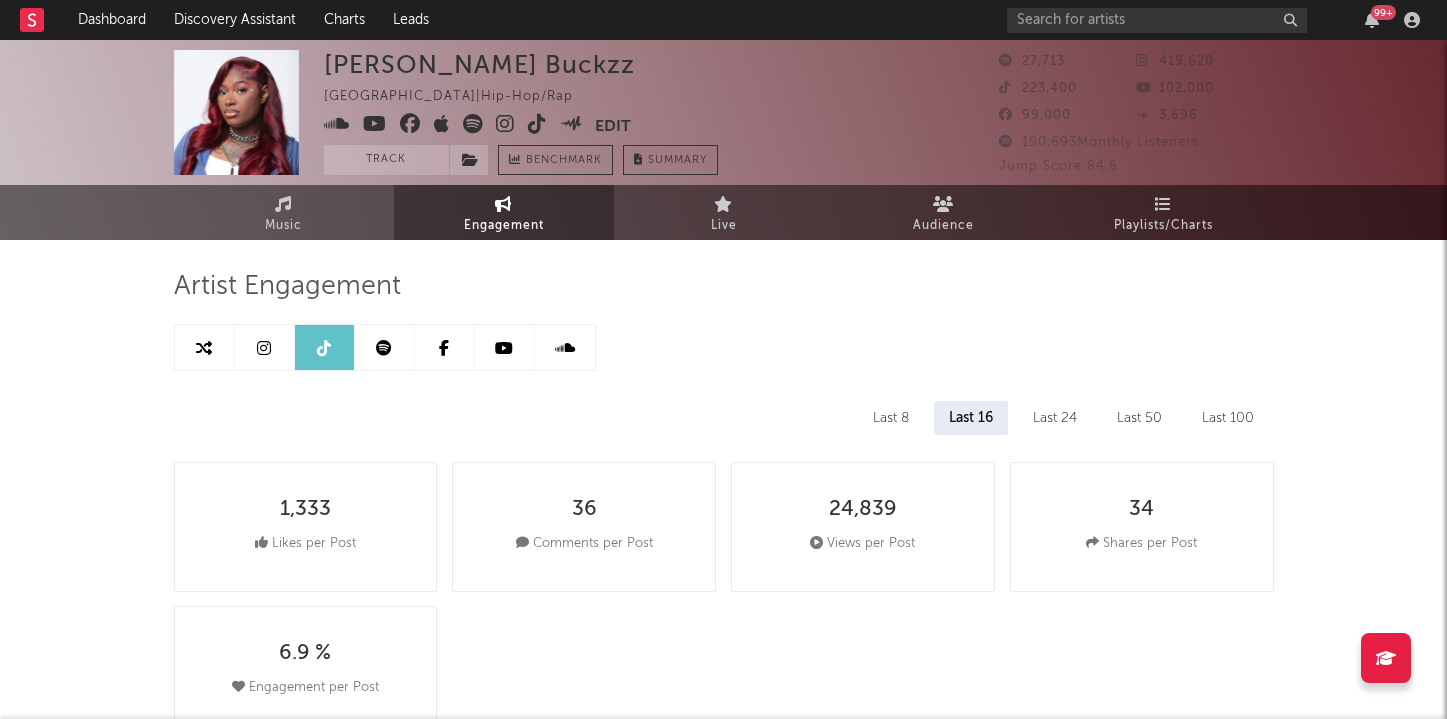 click at bounding box center [473, 124] 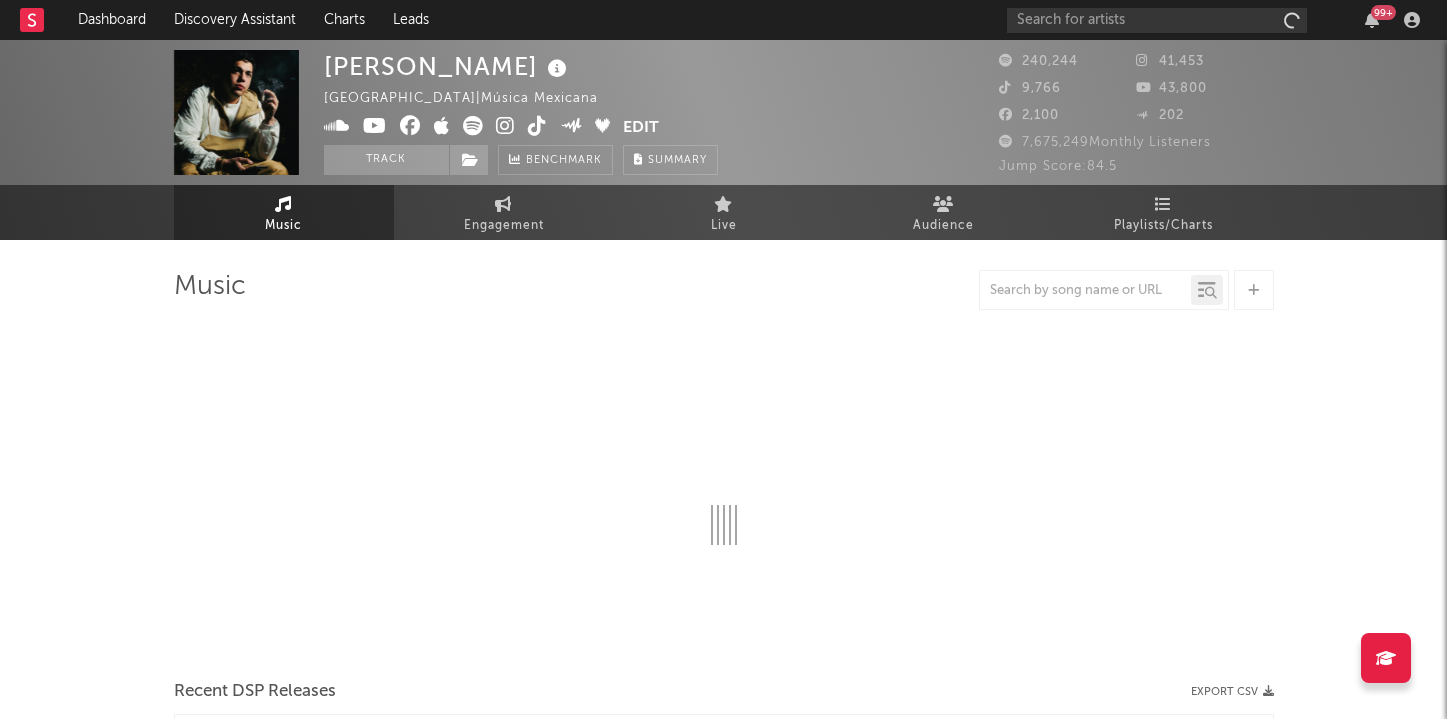 scroll, scrollTop: 0, scrollLeft: 0, axis: both 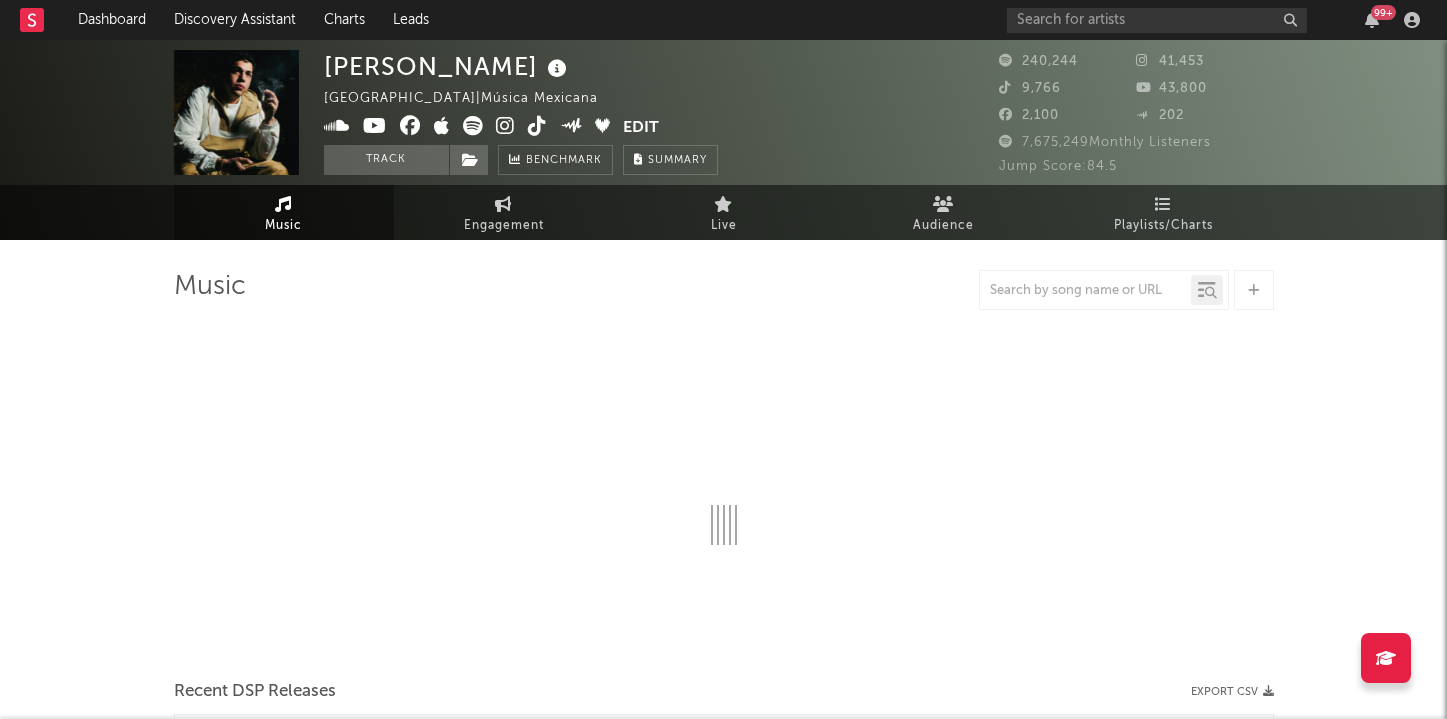 select on "6m" 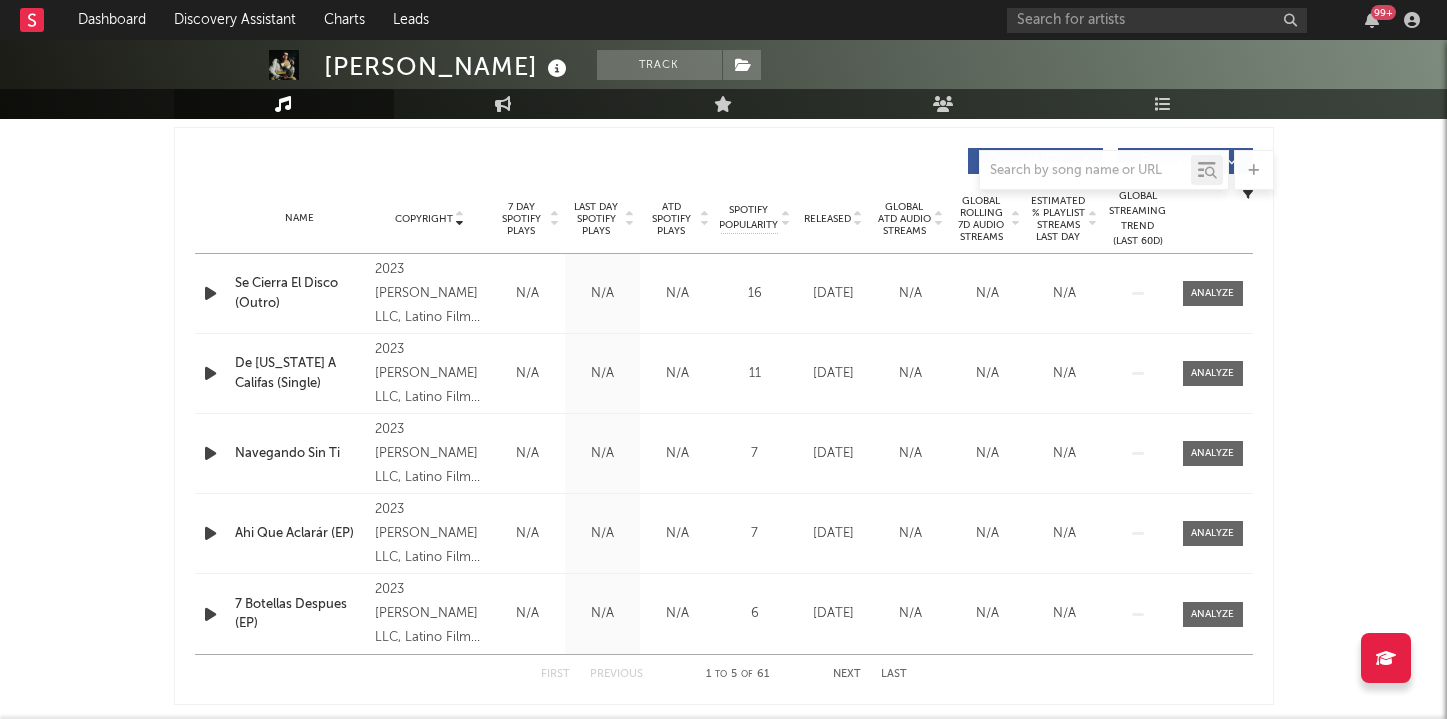scroll, scrollTop: 742, scrollLeft: 0, axis: vertical 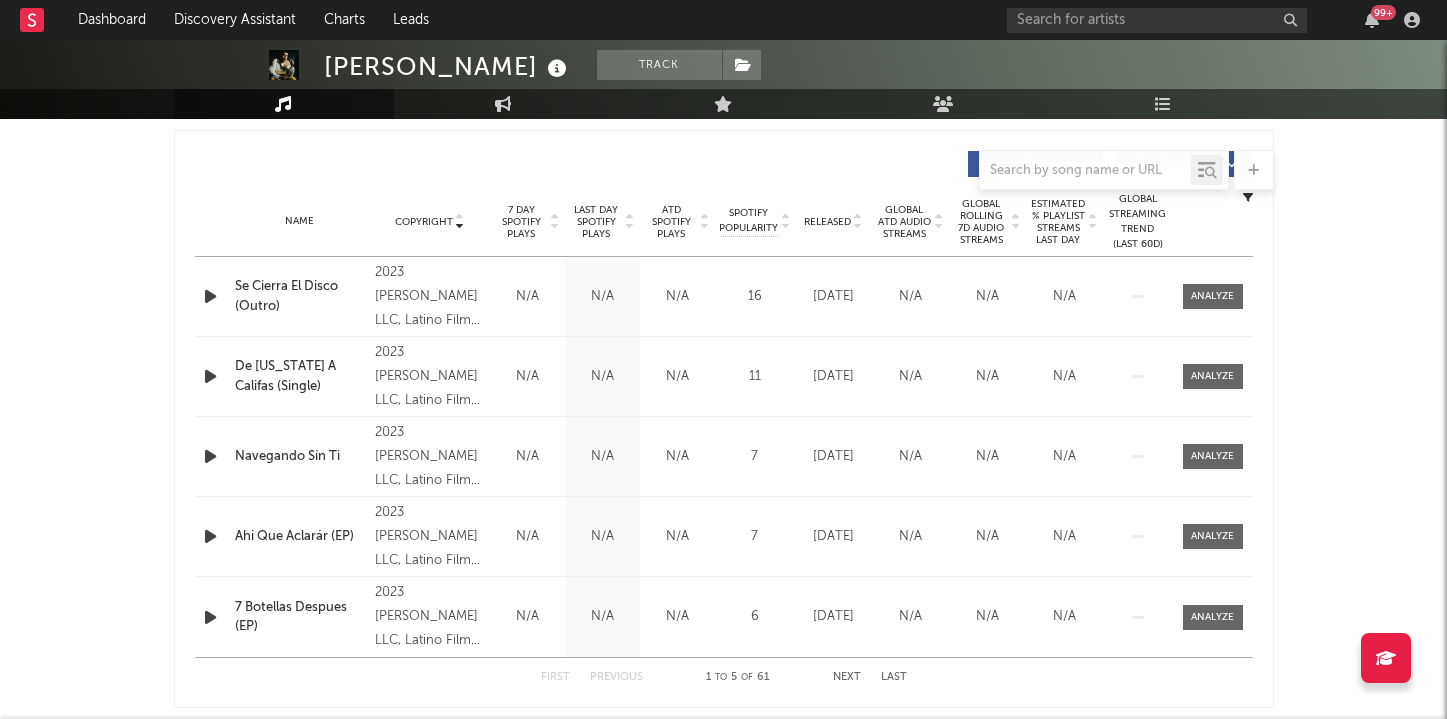 click on "Released" at bounding box center [827, 222] 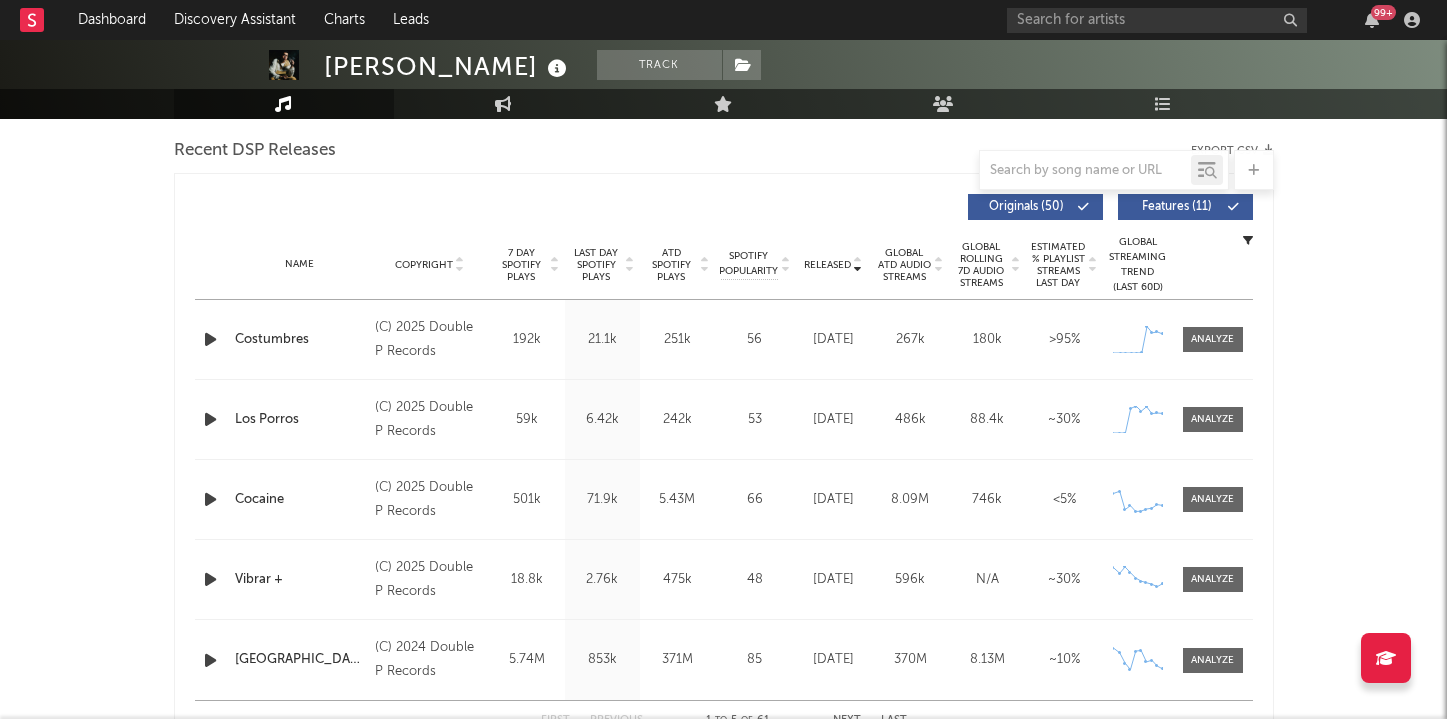 scroll, scrollTop: 694, scrollLeft: 0, axis: vertical 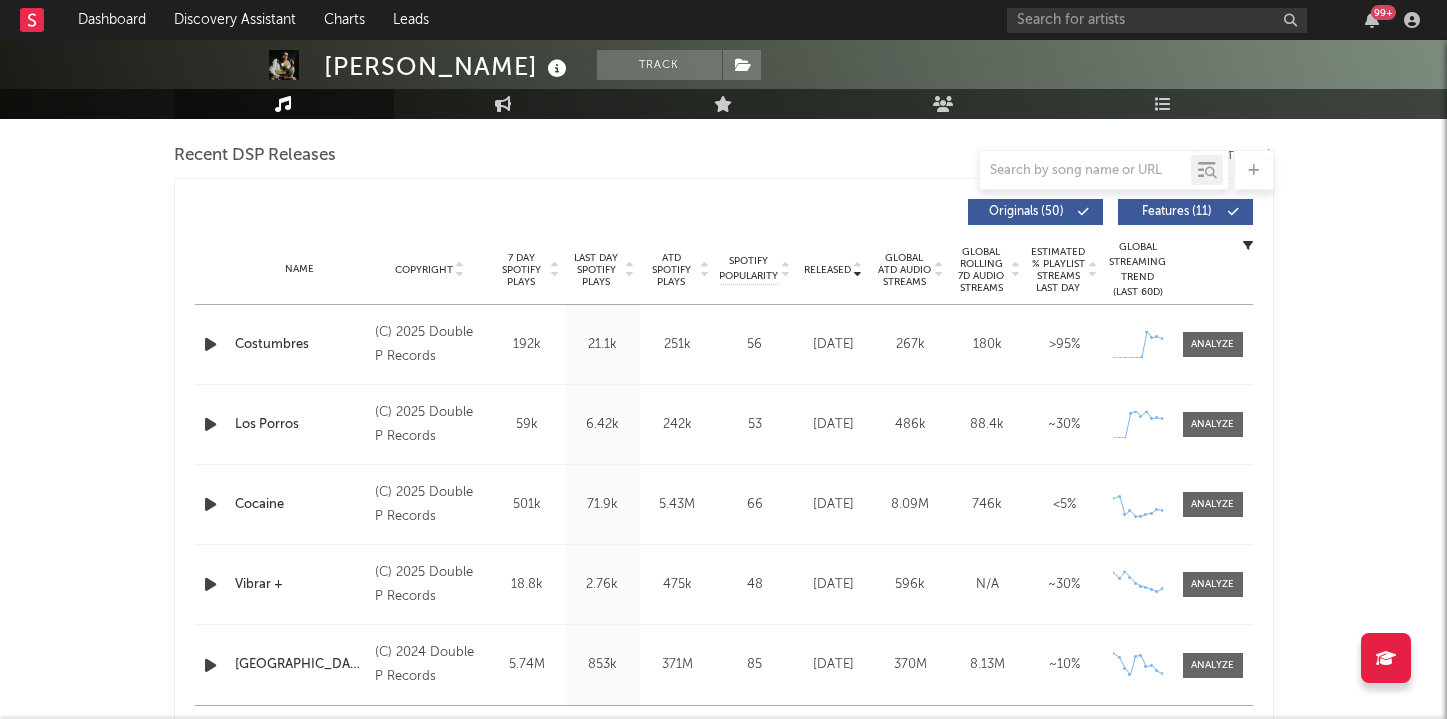 click on "Name Costumbres Copyright (C) 2025 Double P Records Label Double P Records Album Names Costumbres Composer Names 7 Day Spotify Plays 192k Last Day Spotify Plays 21.1k ATD Spotify Plays 251k Spotify Popularity 56 Total US Streams N/A Total US SES N/A Total UK Streams N/A Total UK Audio Streams N/A UK Weekly Streams N/A UK Weekly Audio Streams N/A Released Jul 03, 2025 US ATD Audio Streams 60.4k US Rolling 7D Audio Streams 47.9k US Rolling WoW % Chg 280 Global ATD Audio Streams 267k Global Rolling 7D Audio Streams 180k Global Rolling WoW % Chg 106 Estimated % Playlist Streams Last Day >95% Global Streaming Trend (Last 60D) Created with Highcharts 10.3.3 Ex-US Streaming Trend (Last 60D) Created with Highcharts 10.3.3 US Streaming Trend (Last 60D) Created with Highcharts 10.3.3 Global Latest Day Audio Streams 1.51k US Latest Day Audio Streams 780" at bounding box center (724, 344) 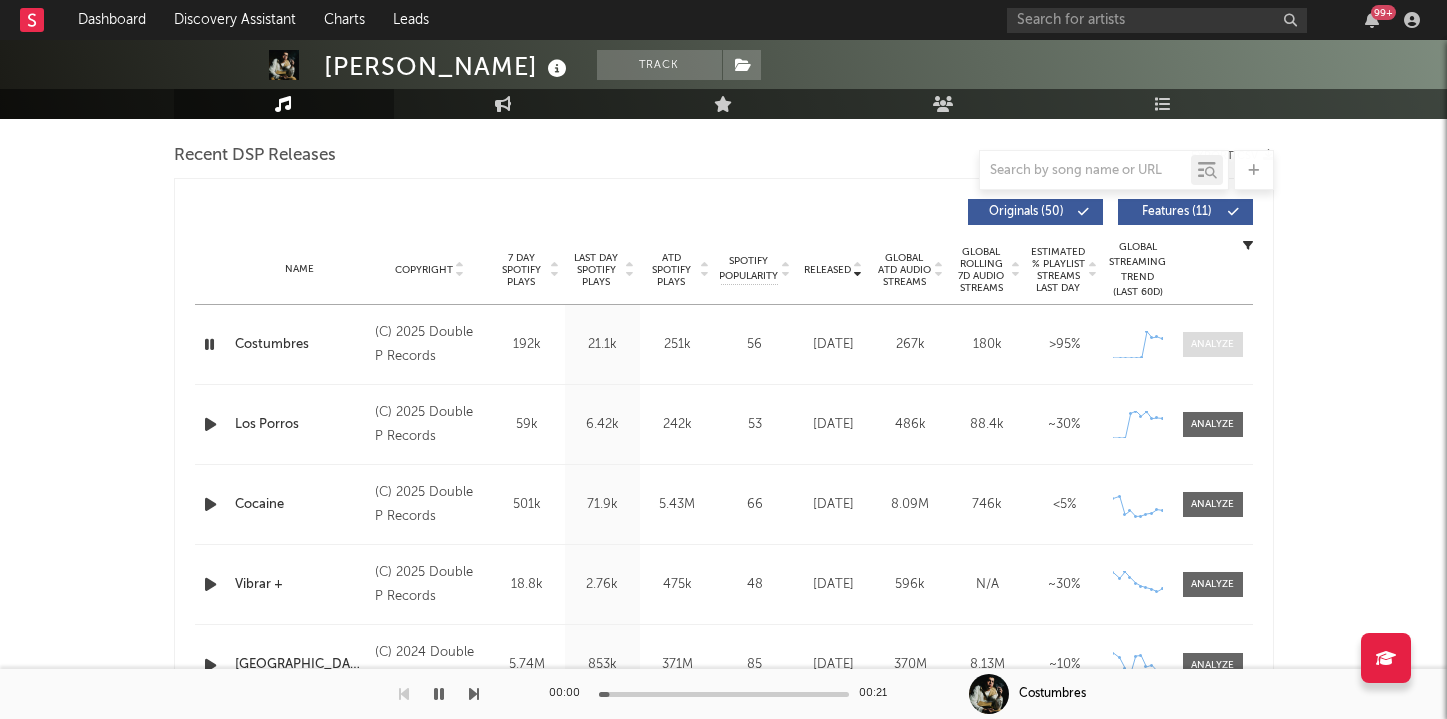 click at bounding box center (1212, 344) 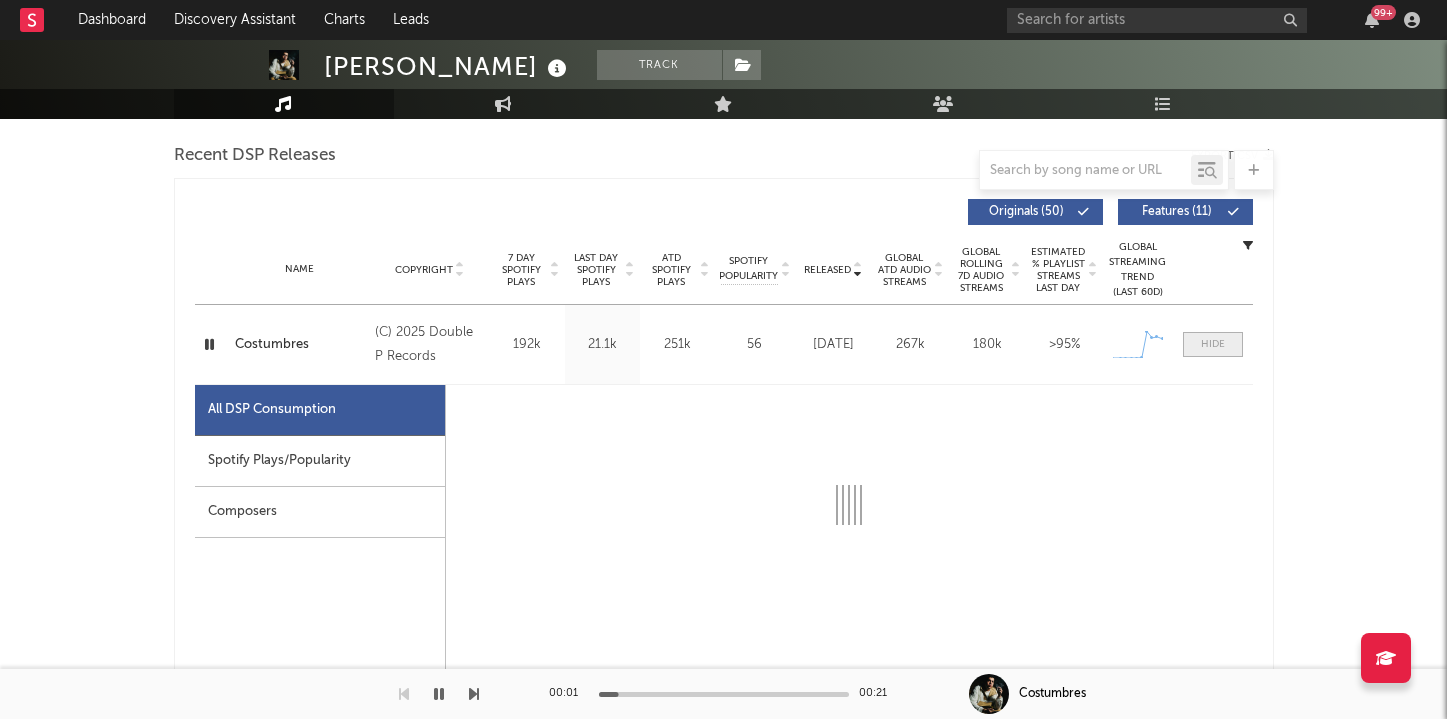 select on "1w" 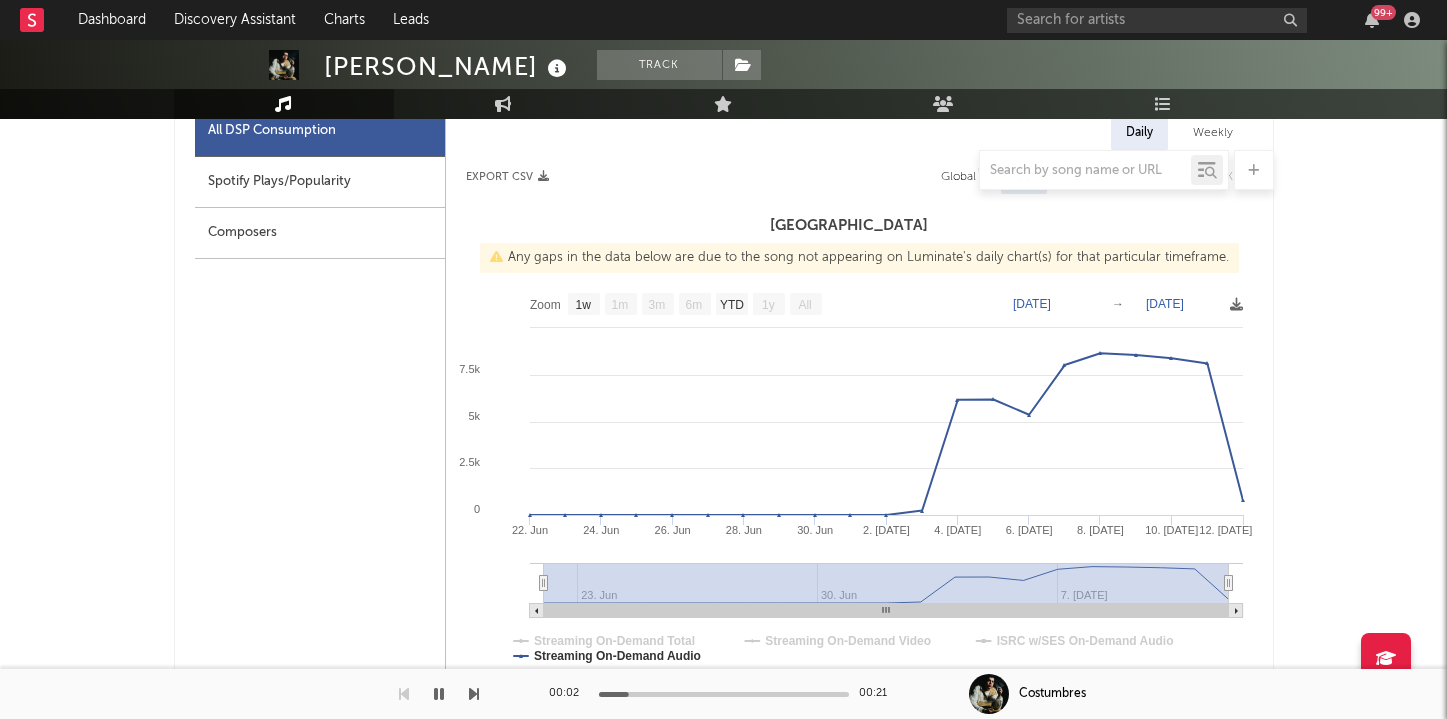scroll, scrollTop: 978, scrollLeft: 0, axis: vertical 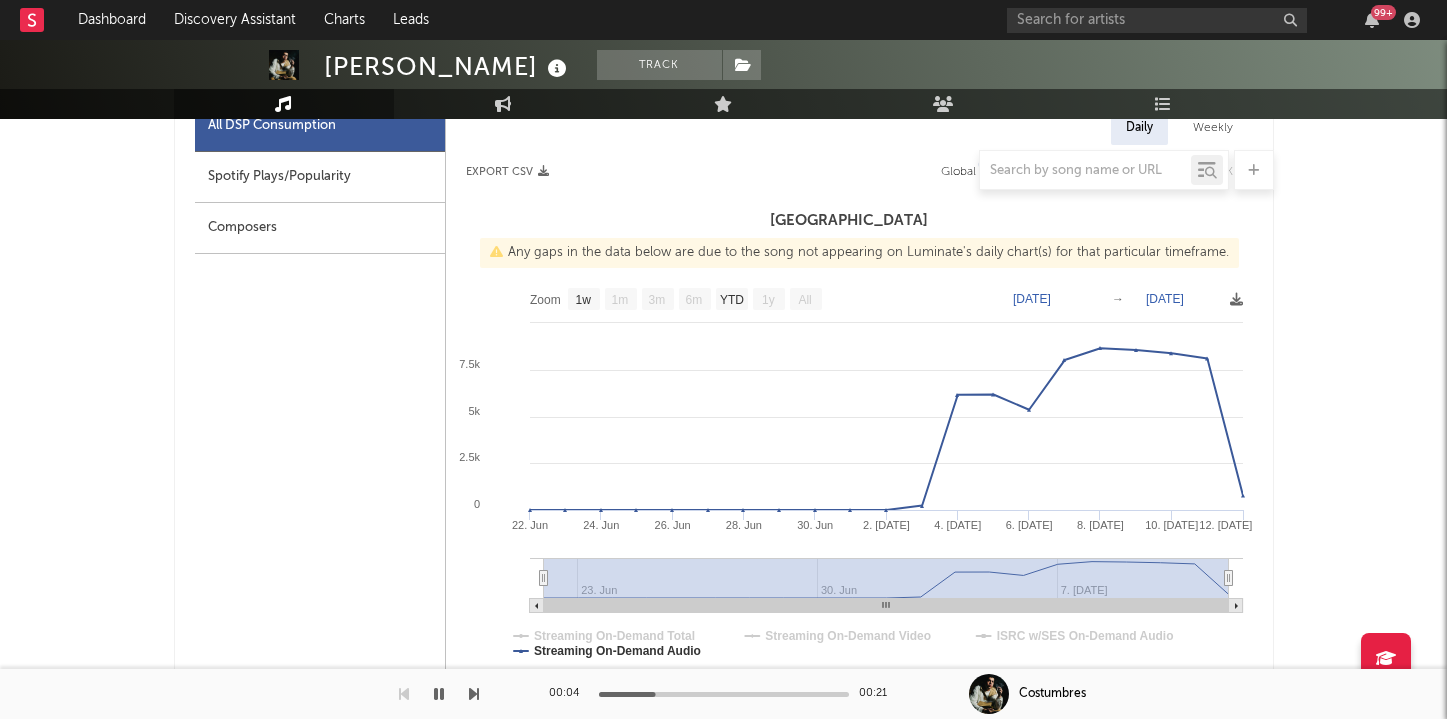 click at bounding box center (724, 170) 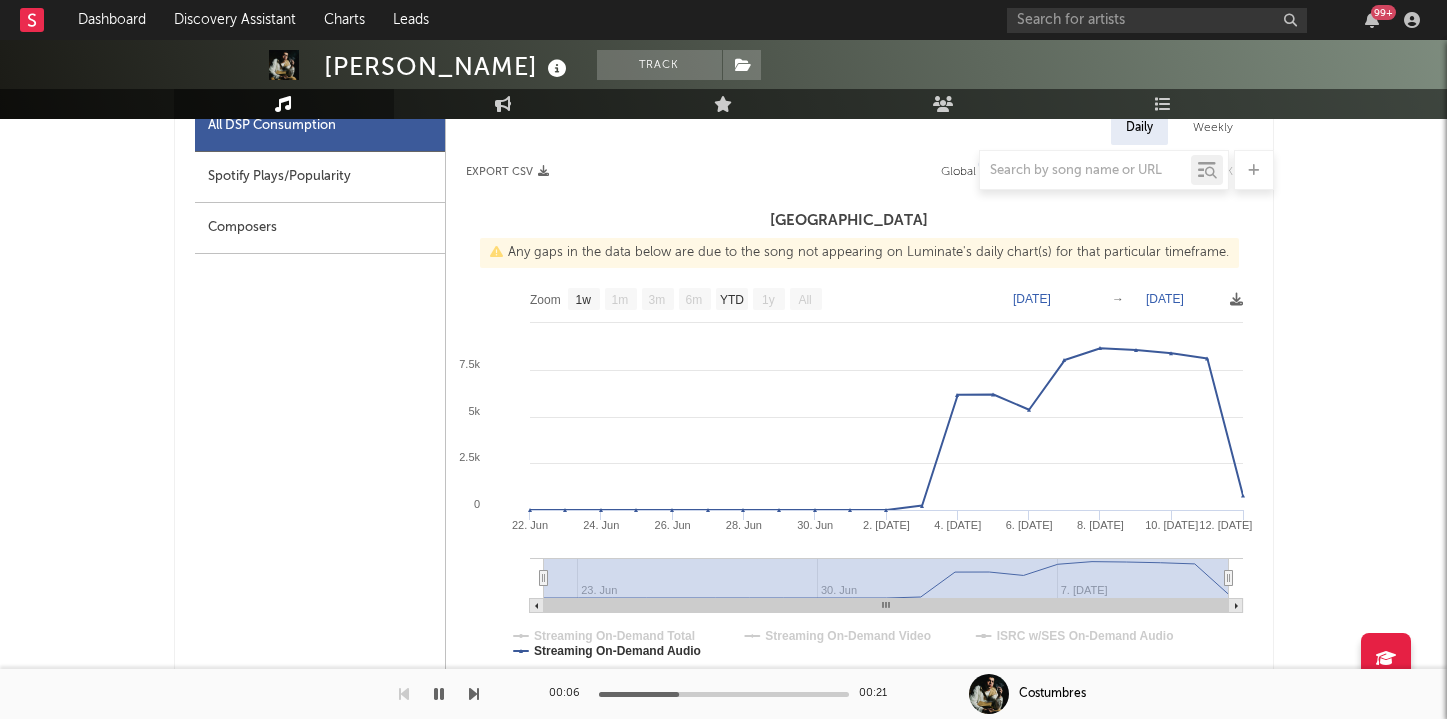 click at bounding box center [724, 170] 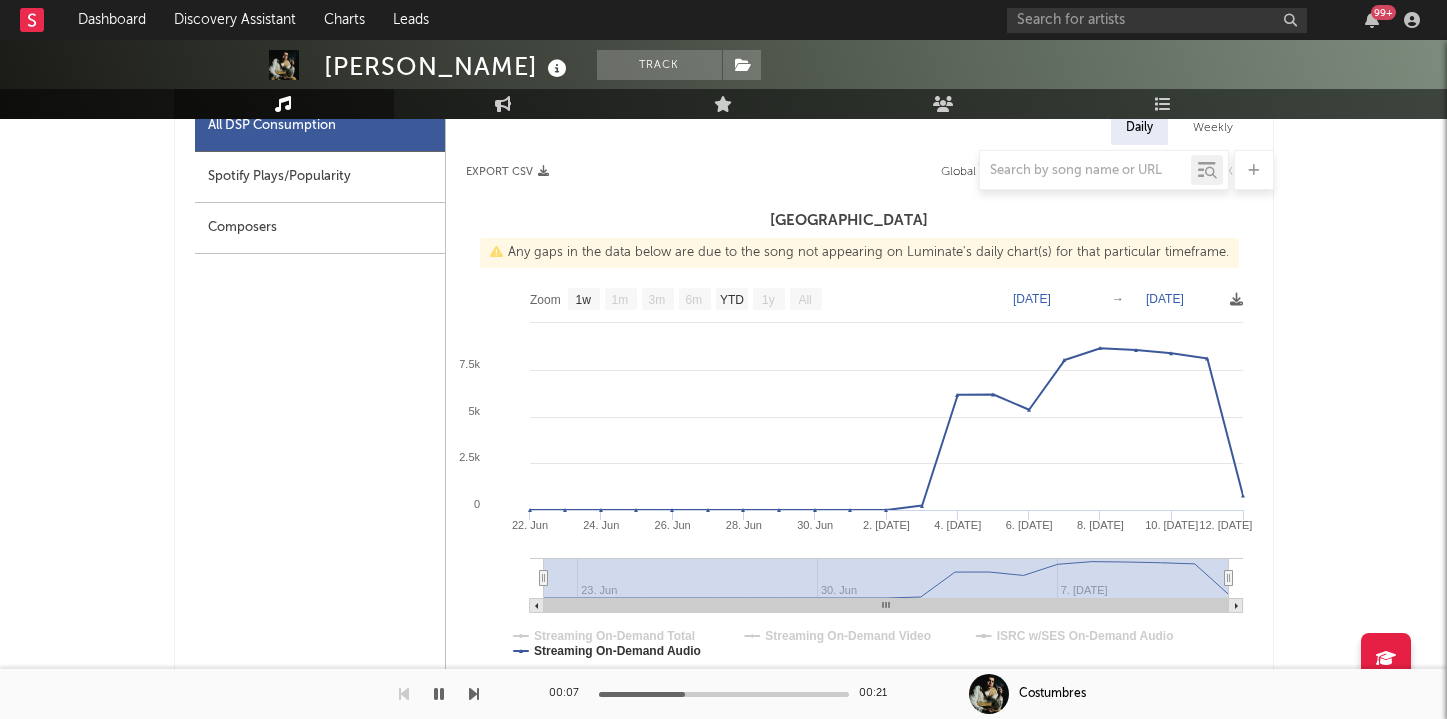 click at bounding box center (724, 170) 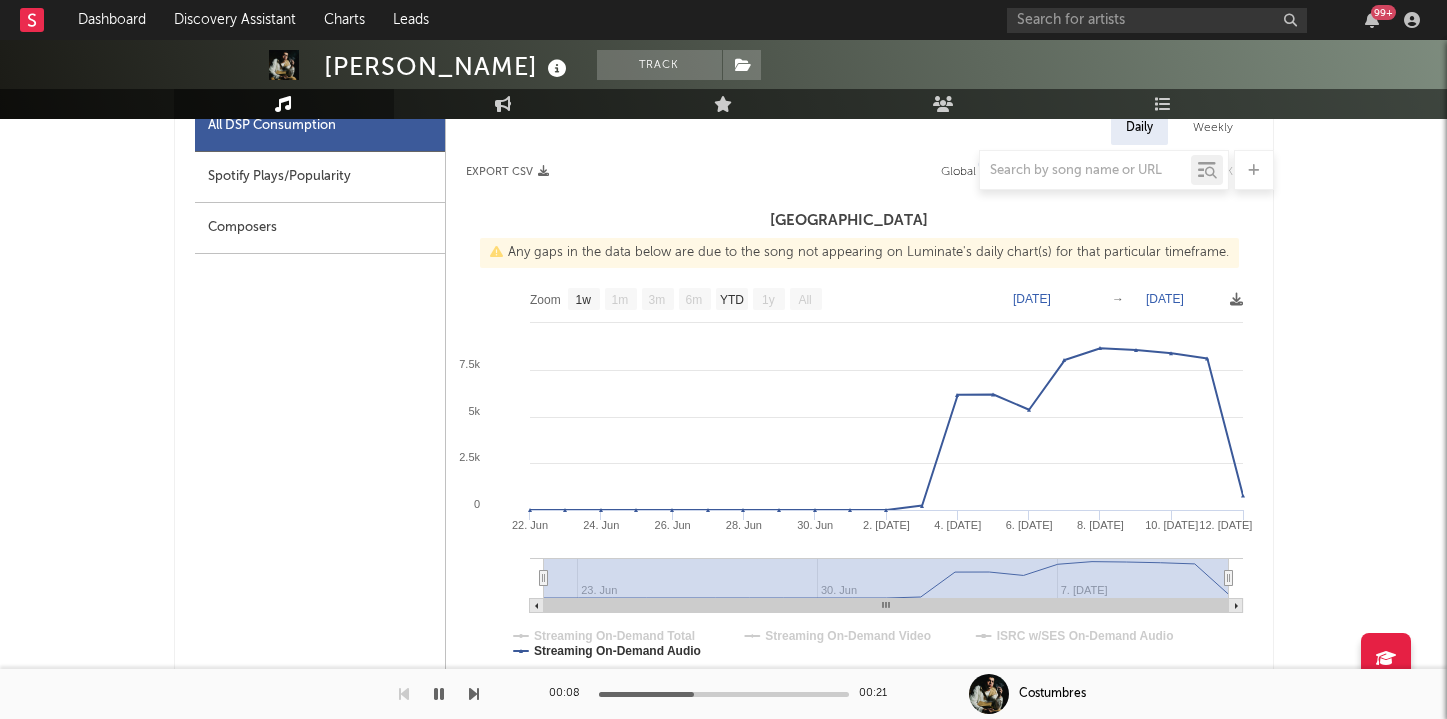 click at bounding box center (724, 170) 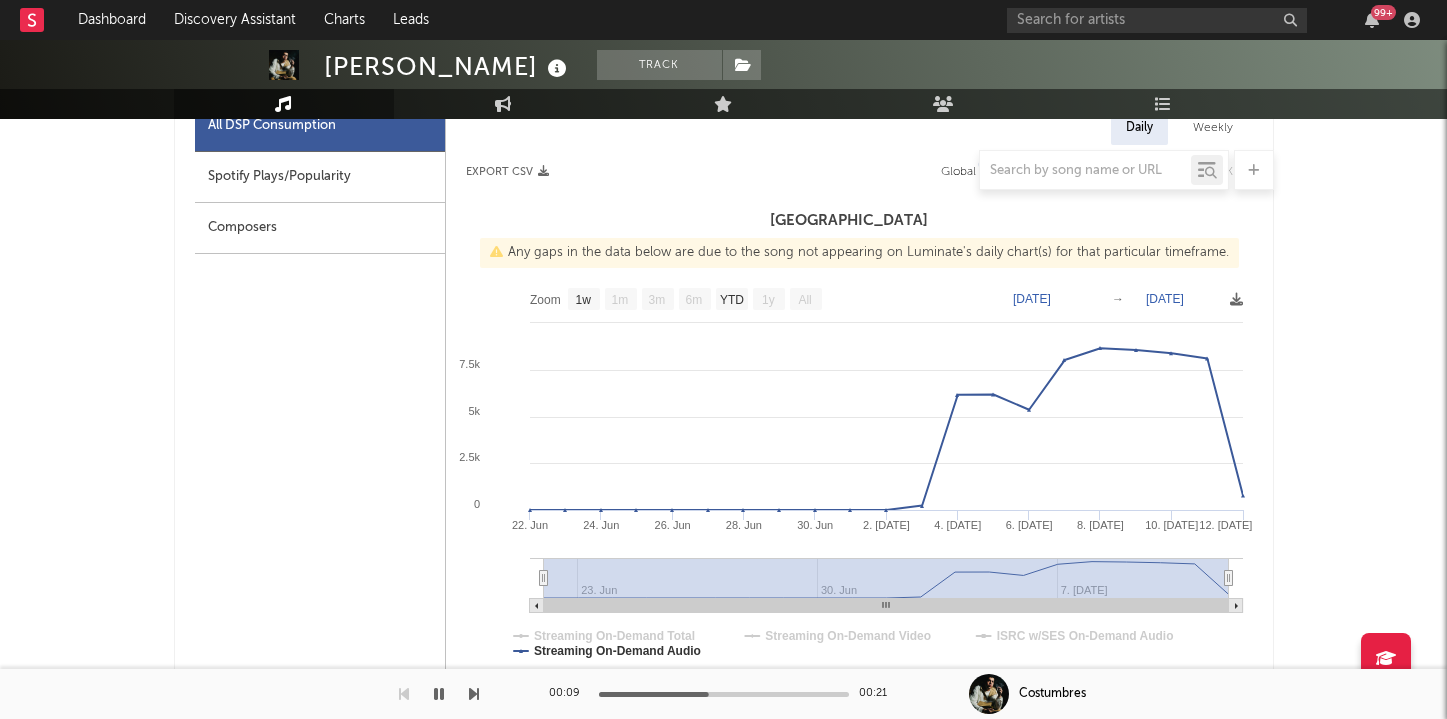 click at bounding box center [724, 170] 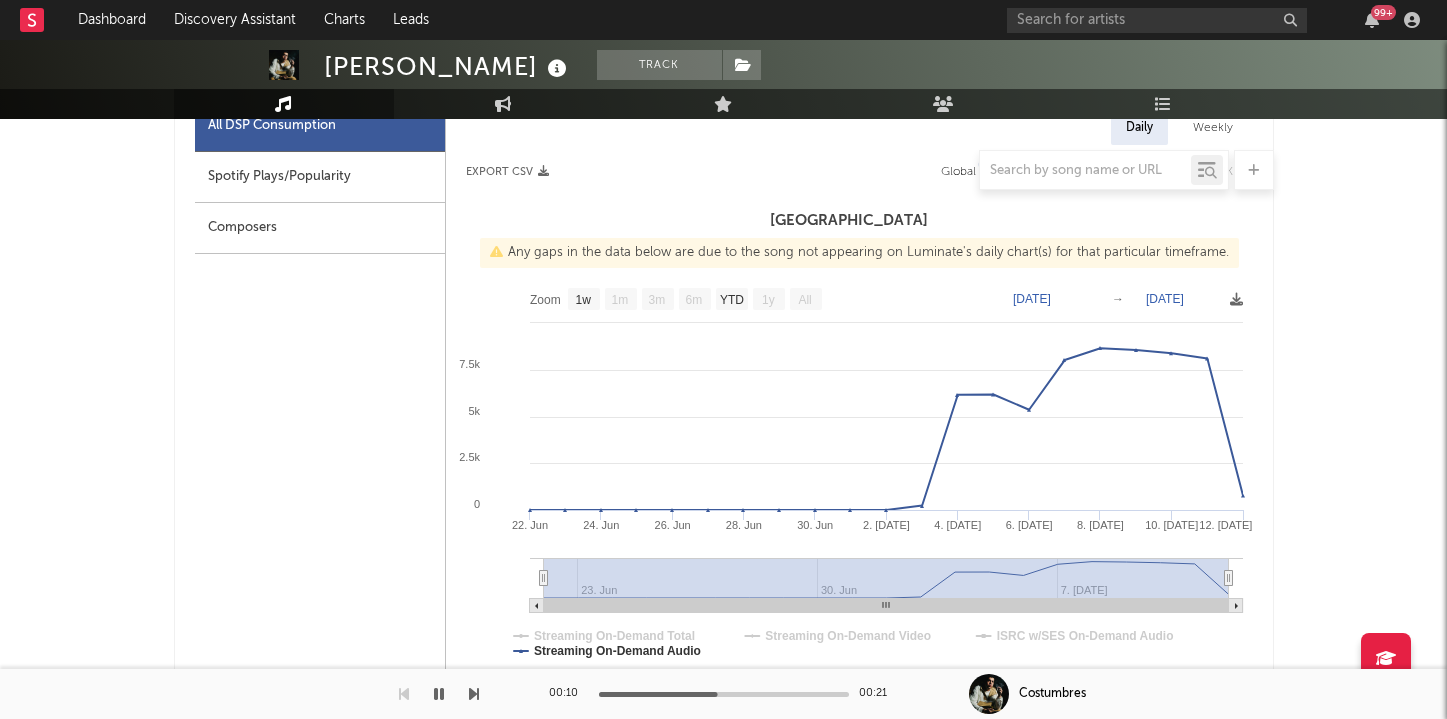 click at bounding box center (724, 170) 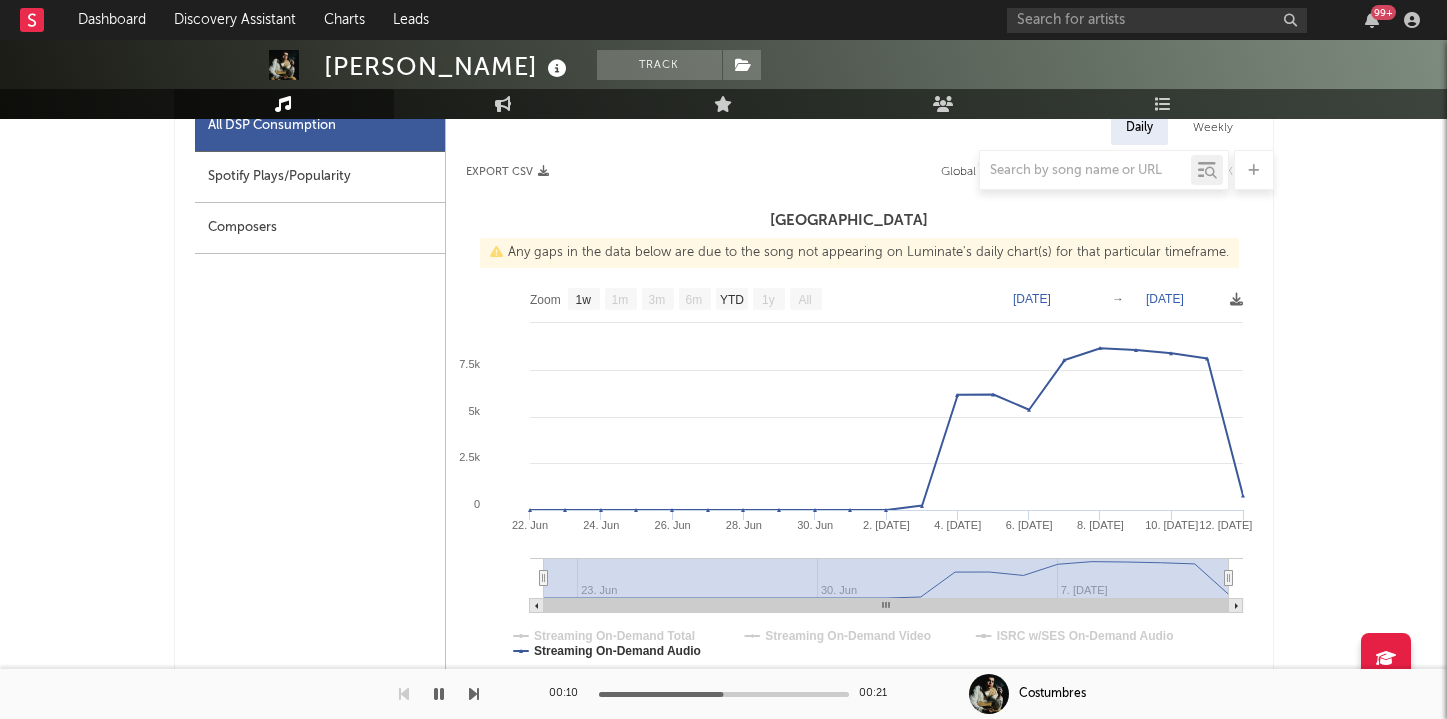 scroll, scrollTop: 955, scrollLeft: 0, axis: vertical 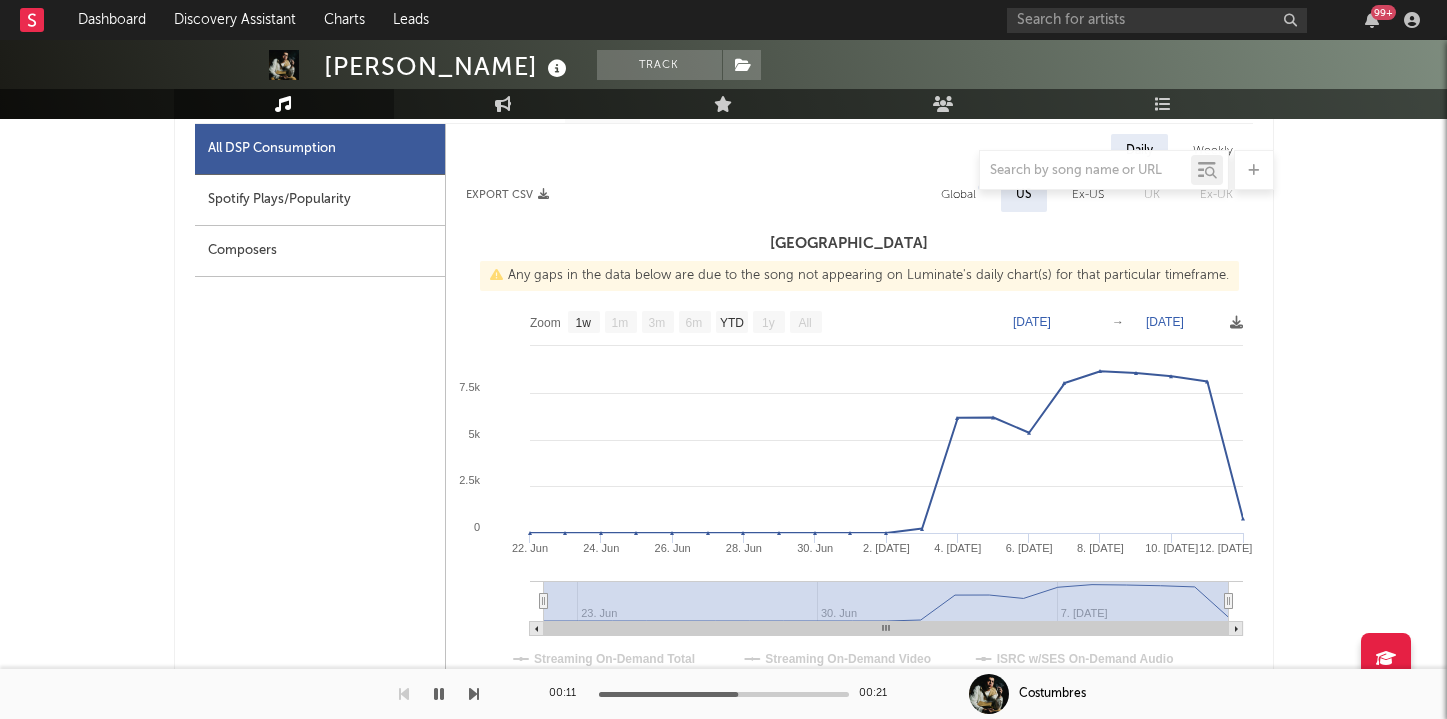 click on "Spotify Plays/Popularity" at bounding box center [320, 200] 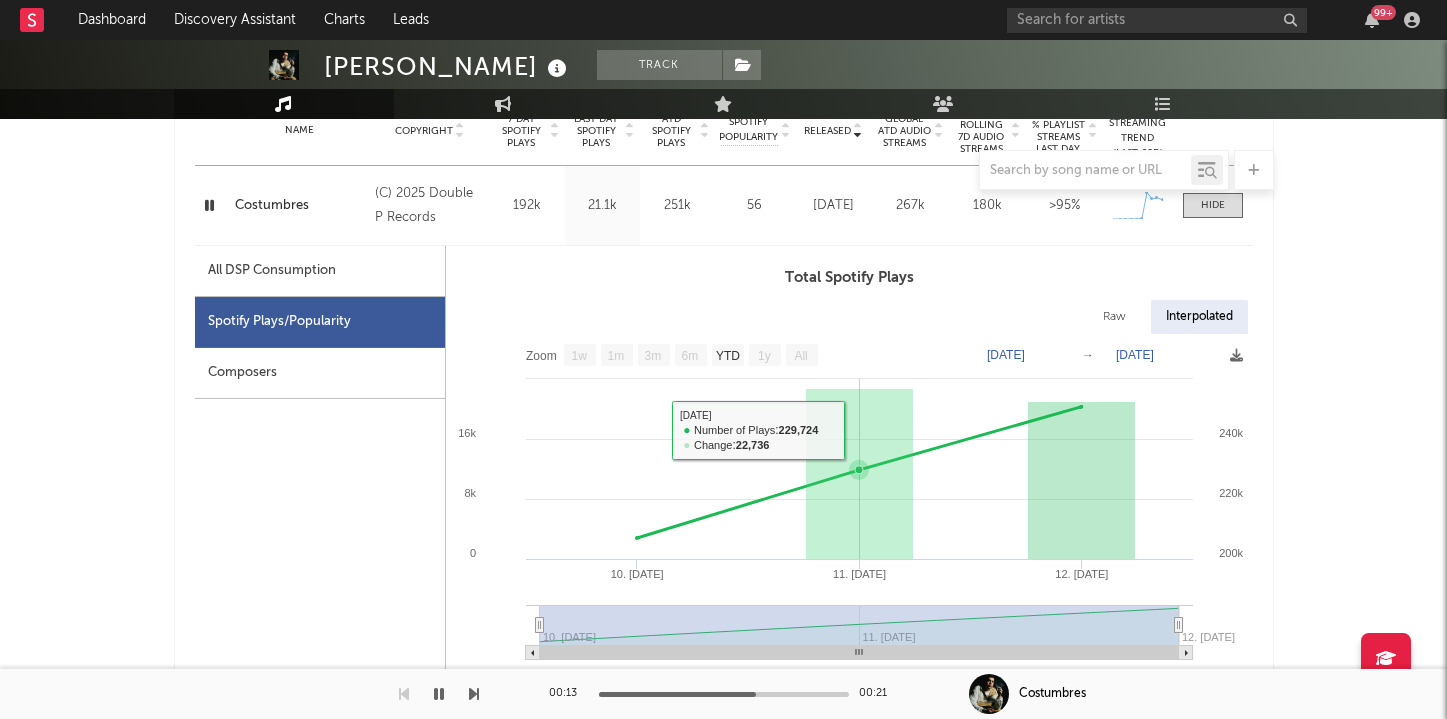 scroll, scrollTop: 821, scrollLeft: 0, axis: vertical 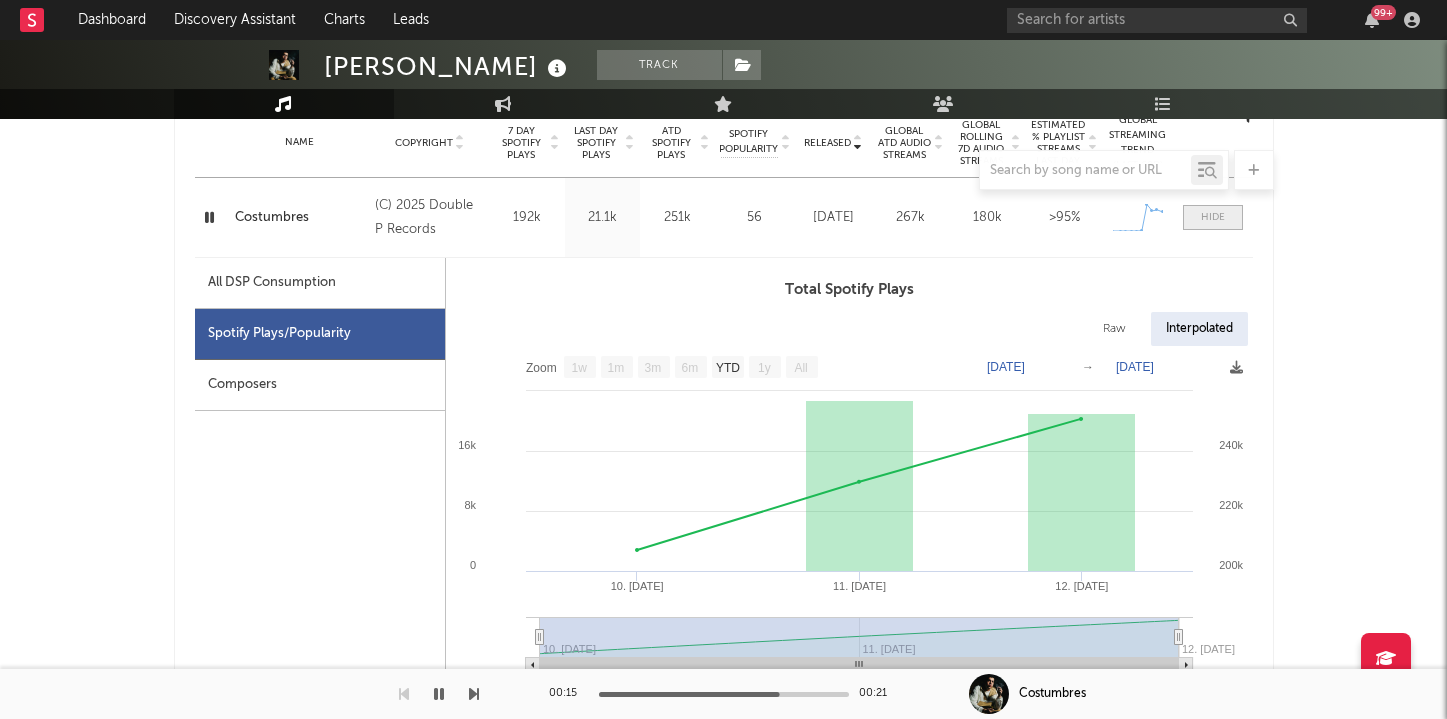 click at bounding box center (1213, 217) 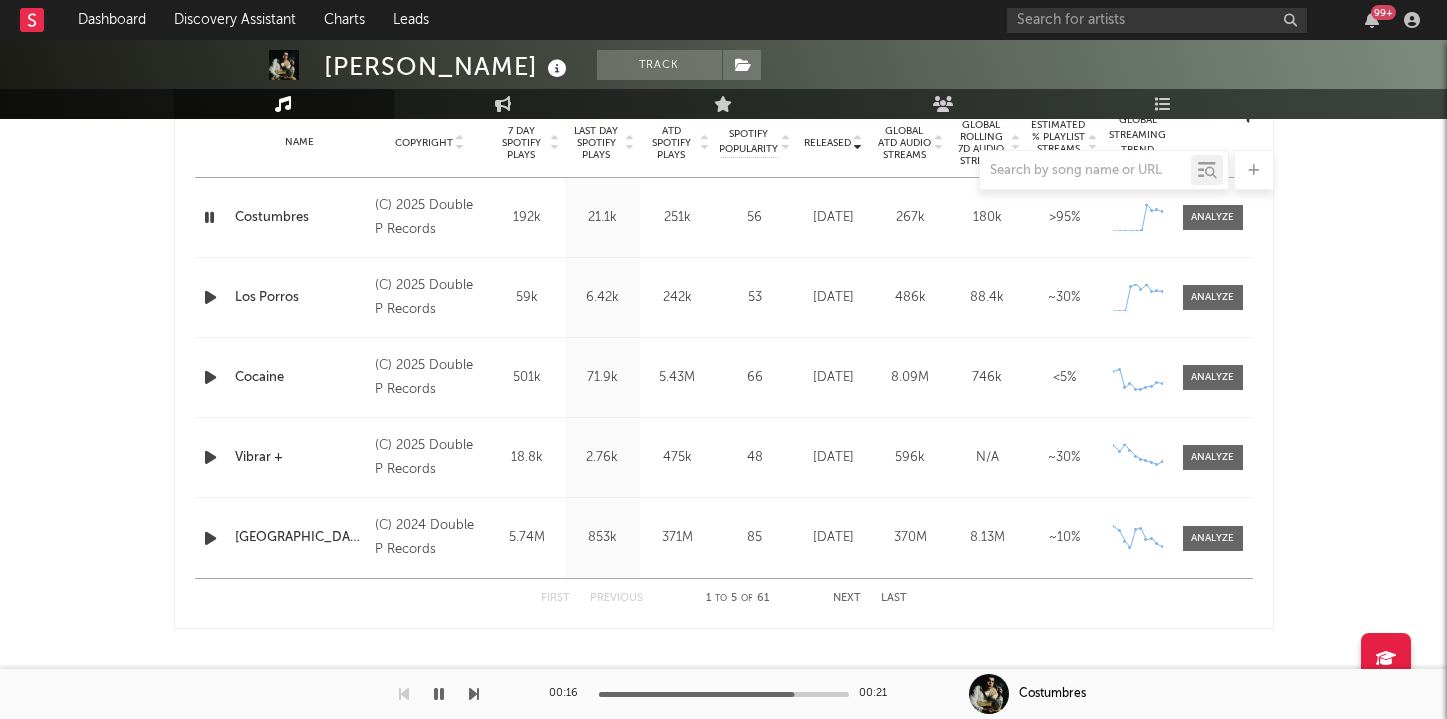 click at bounding box center (210, 297) 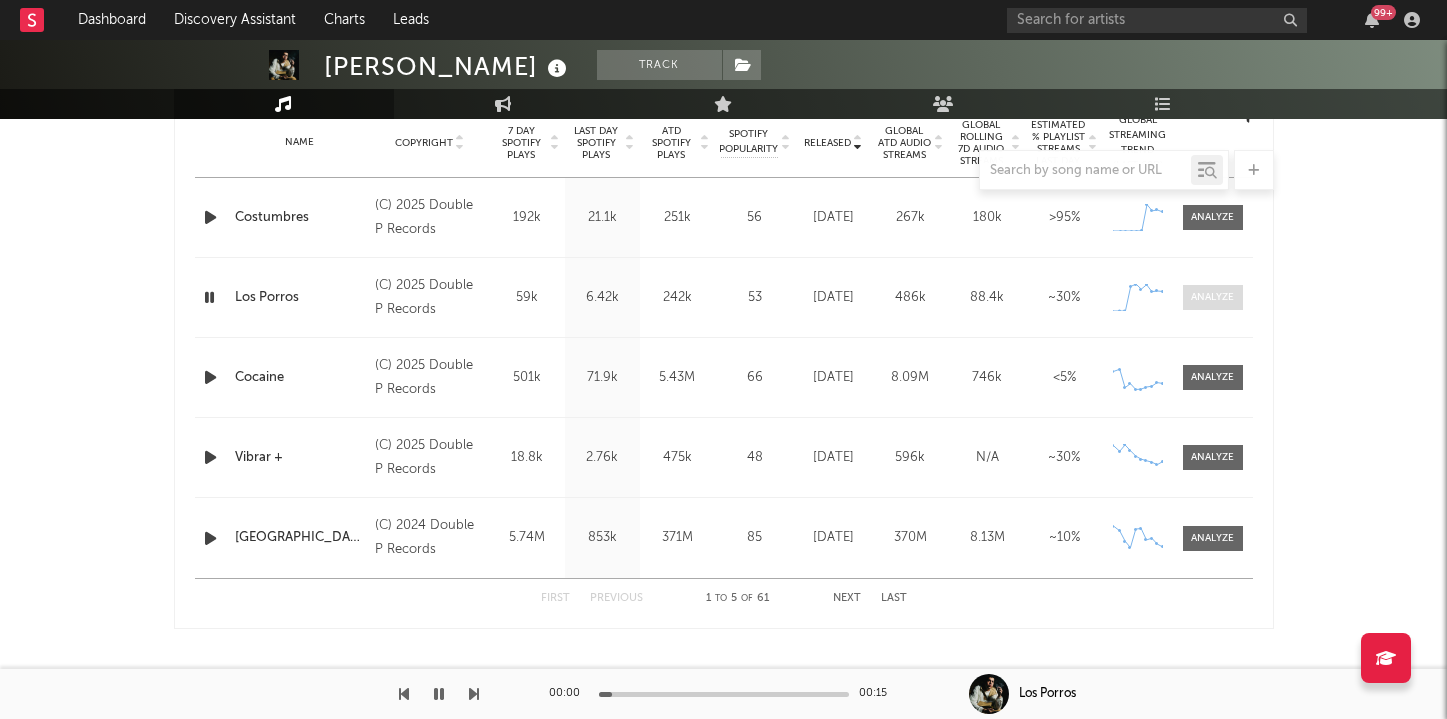click at bounding box center [1212, 297] 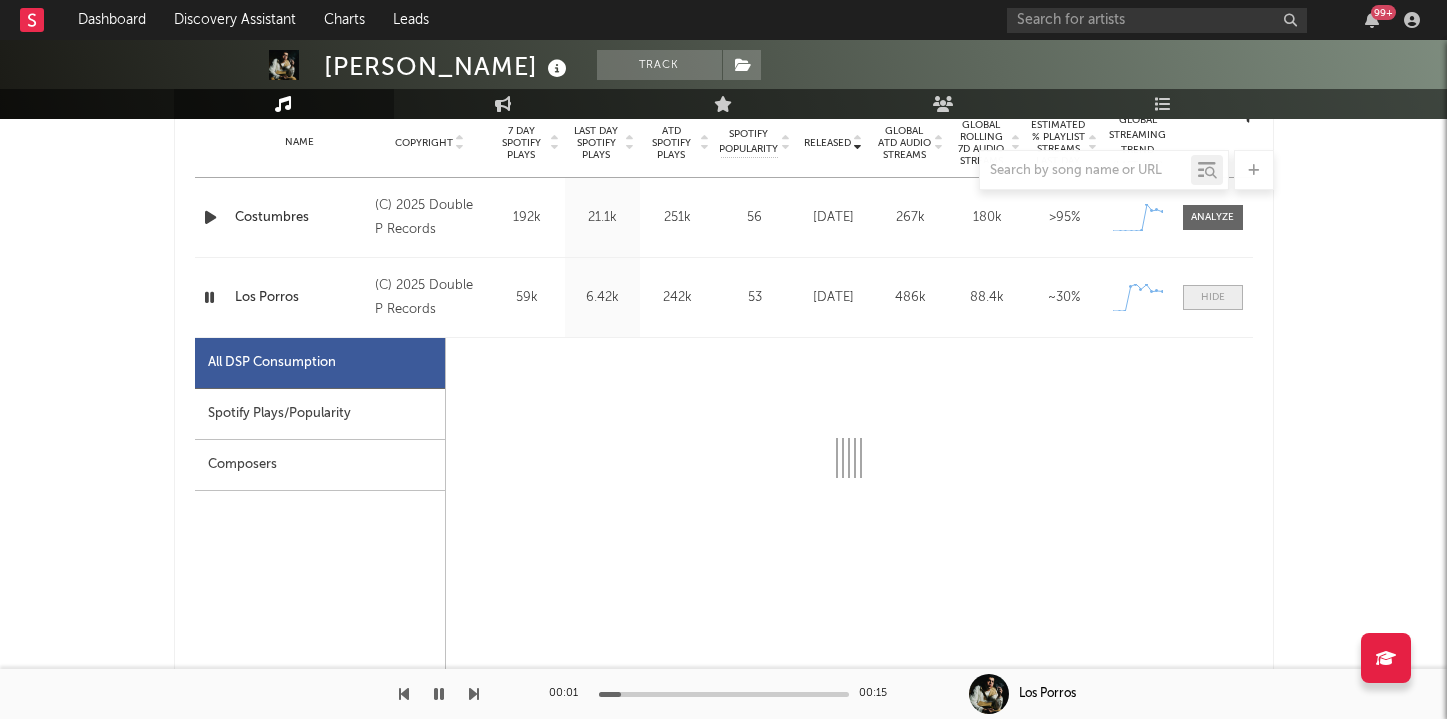 select on "1w" 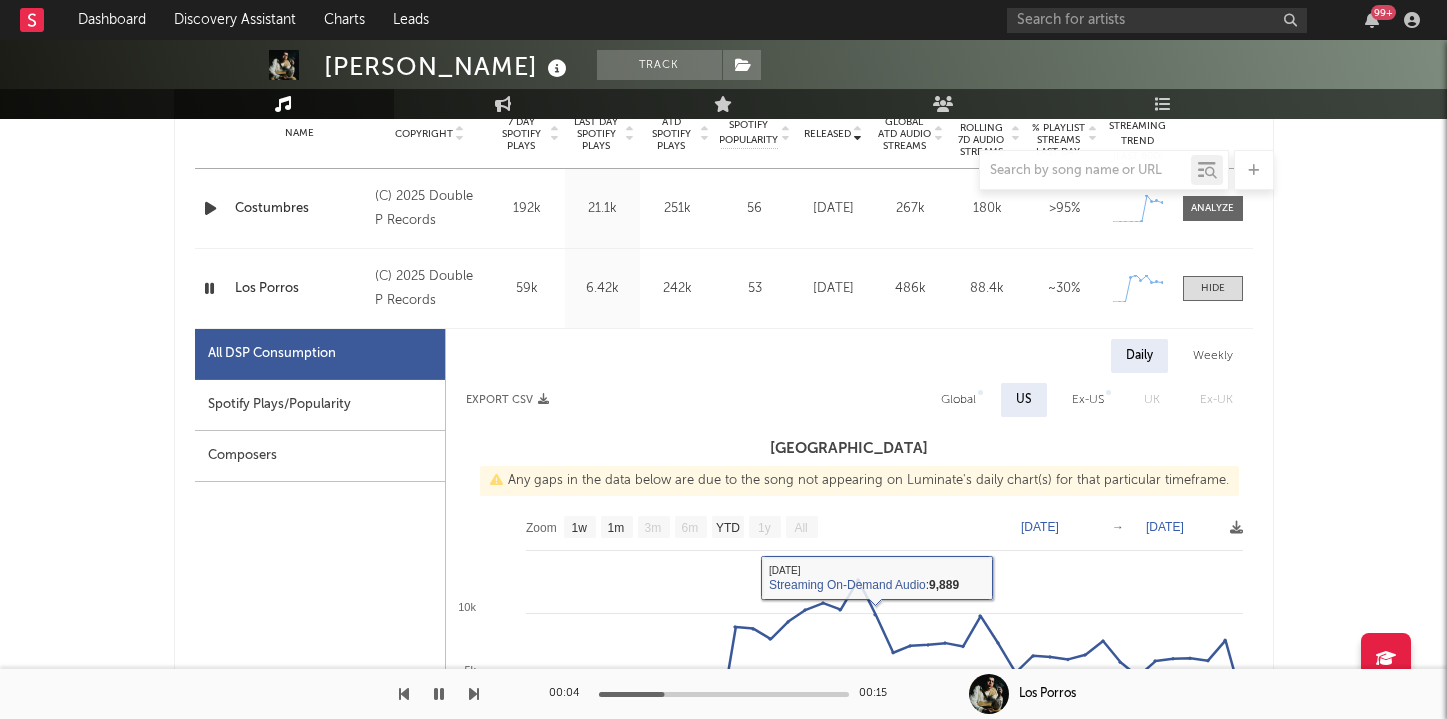 scroll, scrollTop: 815, scrollLeft: 0, axis: vertical 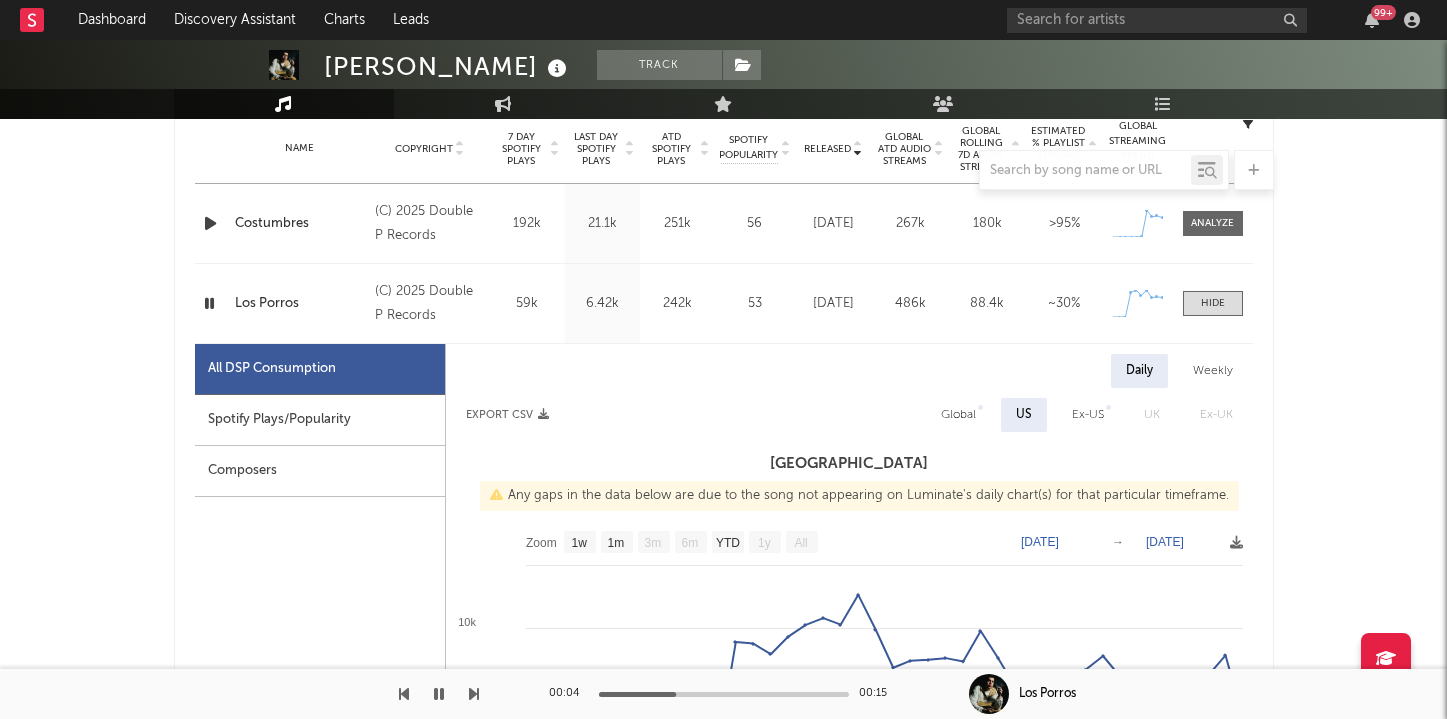 click on "Spotify Plays/Popularity" at bounding box center [320, 420] 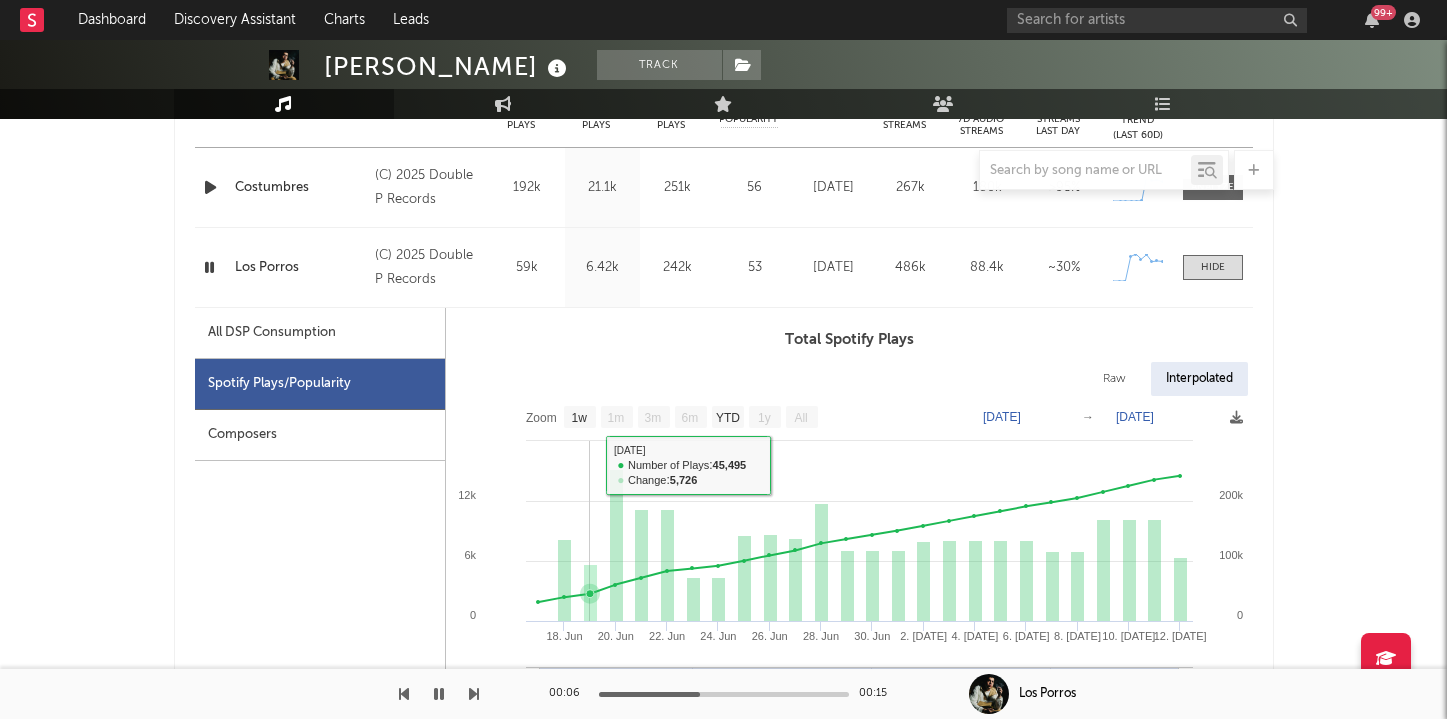 scroll, scrollTop: 793, scrollLeft: 0, axis: vertical 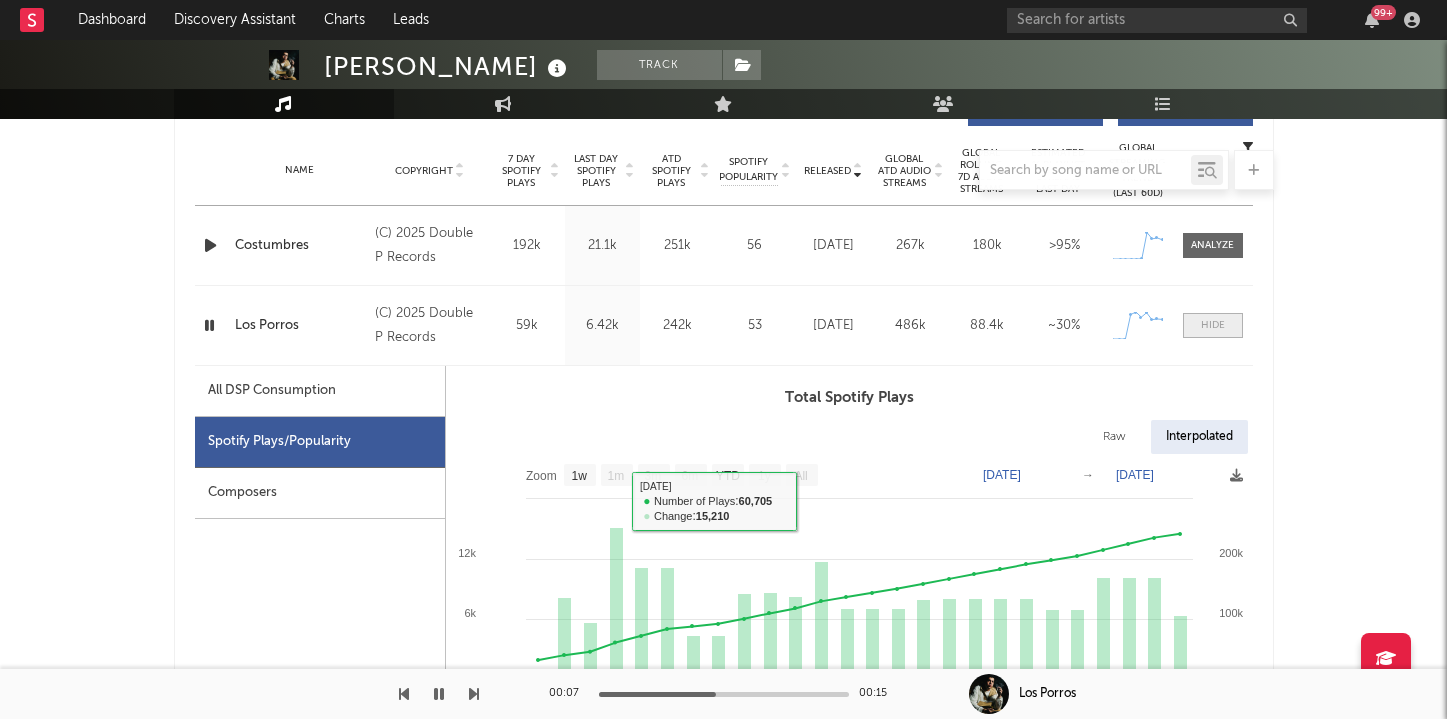 click at bounding box center [1213, 325] 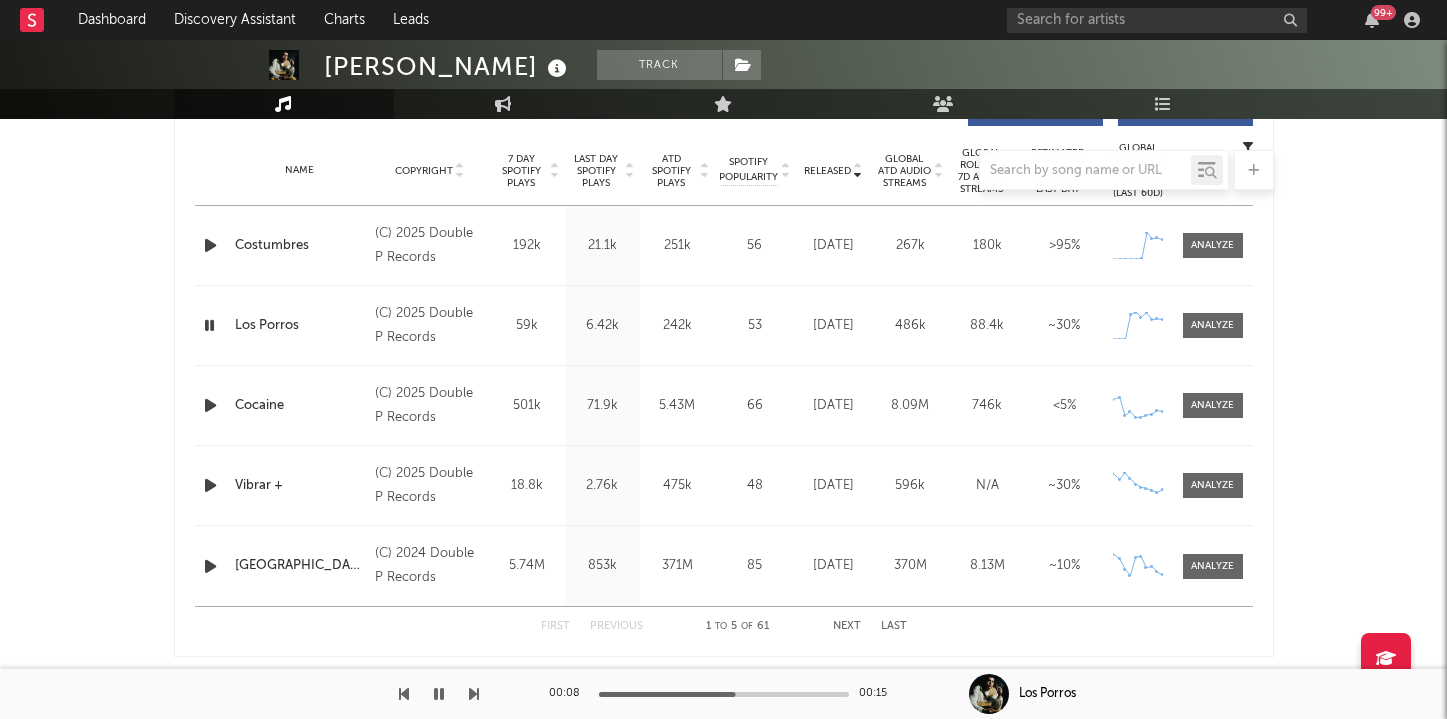 click at bounding box center (210, 405) 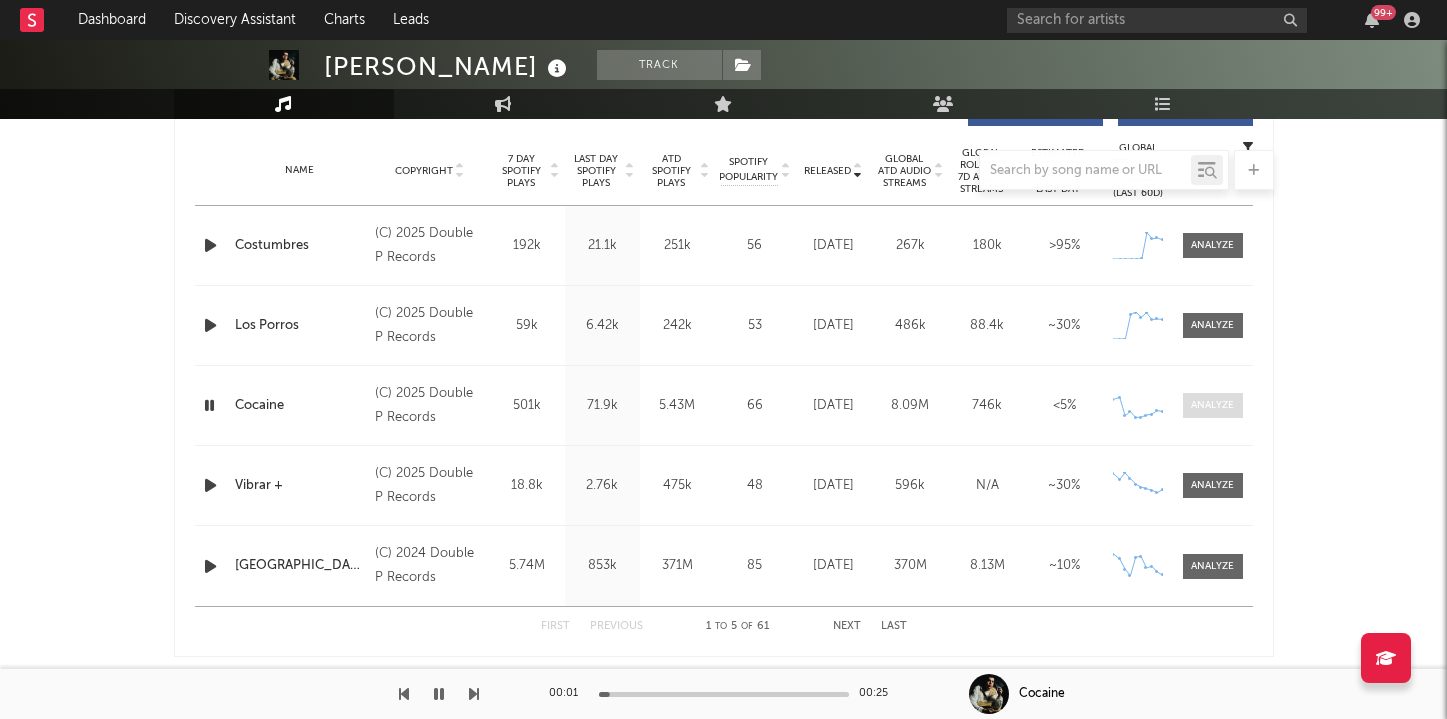 click at bounding box center (1212, 405) 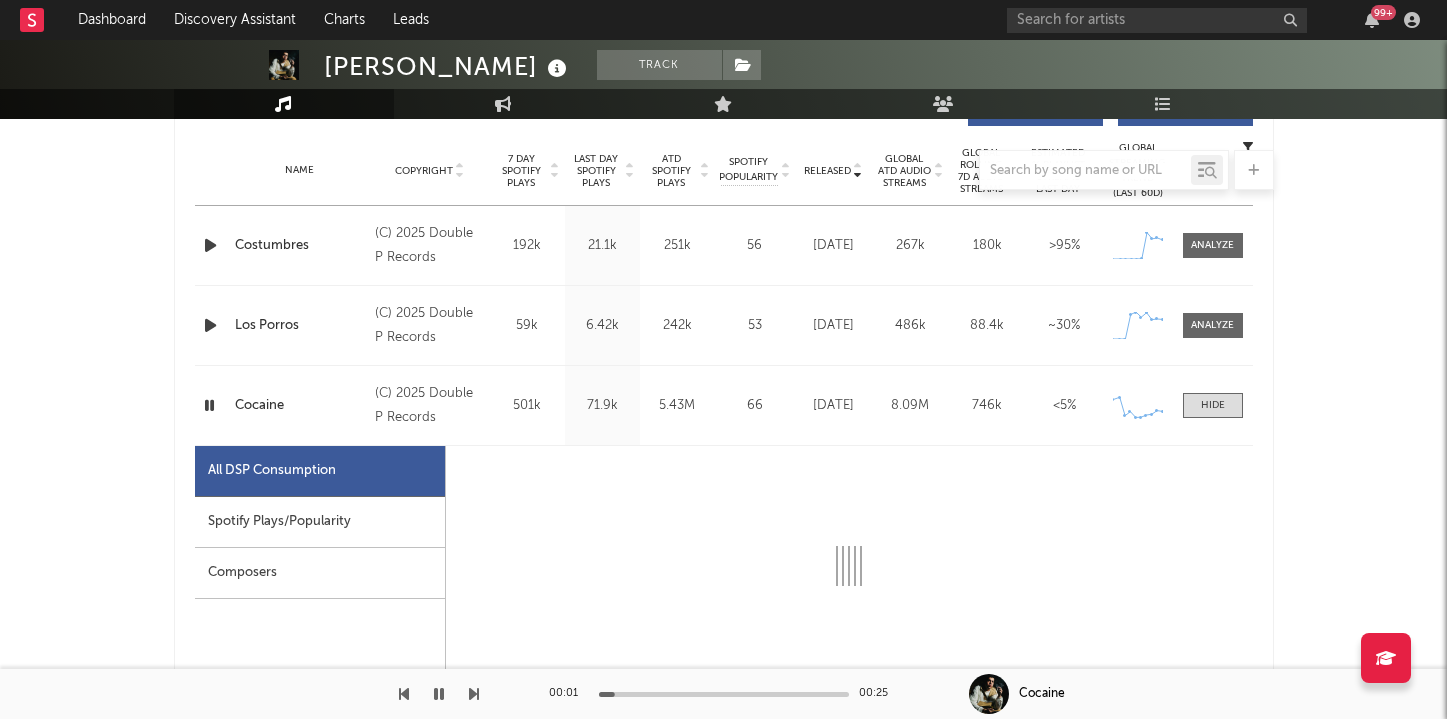 select on "1w" 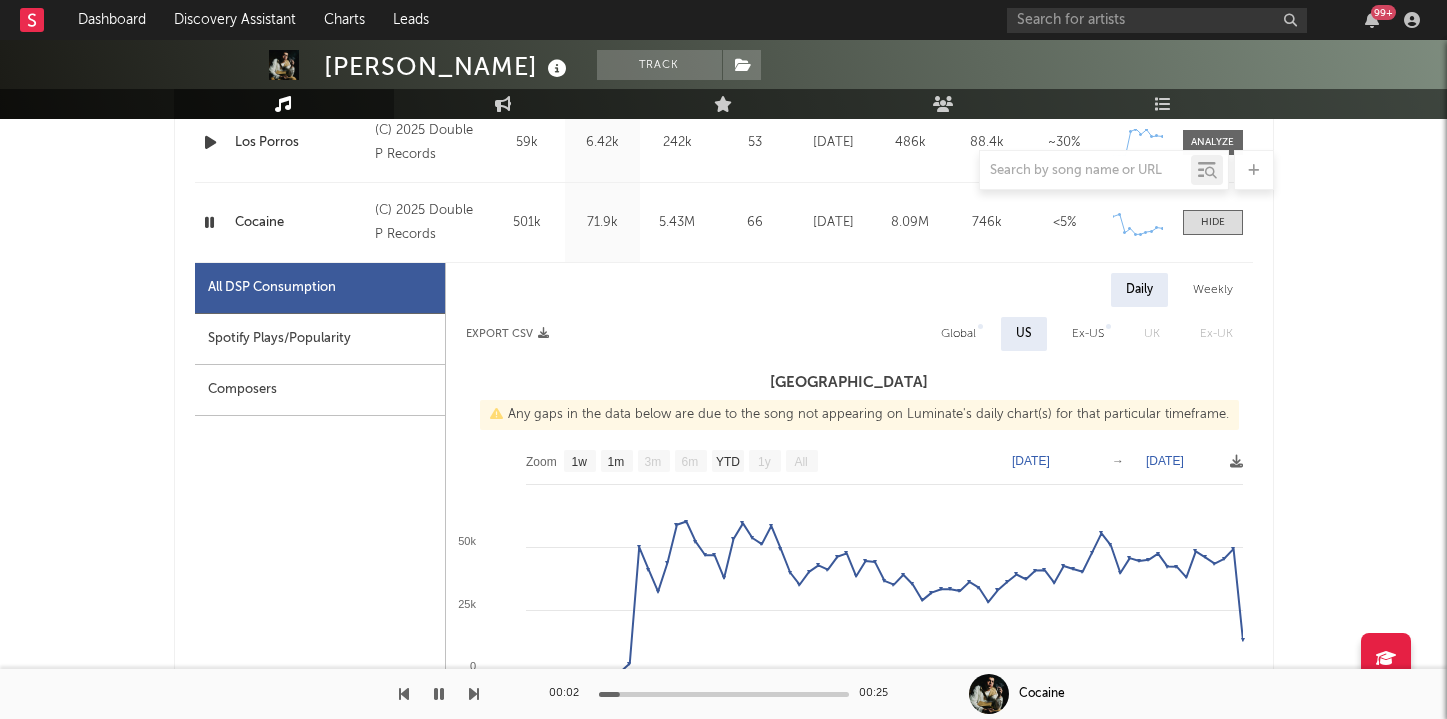 scroll, scrollTop: 979, scrollLeft: 0, axis: vertical 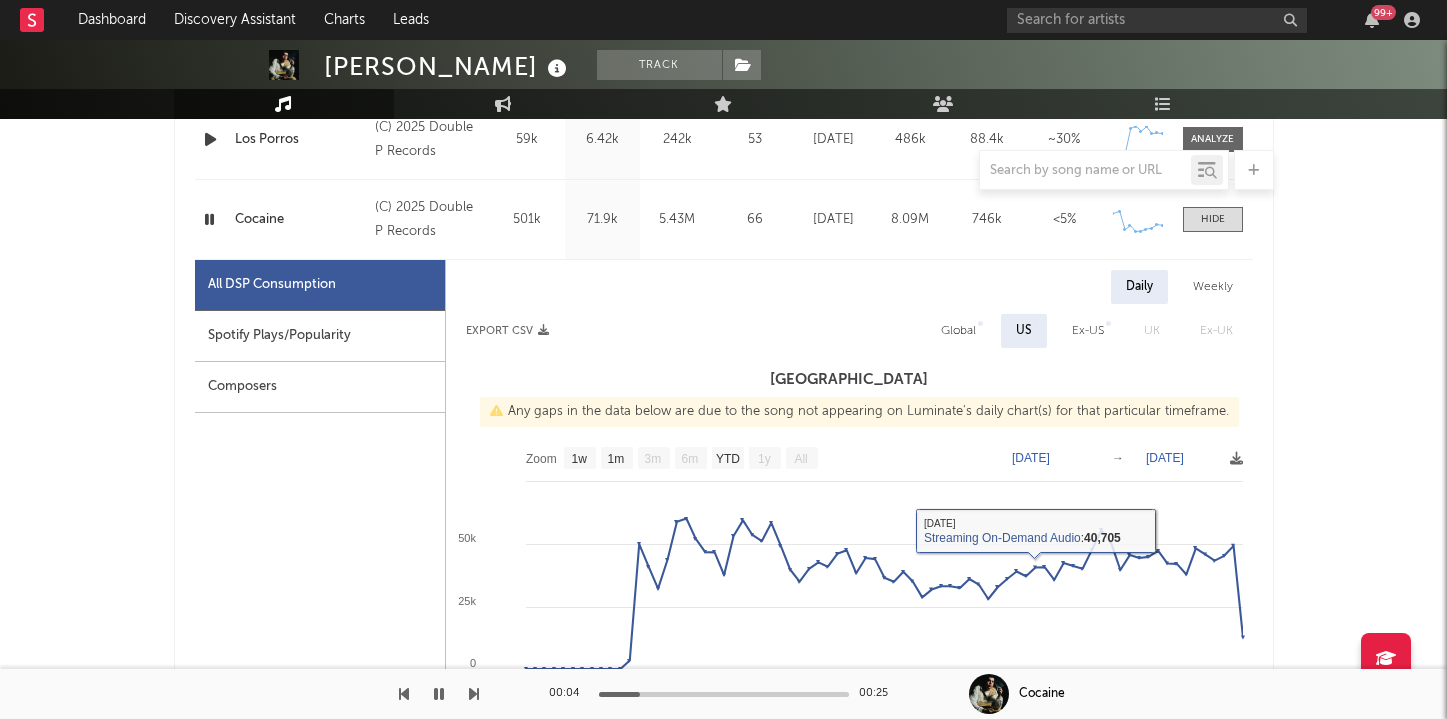 click on "Spotify Plays/Popularity" at bounding box center [320, 336] 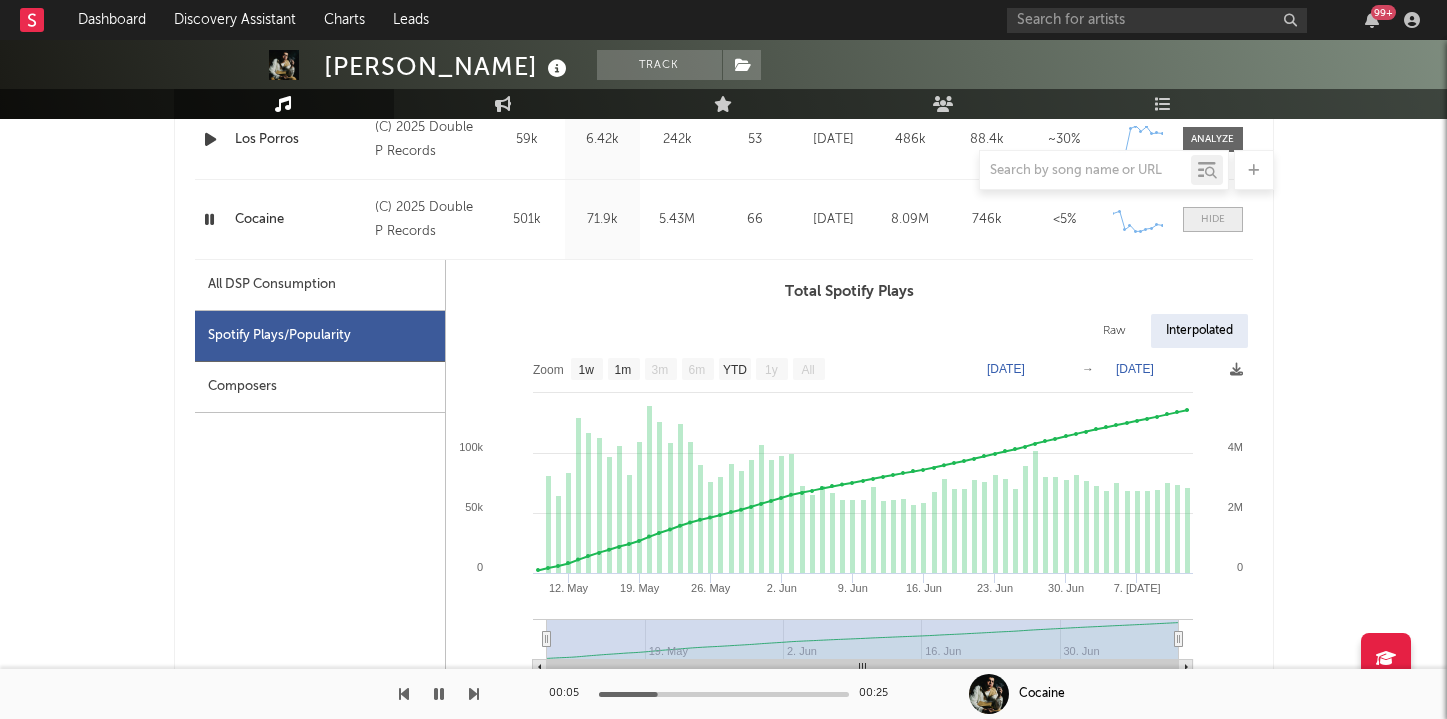 click at bounding box center [1213, 219] 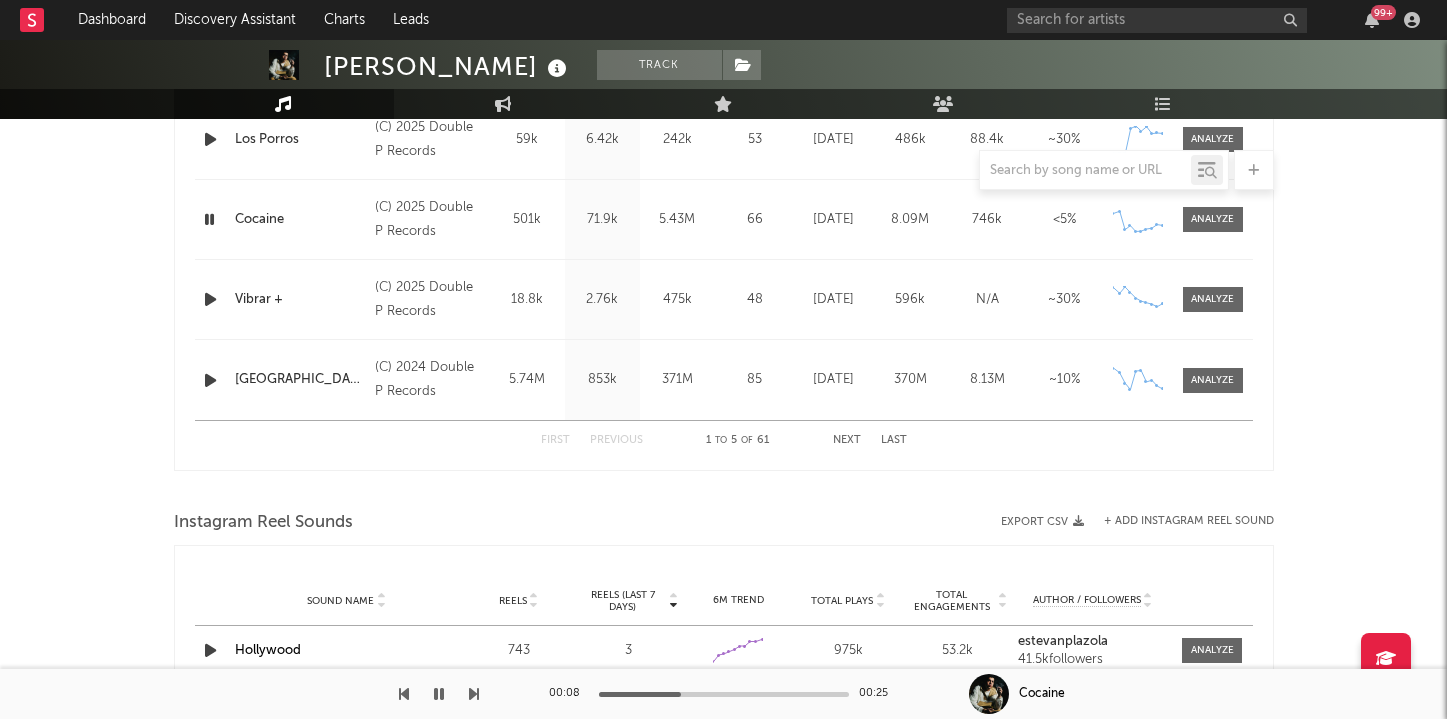 click at bounding box center (210, 299) 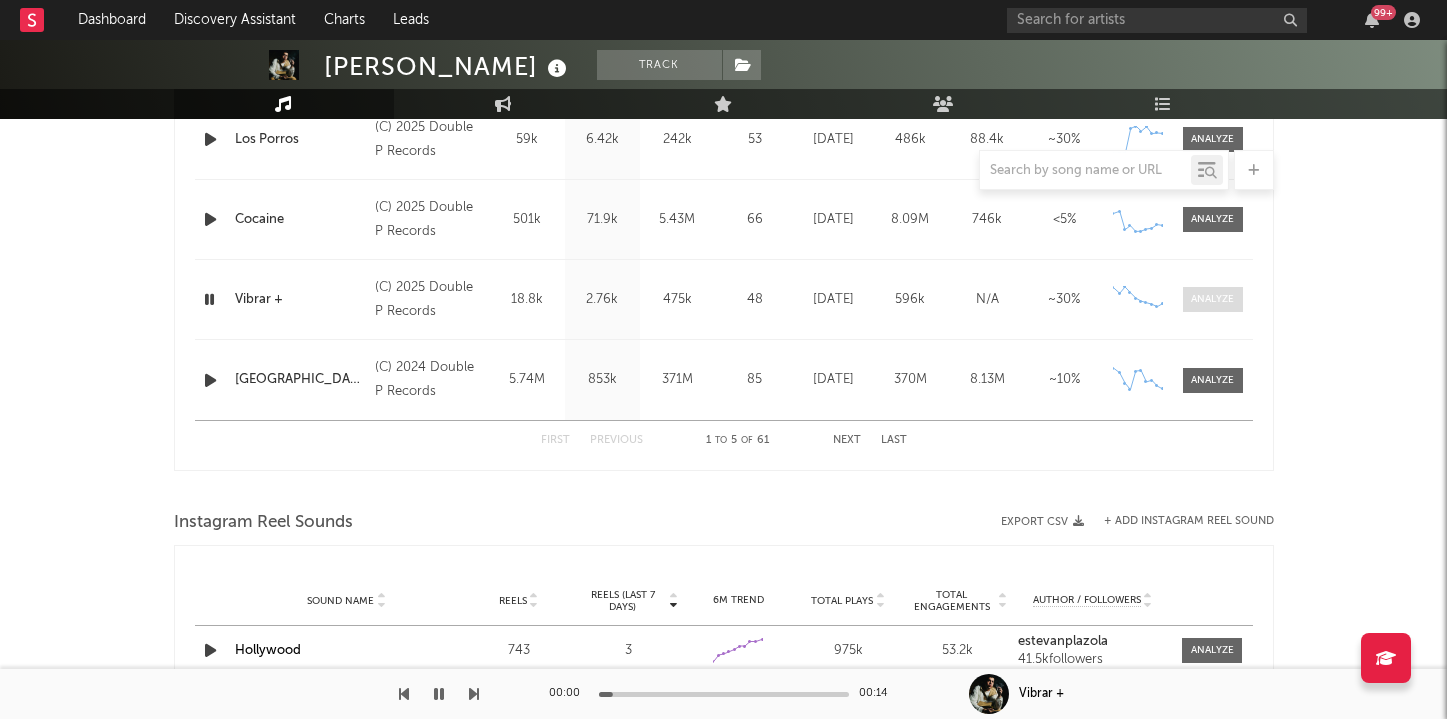 click at bounding box center (1212, 299) 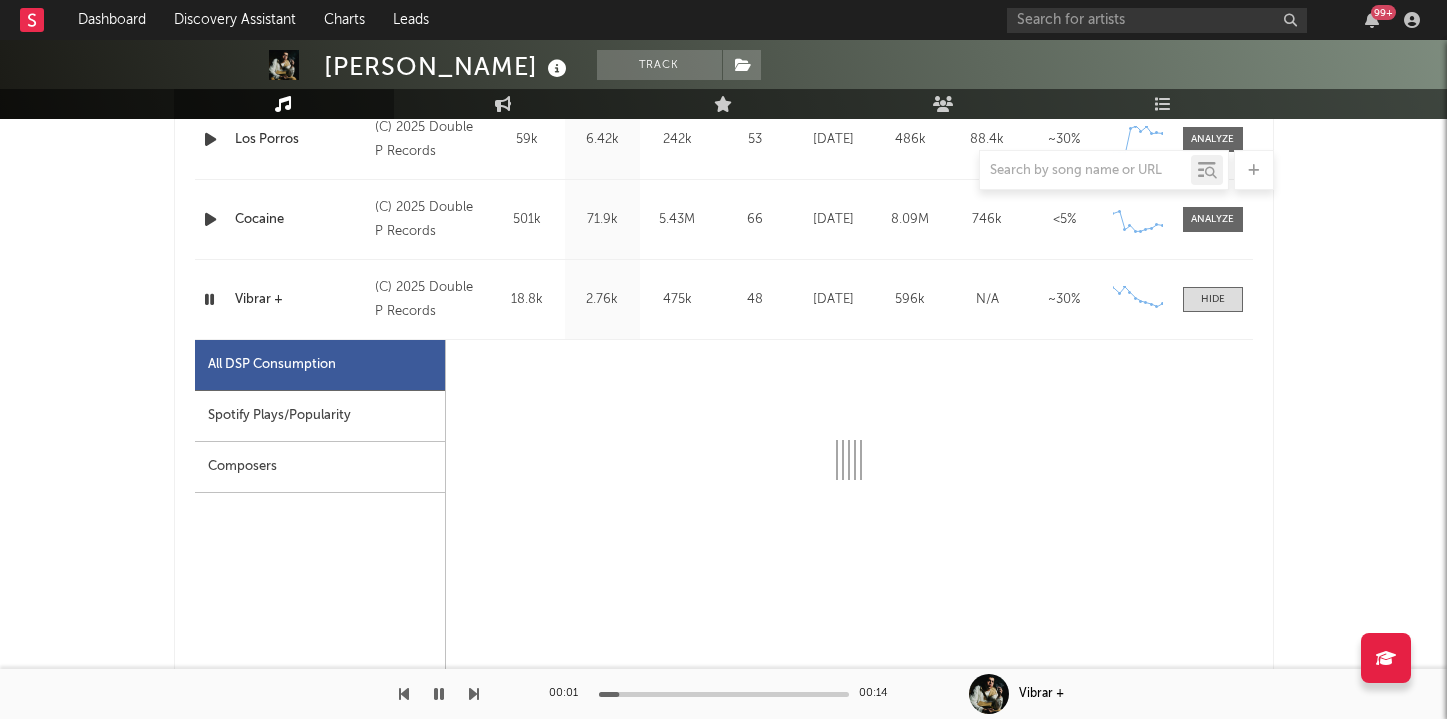 select on "1w" 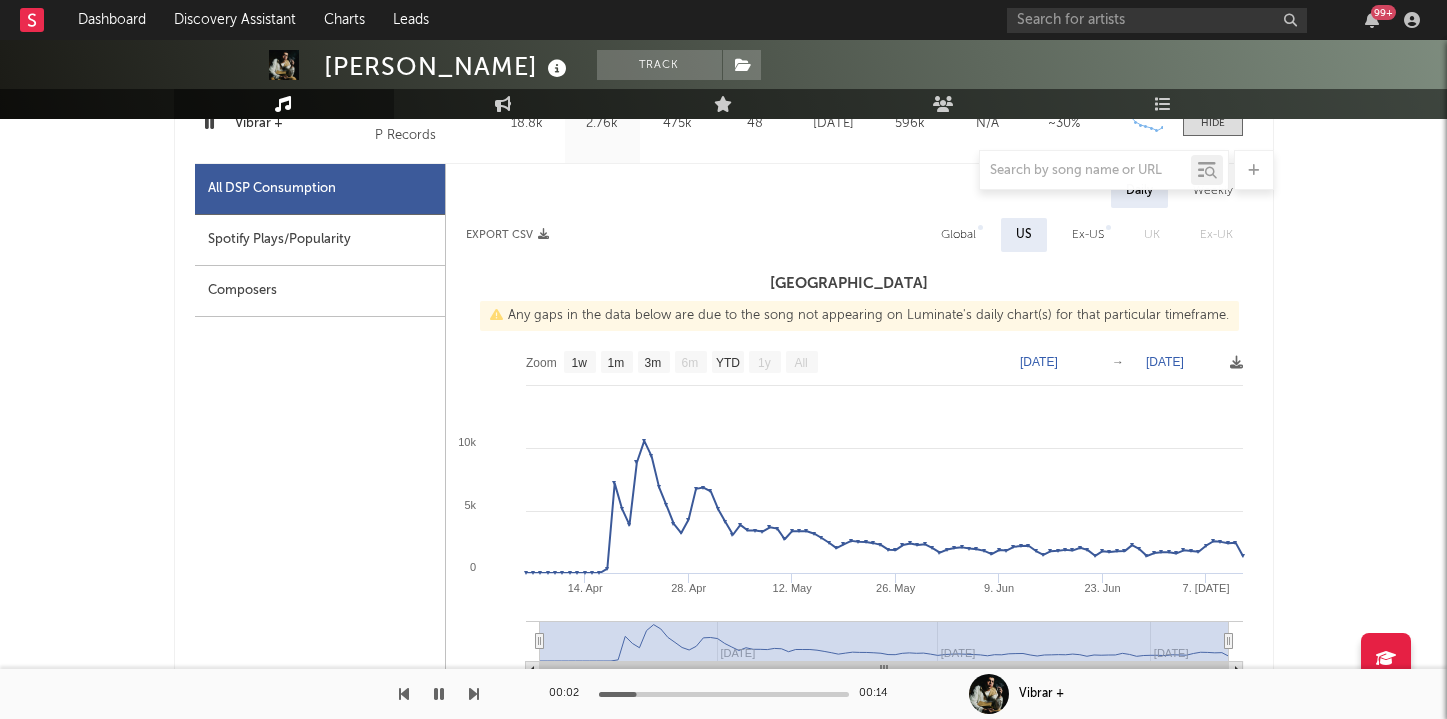 scroll, scrollTop: 1157, scrollLeft: 0, axis: vertical 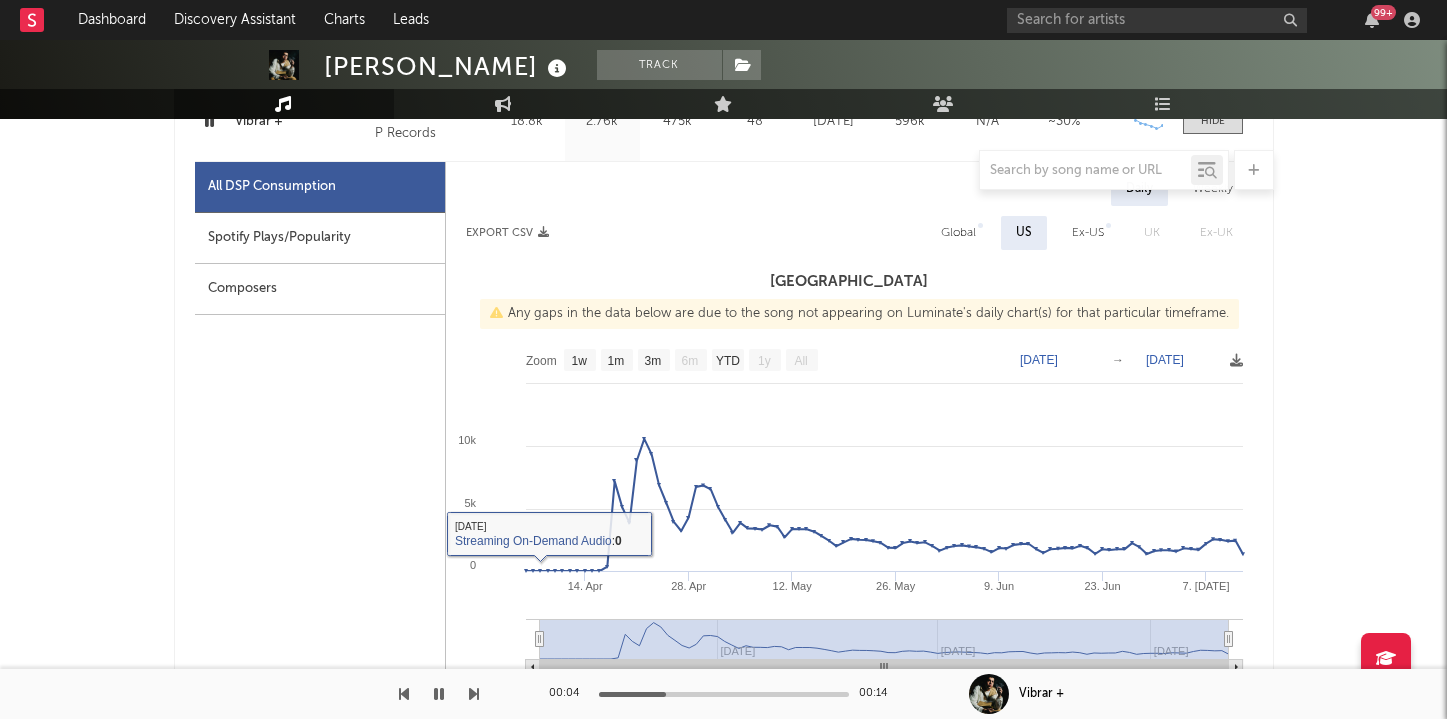 click on "Spotify Plays/Popularity" at bounding box center [320, 238] 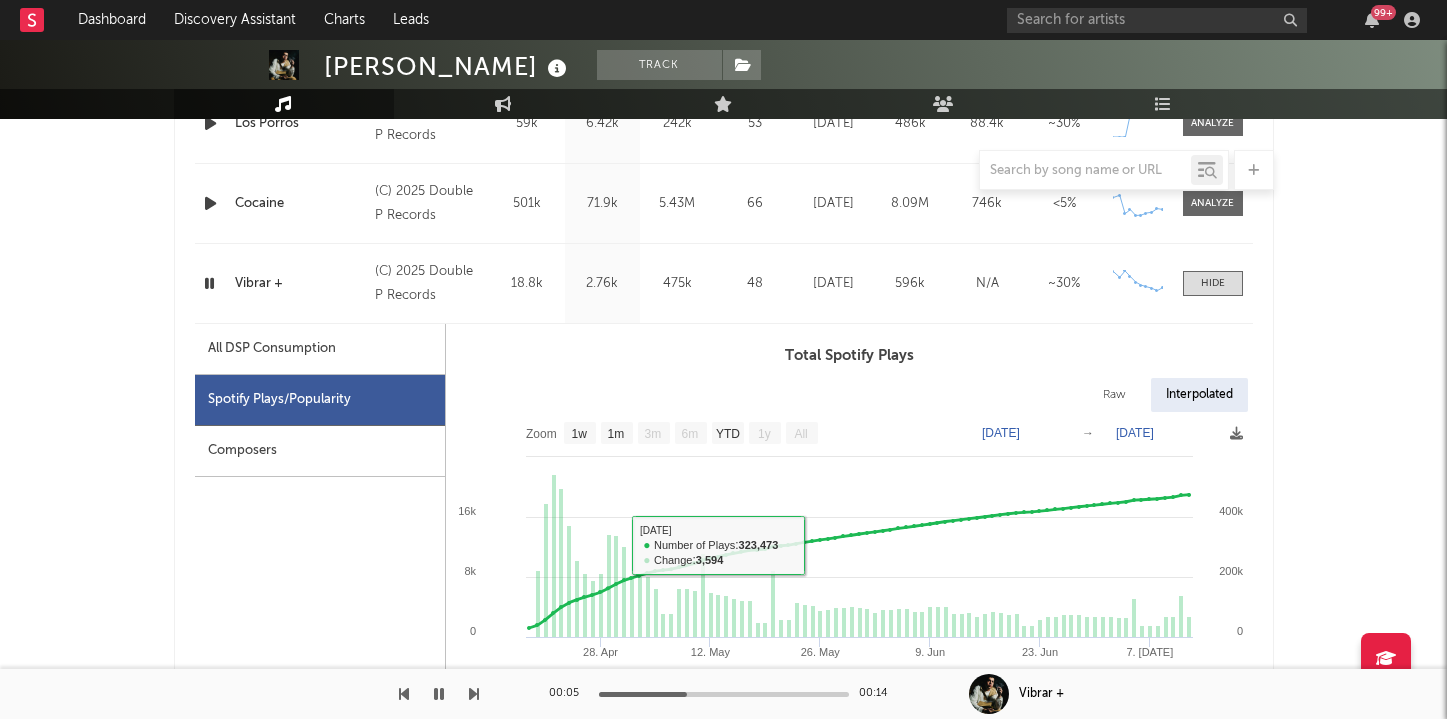 scroll, scrollTop: 938, scrollLeft: 0, axis: vertical 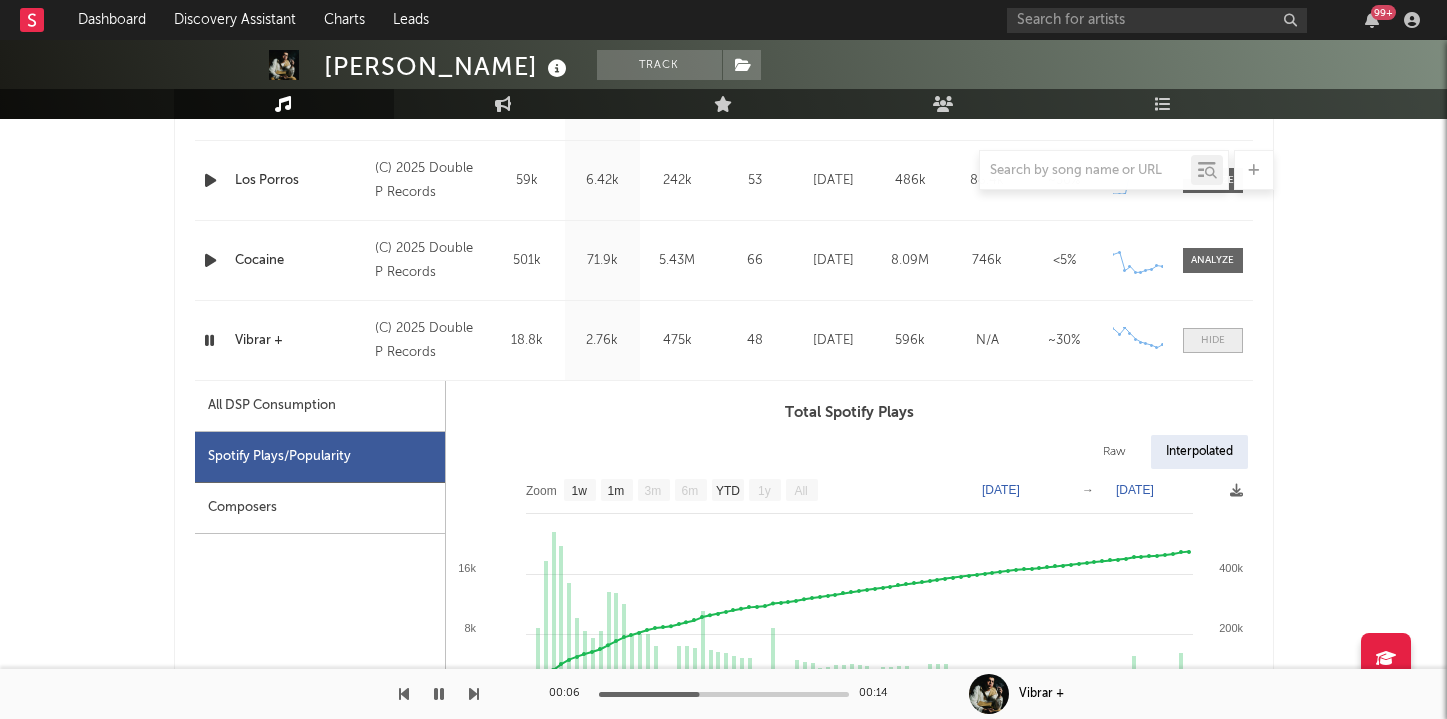 click at bounding box center (1213, 340) 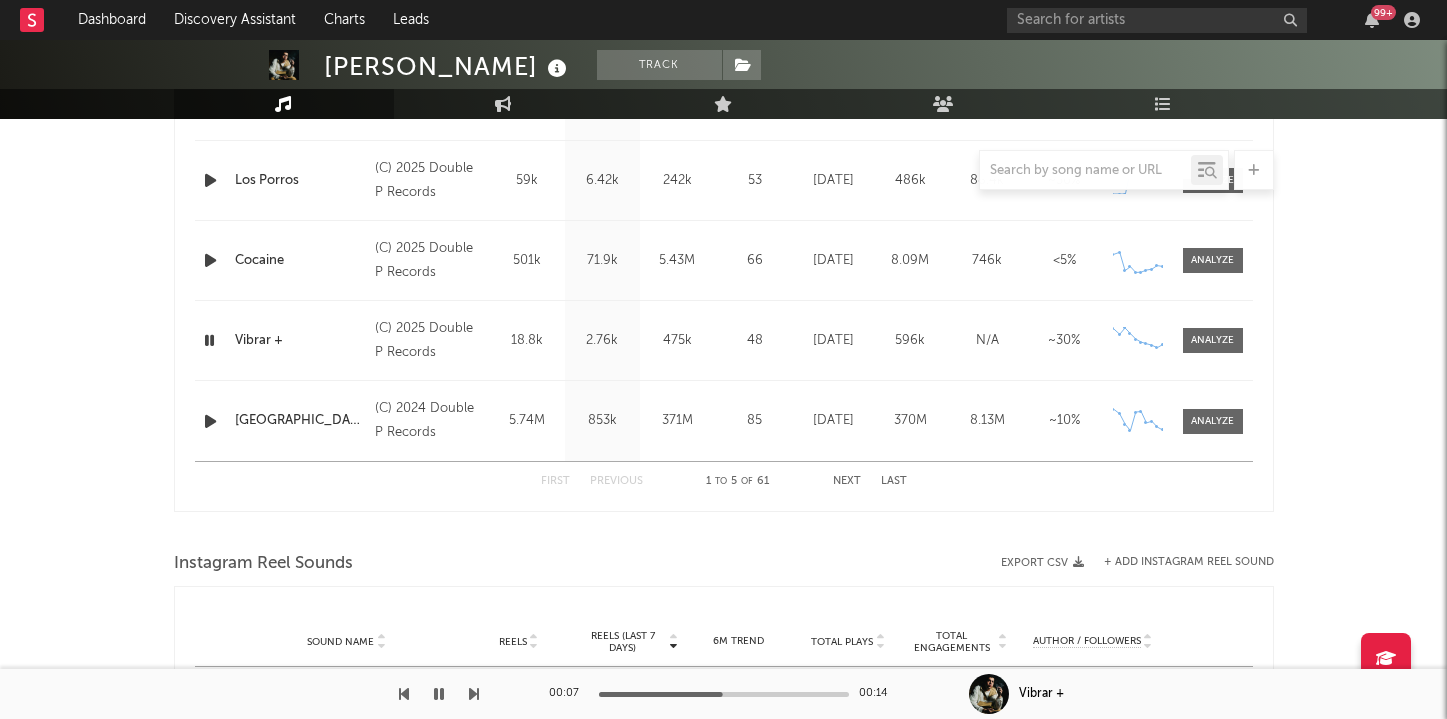 click at bounding box center [209, 340] 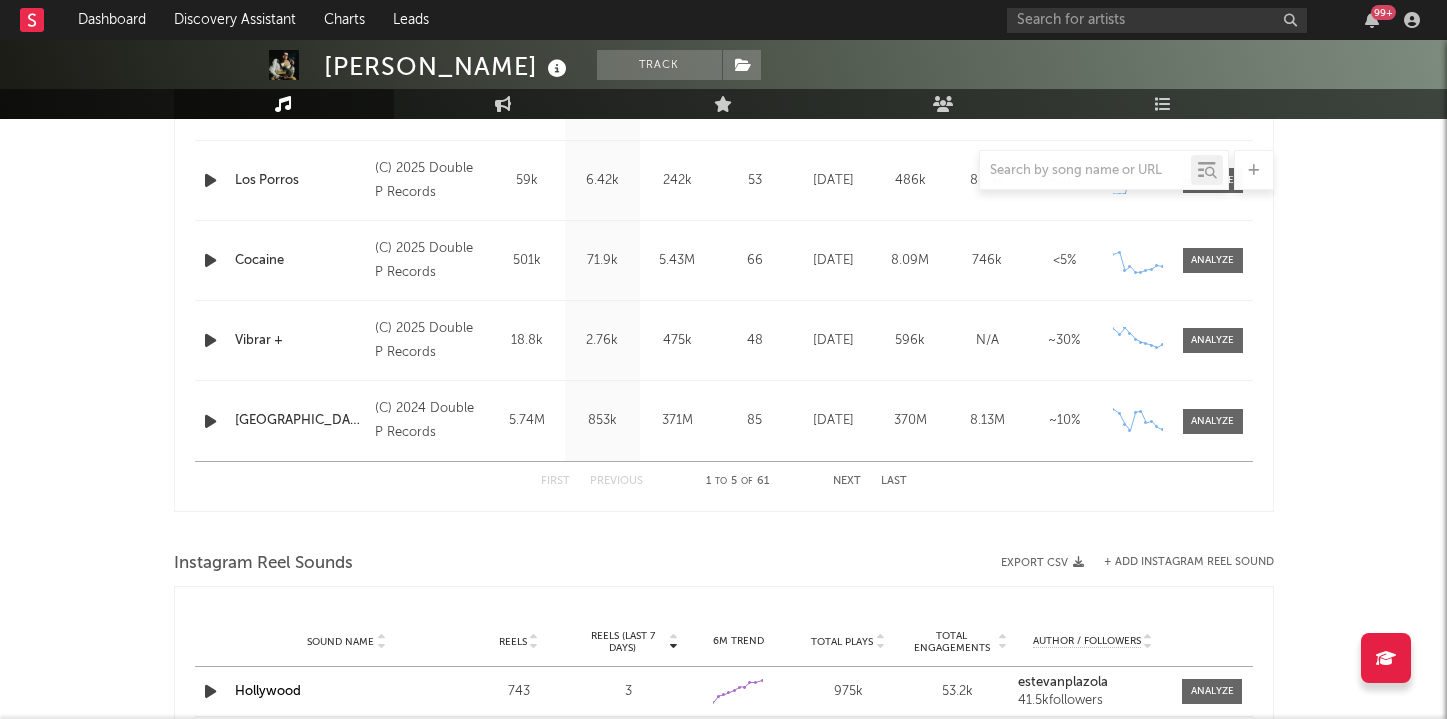 click at bounding box center [210, 421] 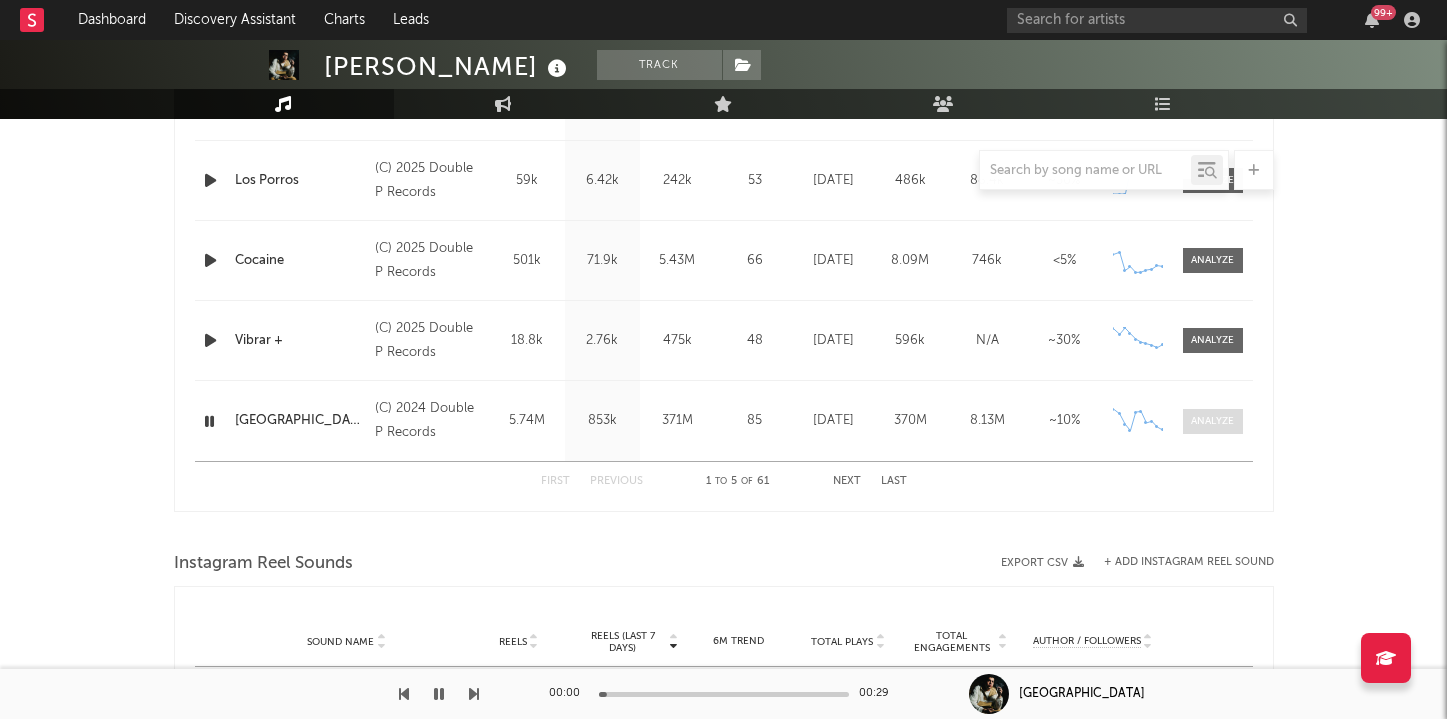 click at bounding box center [1213, 421] 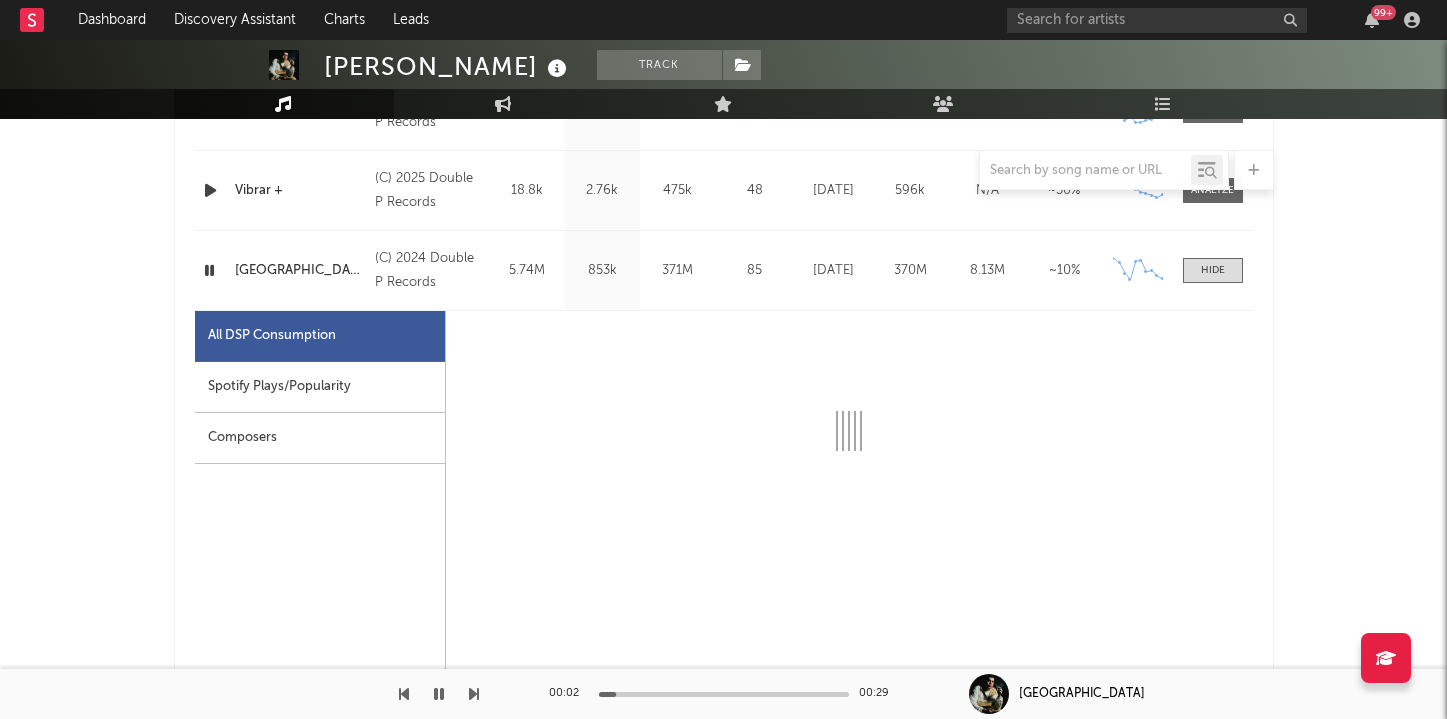 scroll, scrollTop: 1097, scrollLeft: 0, axis: vertical 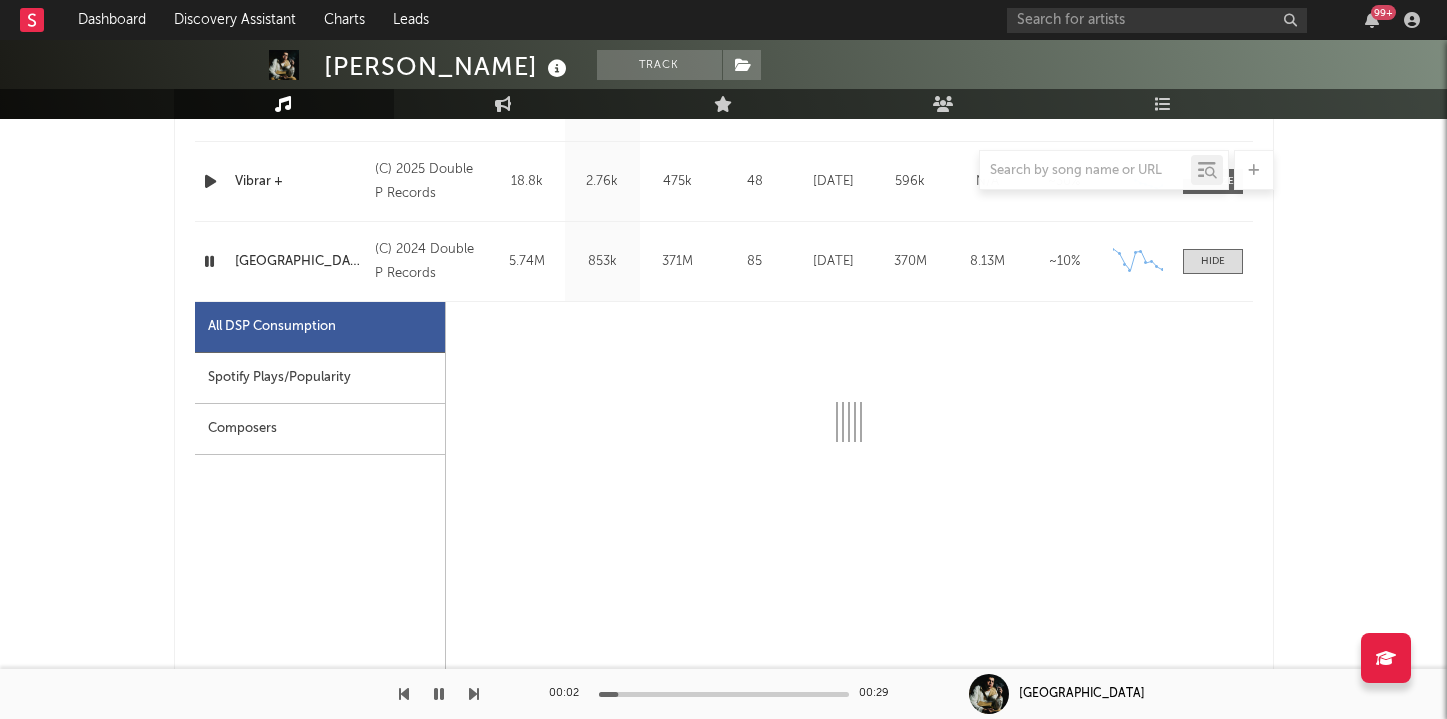 select on "6m" 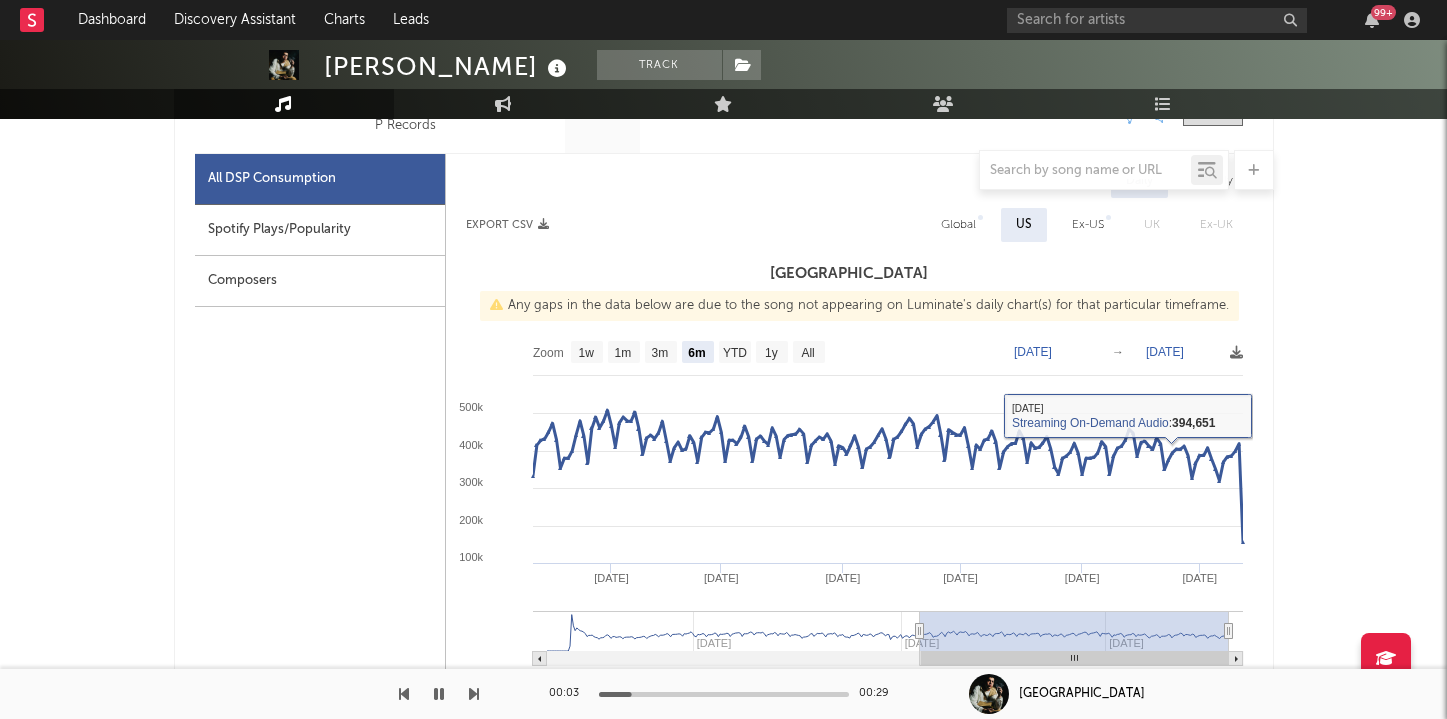 scroll, scrollTop: 1255, scrollLeft: 0, axis: vertical 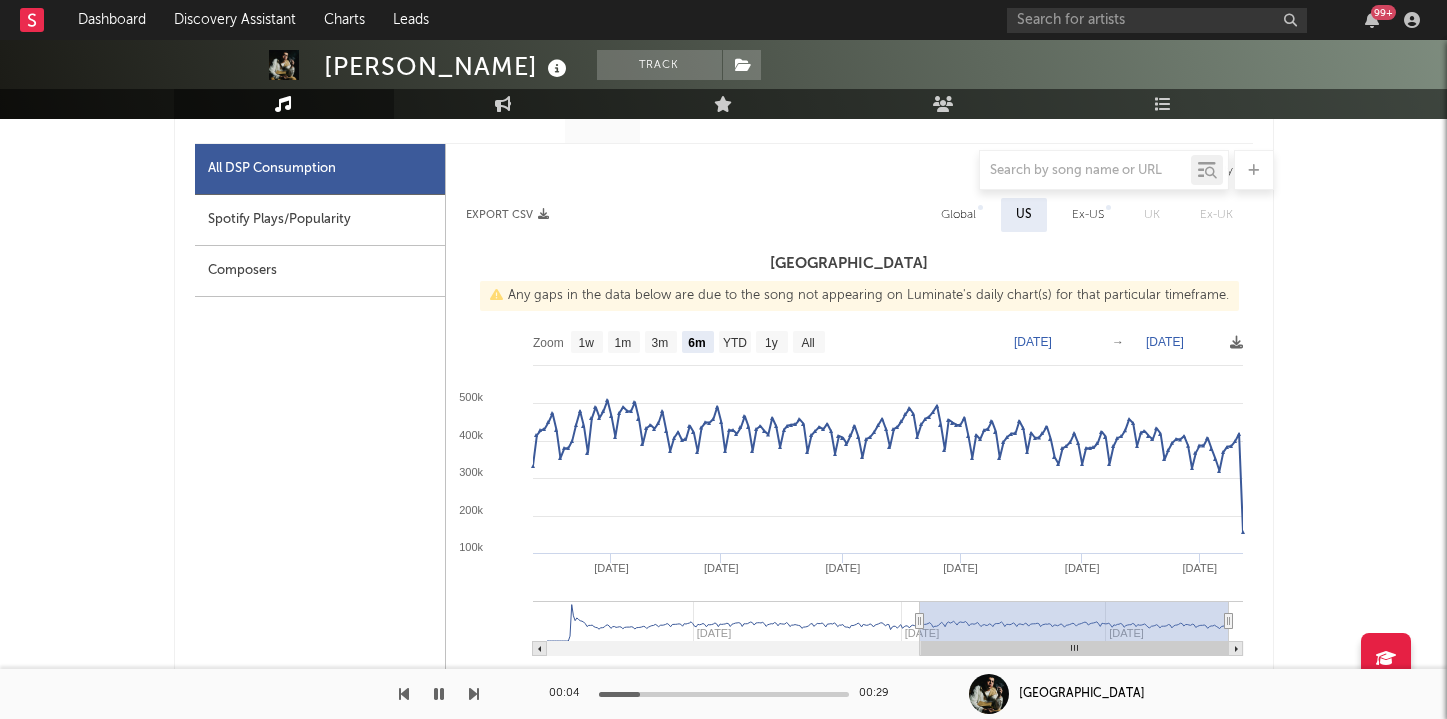 click on "Spotify Plays/Popularity" at bounding box center (320, 220) 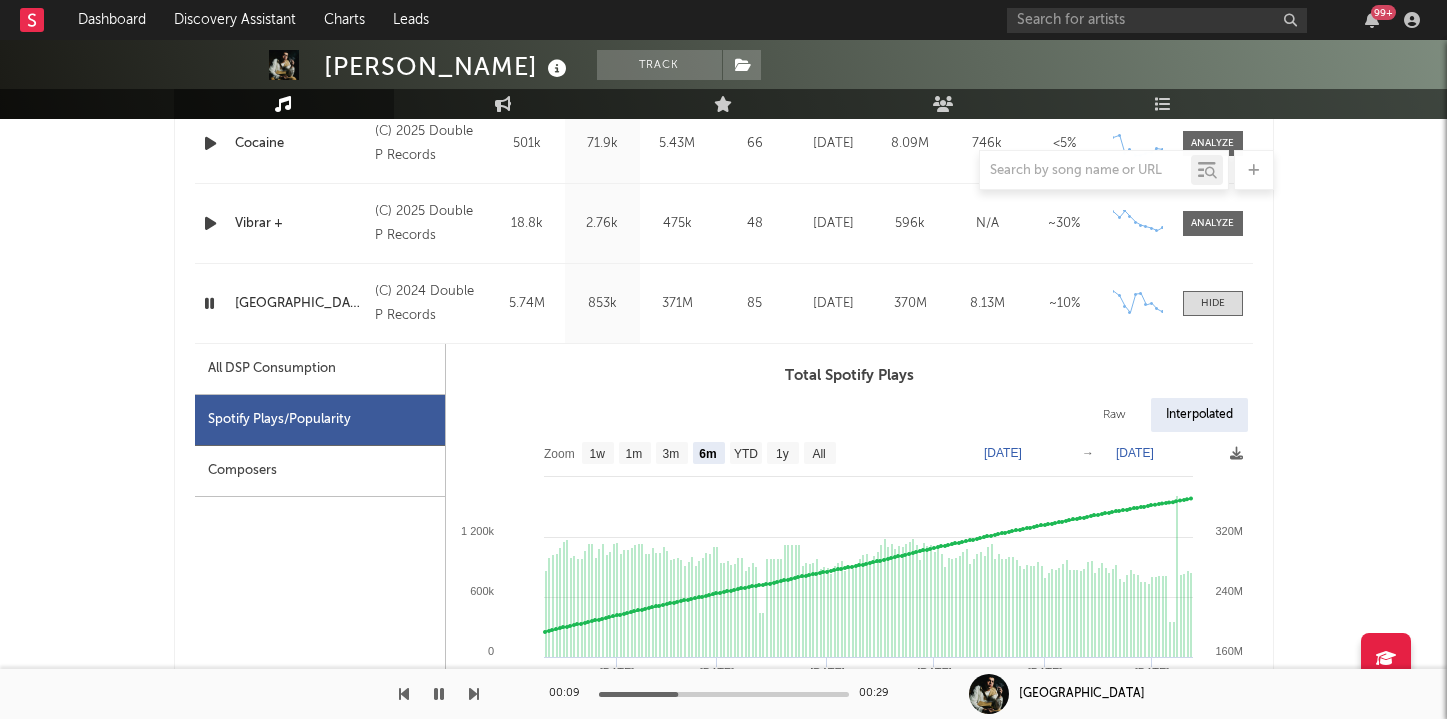 scroll, scrollTop: 1047, scrollLeft: 0, axis: vertical 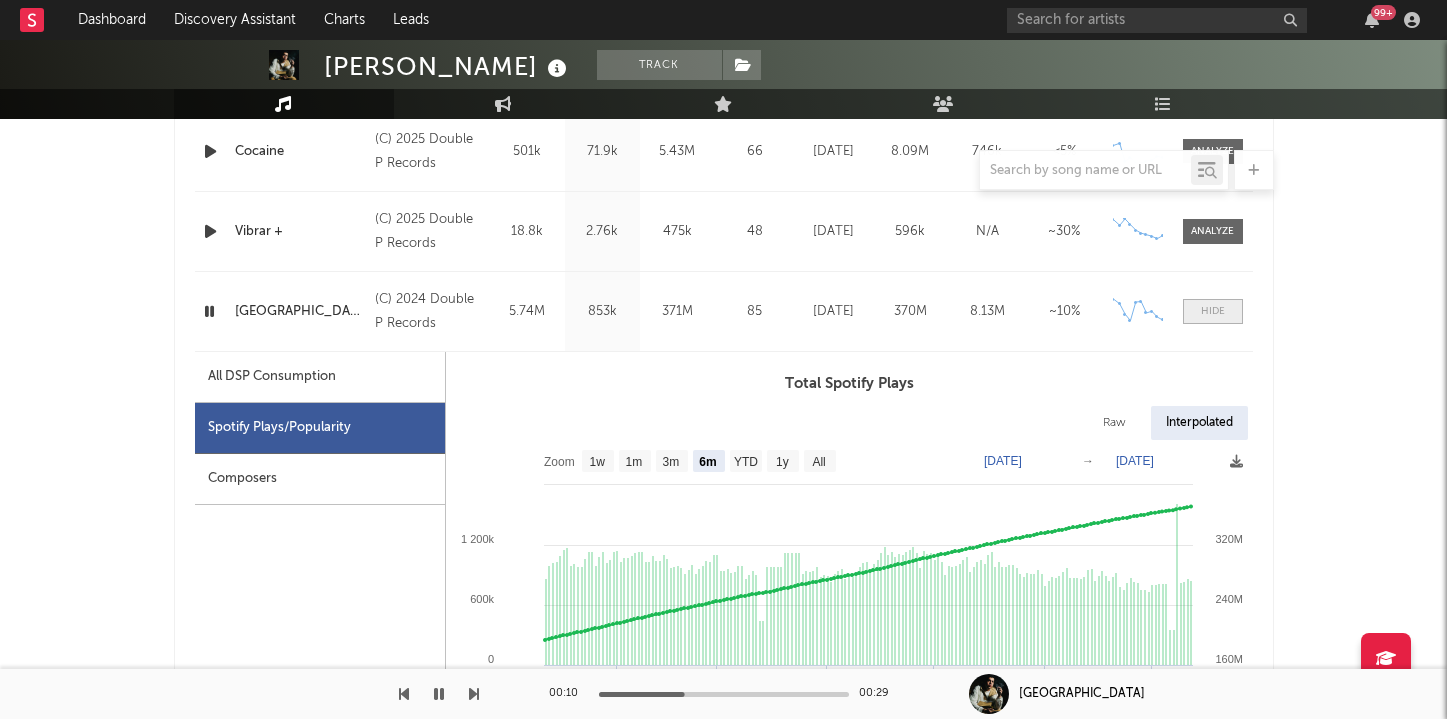 click at bounding box center (1213, 311) 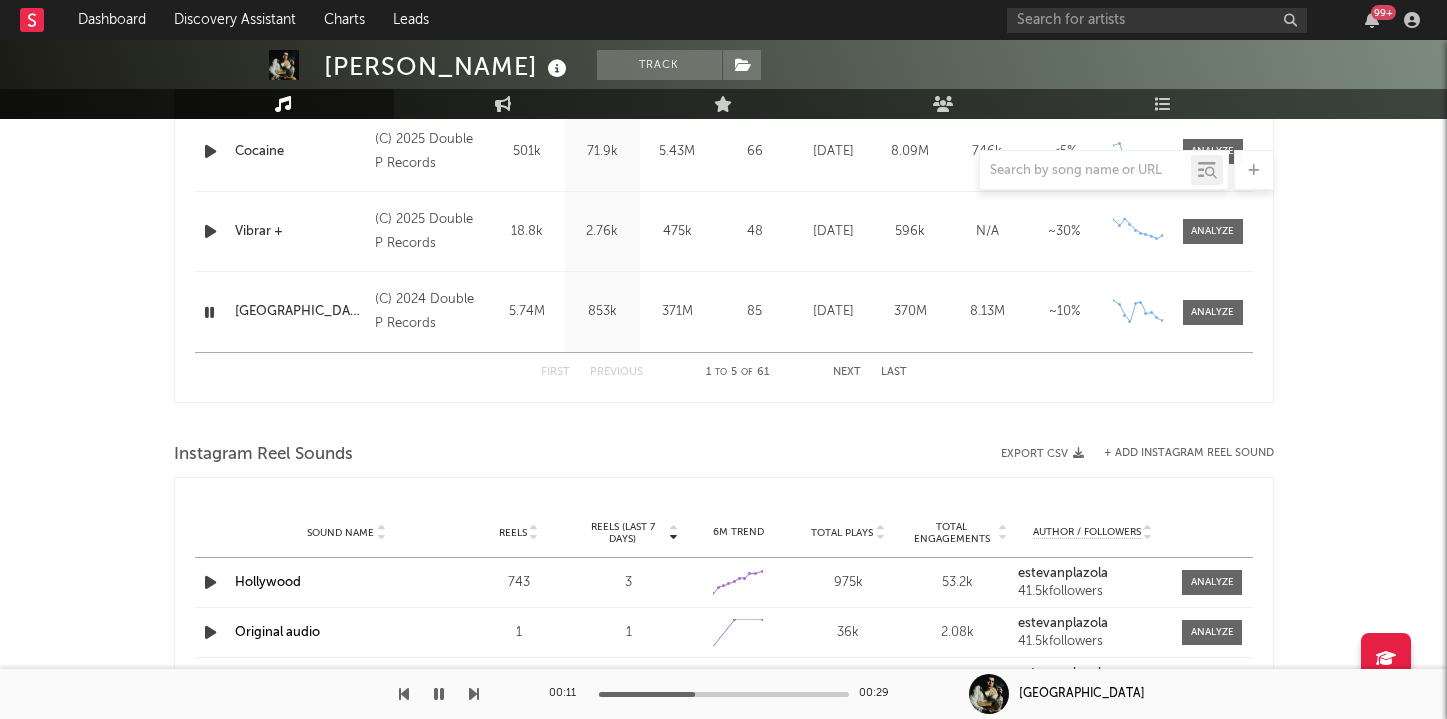 click at bounding box center [209, 312] 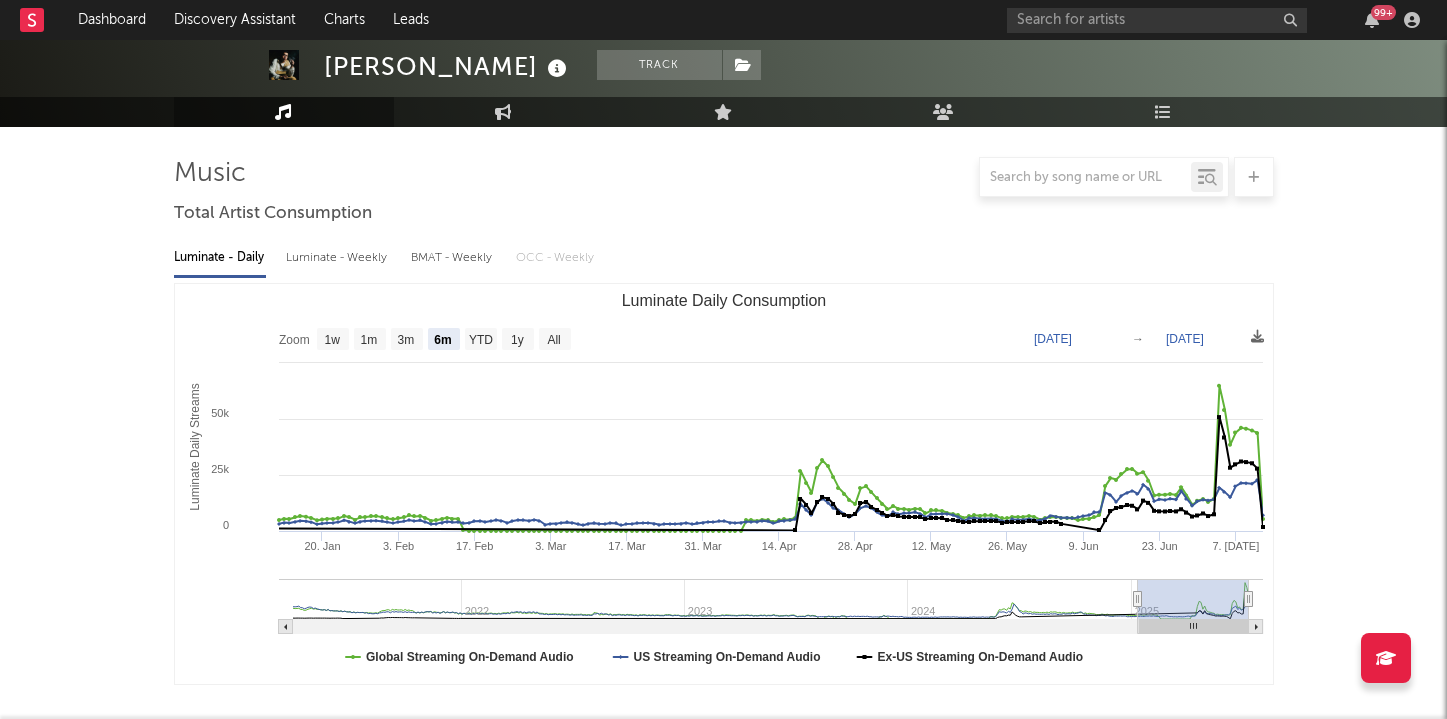 scroll, scrollTop: 0, scrollLeft: 0, axis: both 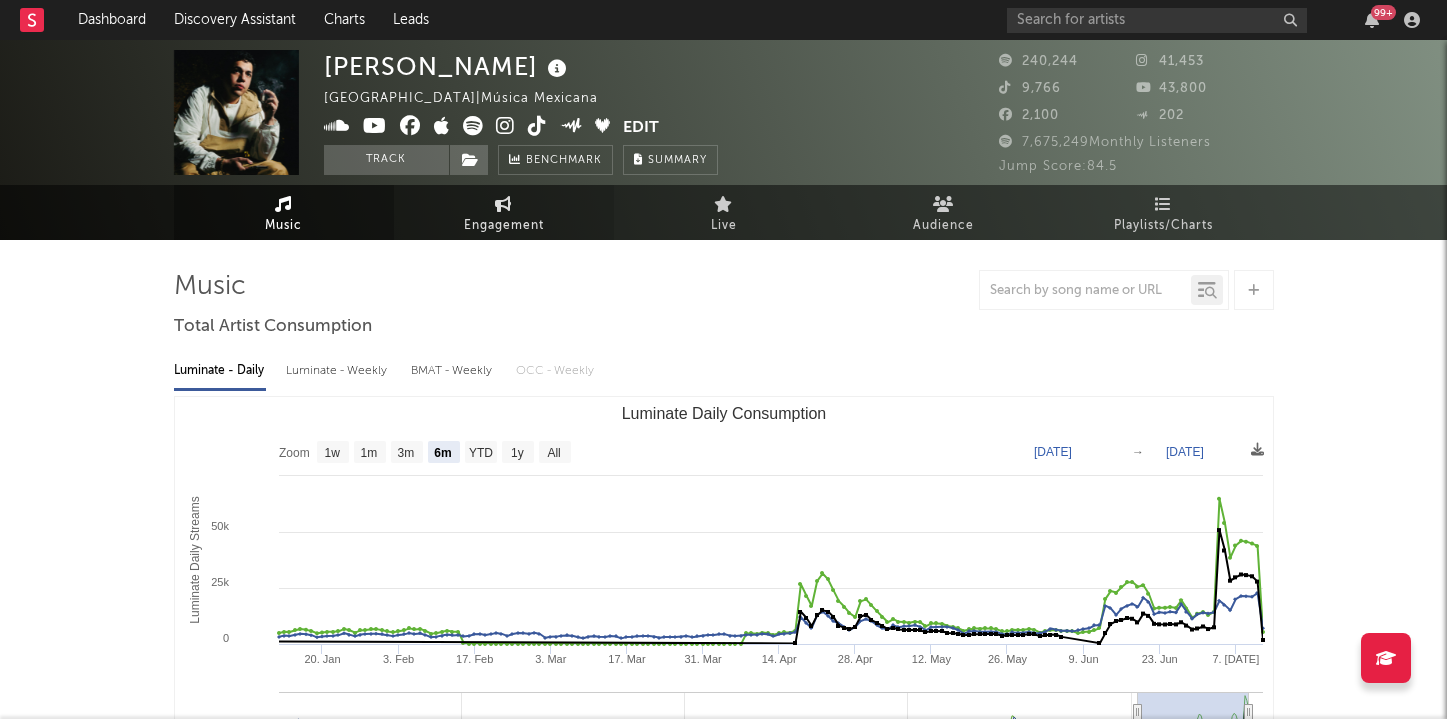 click on "Engagement" at bounding box center [504, 212] 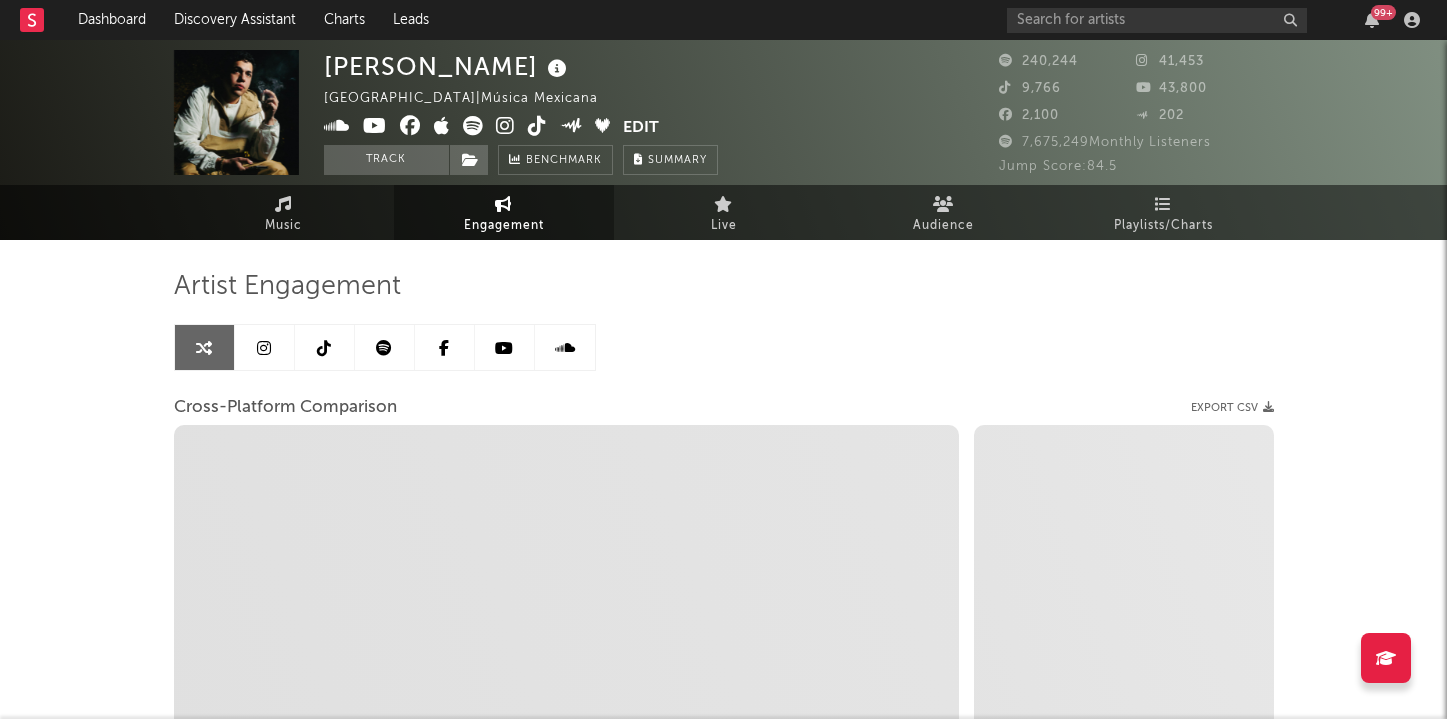 select on "1m" 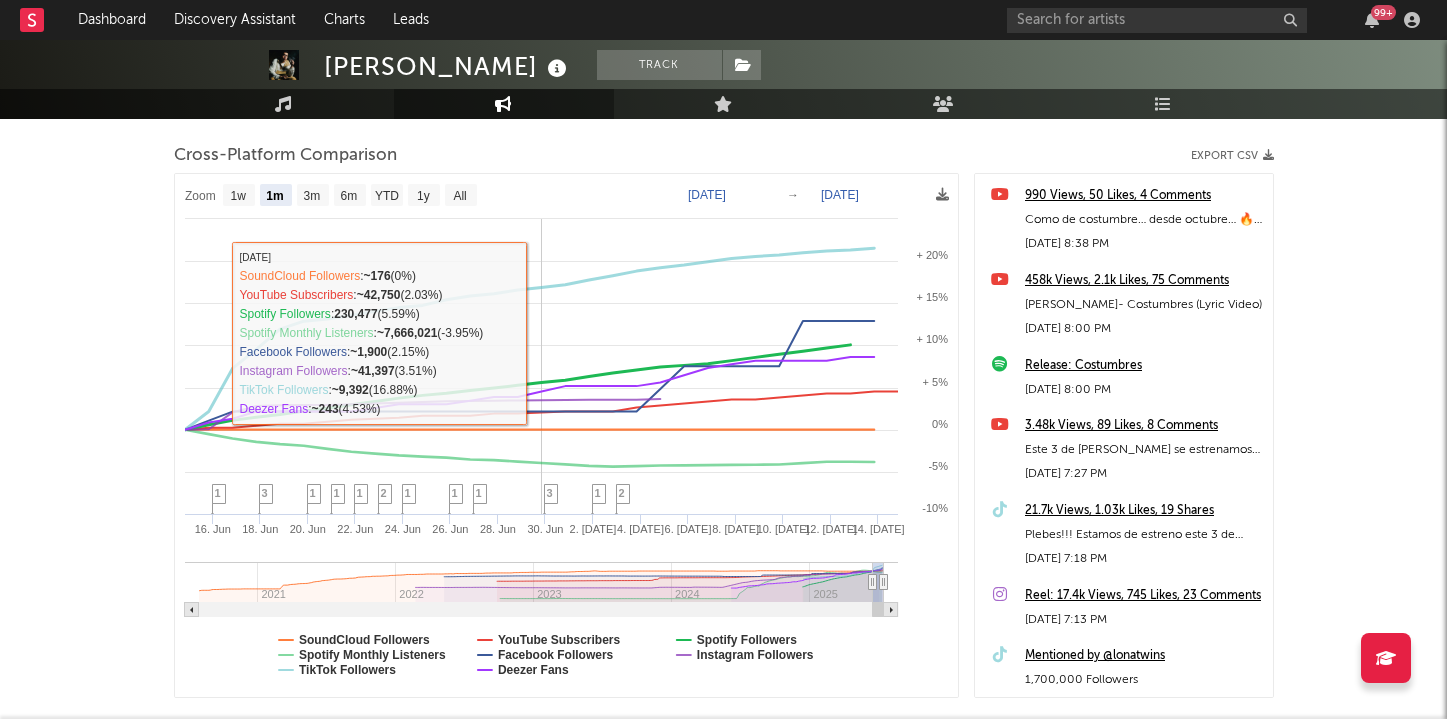 scroll, scrollTop: 0, scrollLeft: 0, axis: both 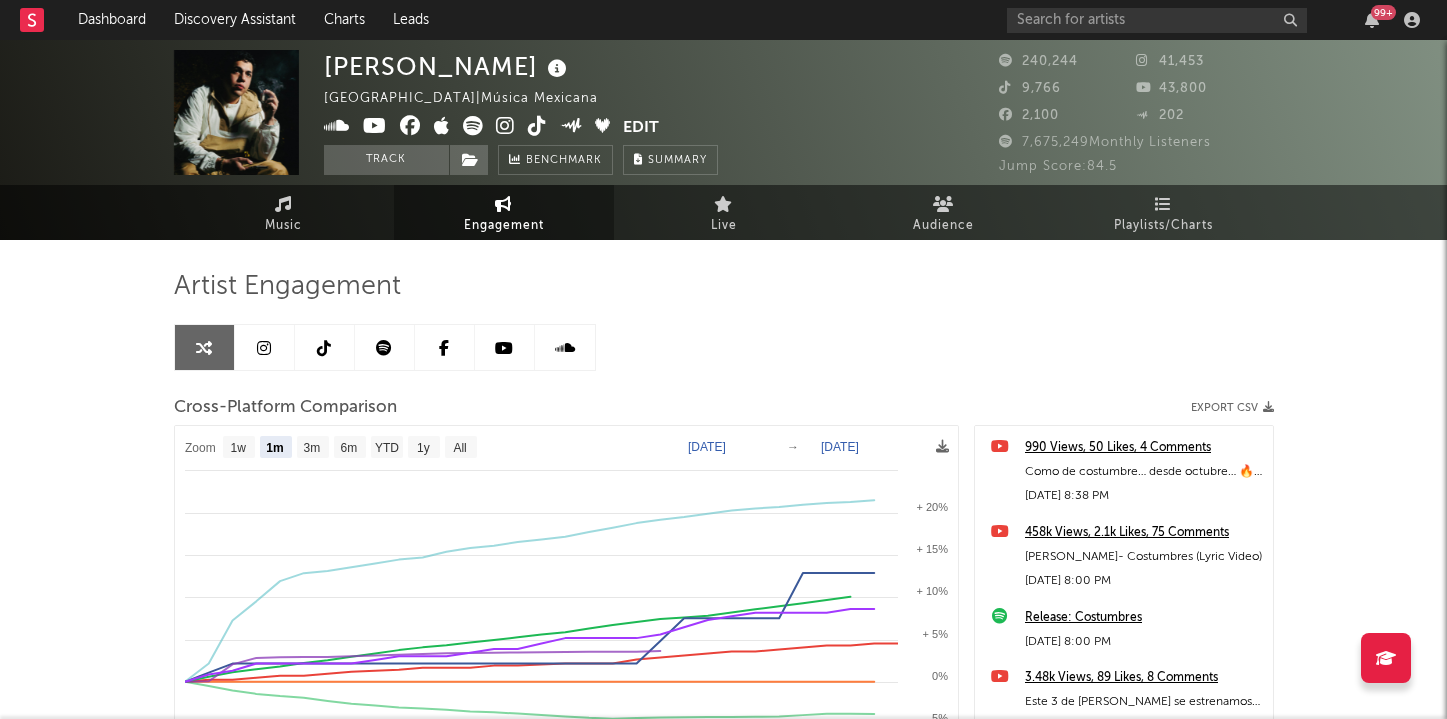 click at bounding box center [473, 126] 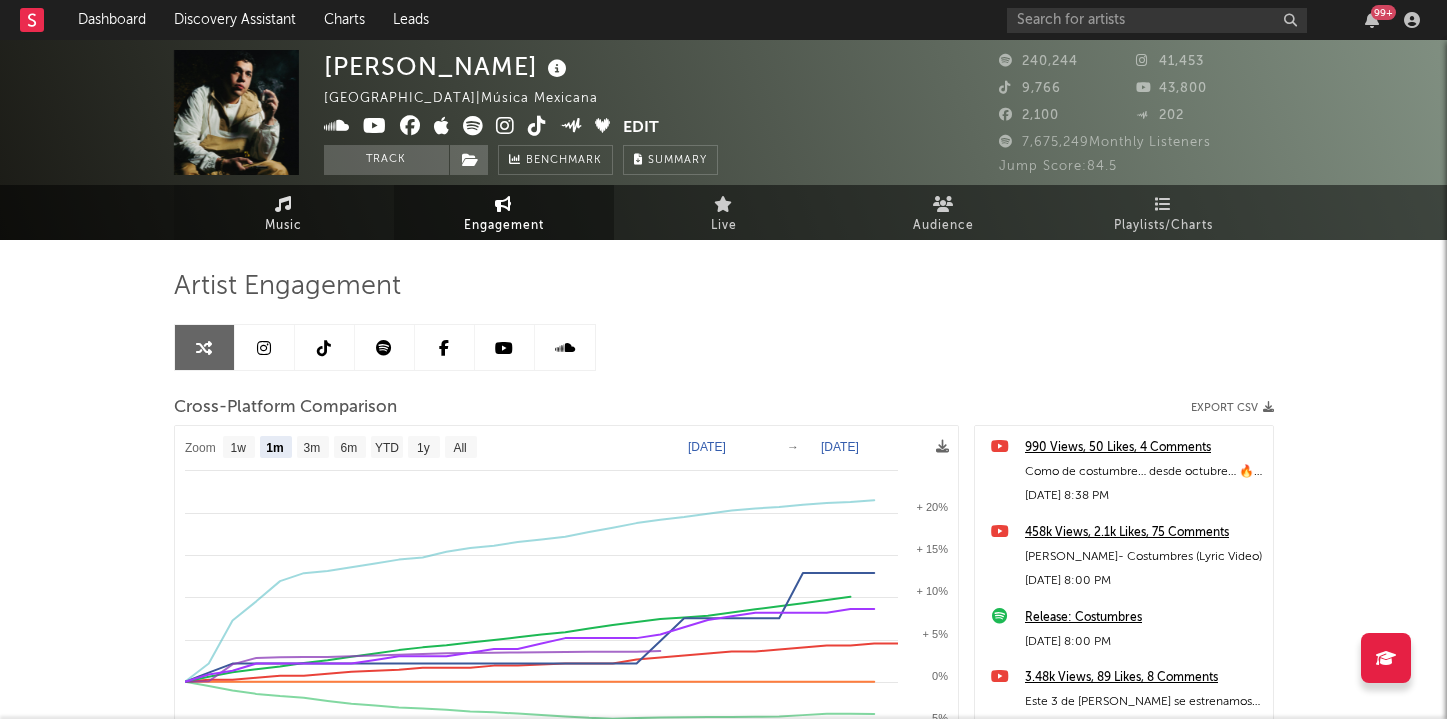 click on "Music" at bounding box center [284, 212] 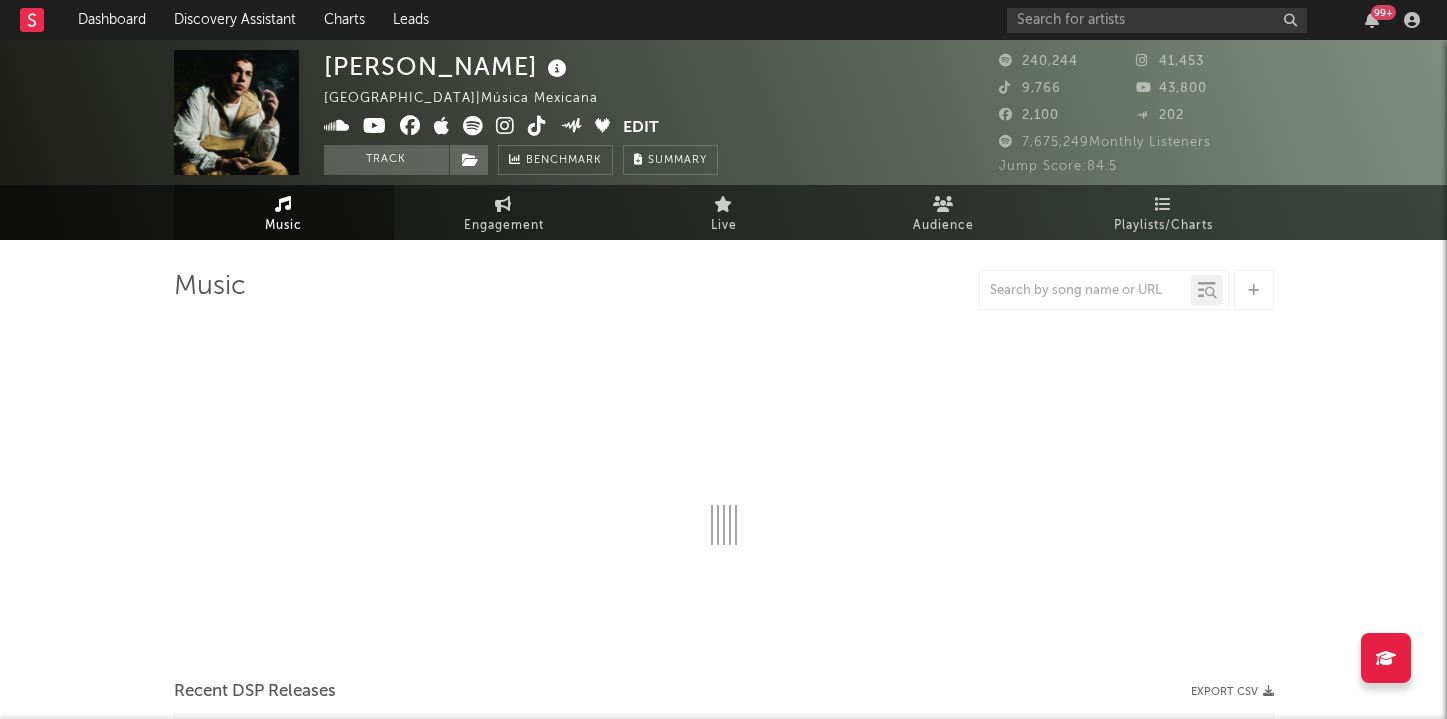 select on "6m" 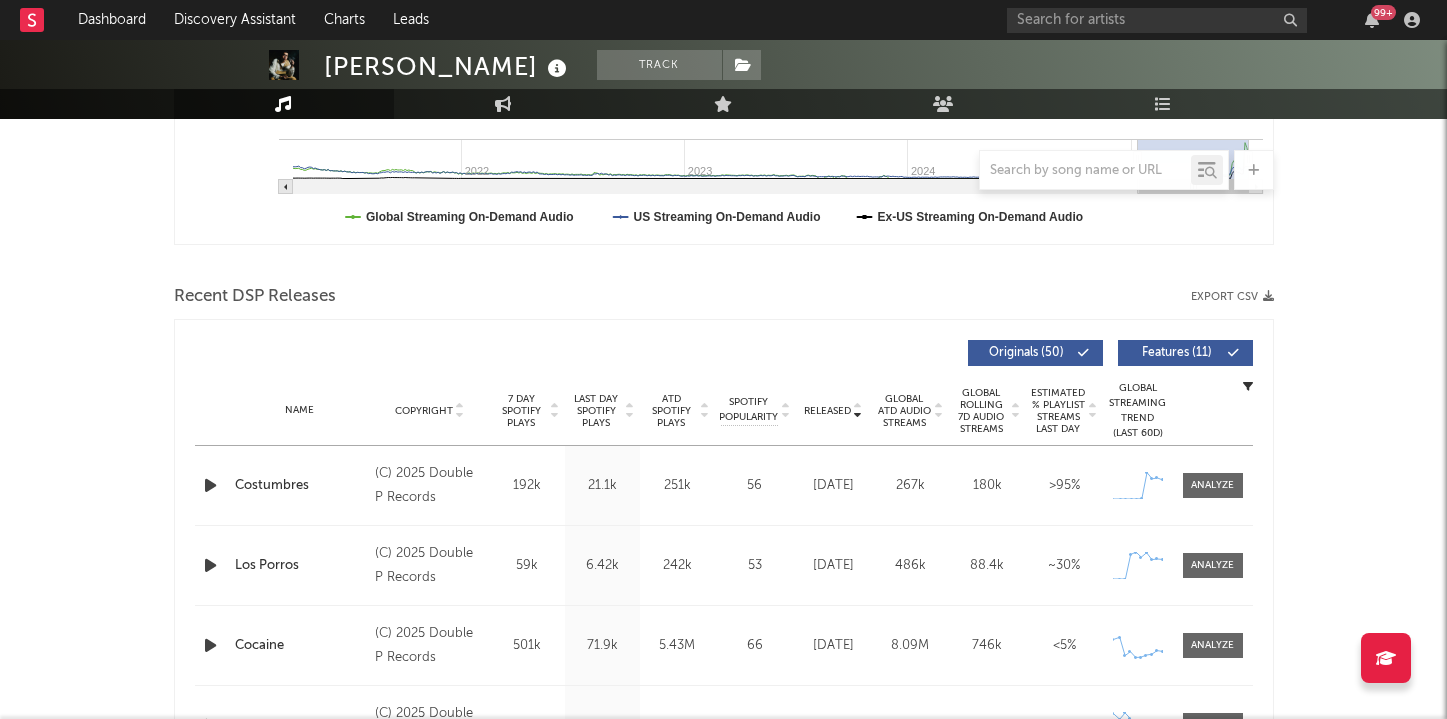 scroll, scrollTop: 554, scrollLeft: 0, axis: vertical 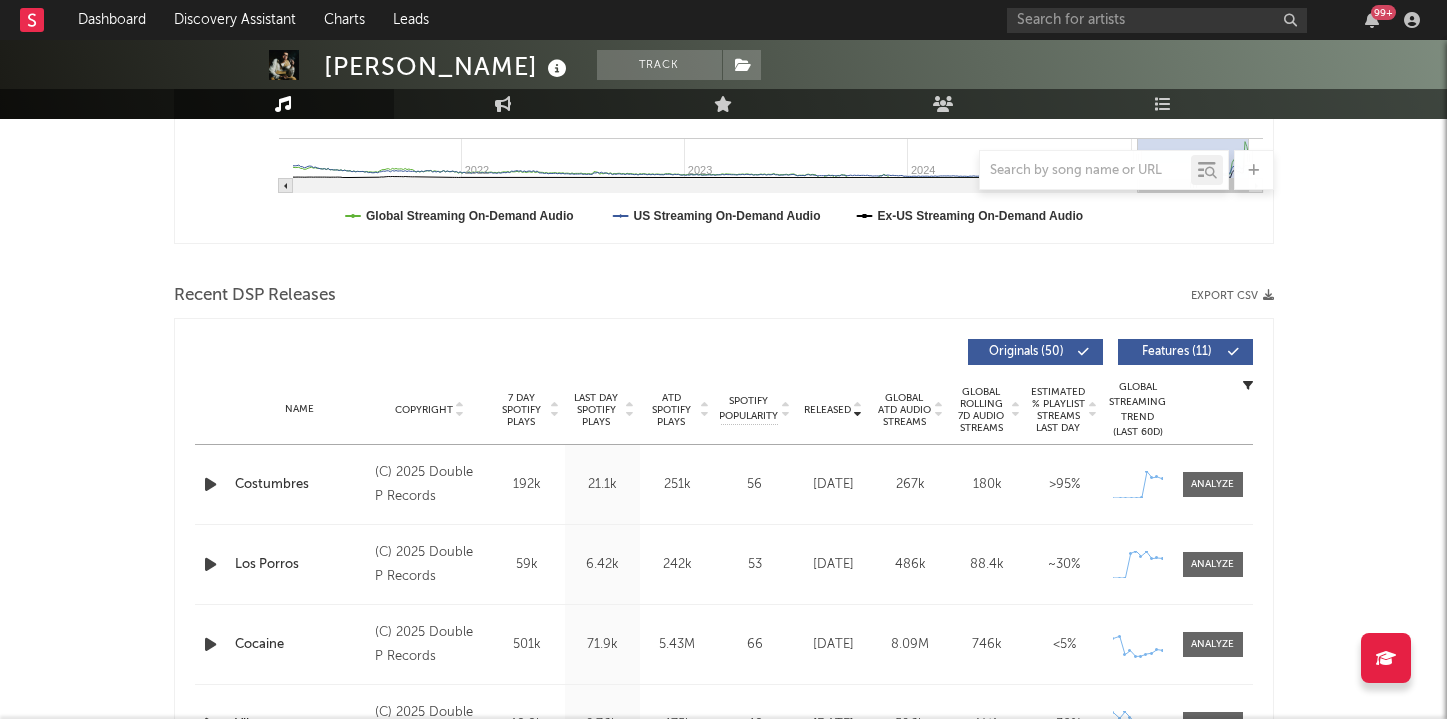click on "Features   ( 11 )" at bounding box center [1185, 352] 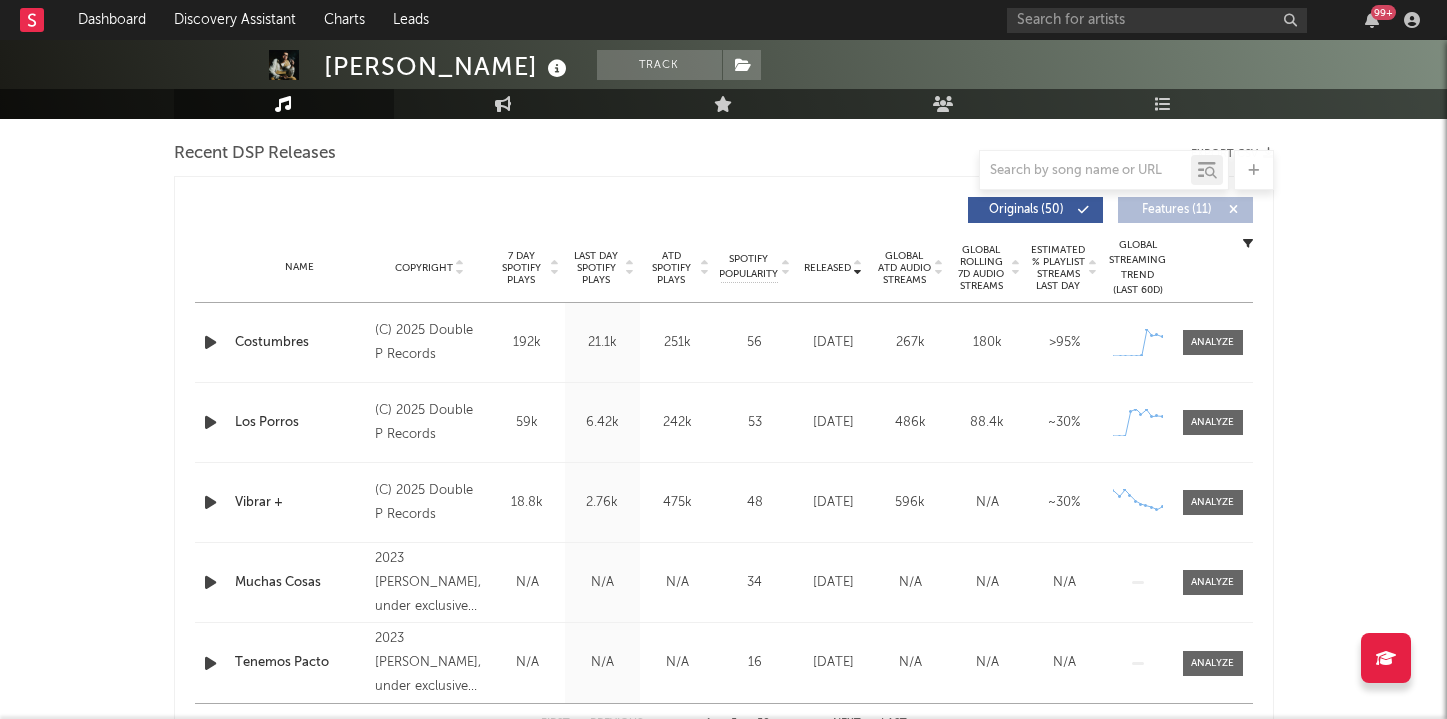 scroll, scrollTop: 707, scrollLeft: 0, axis: vertical 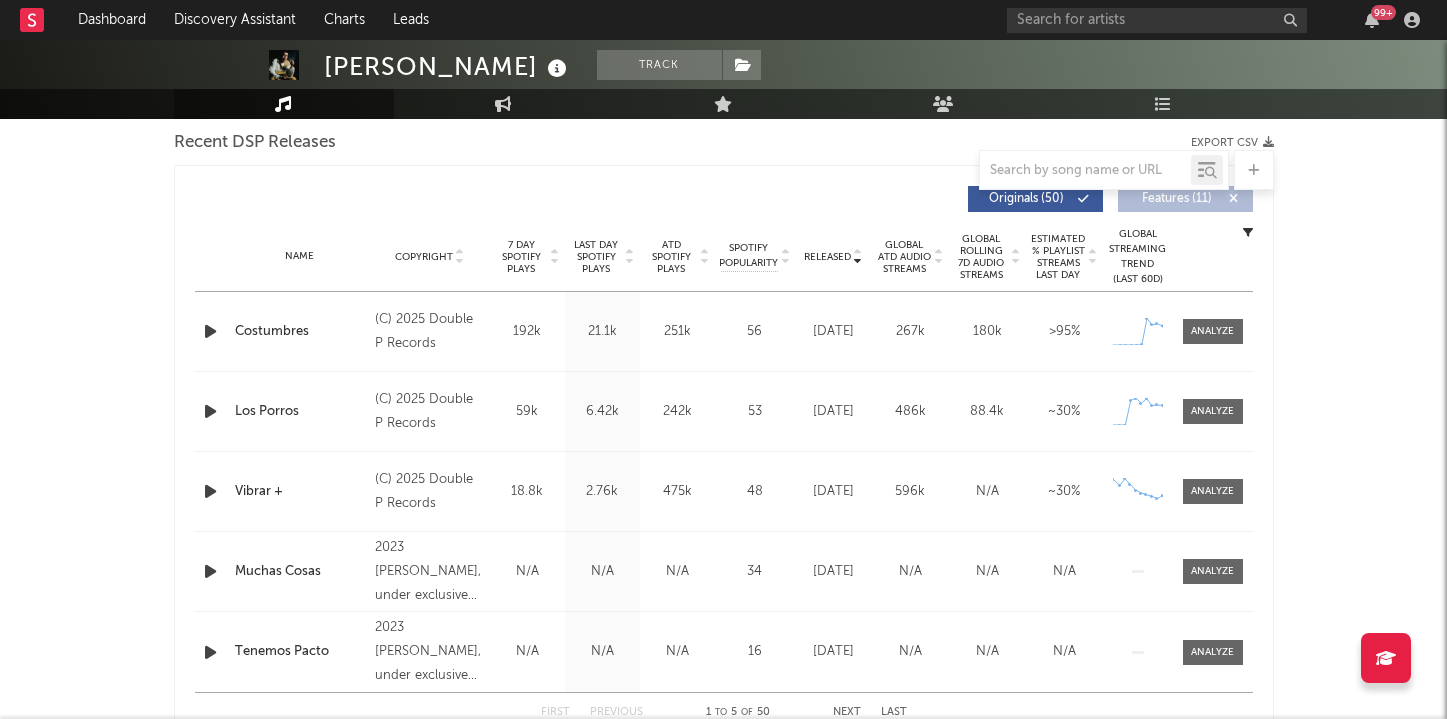 click on "Features   ( 11 )" at bounding box center (1177, 199) 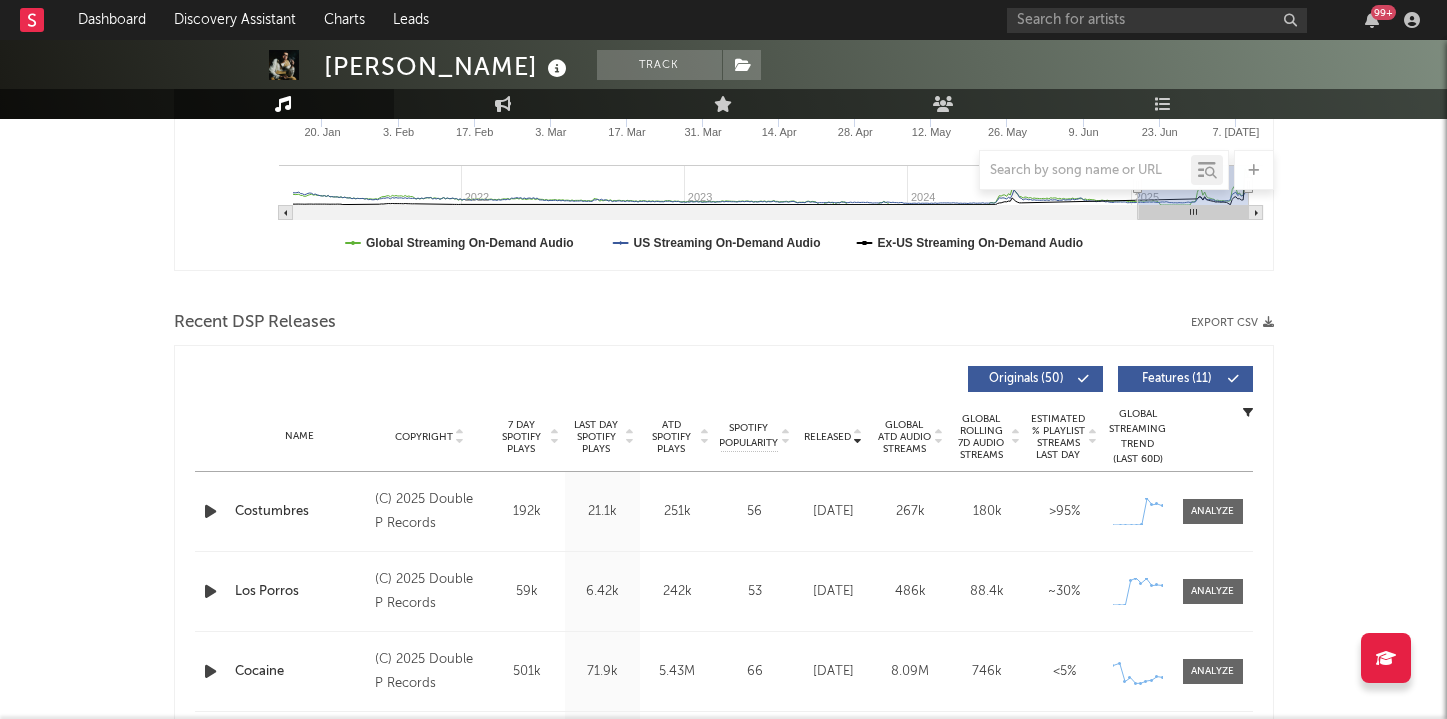 scroll, scrollTop: 0, scrollLeft: 0, axis: both 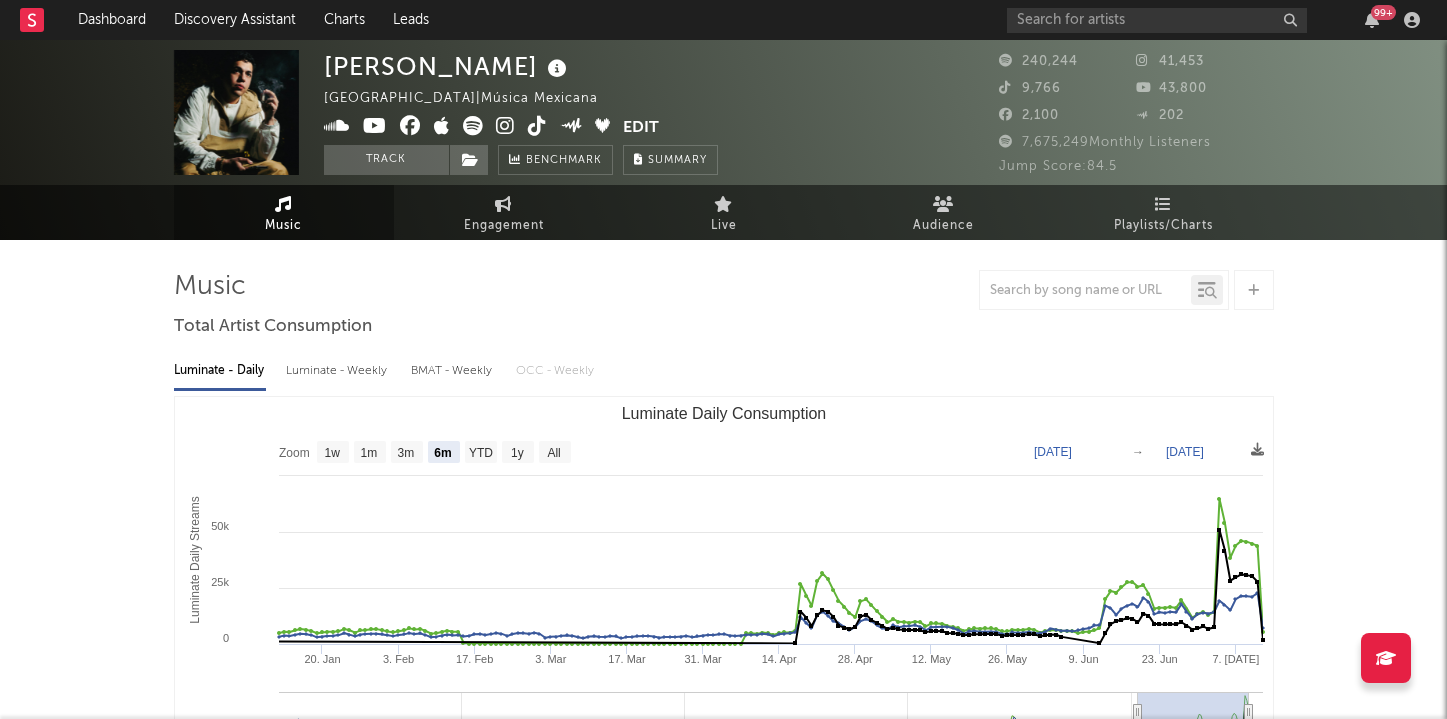 click at bounding box center (505, 126) 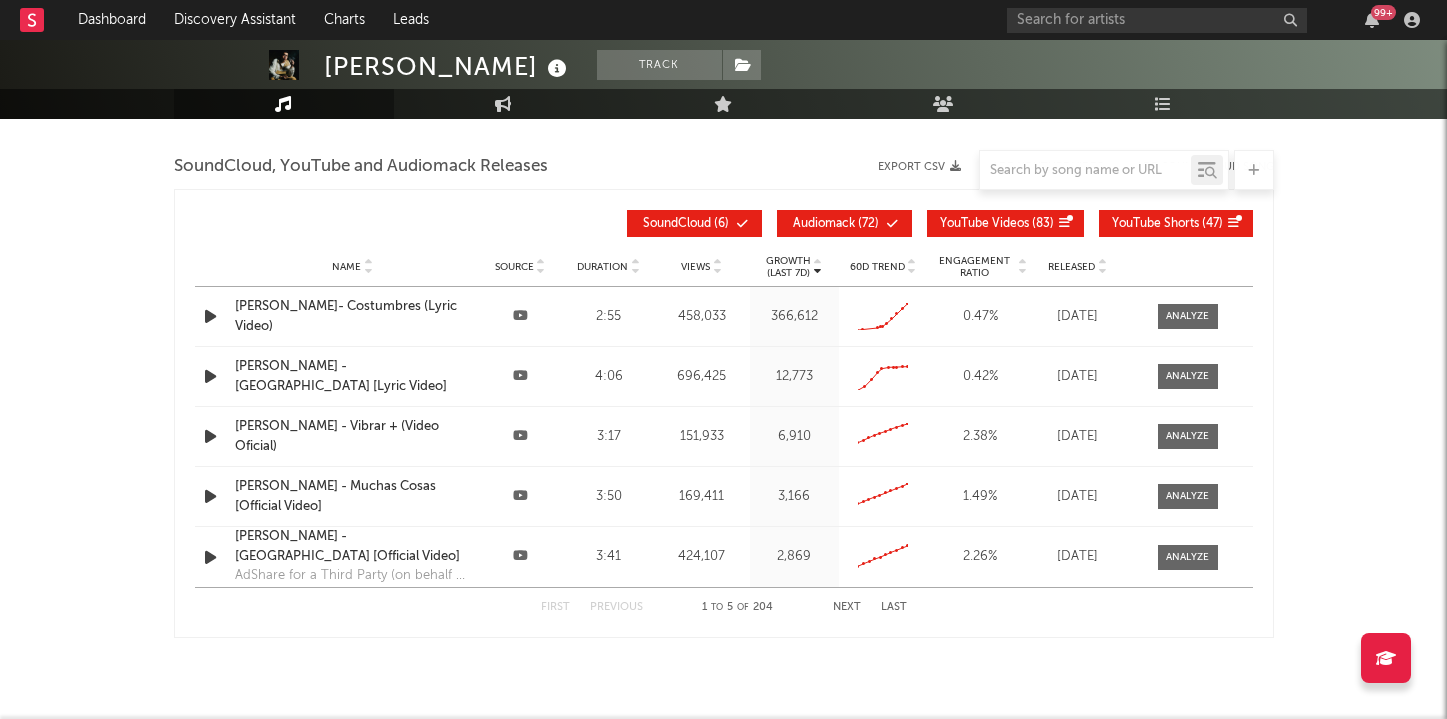 scroll, scrollTop: 1793, scrollLeft: 0, axis: vertical 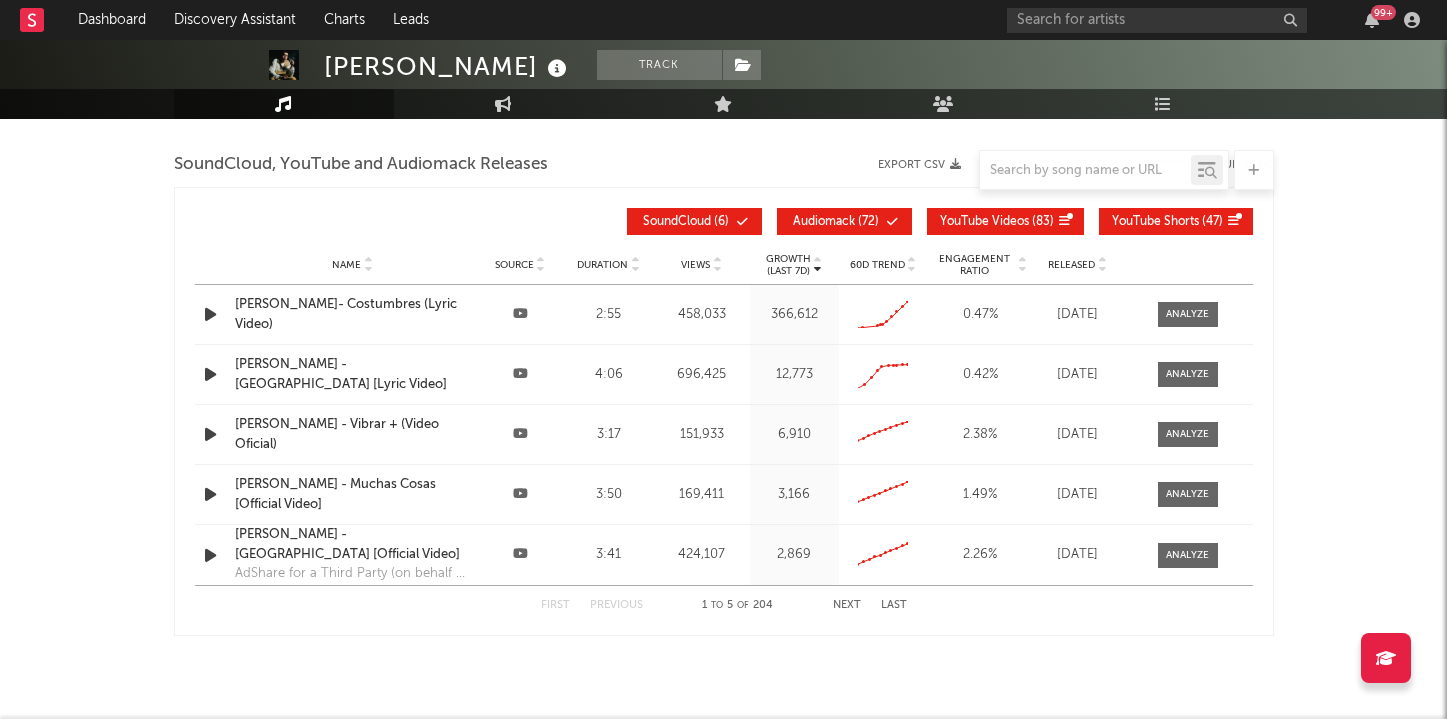click on "Released" at bounding box center [1071, 265] 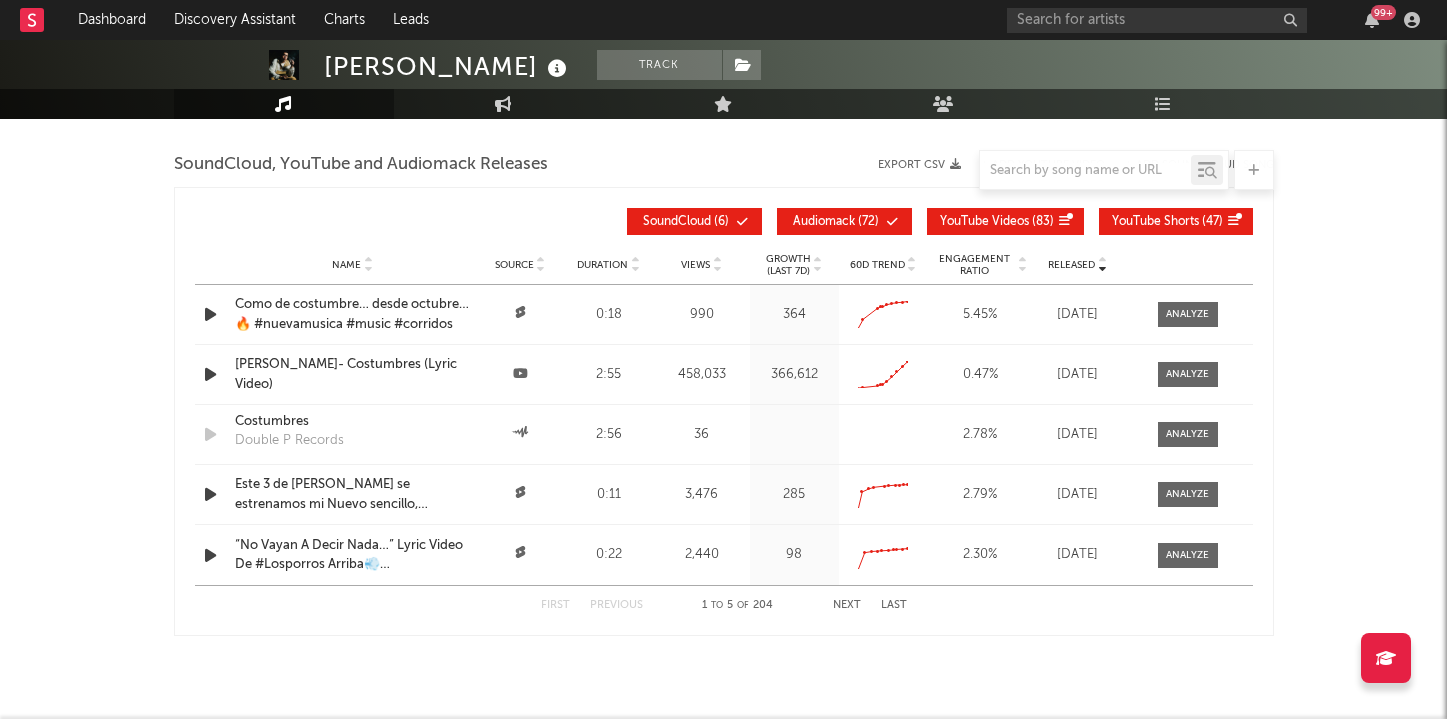 click on "Released" at bounding box center [1078, 264] 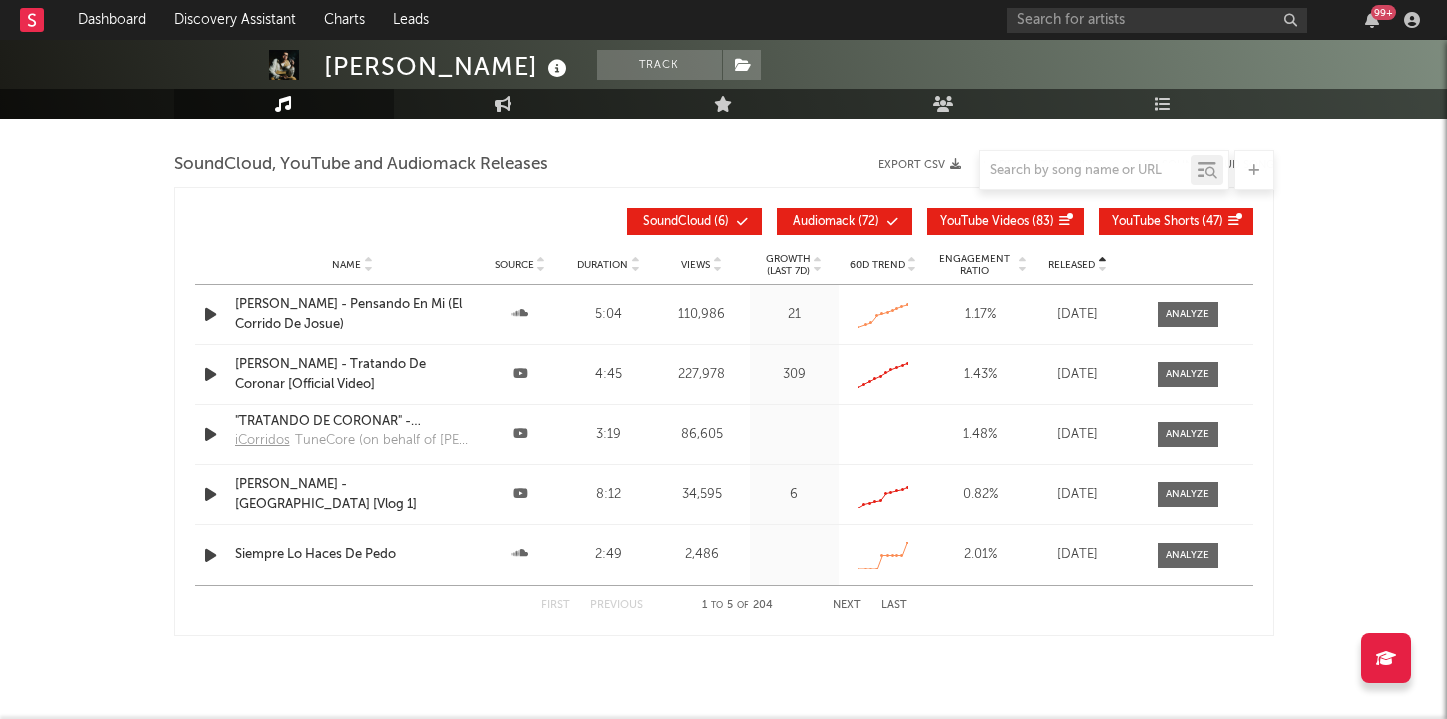 click on "Released" at bounding box center [1078, 264] 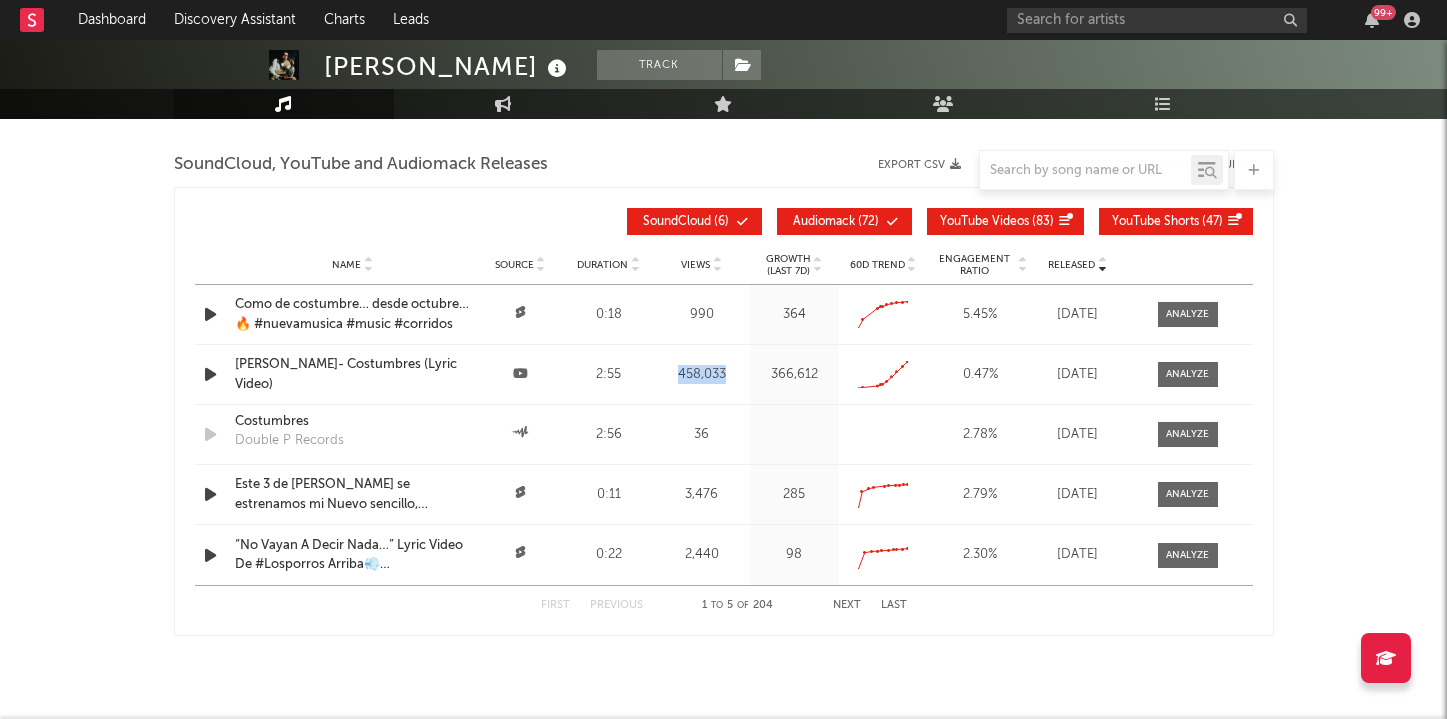drag, startPoint x: 735, startPoint y: 375, endPoint x: 672, endPoint y: 373, distance: 63.03174 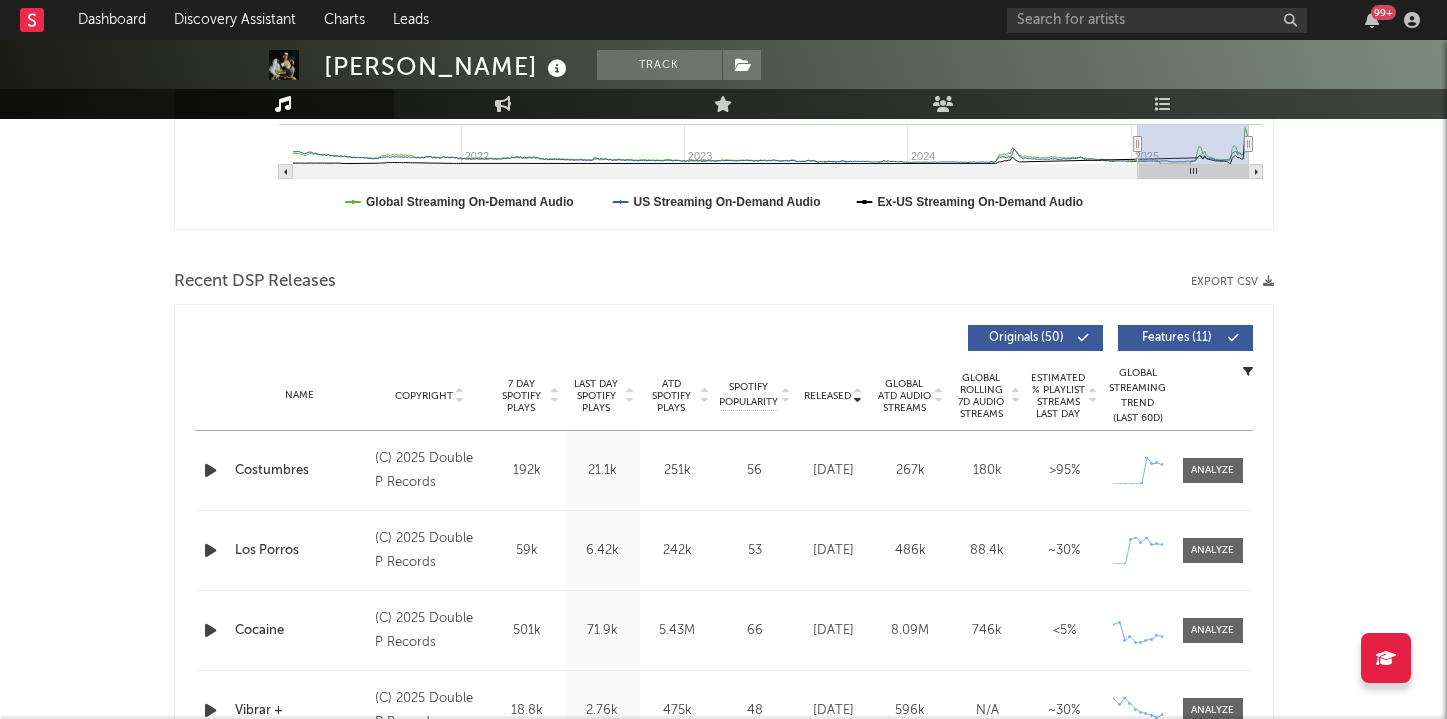 scroll, scrollTop: 0, scrollLeft: 0, axis: both 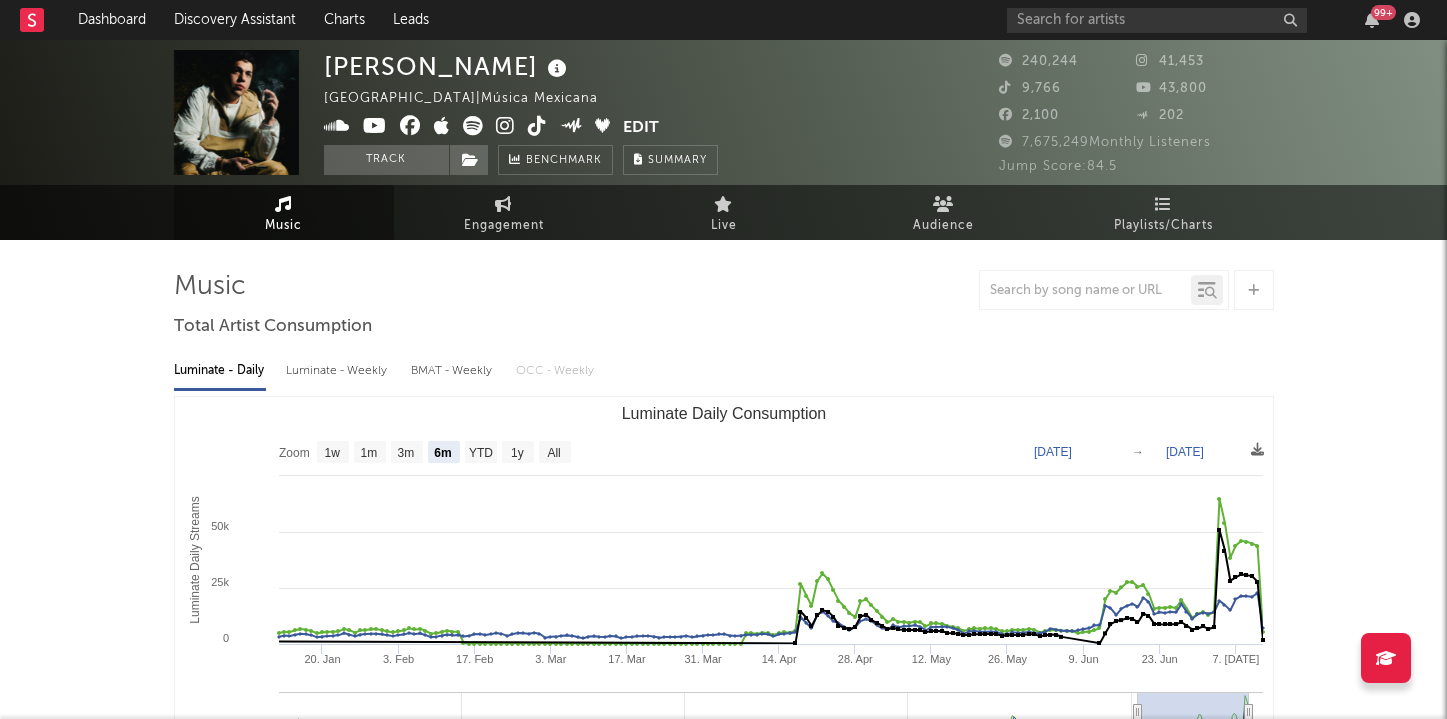click at bounding box center [537, 126] 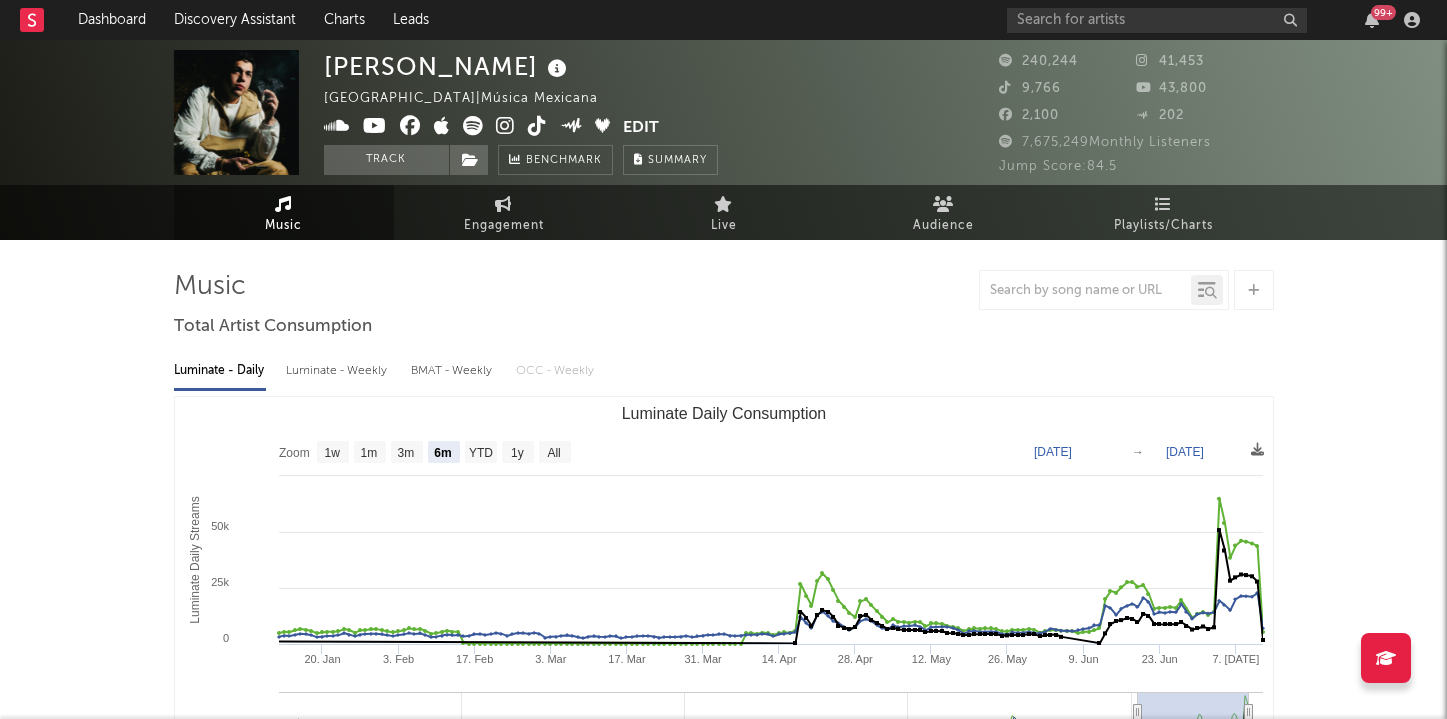 drag, startPoint x: 560, startPoint y: 100, endPoint x: 487, endPoint y: 106, distance: 73.24616 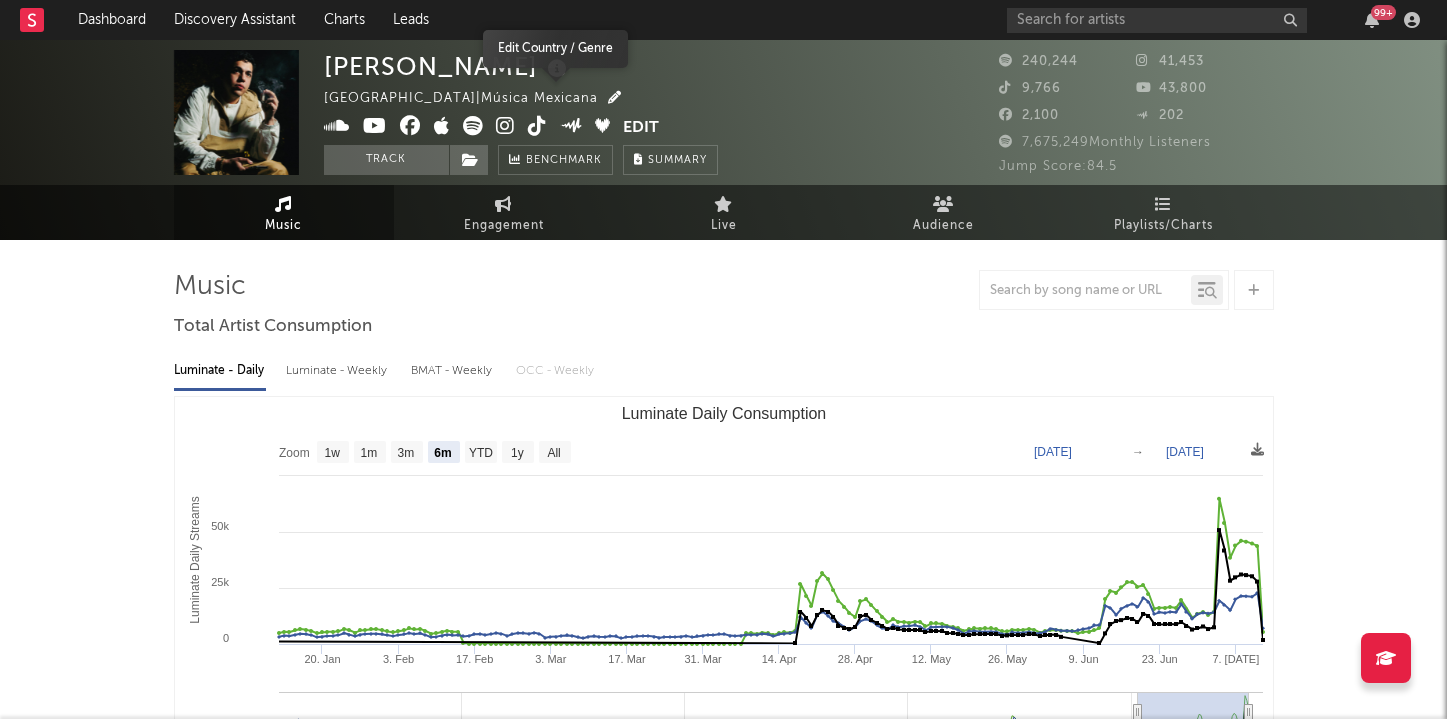 click at bounding box center [614, 97] 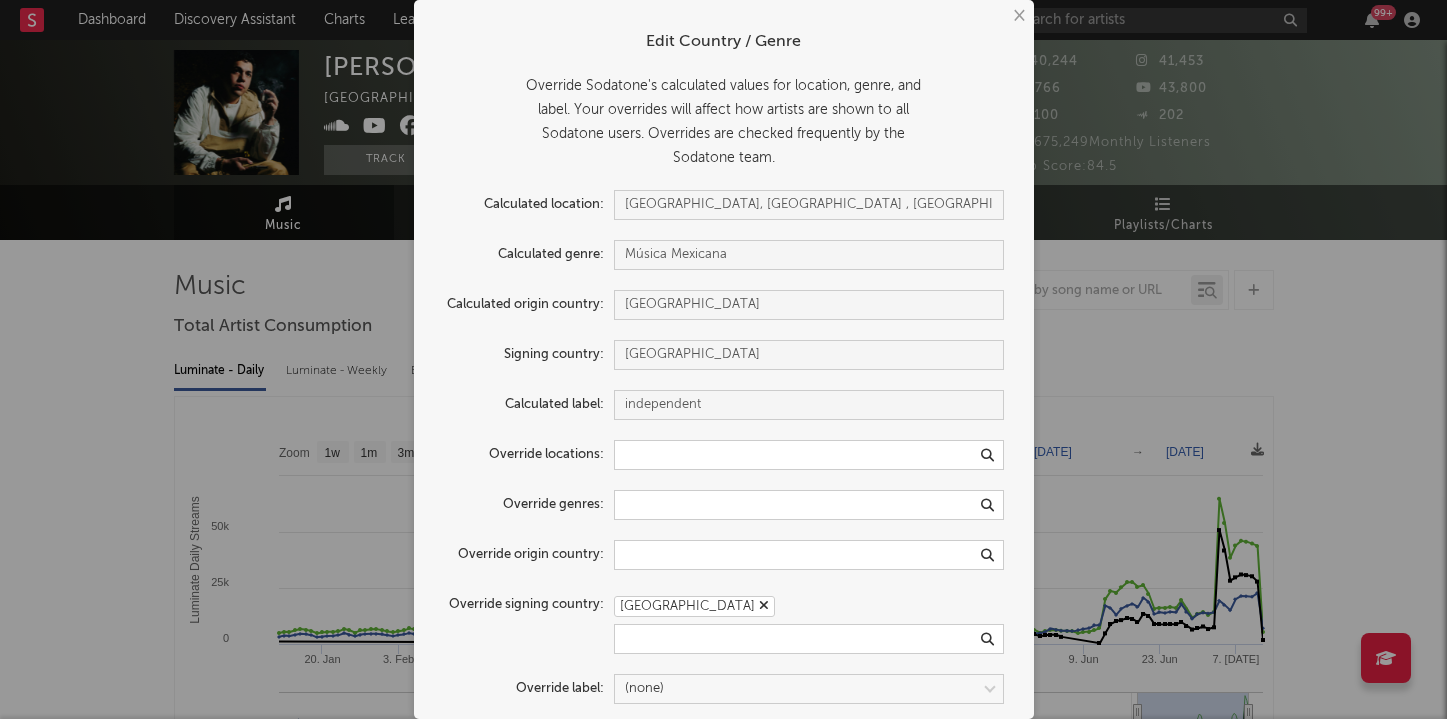 click on "×" at bounding box center [1018, 16] 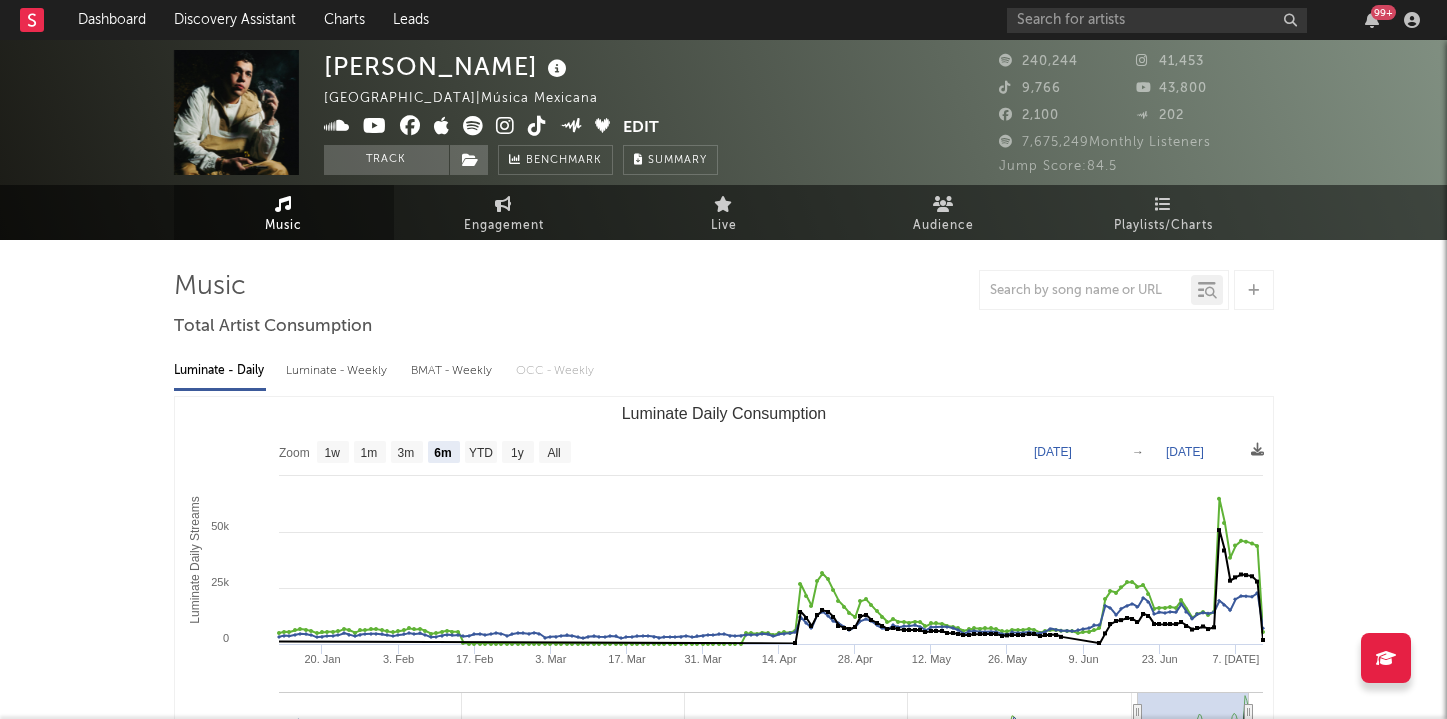 click at bounding box center (505, 126) 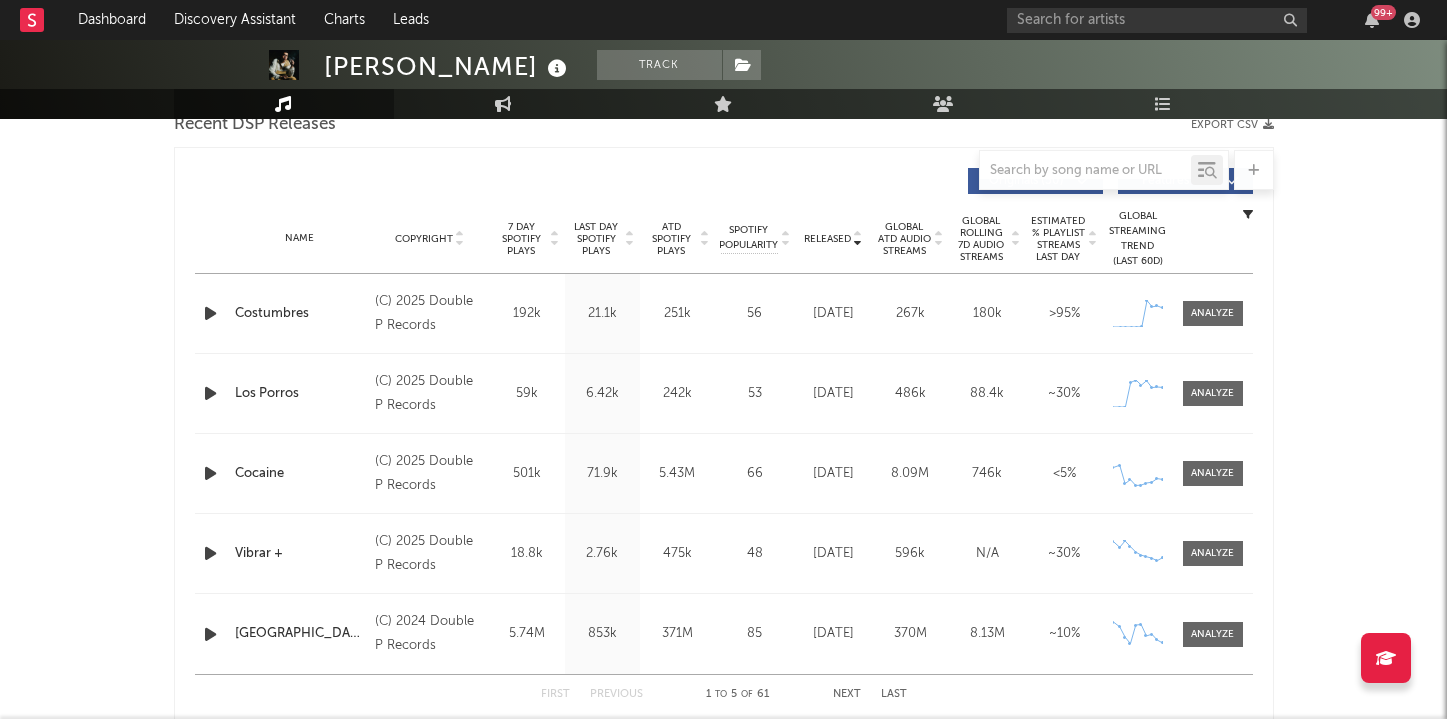 scroll, scrollTop: 727, scrollLeft: 0, axis: vertical 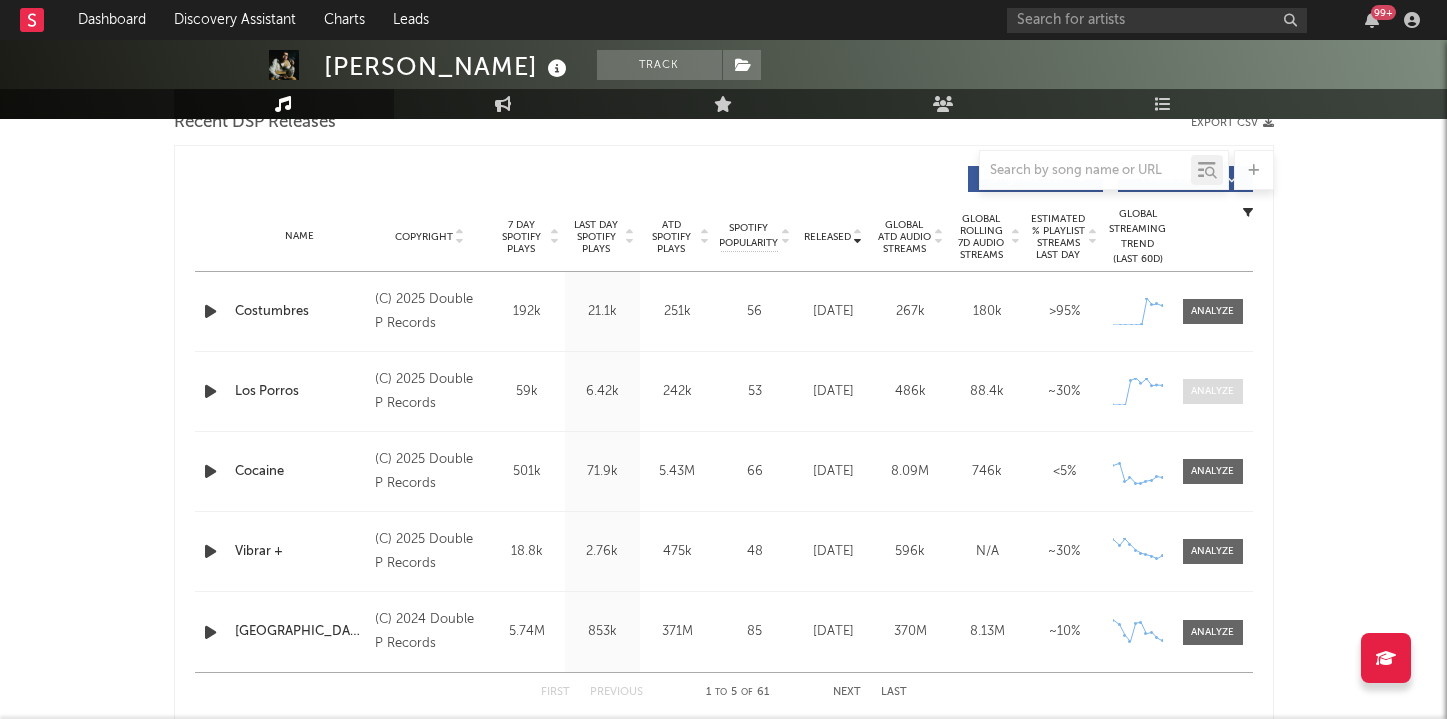 click at bounding box center (1212, 391) 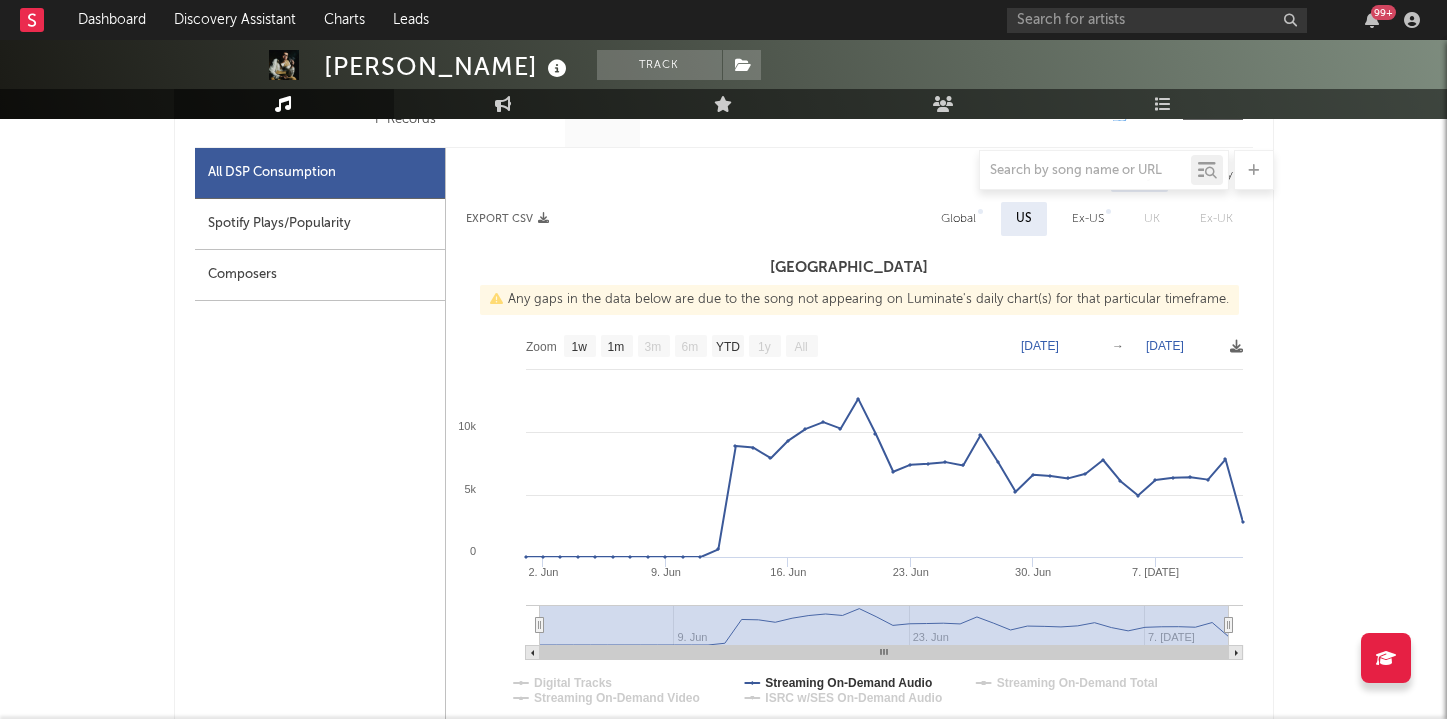 scroll, scrollTop: 1020, scrollLeft: 0, axis: vertical 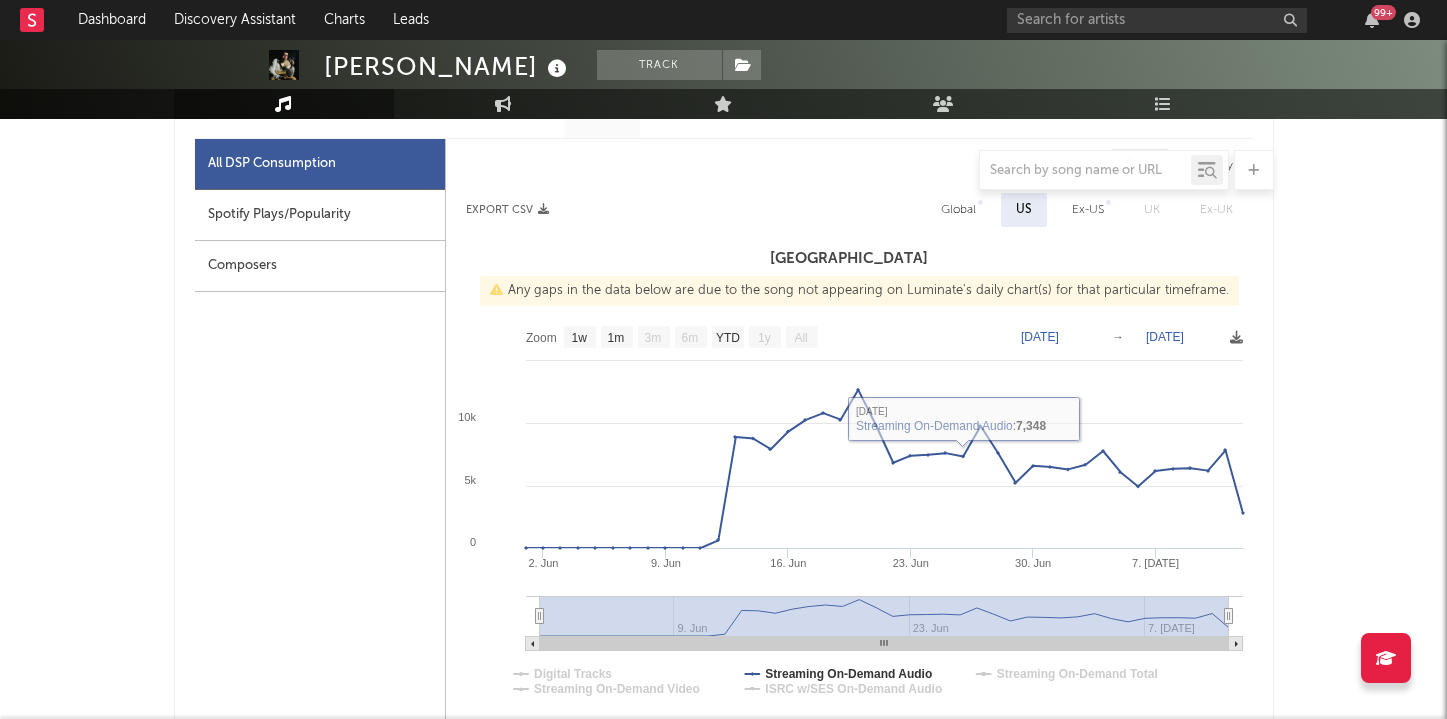 click on "Spotify Plays/Popularity" at bounding box center (320, 215) 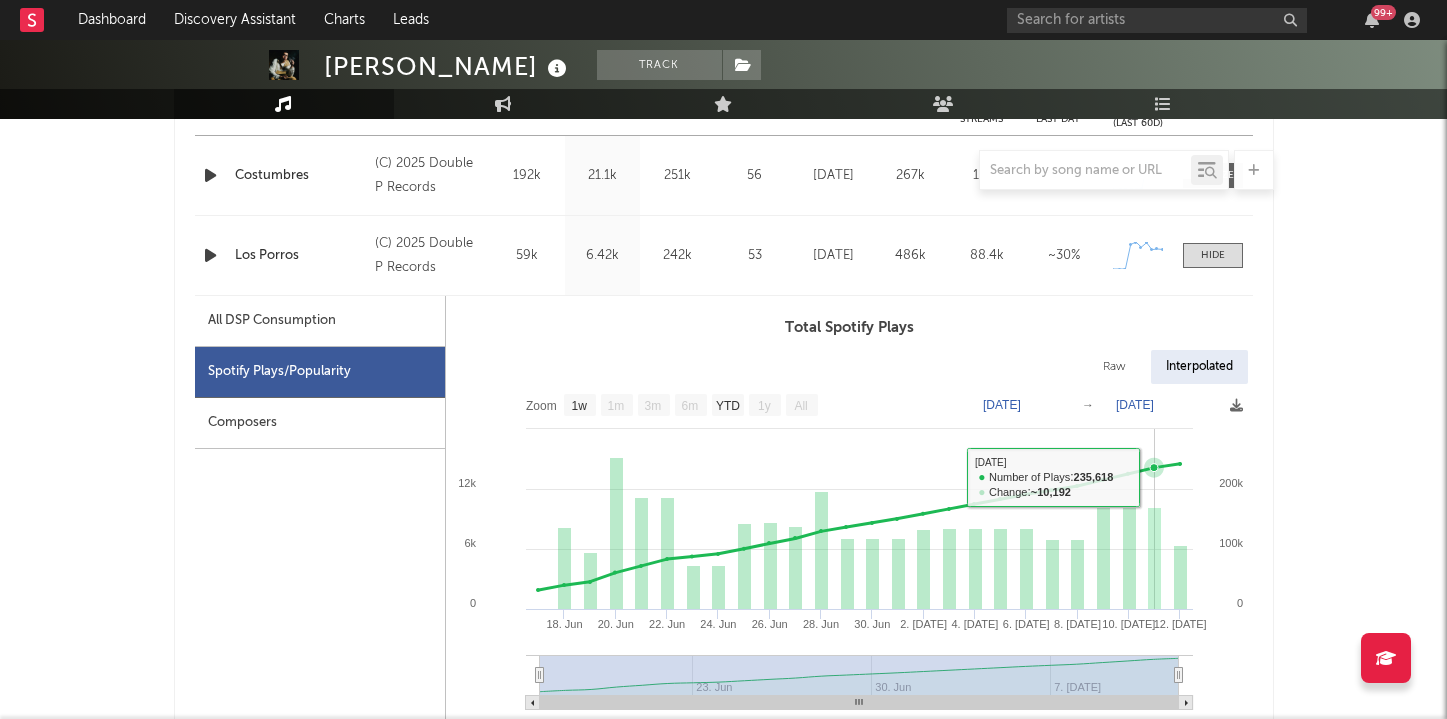 scroll, scrollTop: 849, scrollLeft: 0, axis: vertical 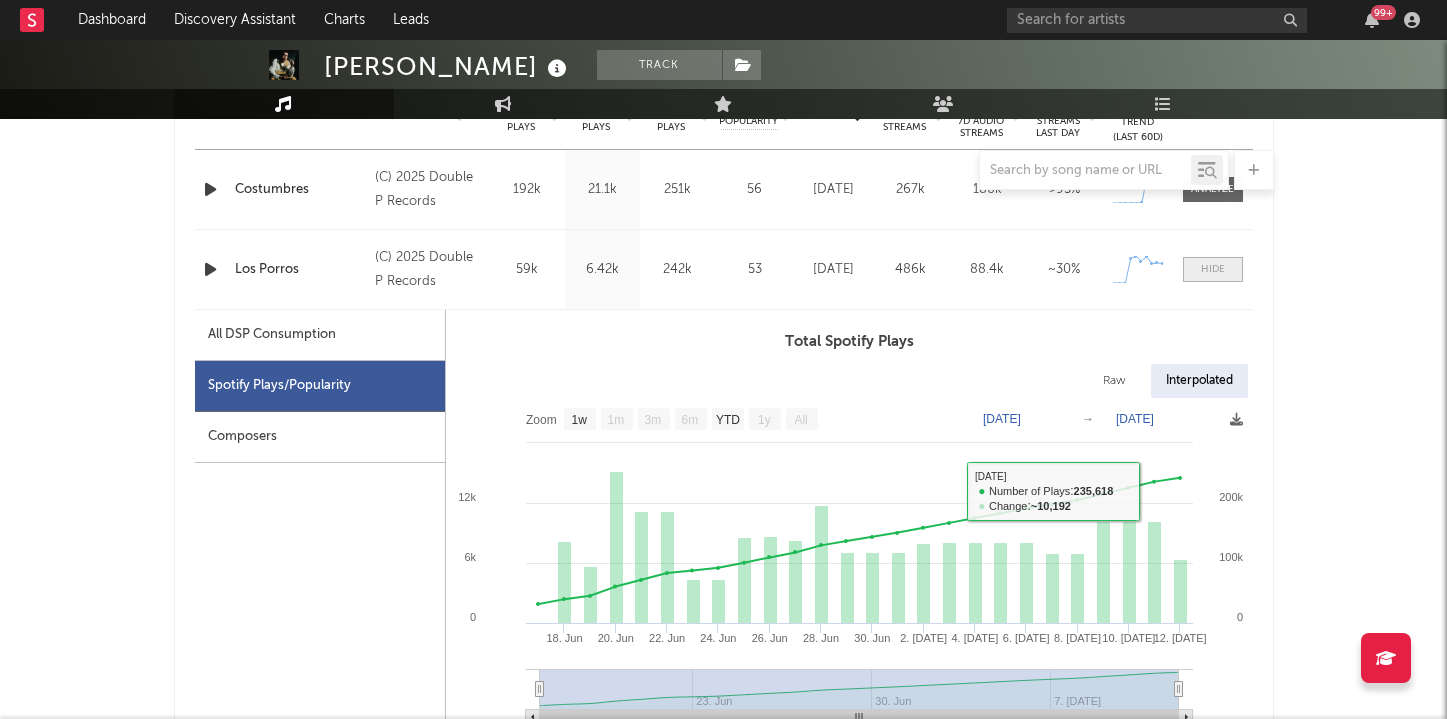 click at bounding box center (1213, 269) 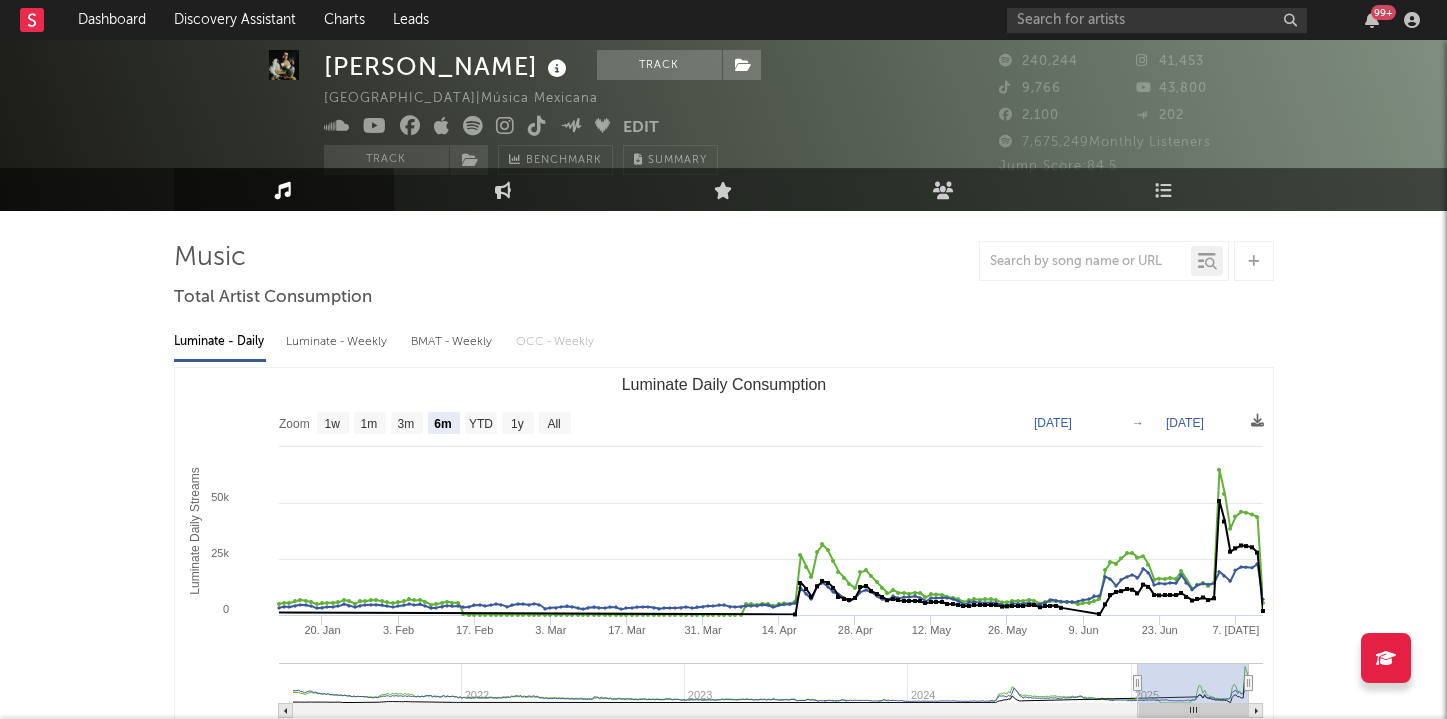 scroll, scrollTop: 0, scrollLeft: 0, axis: both 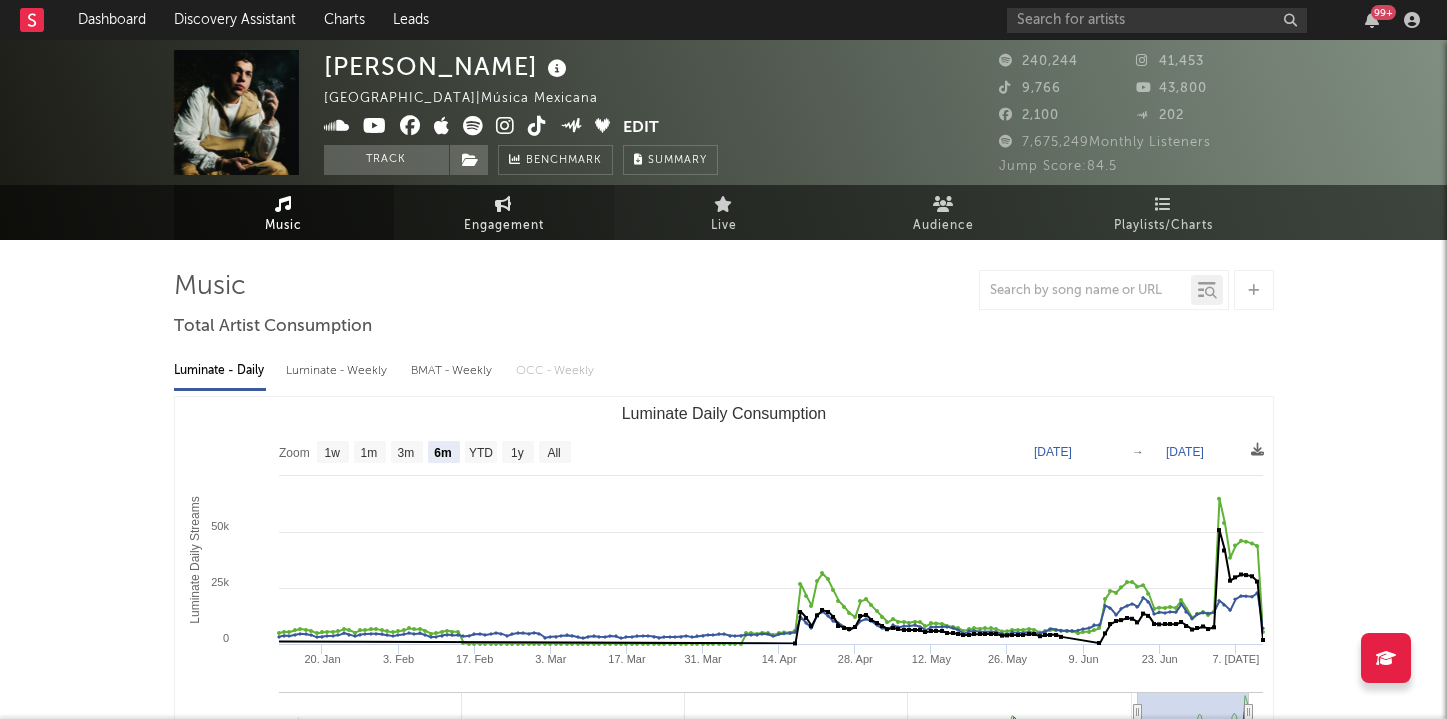 click on "Engagement" at bounding box center (504, 226) 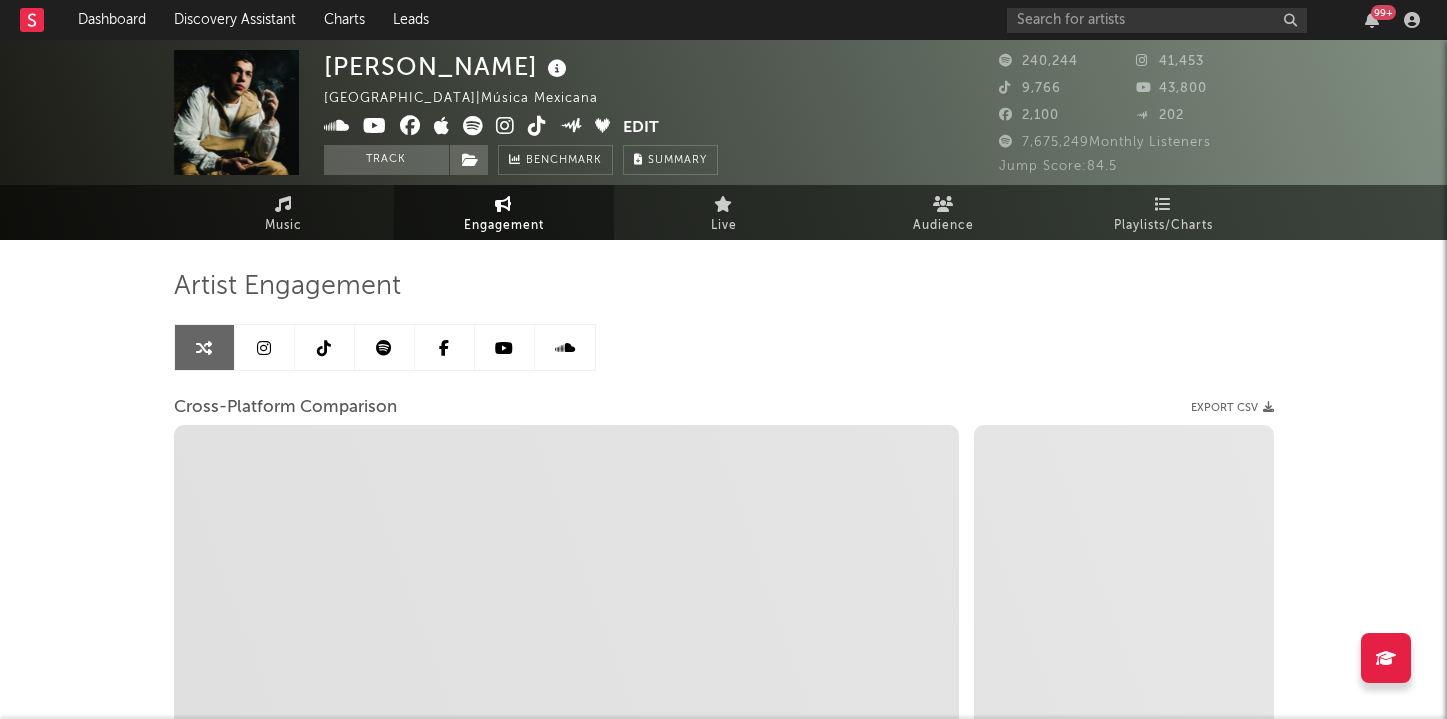 select on "1w" 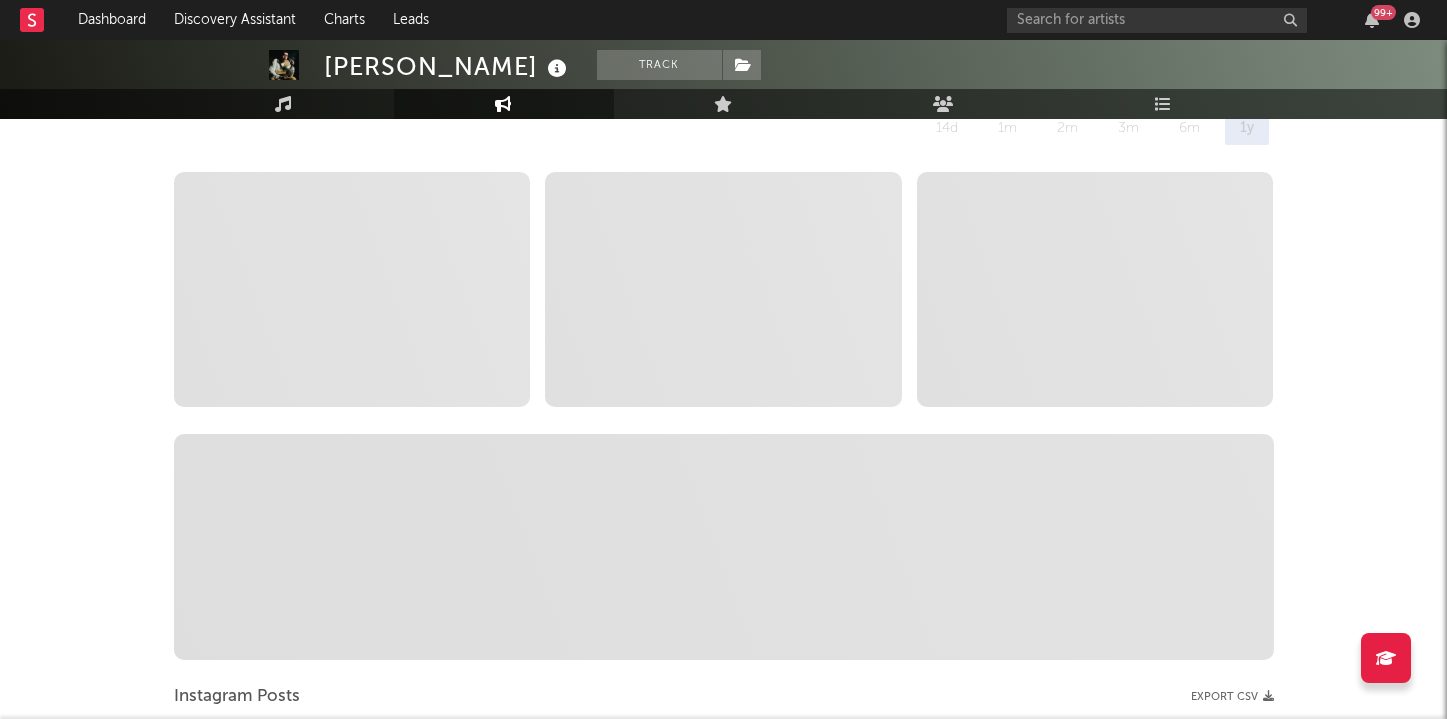 scroll, scrollTop: 289, scrollLeft: 0, axis: vertical 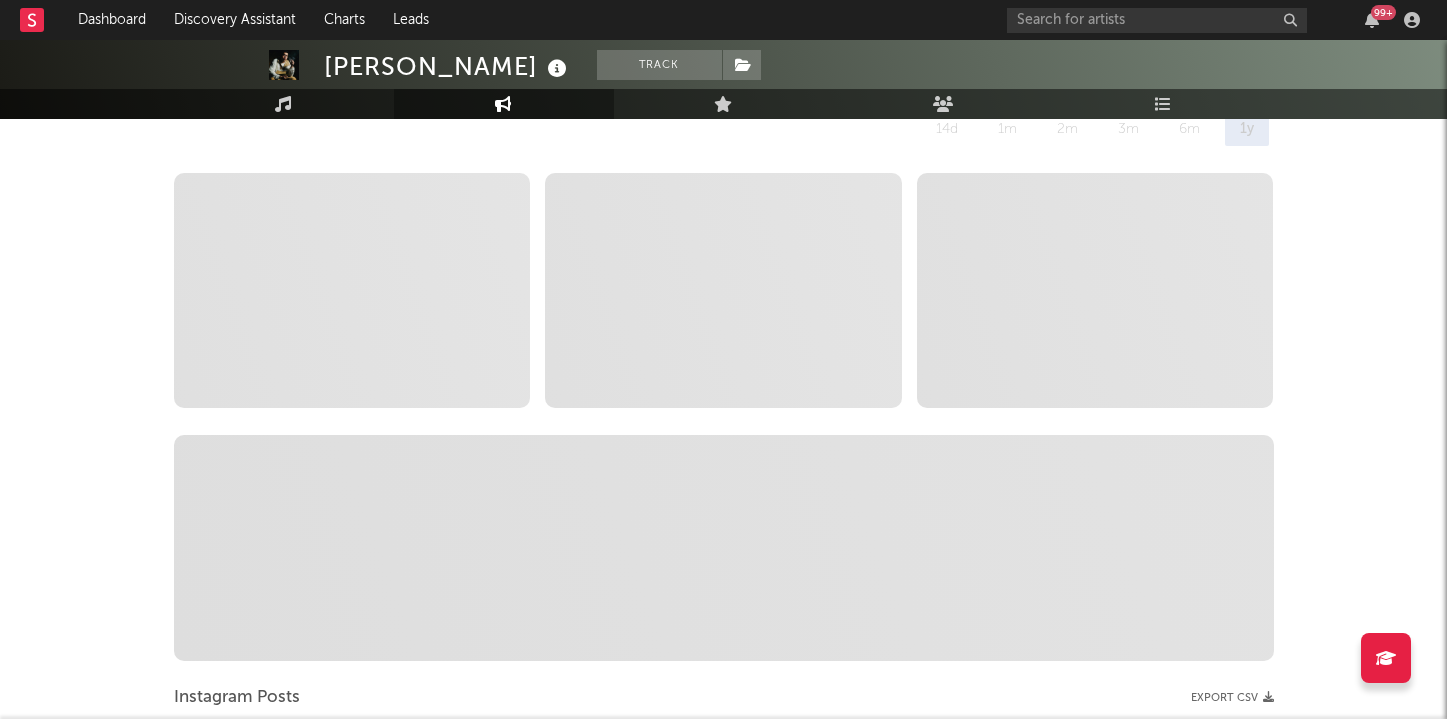 select on "6m" 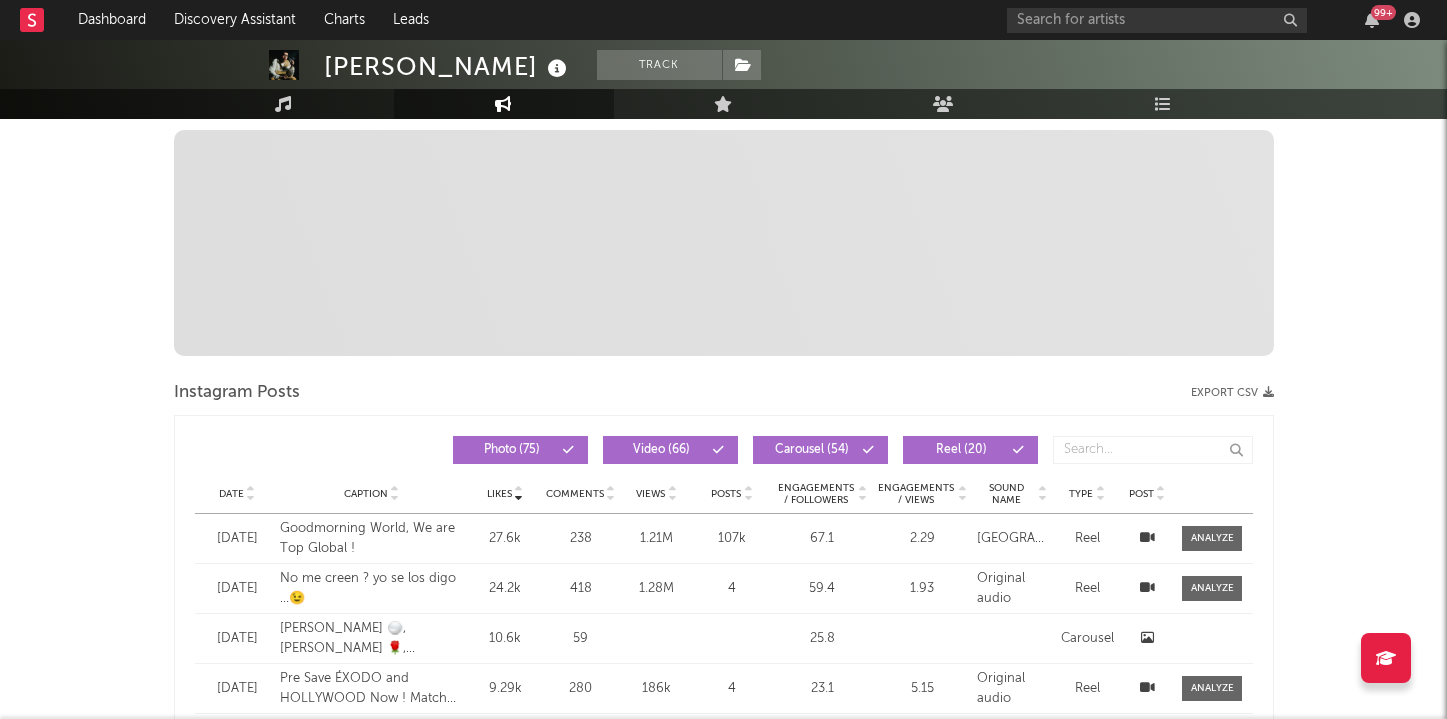click on "Estevan Plazola Track United States  |  Música Mexicana Edit Track Benchmark Summary 240,244 41,453 9,766 43,800 2,100 202 7,675,249  Monthly Listeners Jump Score:  84.5 Music Engagement Live Audience Playlists/Charts Artist Engagement 14d 1m 2m 3m 6m 1y --   stat0 No video posts were posted in the last year --   stat1 No video posts were posted in the last year --   stat2 No video posts were posted in the last year Per Post Stats (% of followers) Jan '99   stat1 % of followers 1 1.00 %   stat2 % of followers 1 1.00 %   stat3 % of followers 1 1.00 % Instagram Posts Export CSV  Likes Date Caption Likes Comments Views Posts Engagements / Followers Engagements / Views Sound Name Type Post Photo   ( 75 ) Video   ( 66 ) Carousel   ( 54 ) Reel   ( 20 ) Date Caption Likes Comments Views Posts Engagements / Followers Engagements / Views Sound Name Type Post Date Jun 25 '24 Caption Goodmorning World, We are Top Global ! Likes 27.6k Comments 238 Views 1.21M Posts 107k Engagements / Followers 67.1 2.29 Sound Name 4" at bounding box center (723, 900) 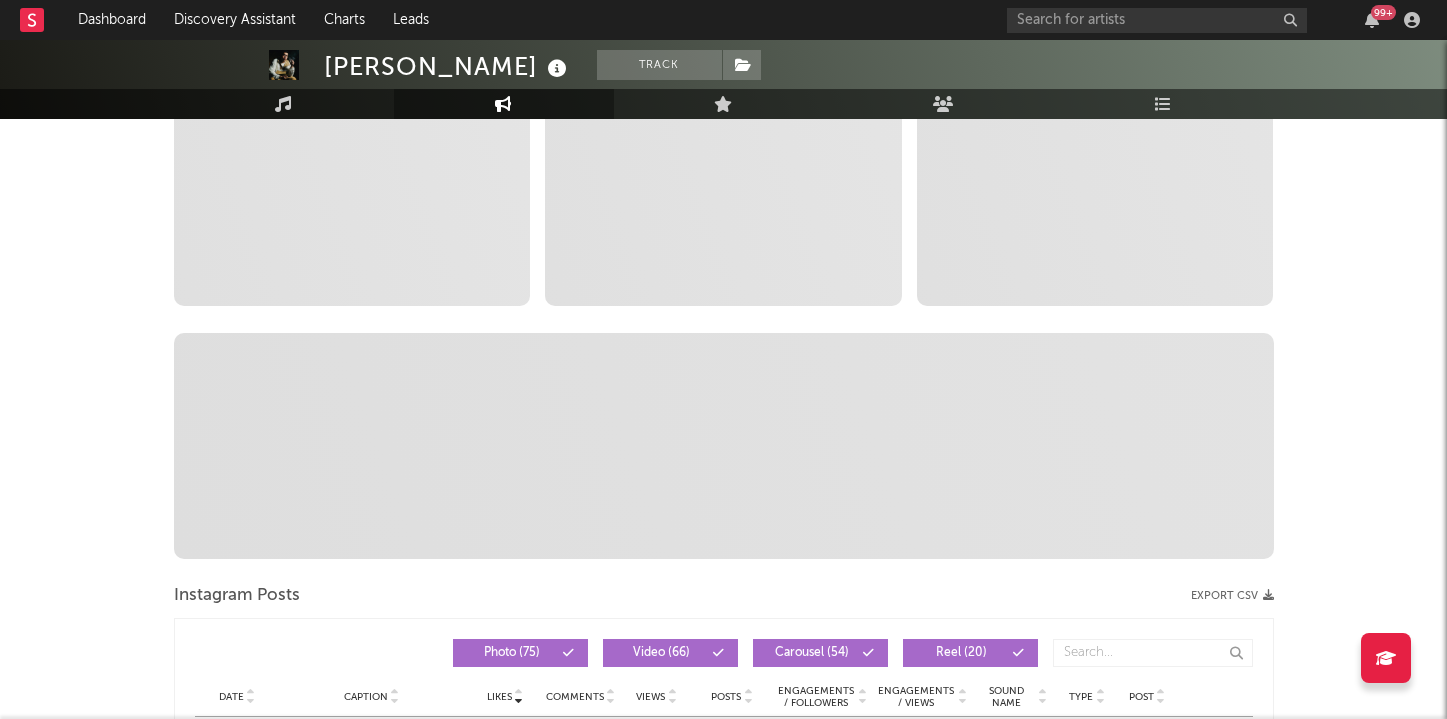 scroll, scrollTop: 0, scrollLeft: 0, axis: both 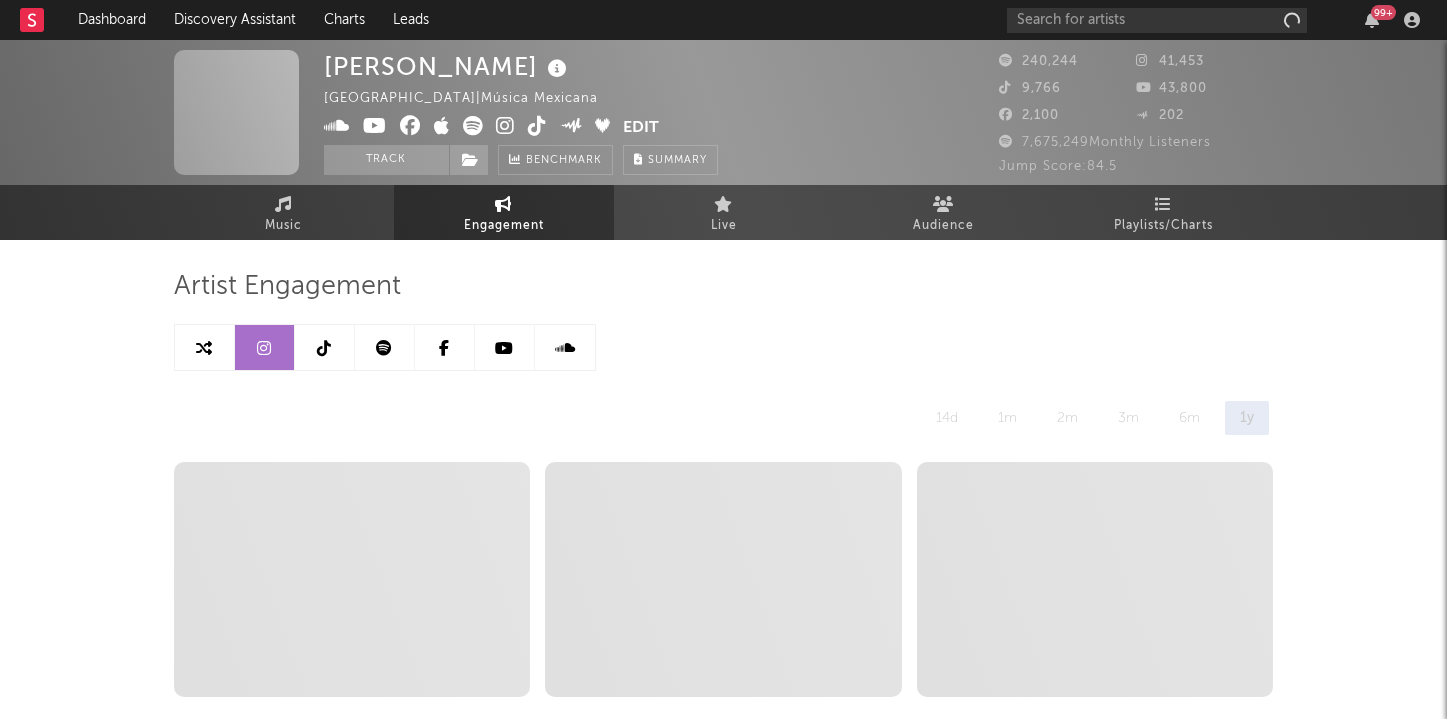 select on "6m" 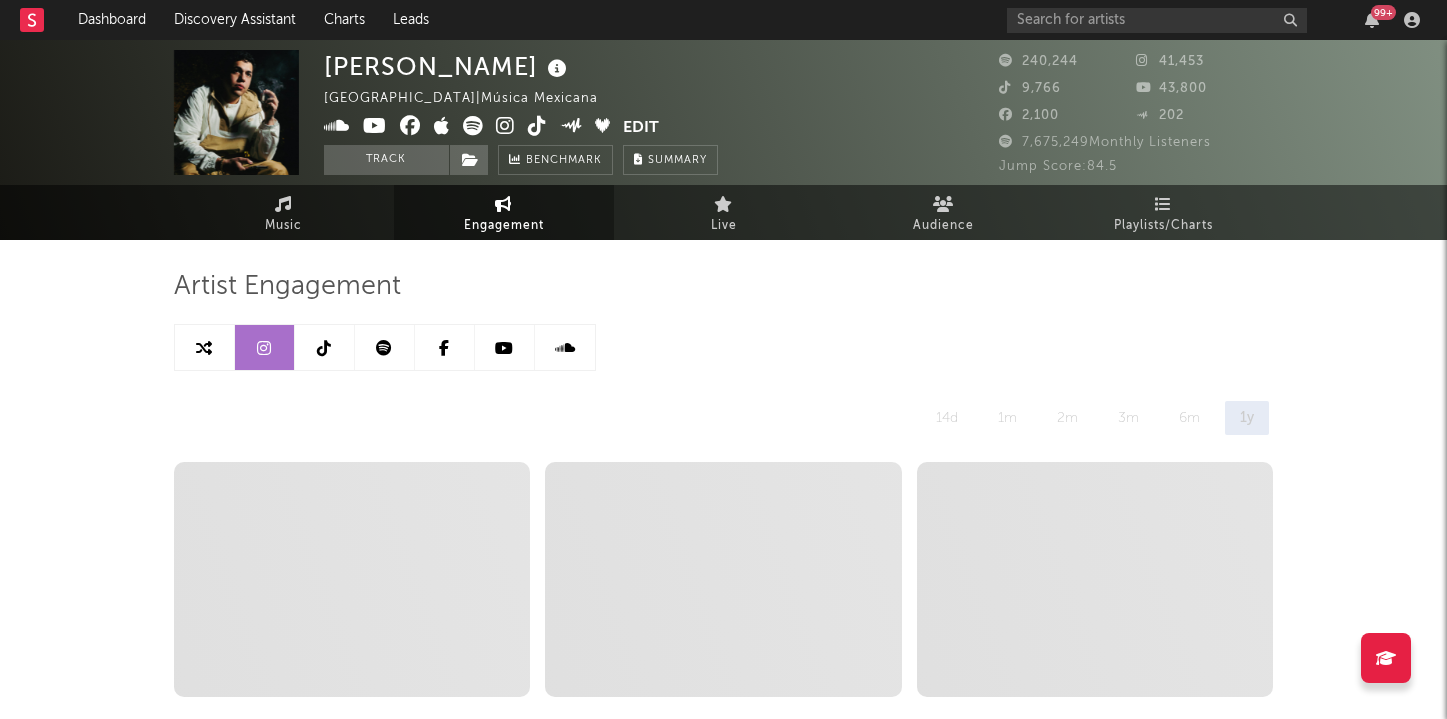 click at bounding box center [204, 348] 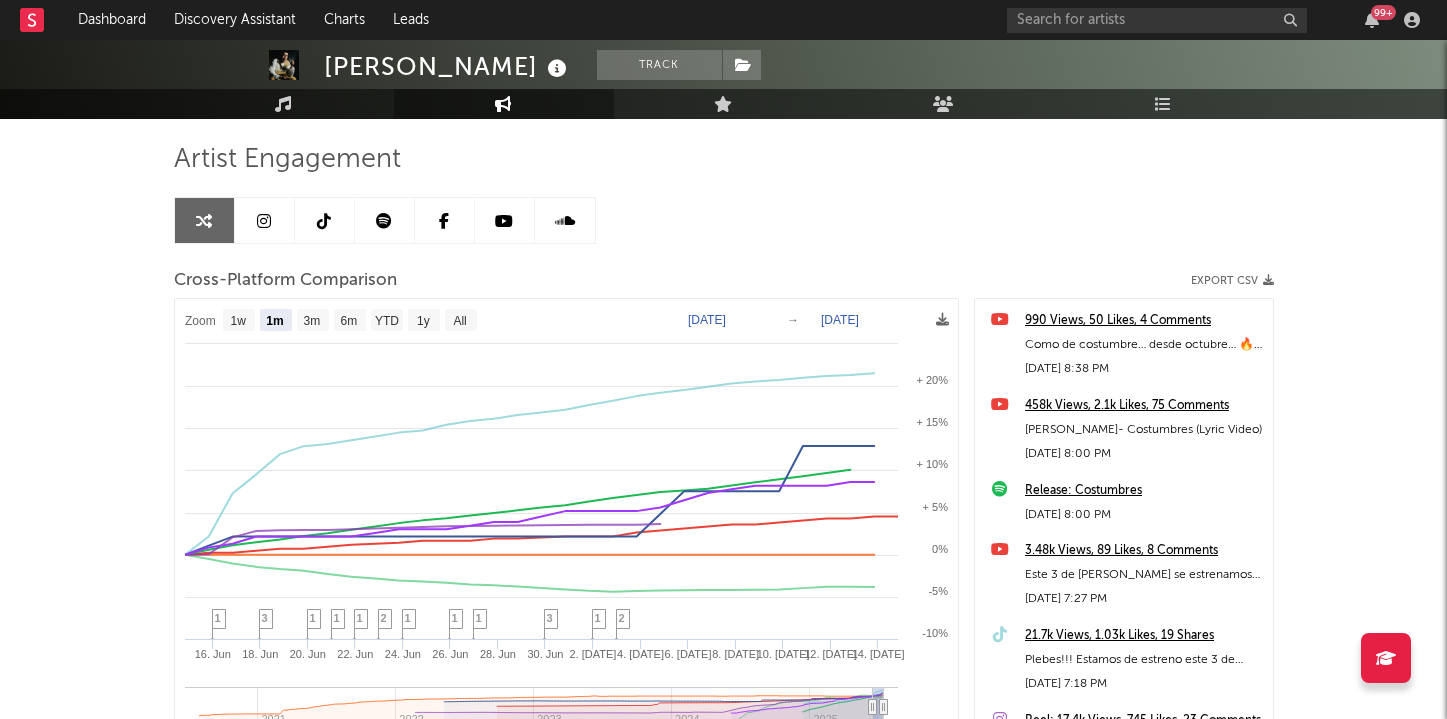 scroll, scrollTop: 164, scrollLeft: 0, axis: vertical 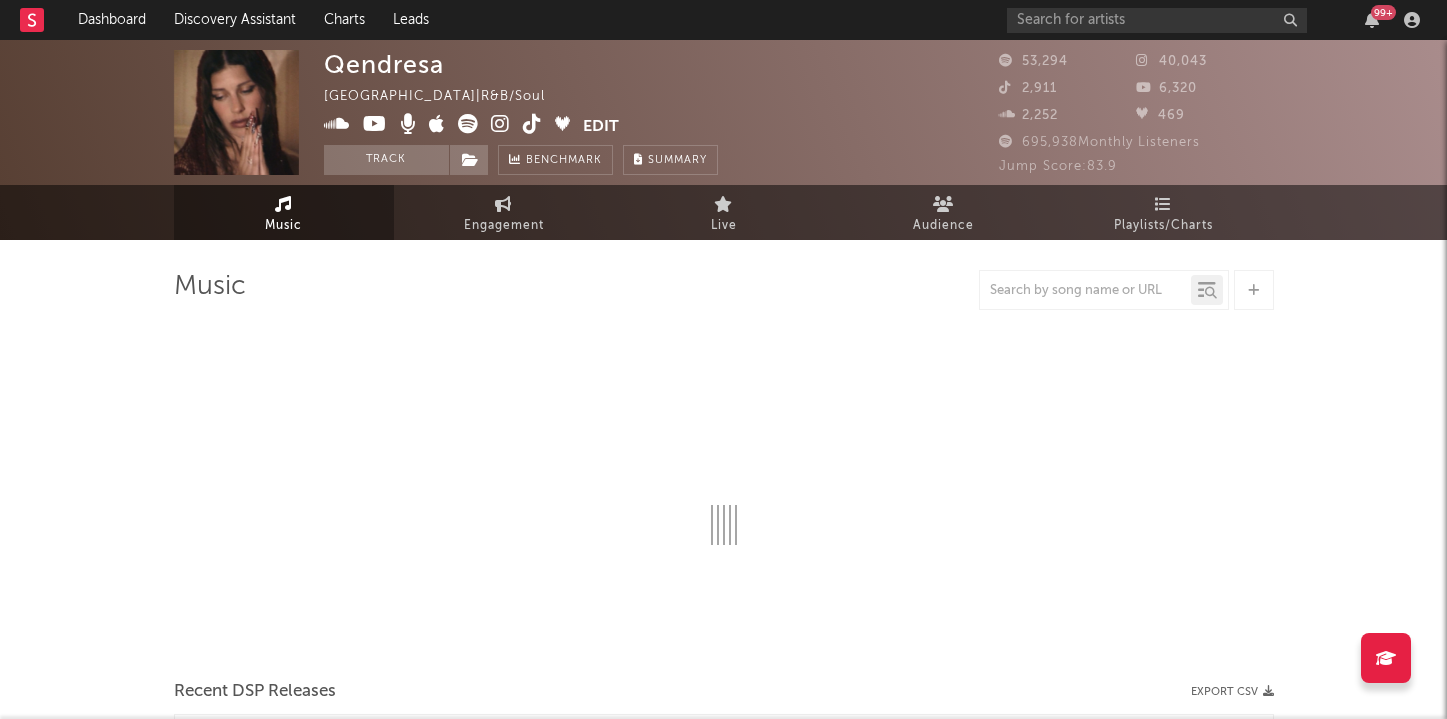 select on "6m" 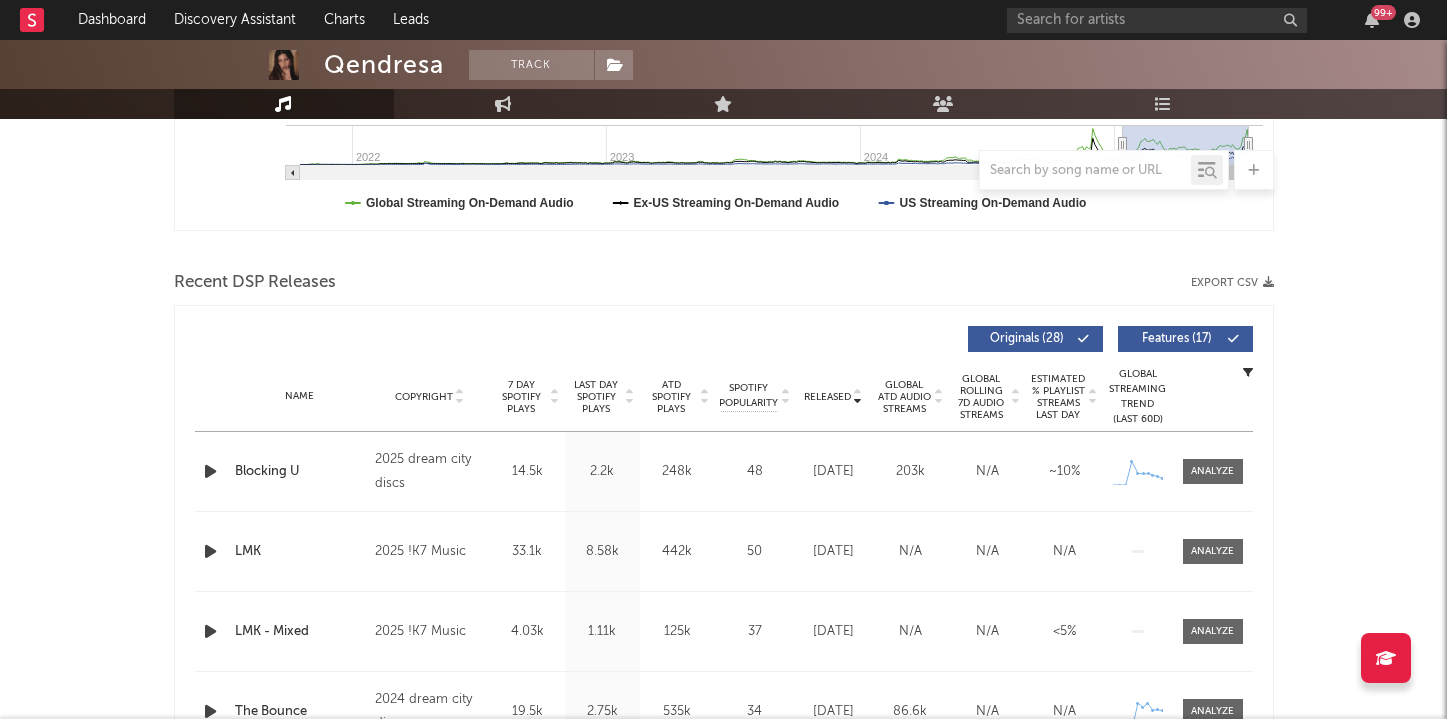 scroll, scrollTop: 619, scrollLeft: 0, axis: vertical 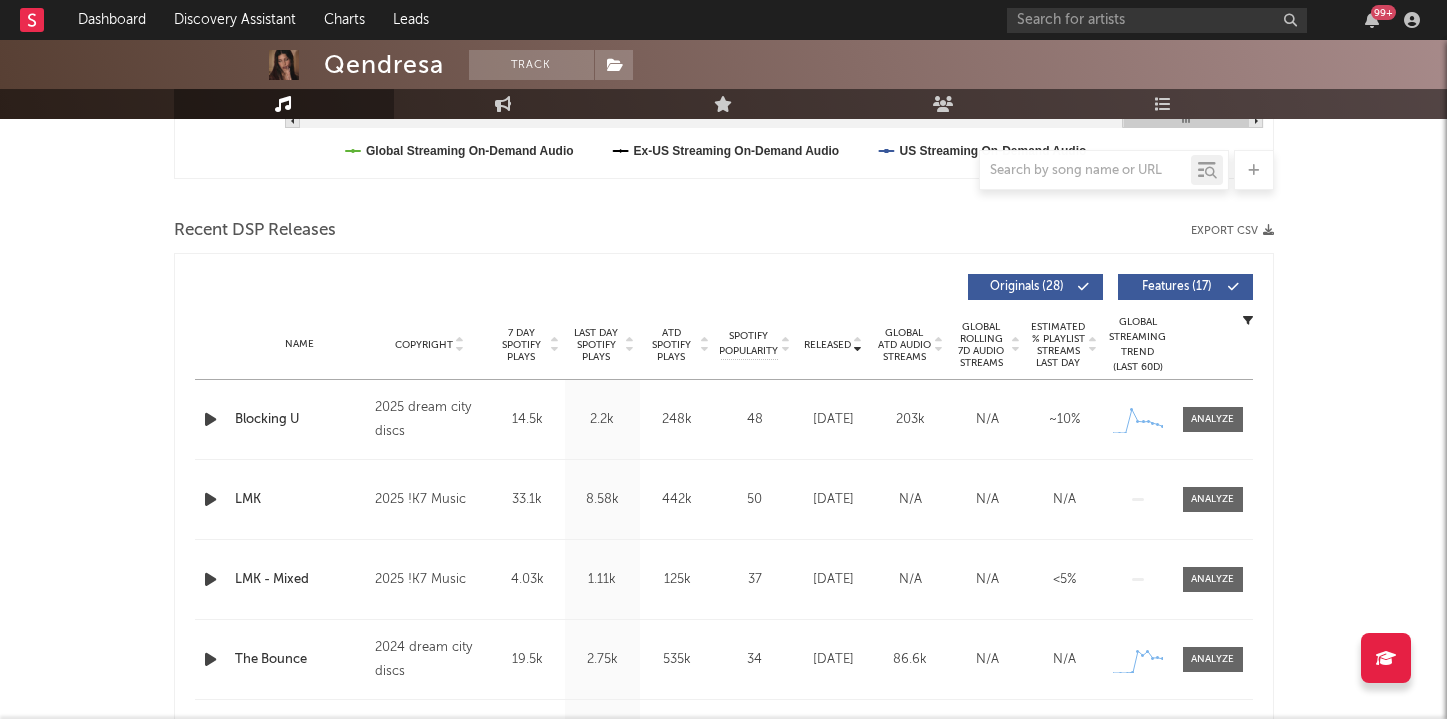 click at bounding box center (210, 419) 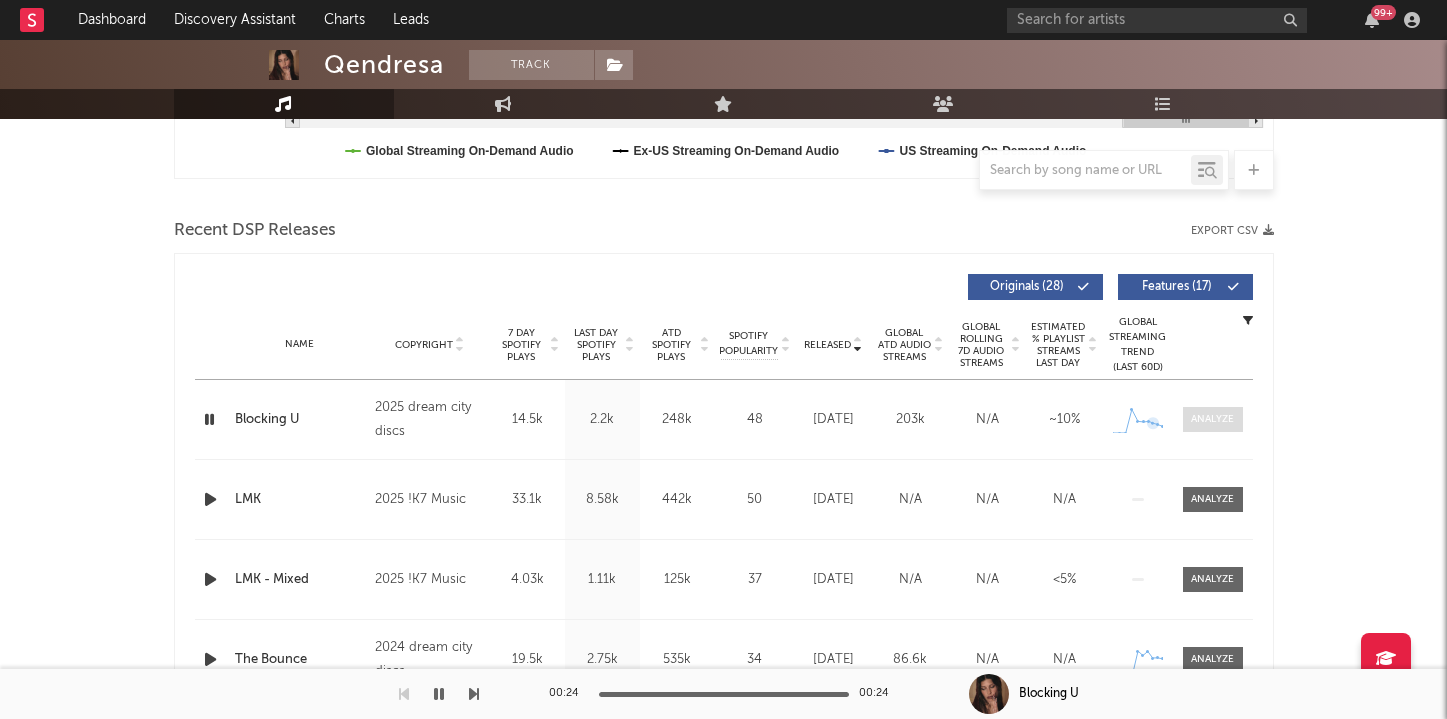 click at bounding box center (1212, 419) 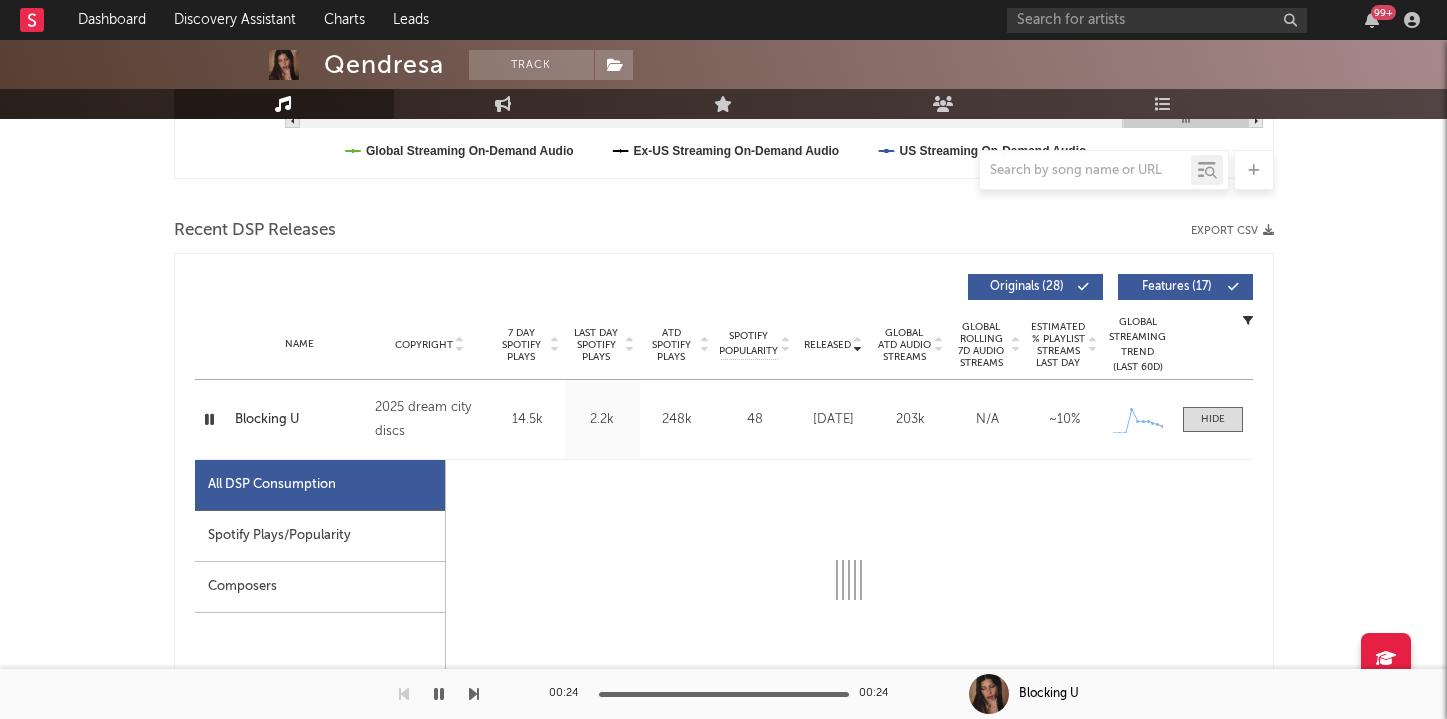 select on "1w" 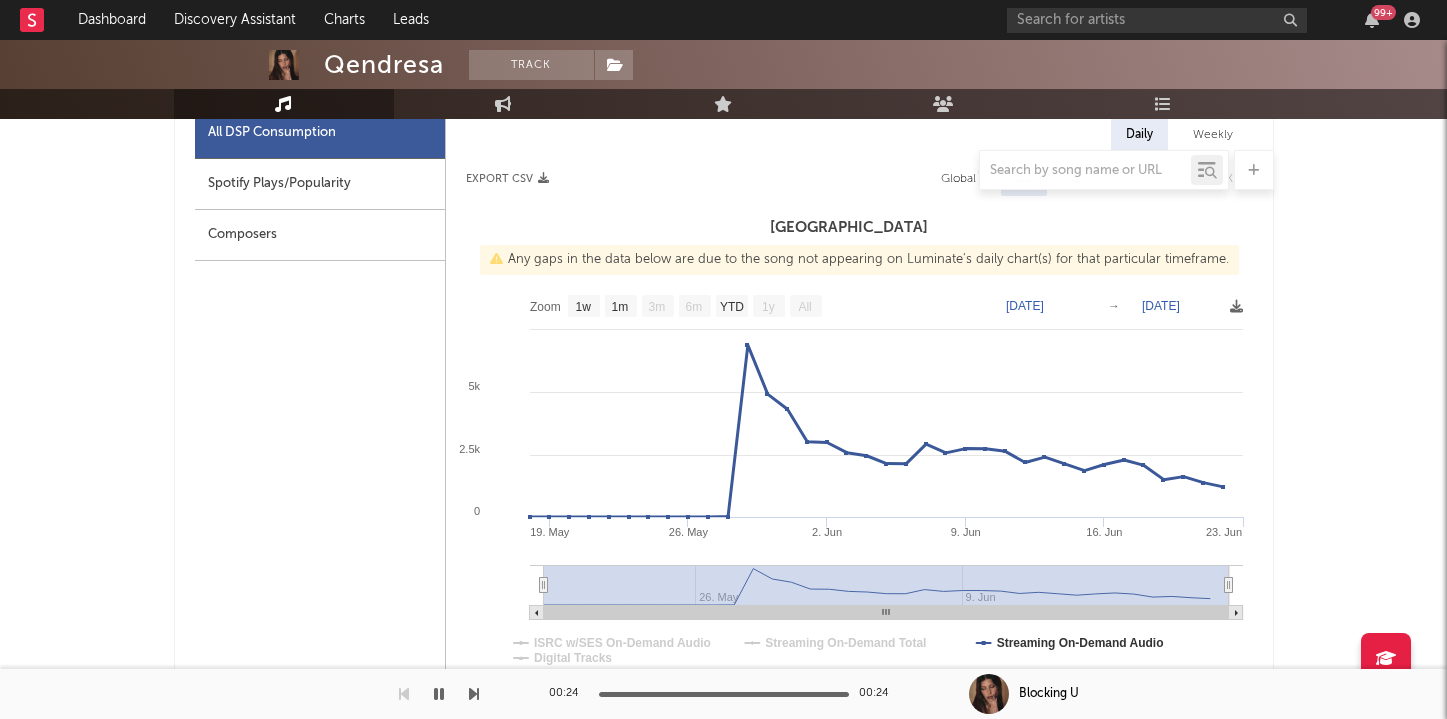 scroll, scrollTop: 973, scrollLeft: 0, axis: vertical 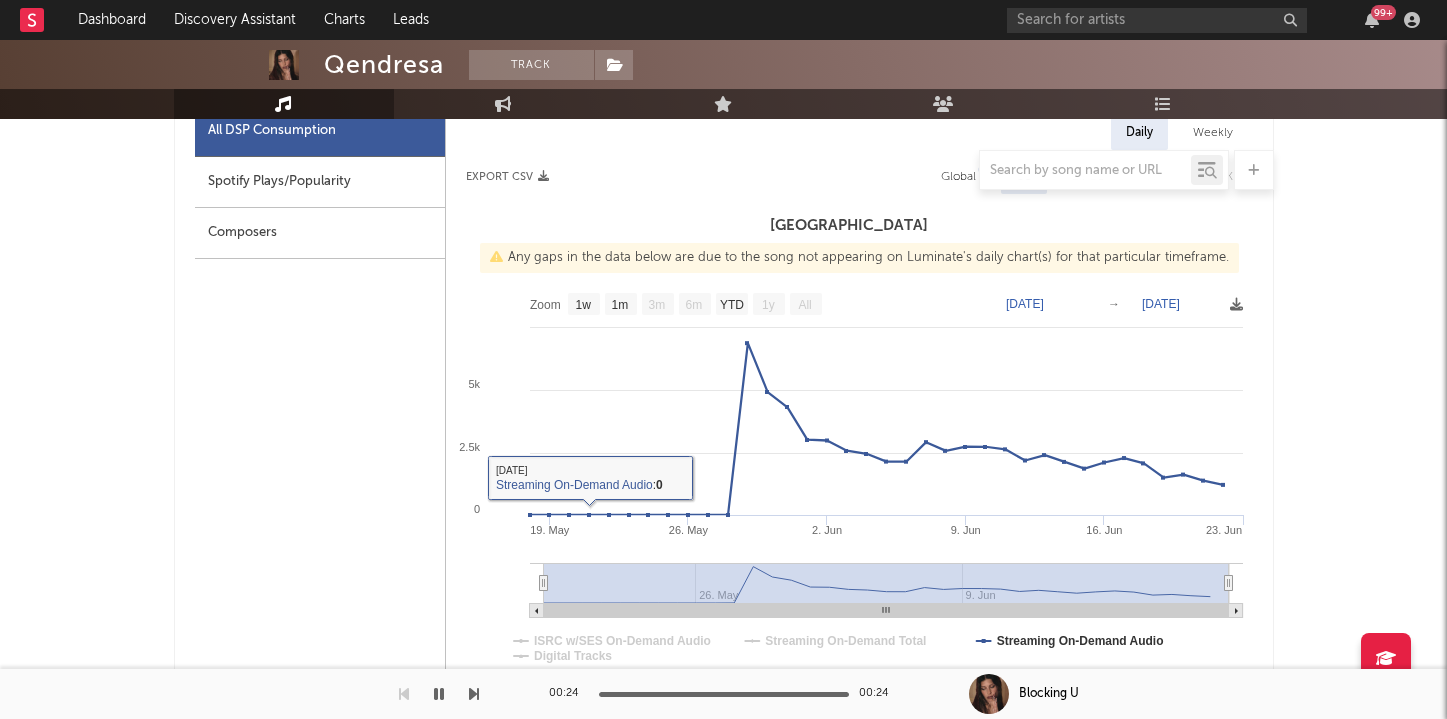 click at bounding box center (724, 170) 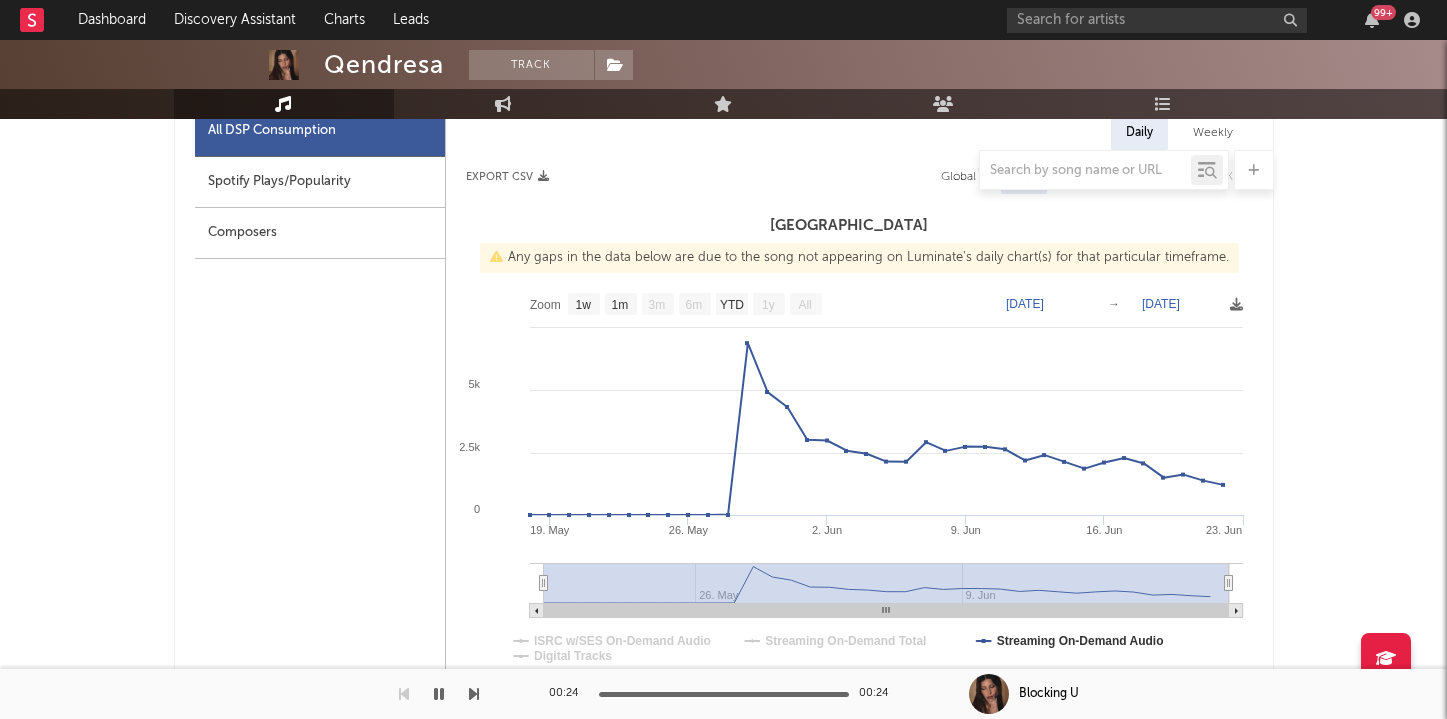 click at bounding box center [724, 170] 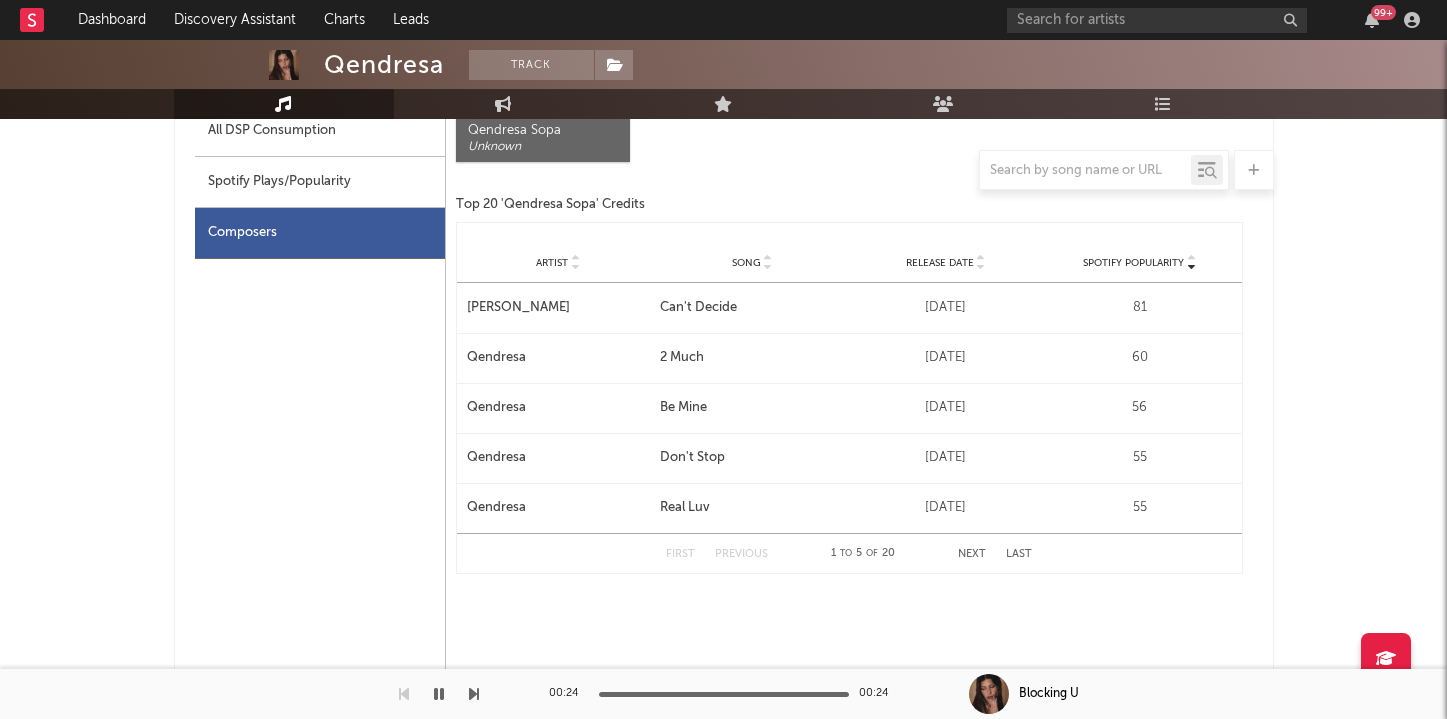 click at bounding box center [724, 170] 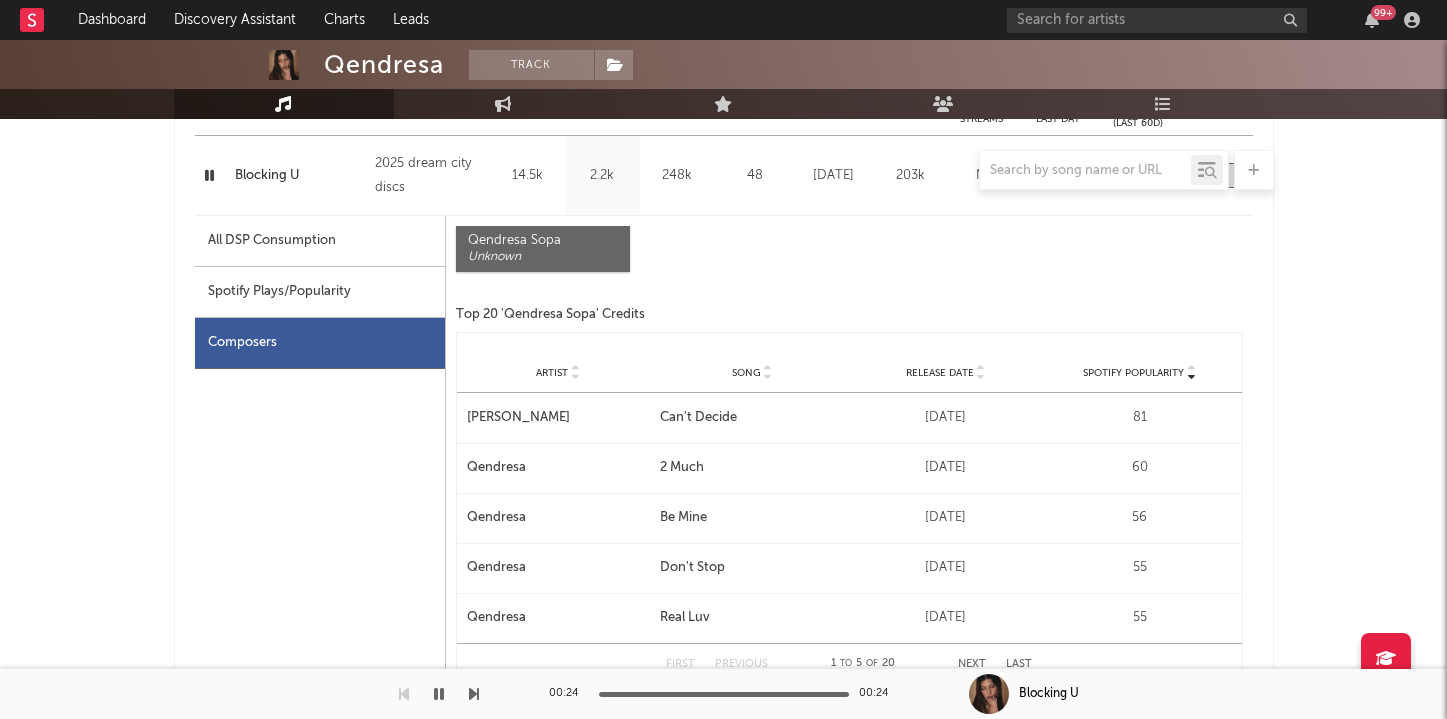 scroll, scrollTop: 862, scrollLeft: 0, axis: vertical 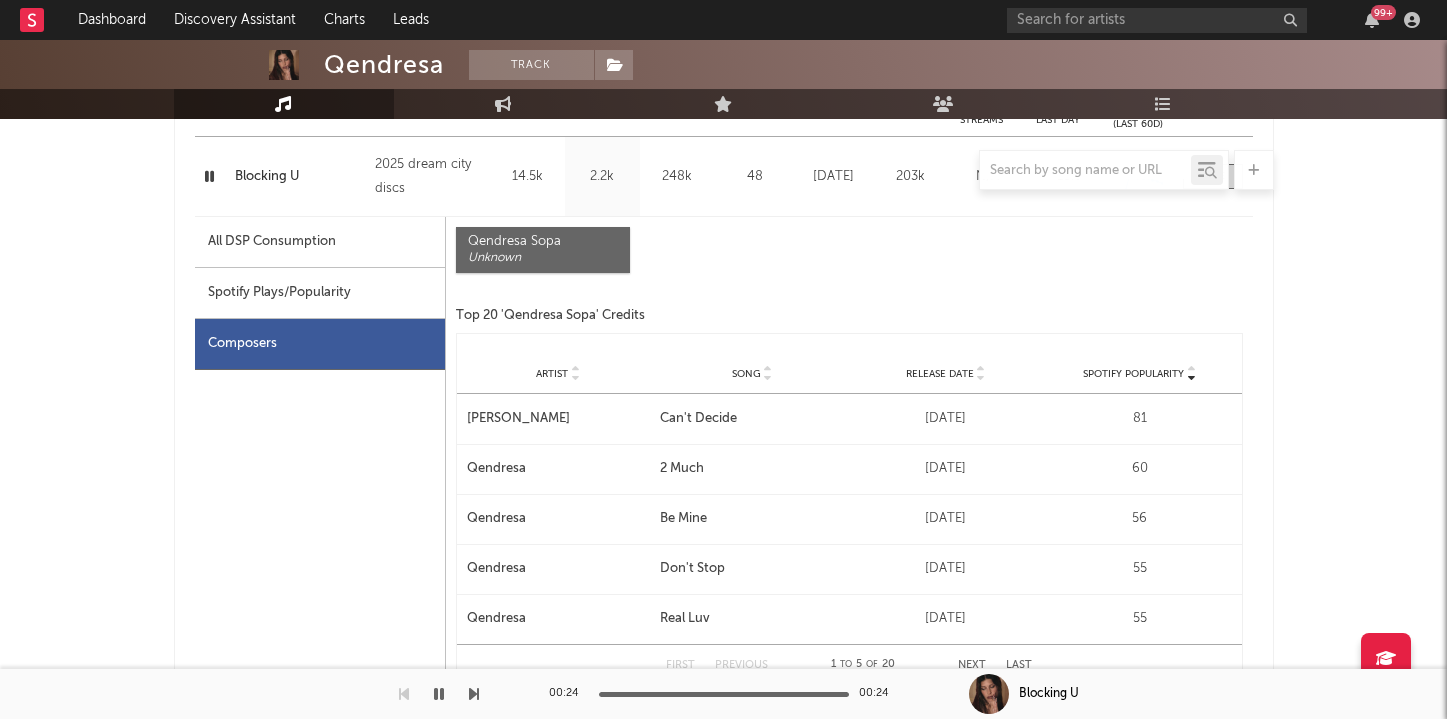 click on "Spotify Plays/Popularity" at bounding box center [320, 293] 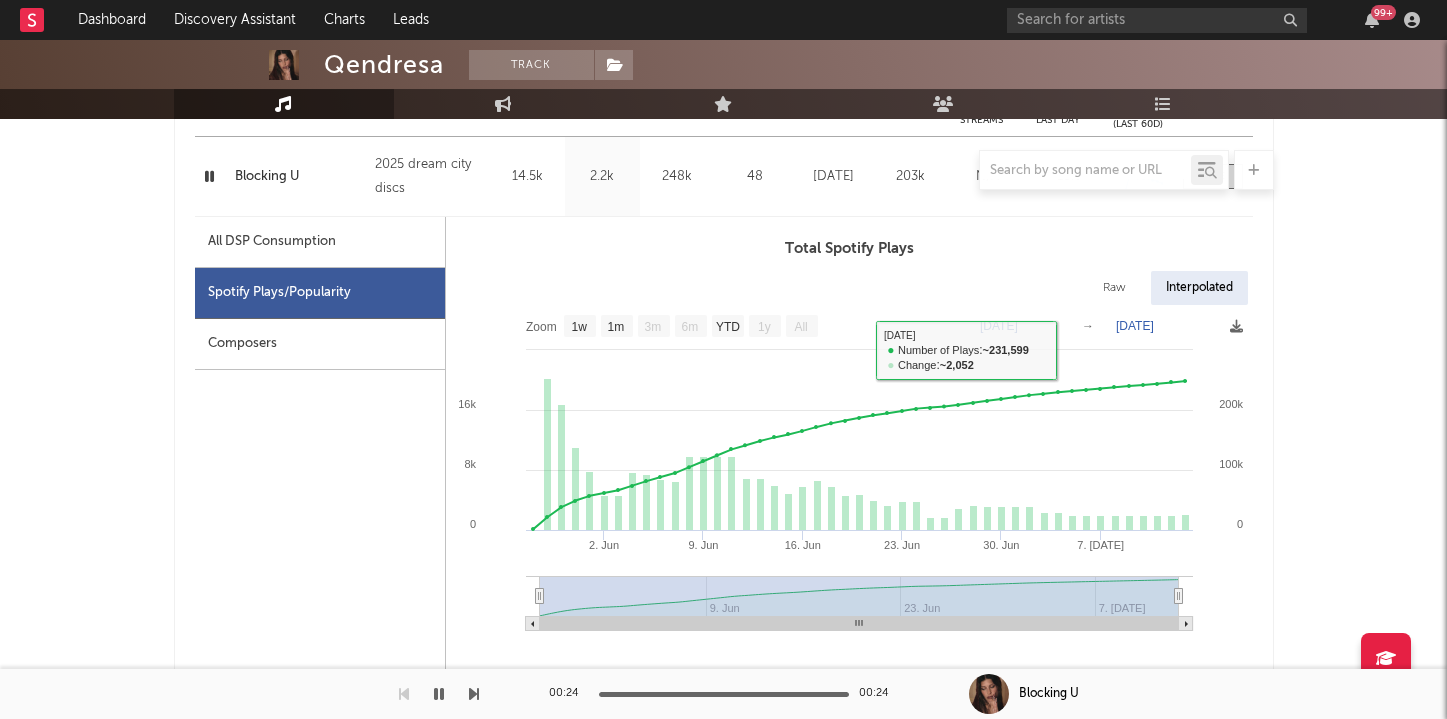 click on "Interpolated" at bounding box center (1199, 288) 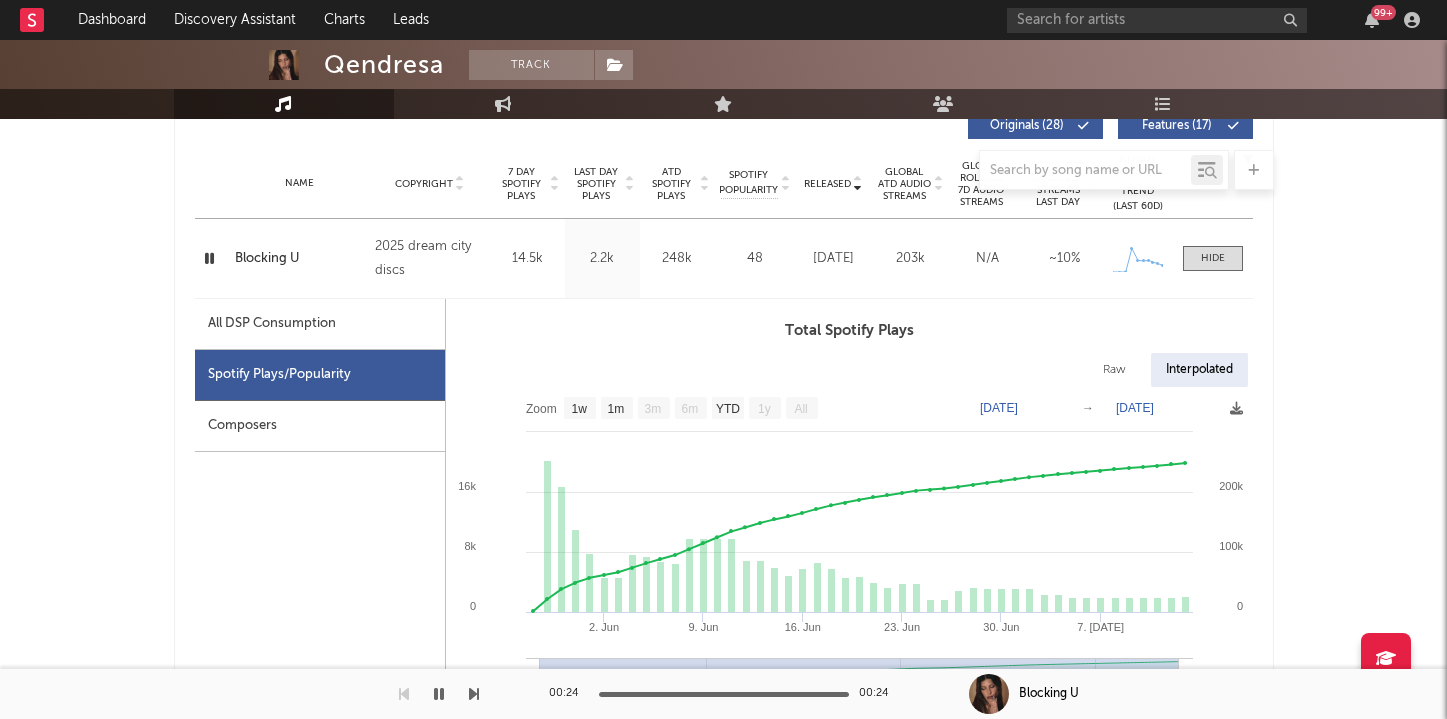 scroll, scrollTop: 727, scrollLeft: 0, axis: vertical 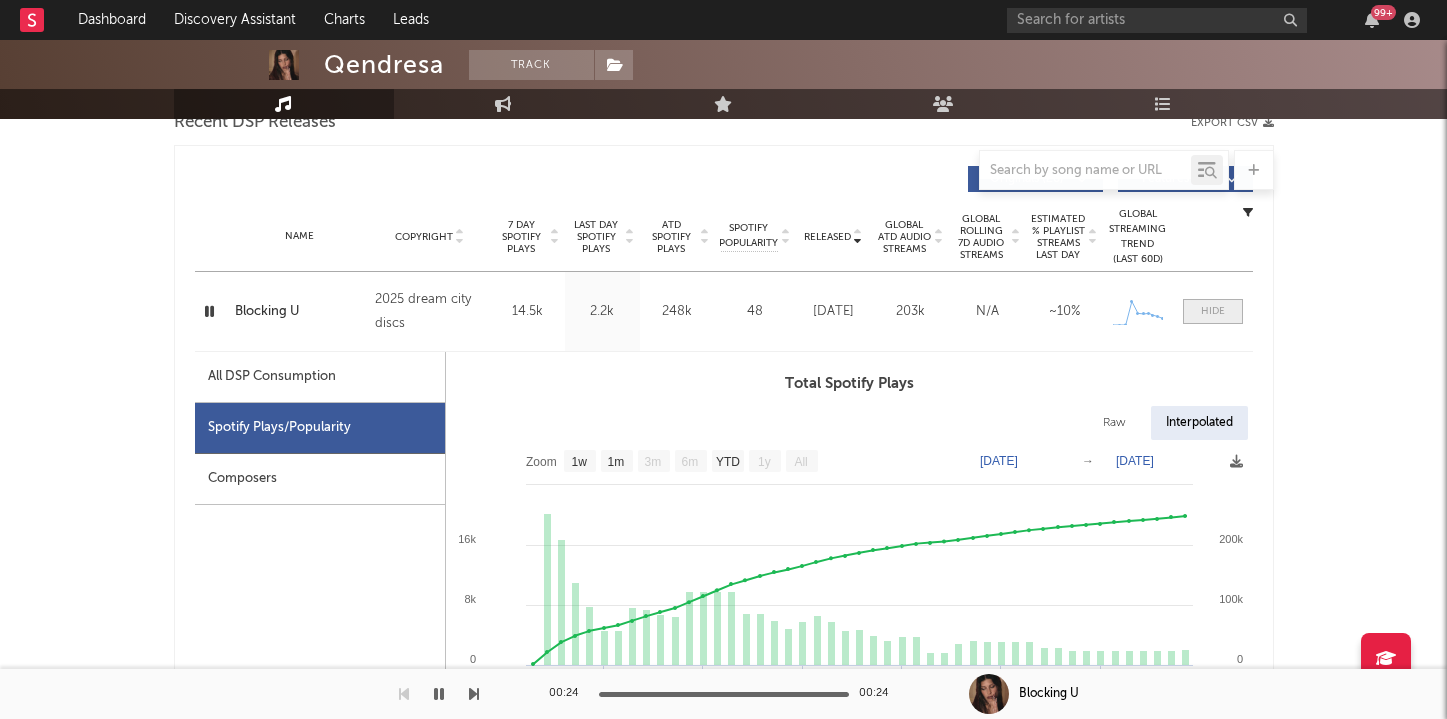click at bounding box center (1213, 311) 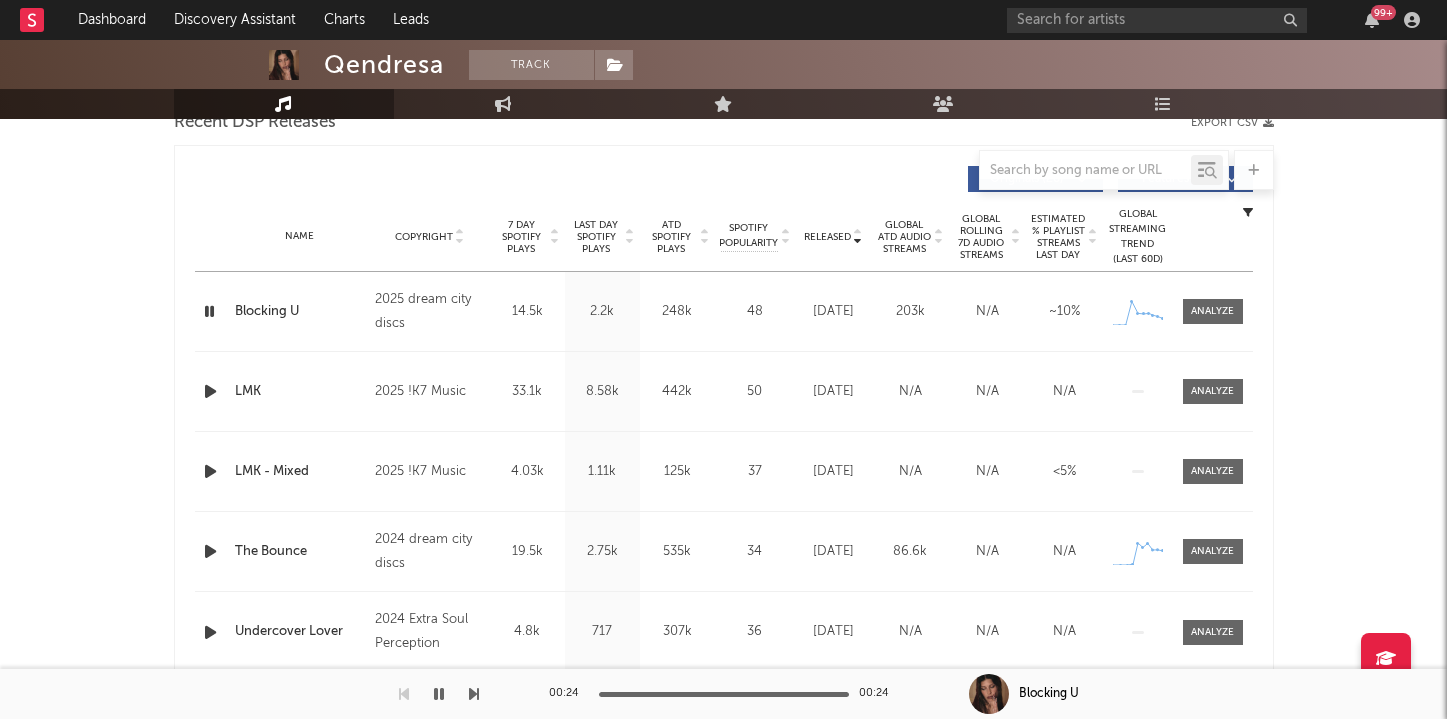 click at bounding box center (210, 551) 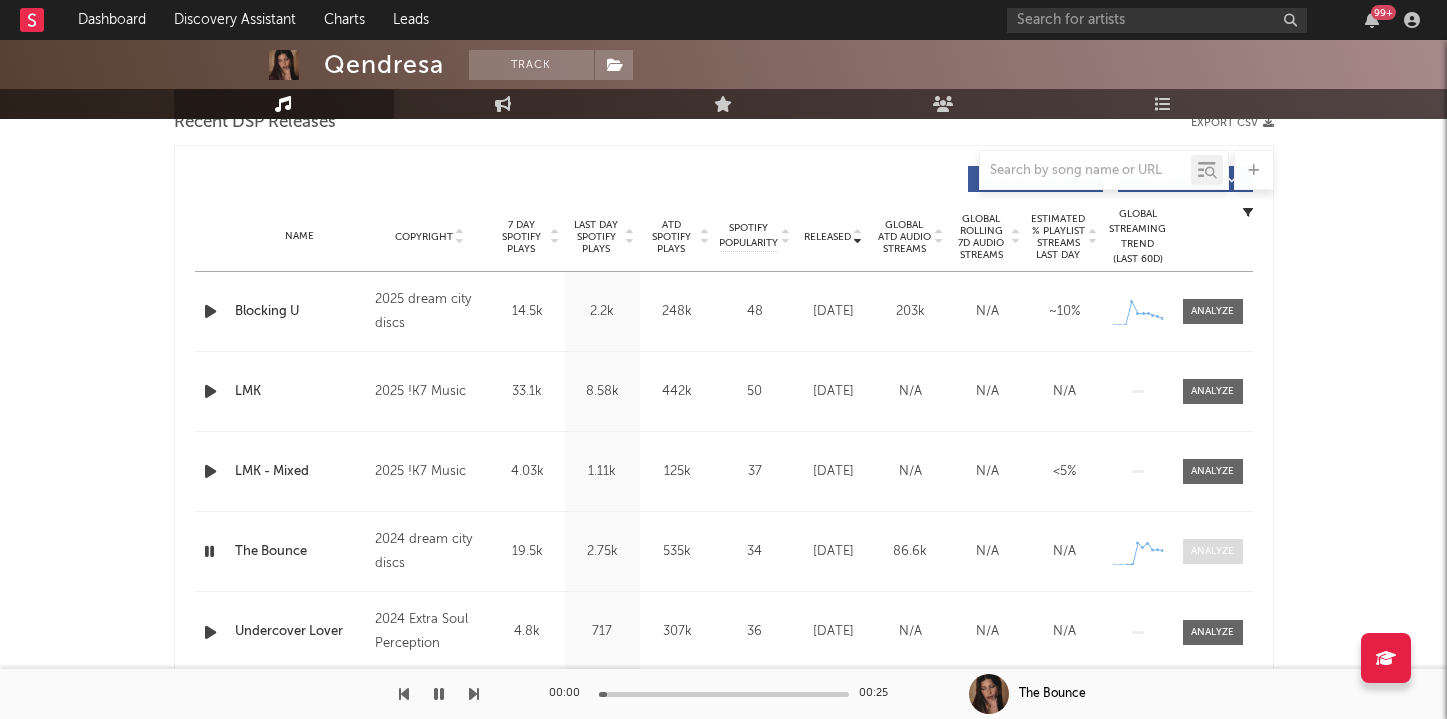 click at bounding box center (1212, 551) 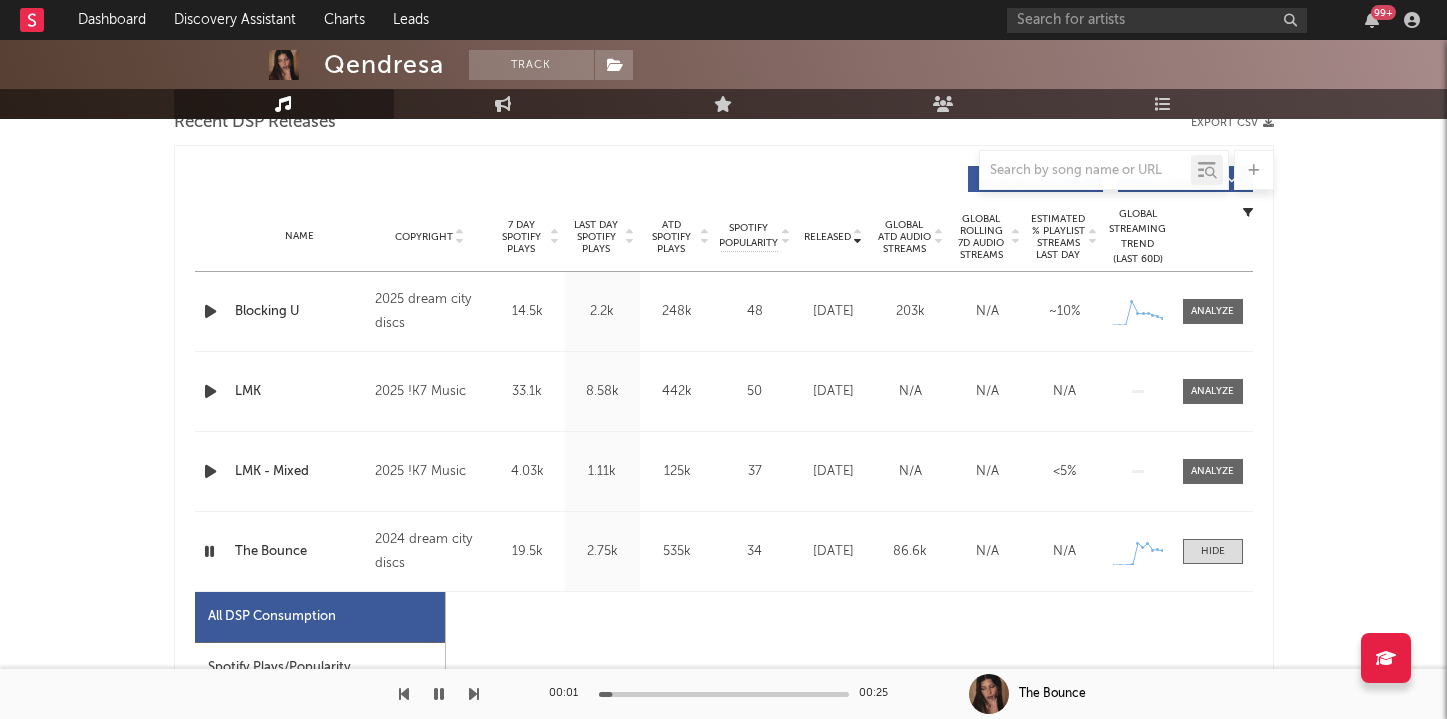 select on "1w" 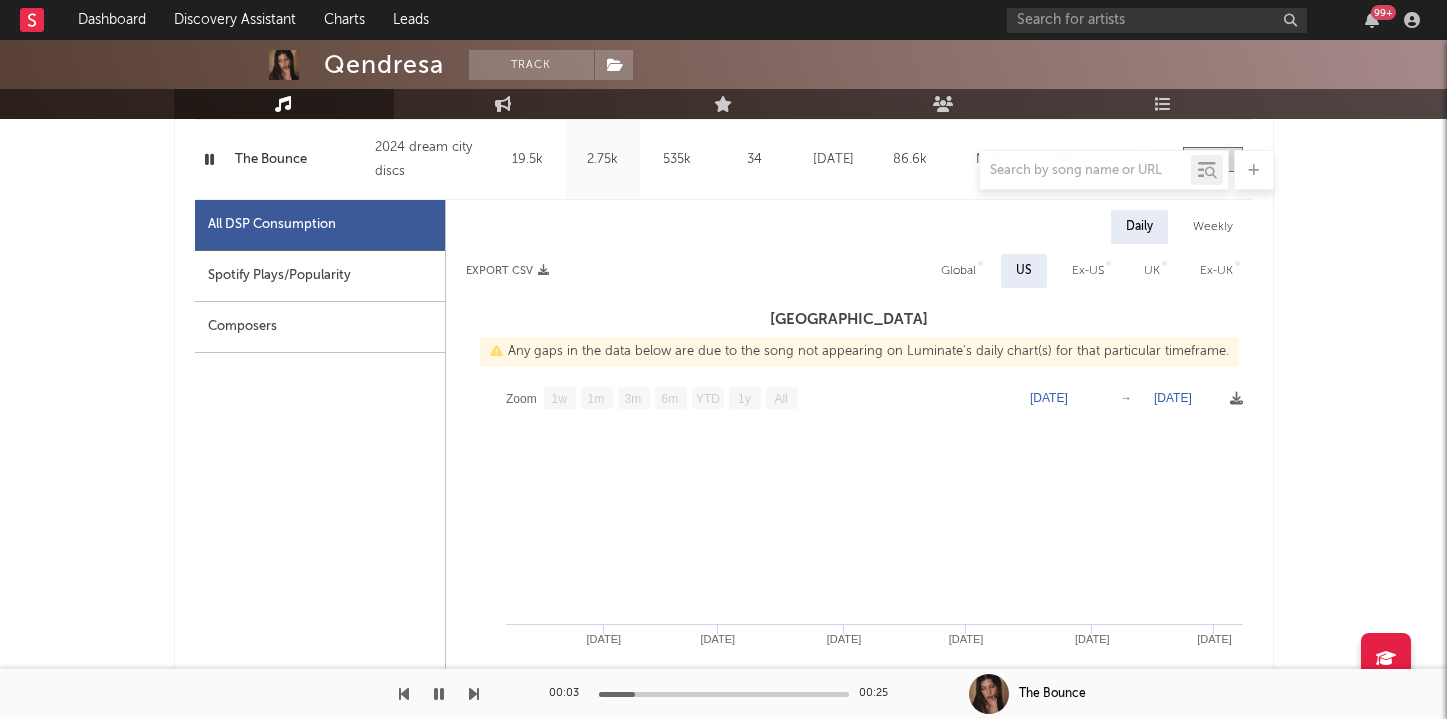 scroll, scrollTop: 1047, scrollLeft: 0, axis: vertical 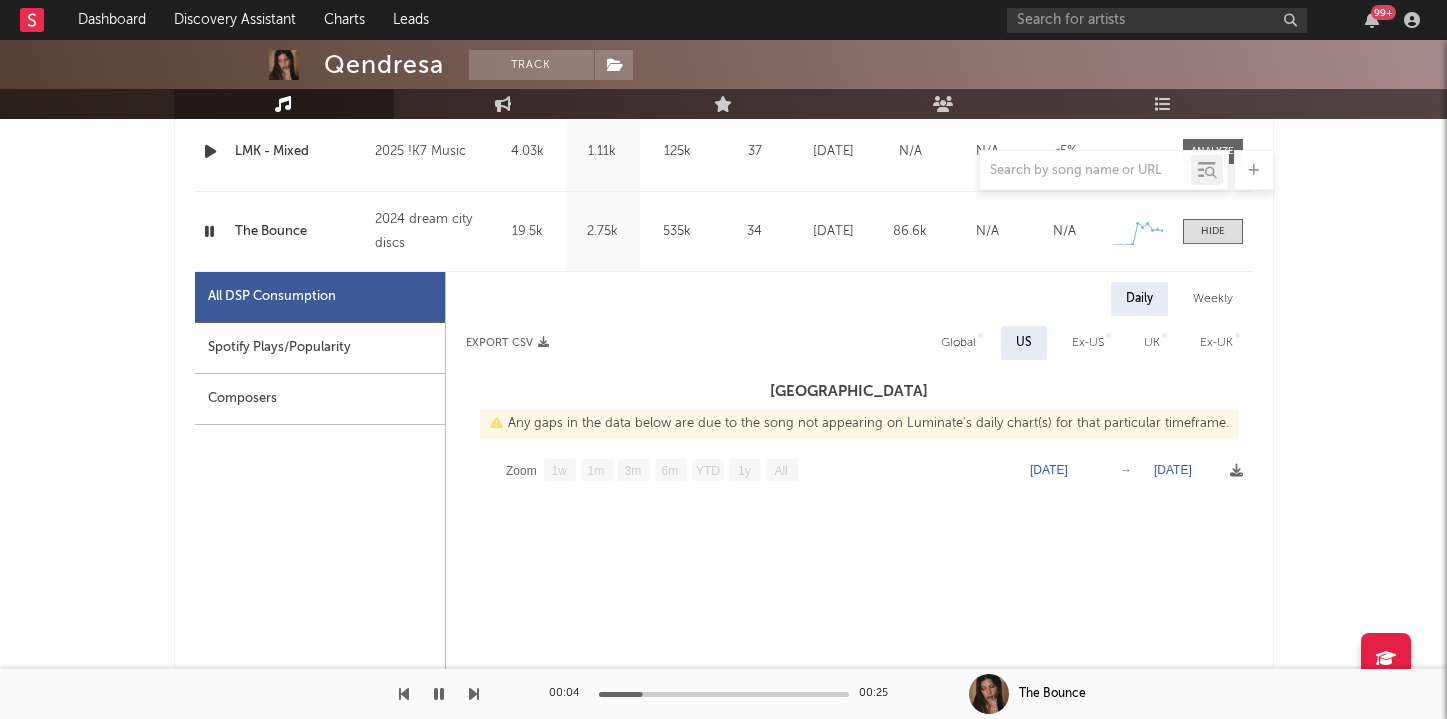 click on "Spotify Plays/Popularity" at bounding box center (320, 348) 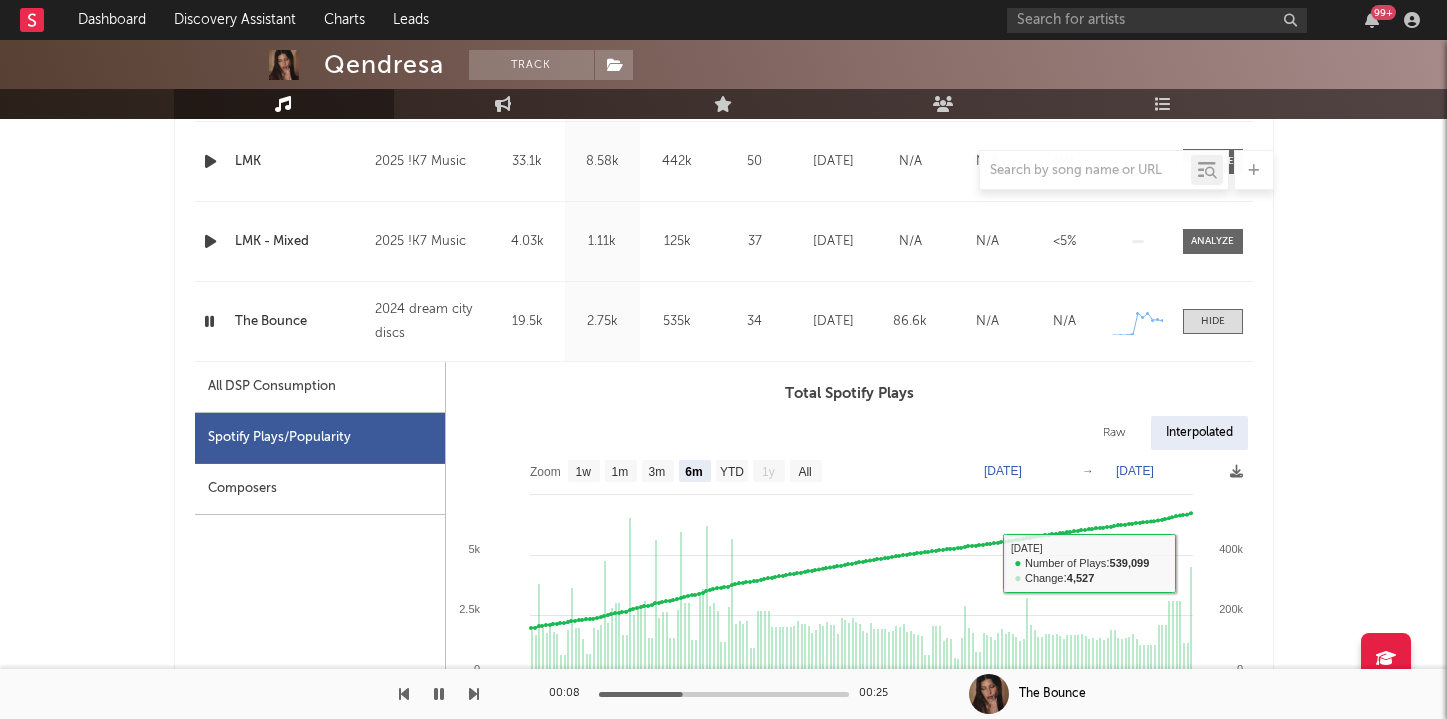 scroll, scrollTop: 955, scrollLeft: 0, axis: vertical 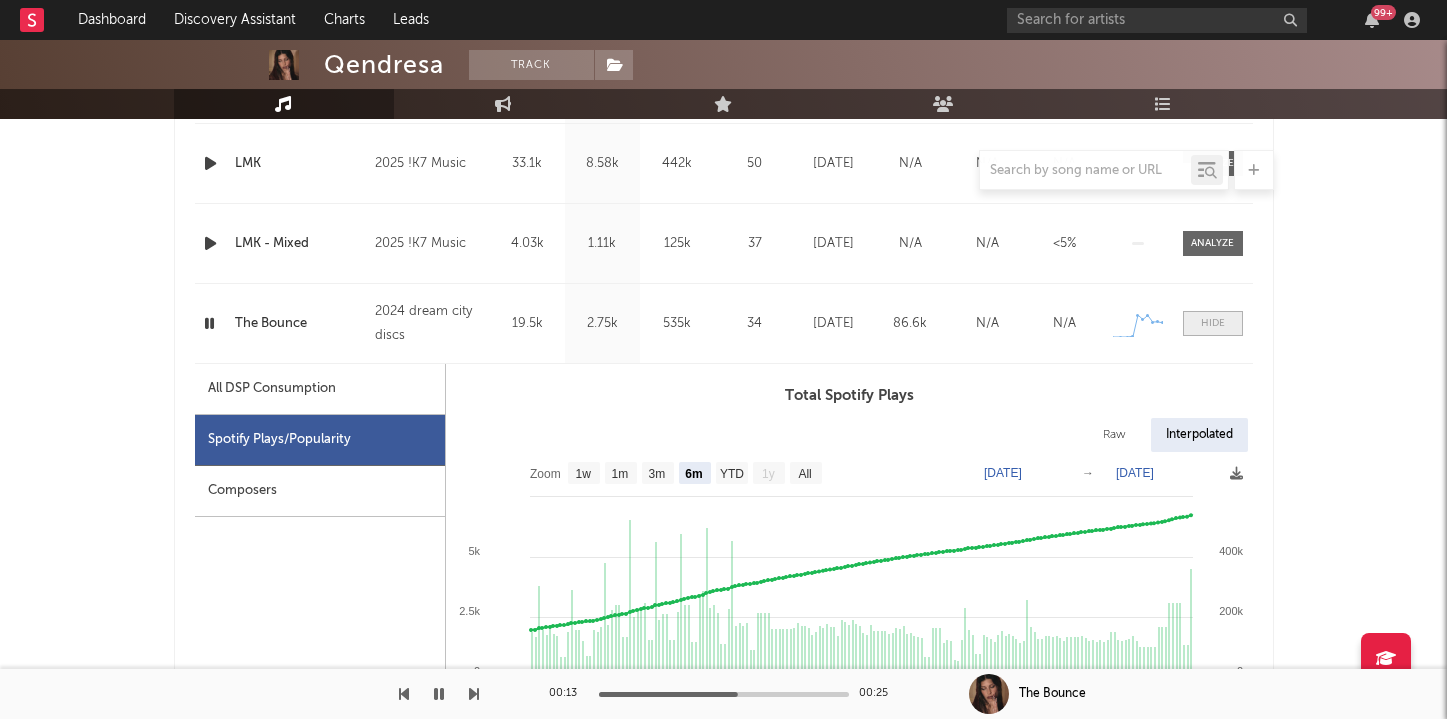 click at bounding box center (1213, 323) 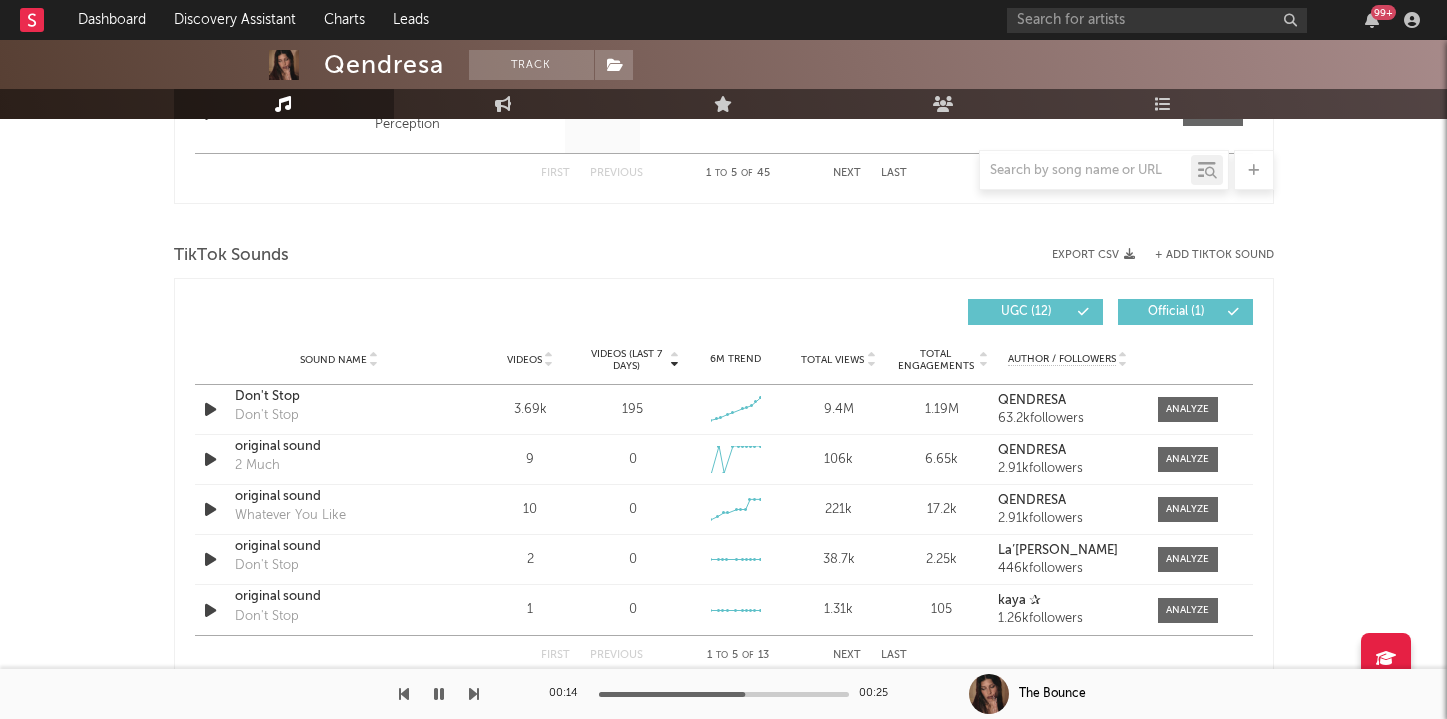 scroll, scrollTop: 1257, scrollLeft: 0, axis: vertical 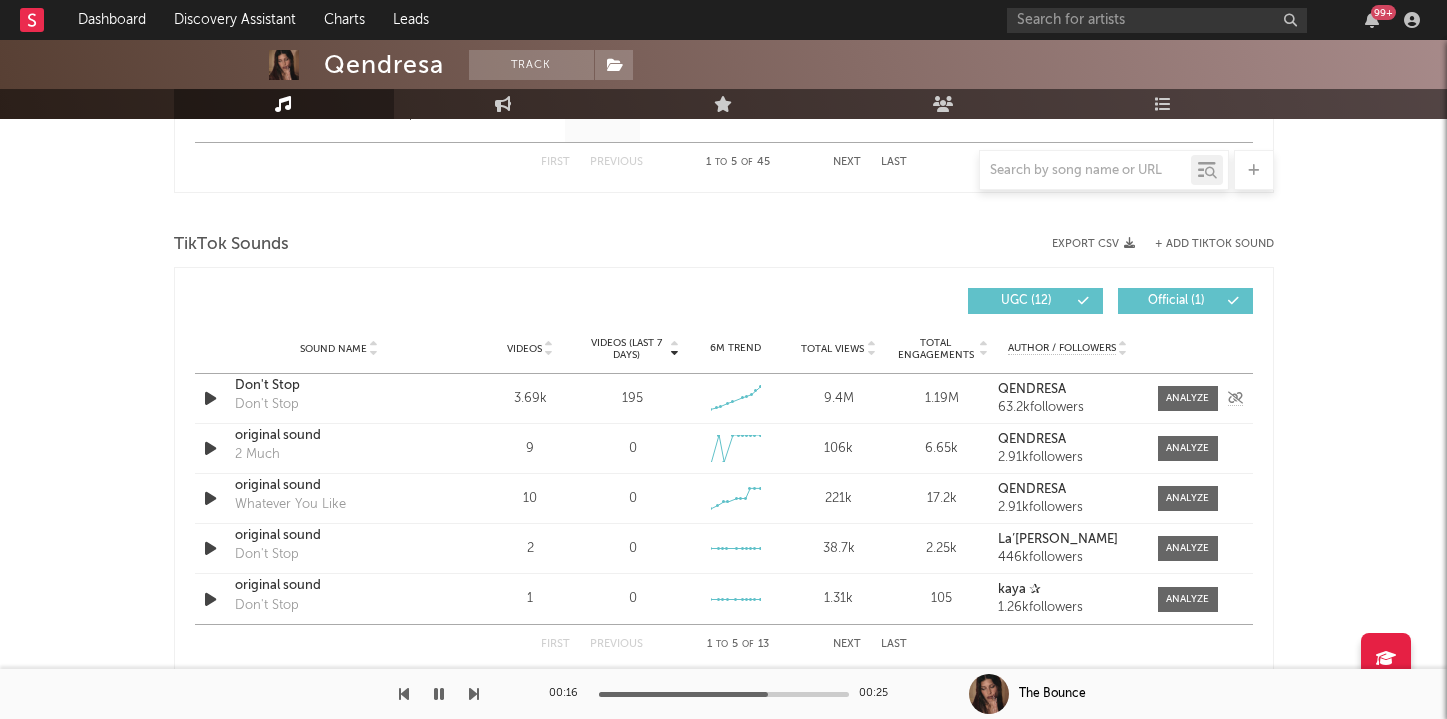 click at bounding box center [210, 398] 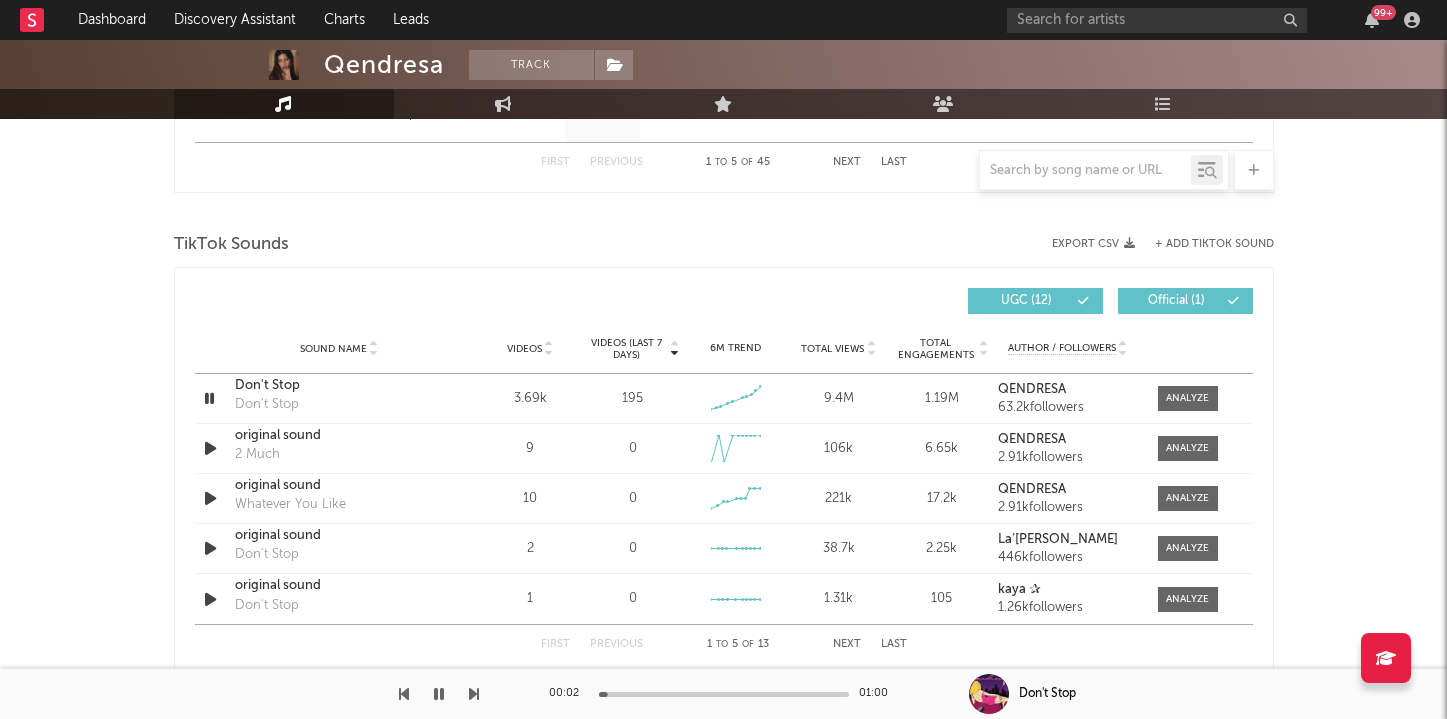 scroll, scrollTop: 1212, scrollLeft: 0, axis: vertical 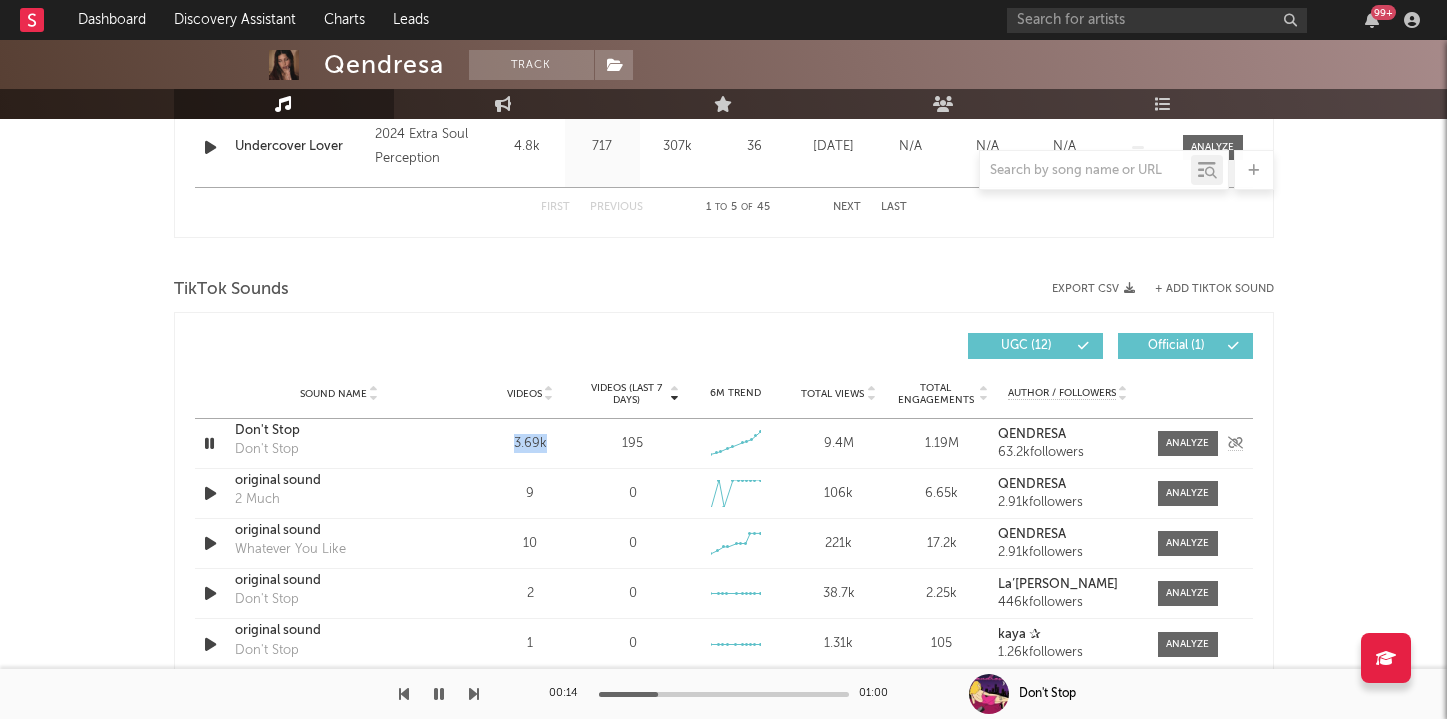 drag, startPoint x: 565, startPoint y: 444, endPoint x: 499, endPoint y: 439, distance: 66.189125 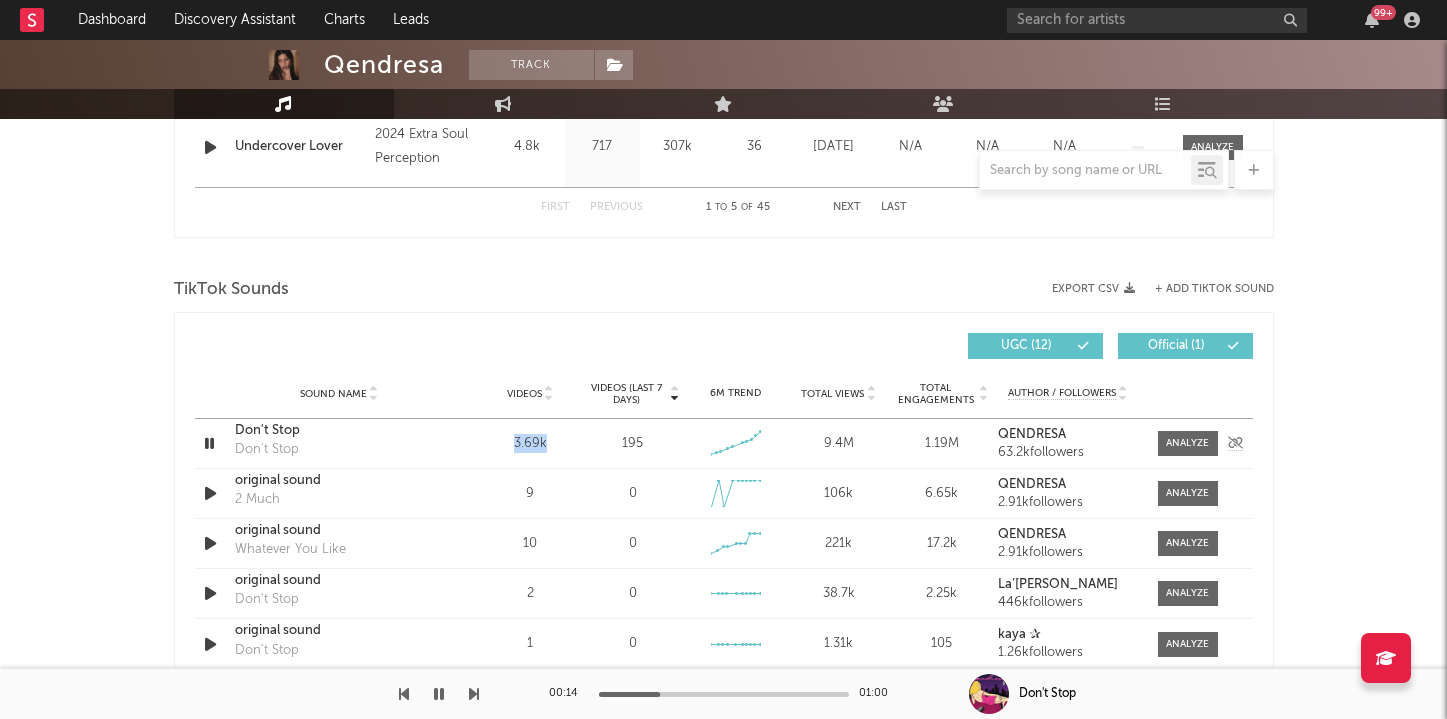 copy on "3.69k" 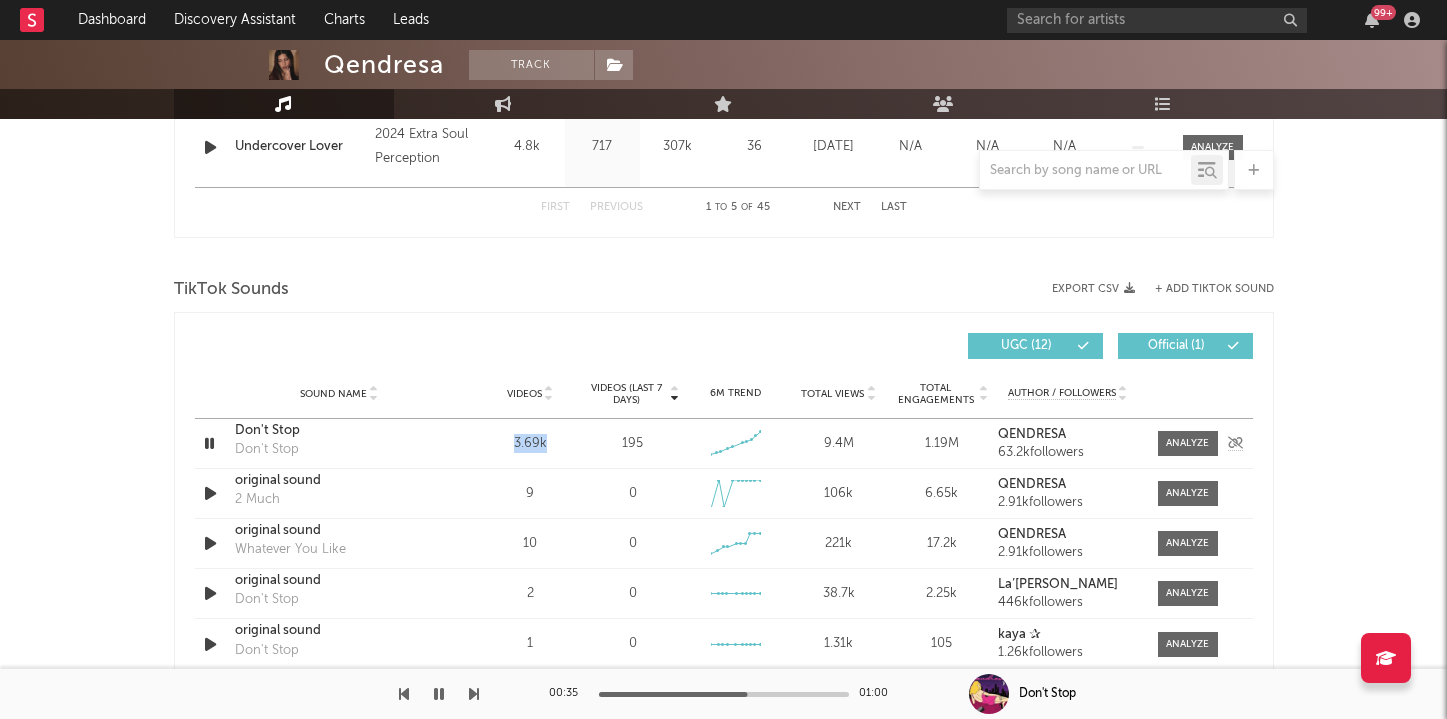 click at bounding box center (209, 443) 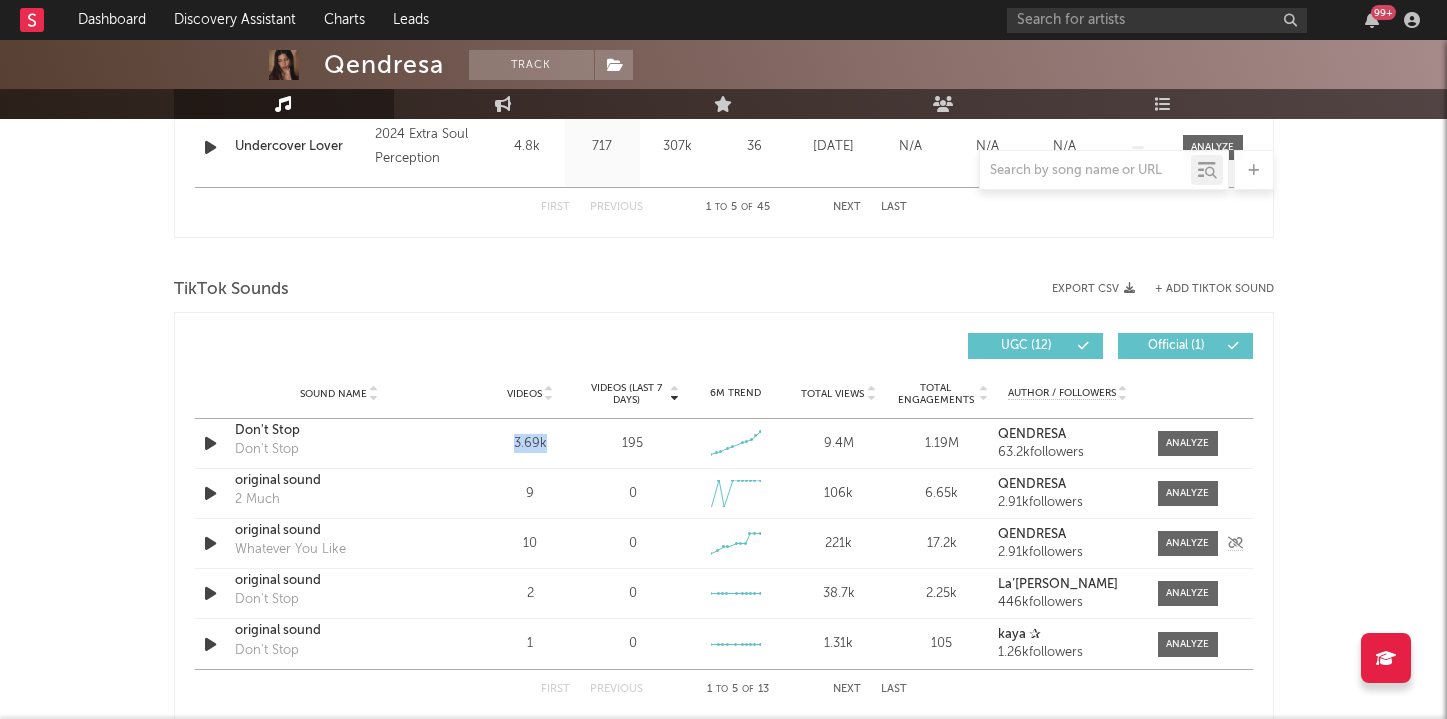 click at bounding box center [210, 543] 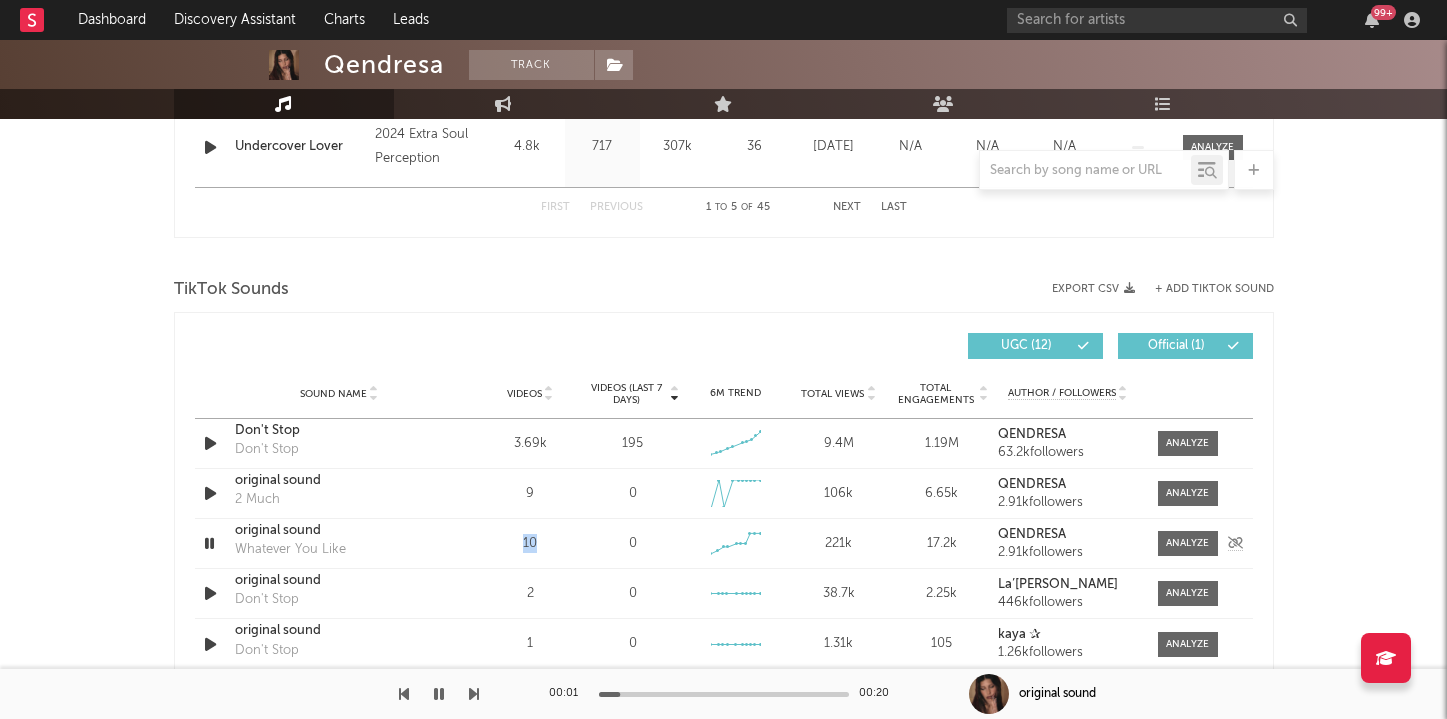 drag, startPoint x: 552, startPoint y: 538, endPoint x: 493, endPoint y: 533, distance: 59.211487 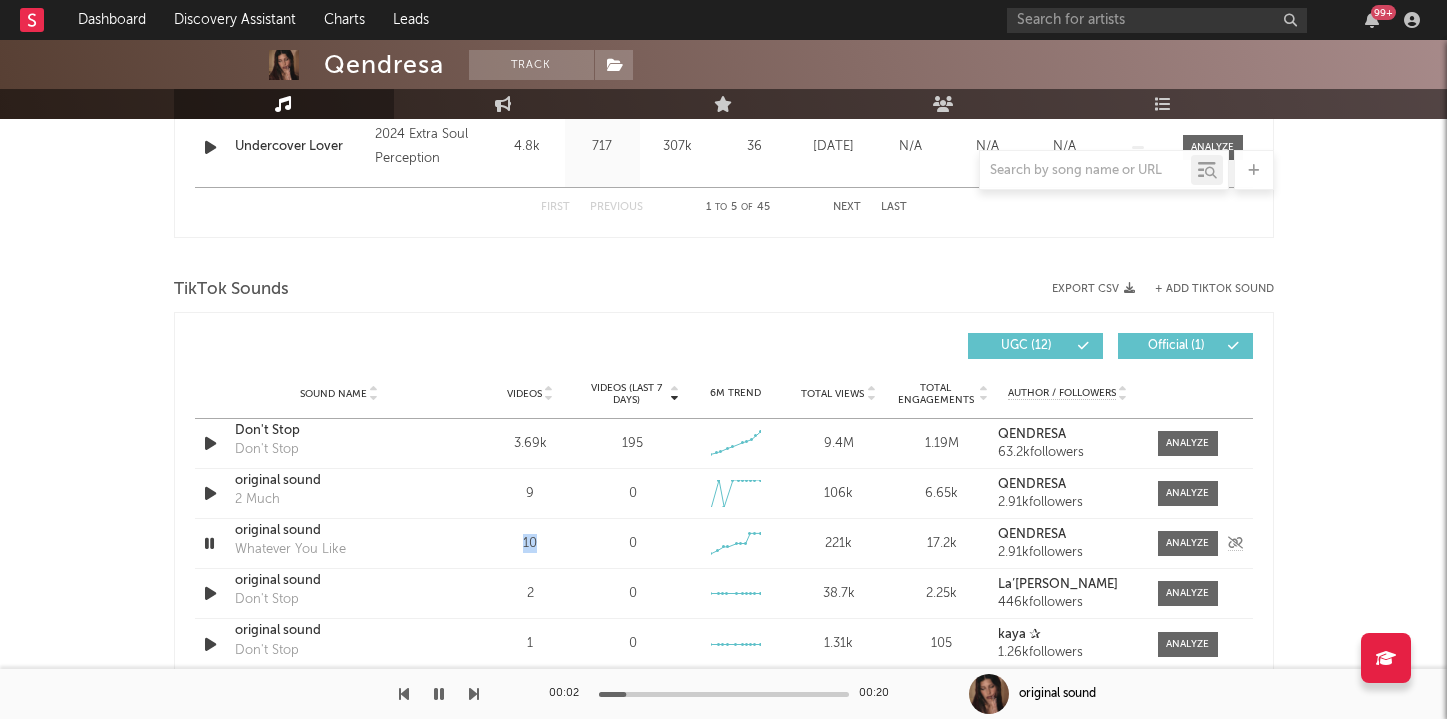 copy on "10" 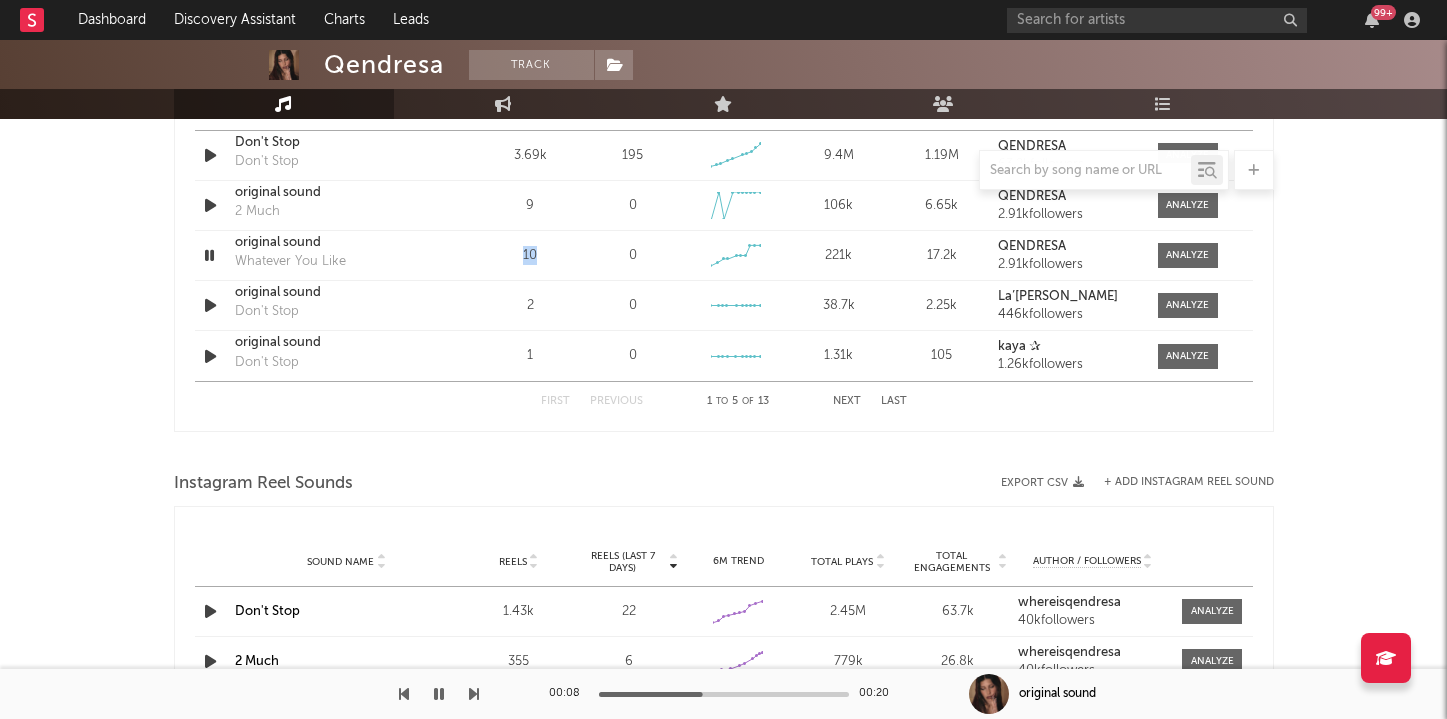 scroll, scrollTop: 1493, scrollLeft: 0, axis: vertical 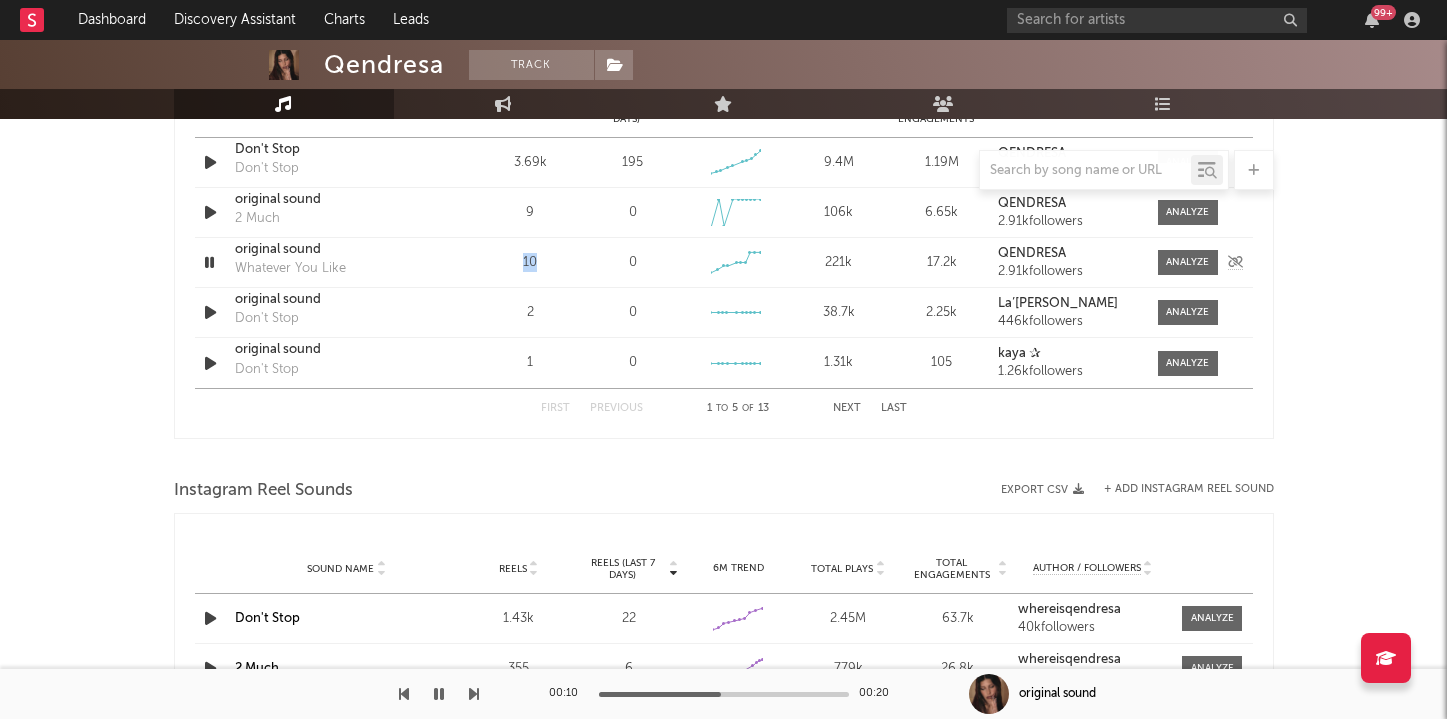 click at bounding box center [209, 262] 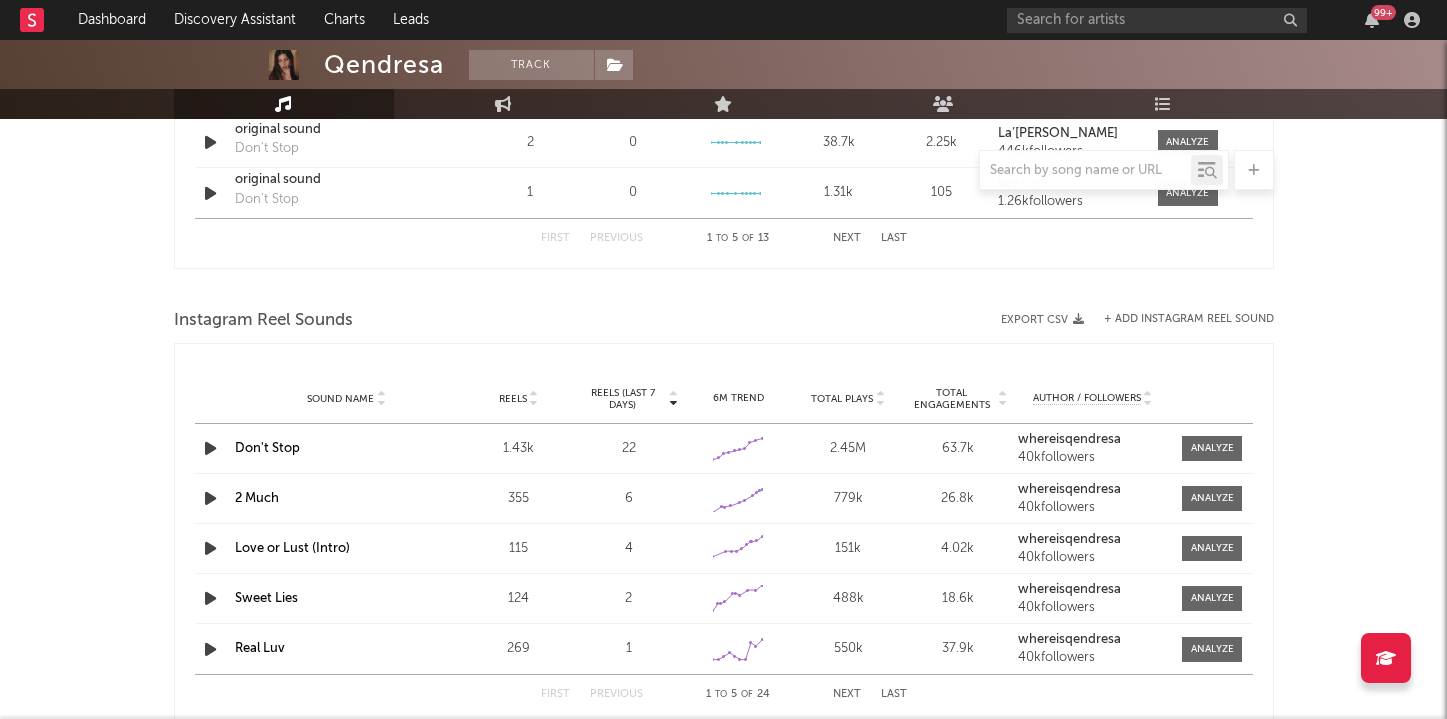 scroll, scrollTop: 1671, scrollLeft: 0, axis: vertical 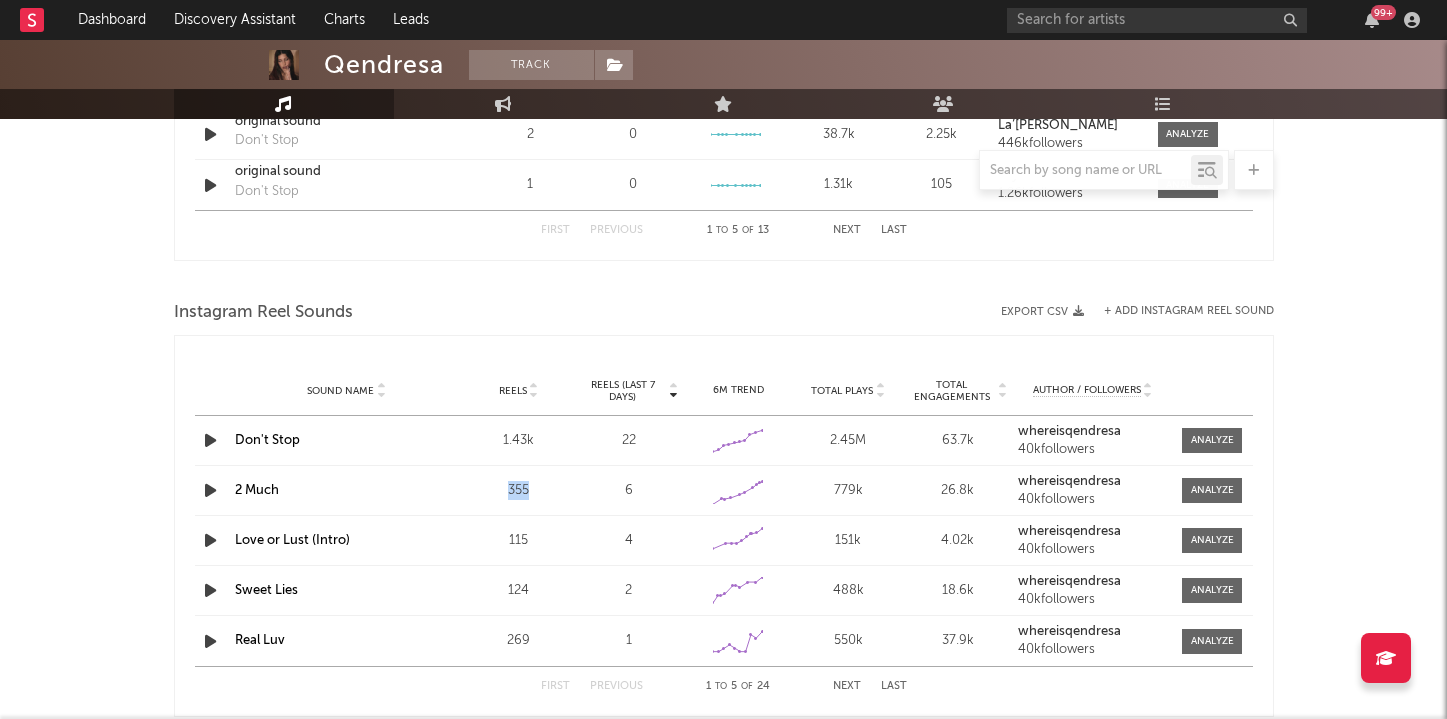 drag, startPoint x: 552, startPoint y: 492, endPoint x: 506, endPoint y: 487, distance: 46.270943 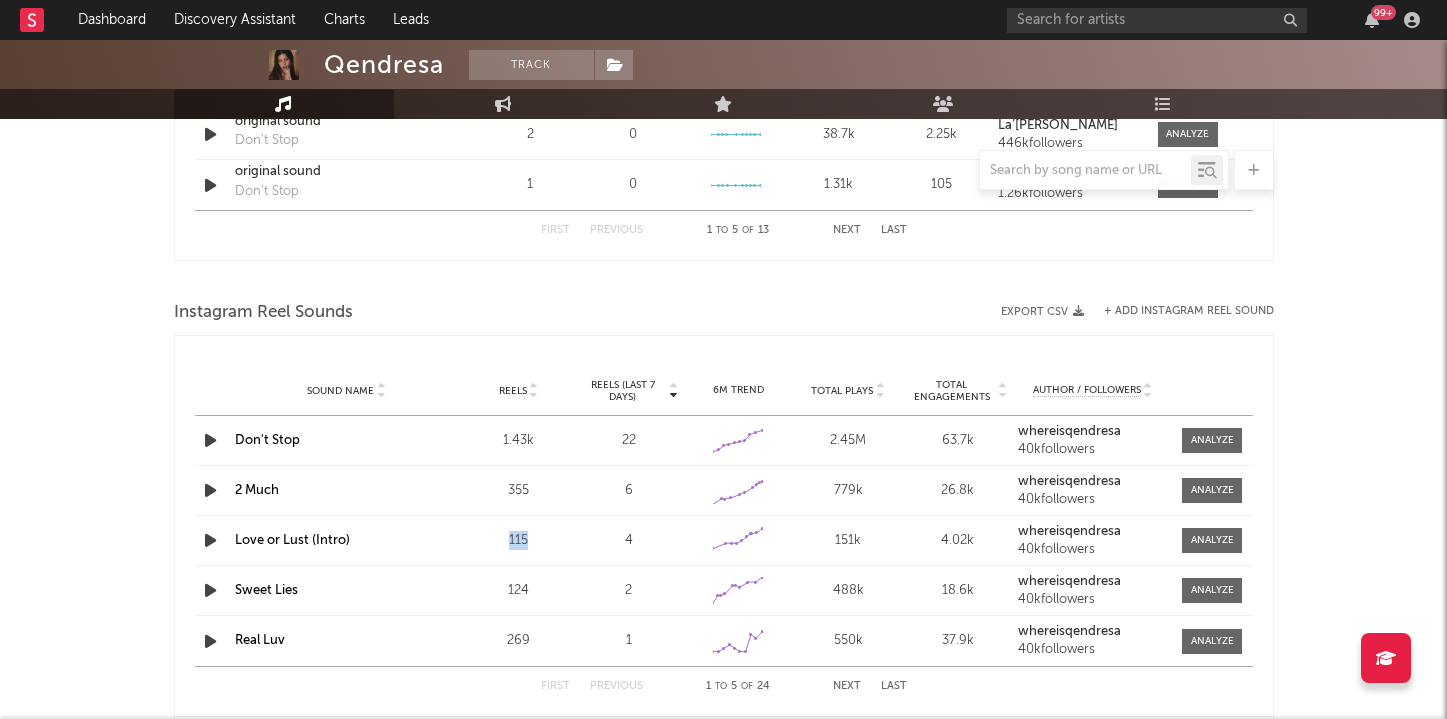 drag, startPoint x: 537, startPoint y: 538, endPoint x: 504, endPoint y: 538, distance: 33 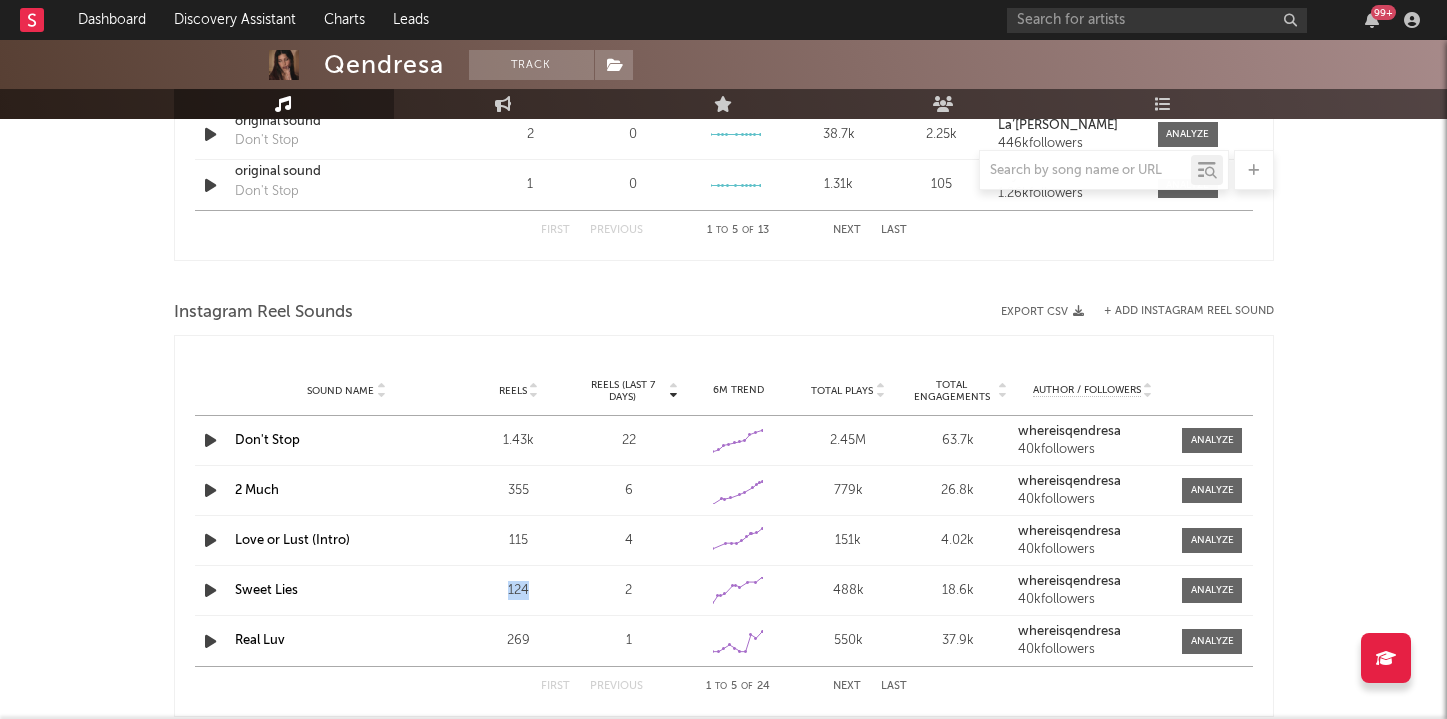 drag, startPoint x: 531, startPoint y: 589, endPoint x: 427, endPoint y: 589, distance: 104 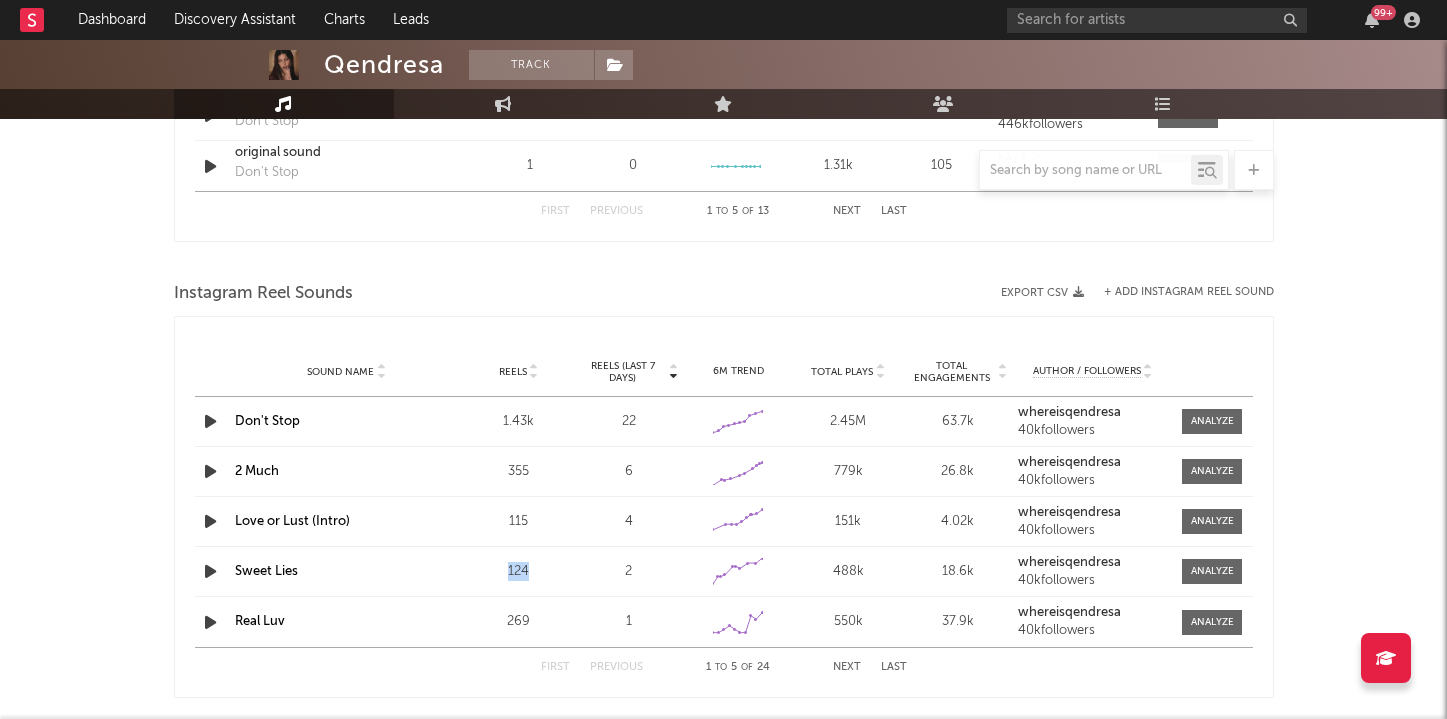 scroll, scrollTop: 1710, scrollLeft: 0, axis: vertical 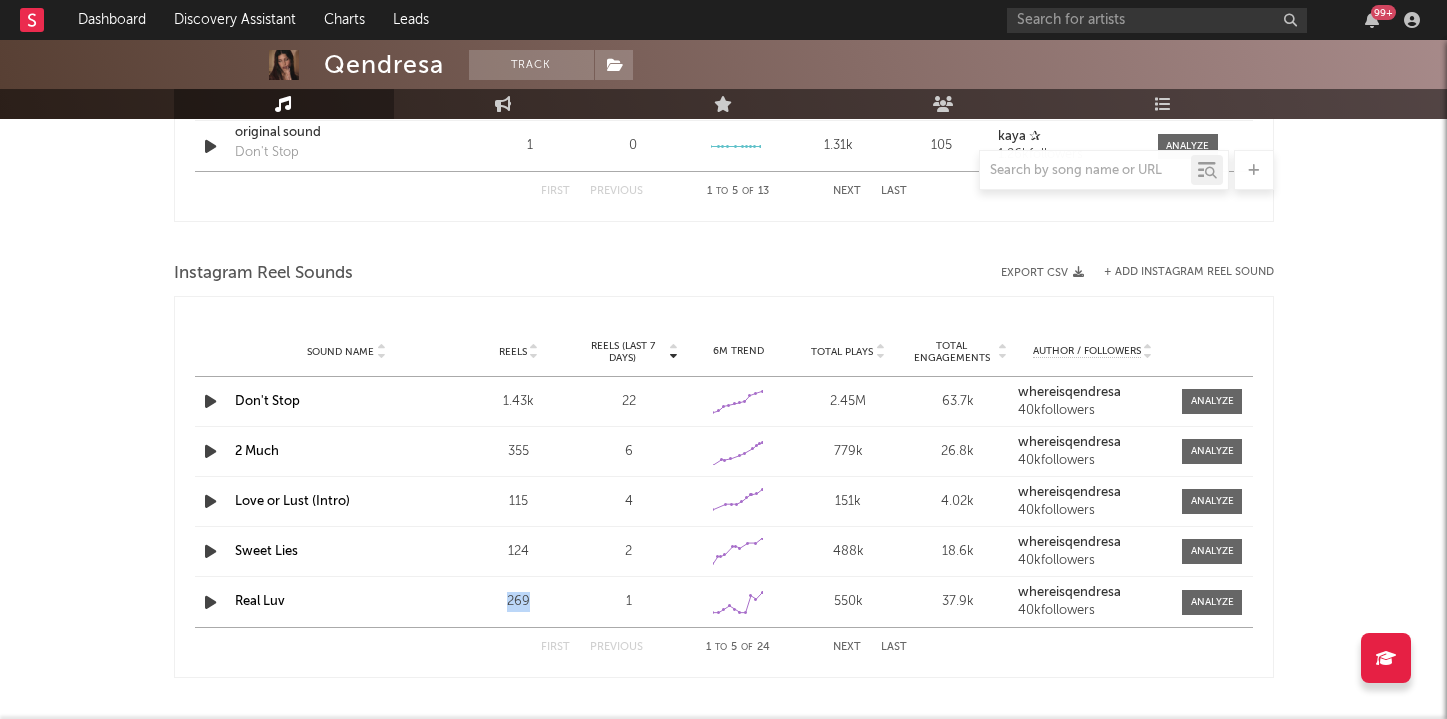 drag, startPoint x: 547, startPoint y: 592, endPoint x: 485, endPoint y: 592, distance: 62 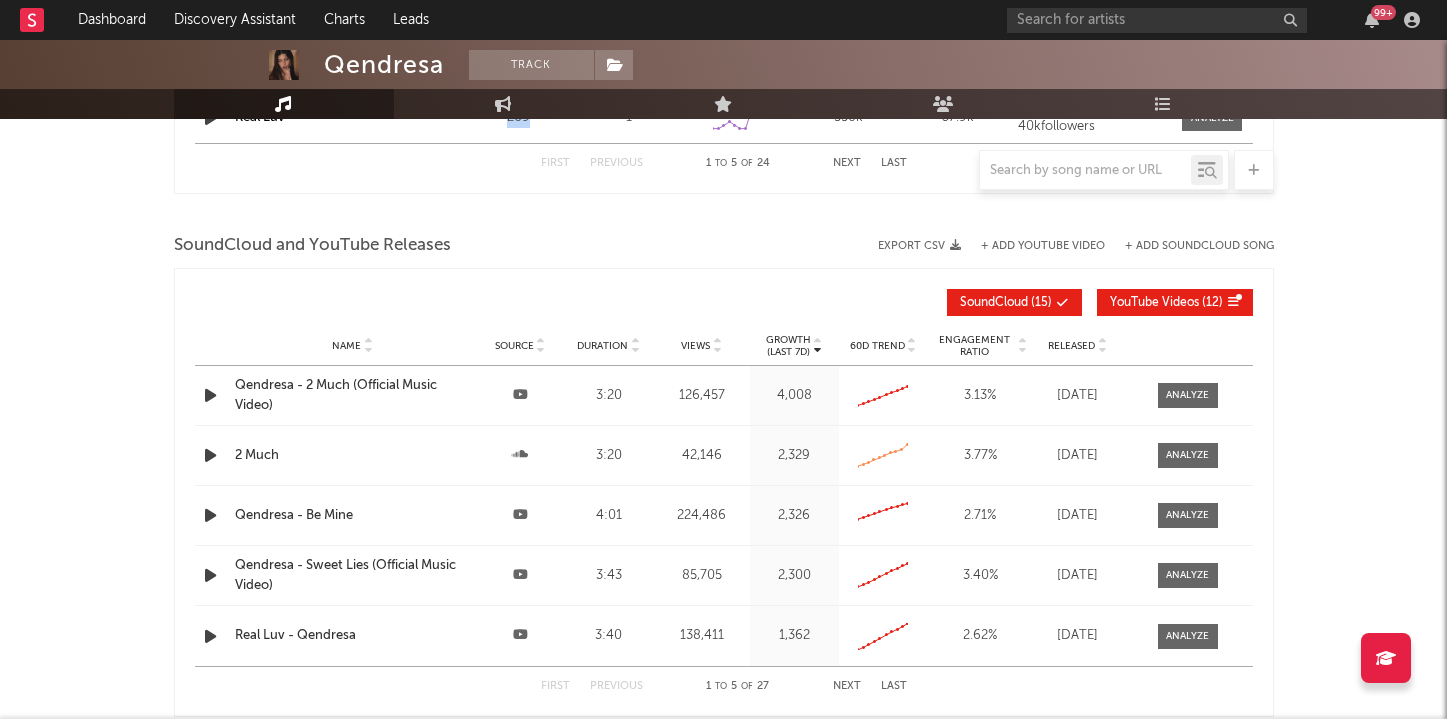 scroll, scrollTop: 2208, scrollLeft: 0, axis: vertical 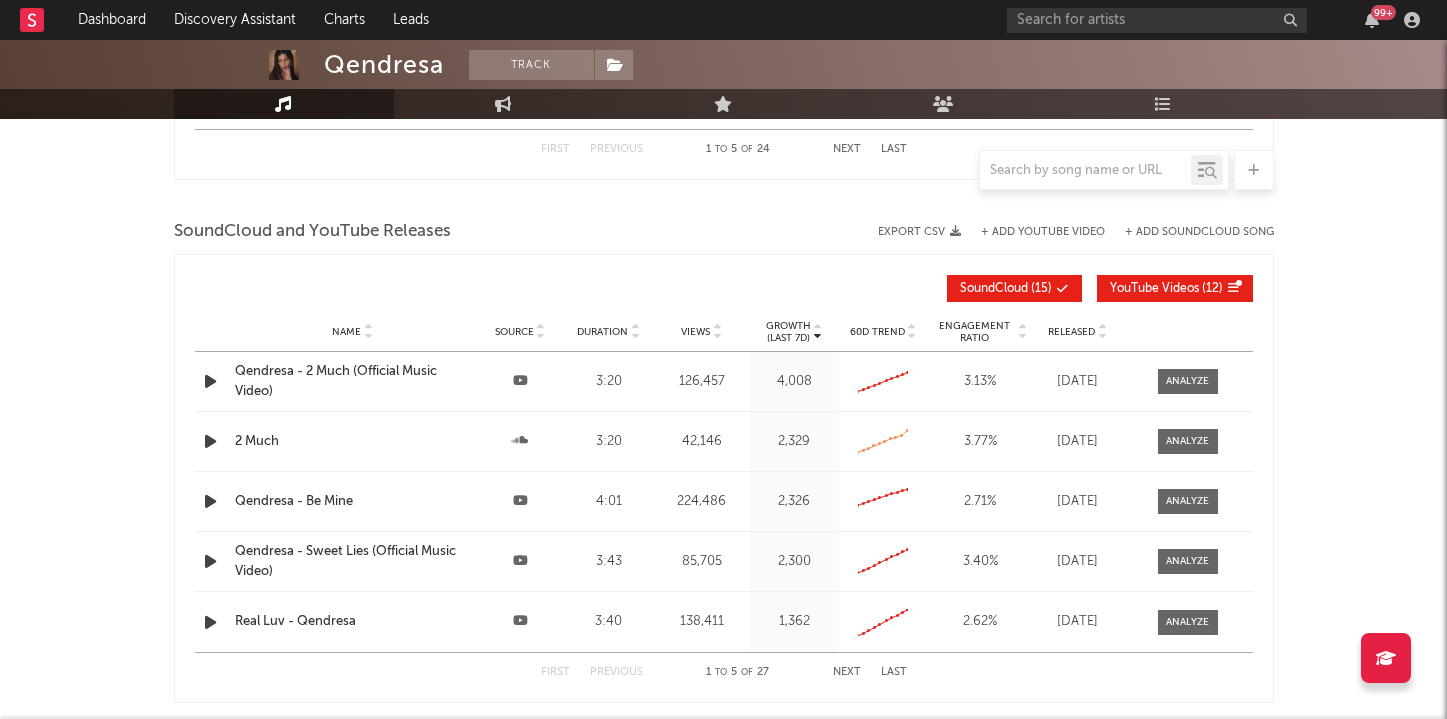 click on "Released" at bounding box center [1071, 332] 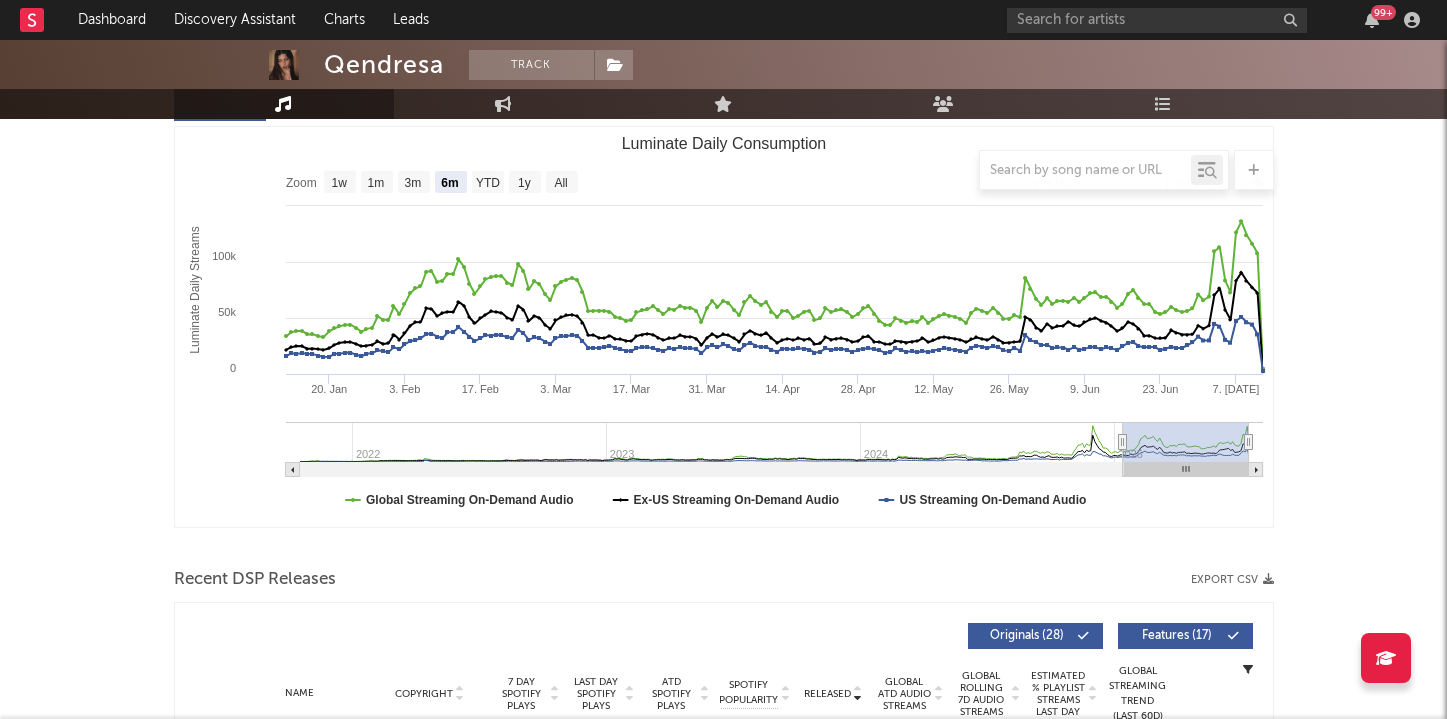 scroll, scrollTop: 0, scrollLeft: 0, axis: both 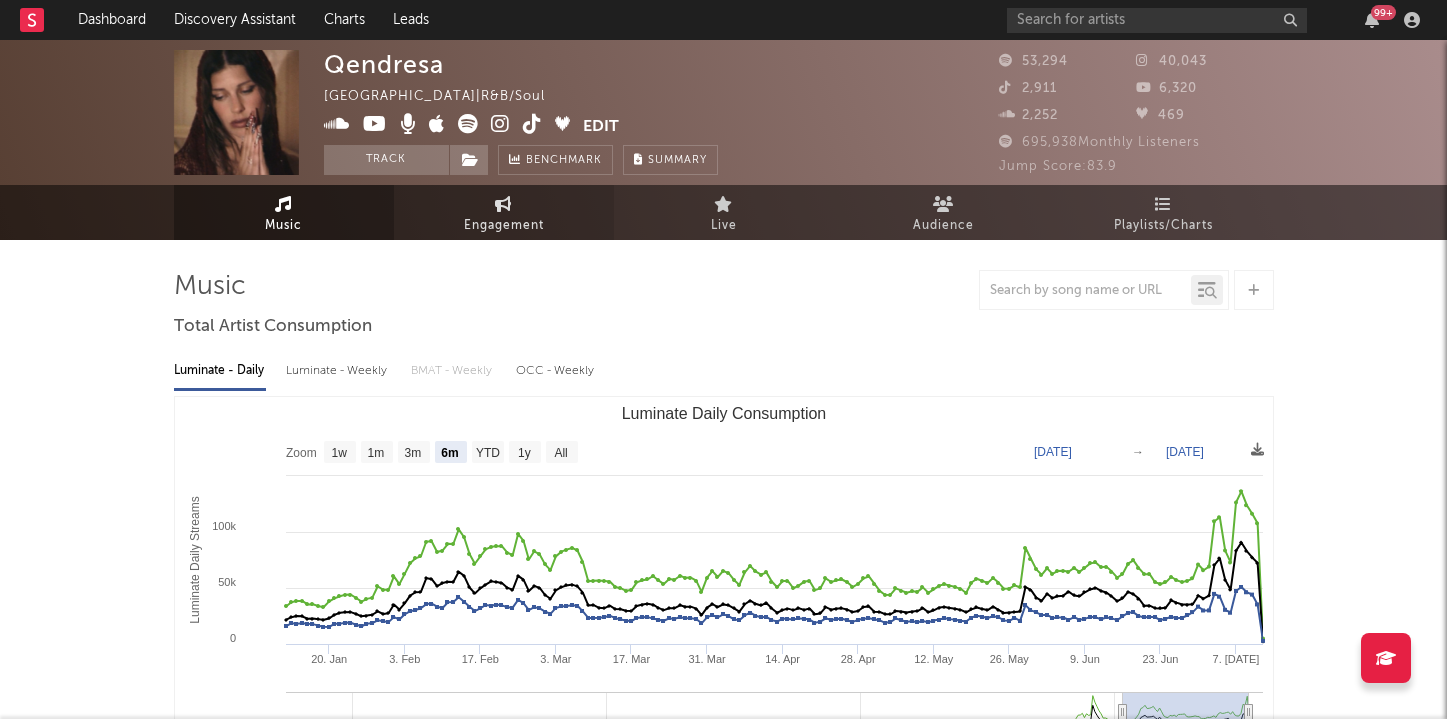 click at bounding box center [503, 204] 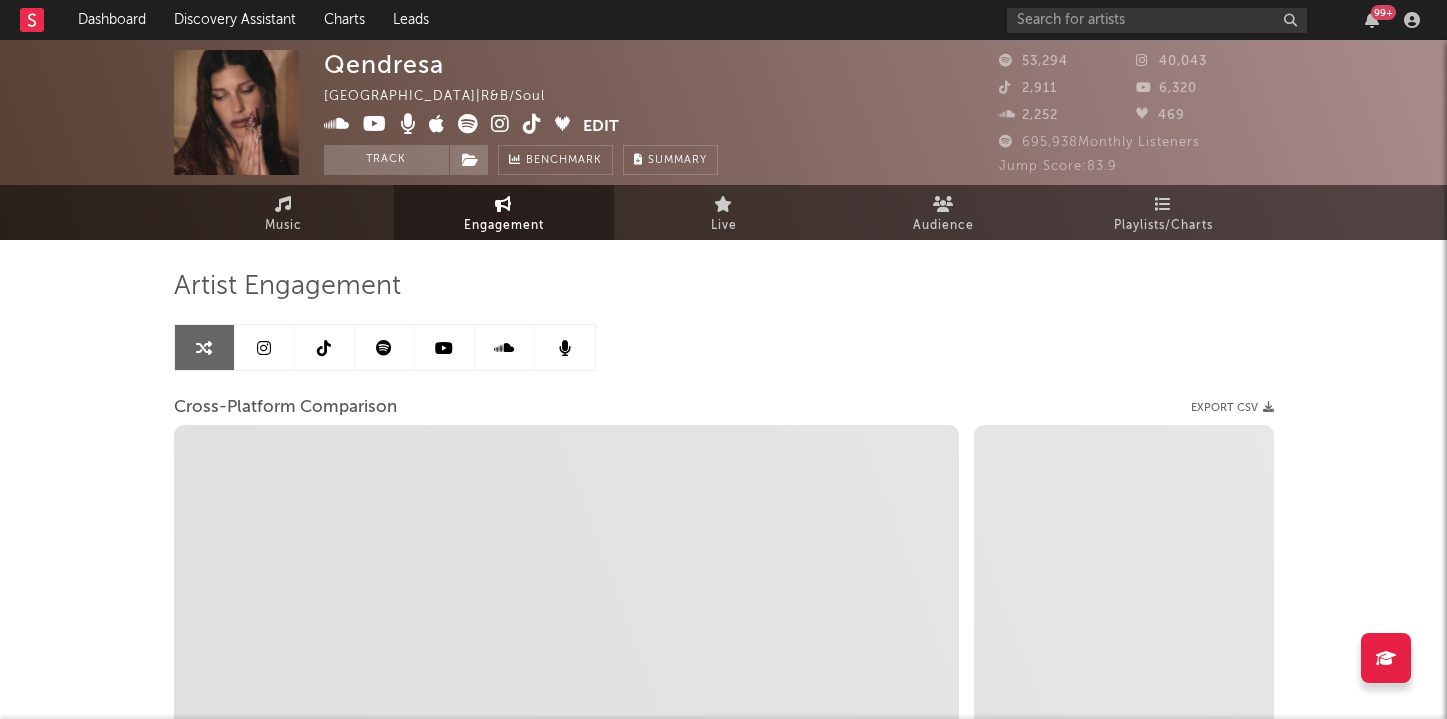 select on "1w" 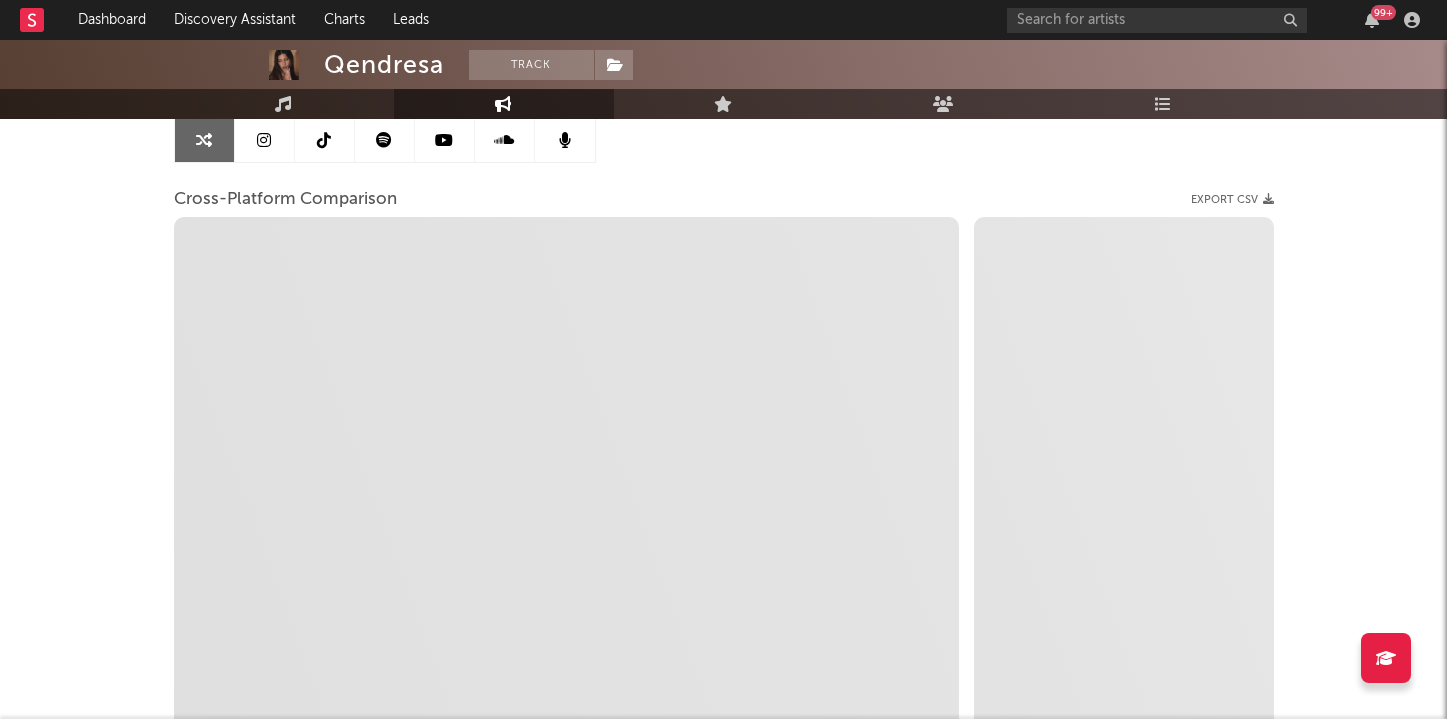 scroll, scrollTop: 215, scrollLeft: 0, axis: vertical 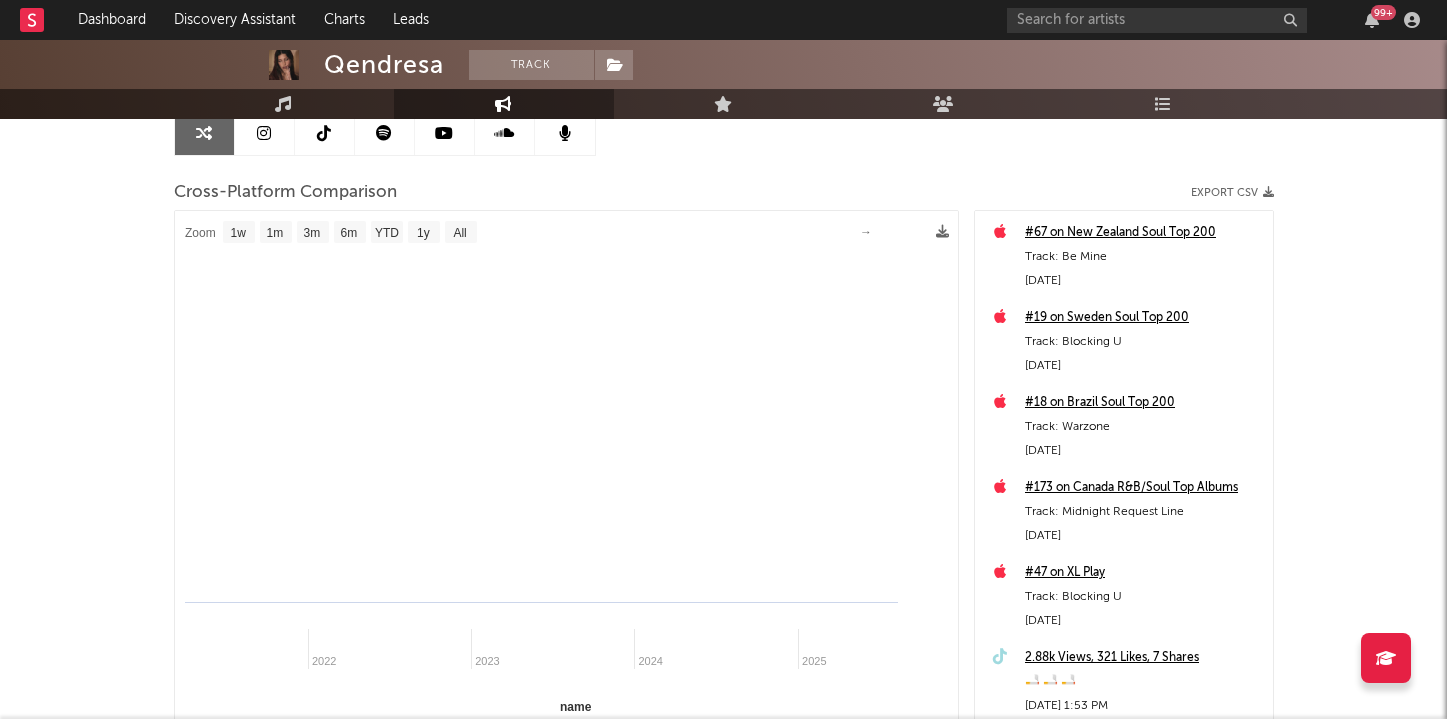 select on "1m" 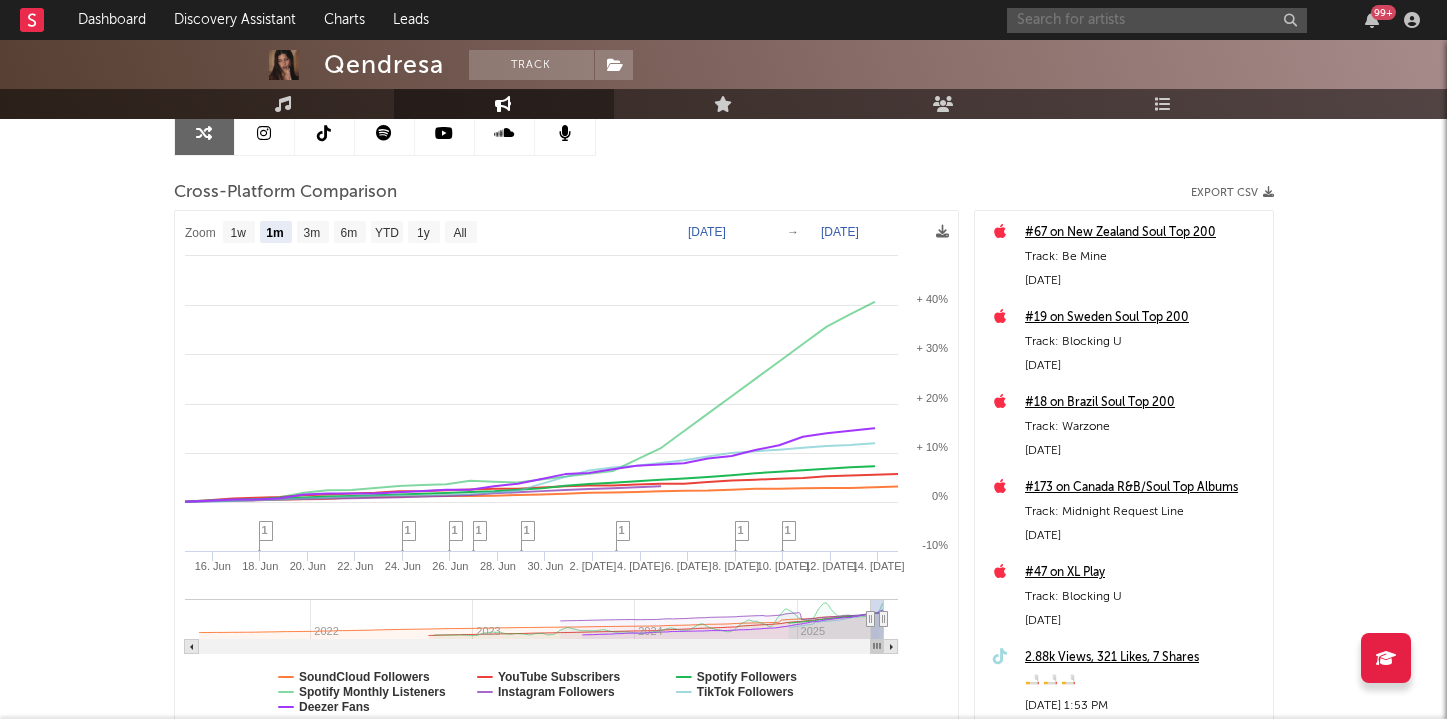 click at bounding box center (1157, 20) 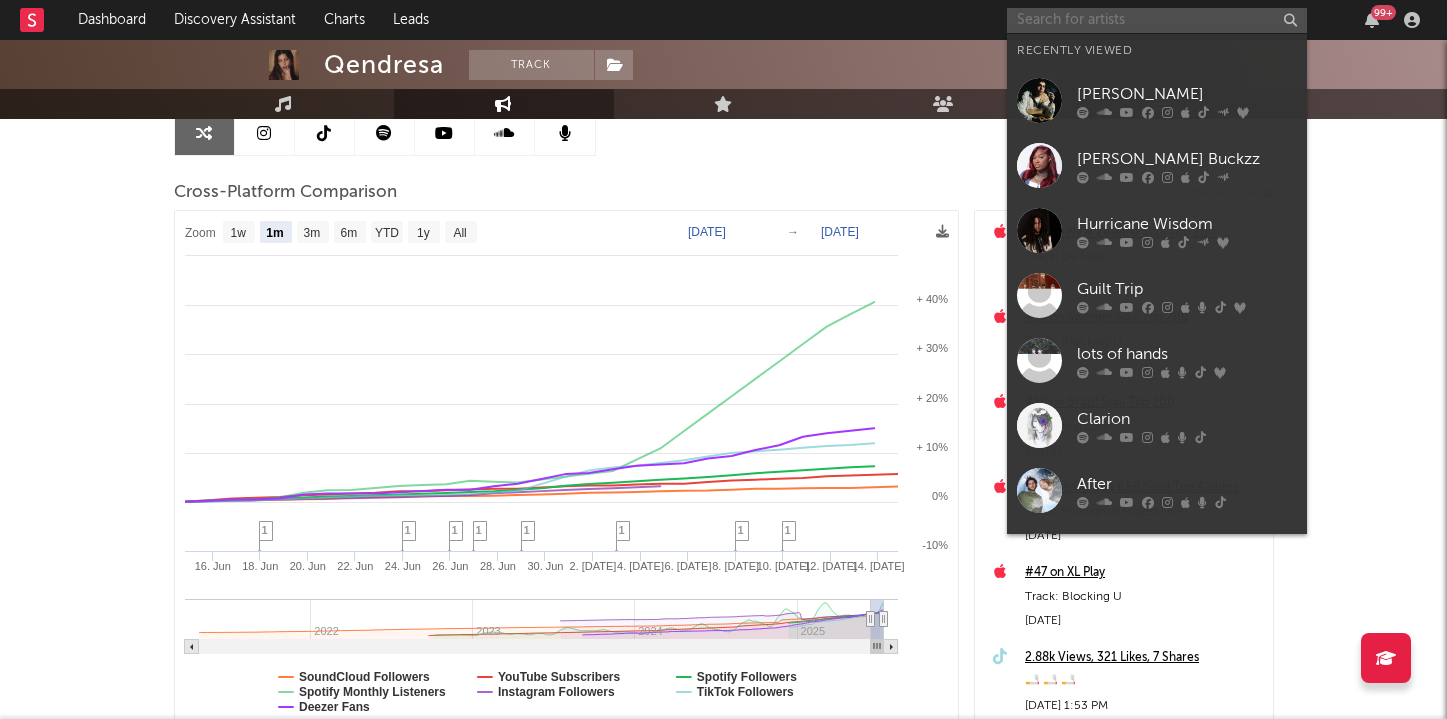 paste on "https://open.spotify.com/artist/3vn8pE5glXLXdNnTwRdjTs" 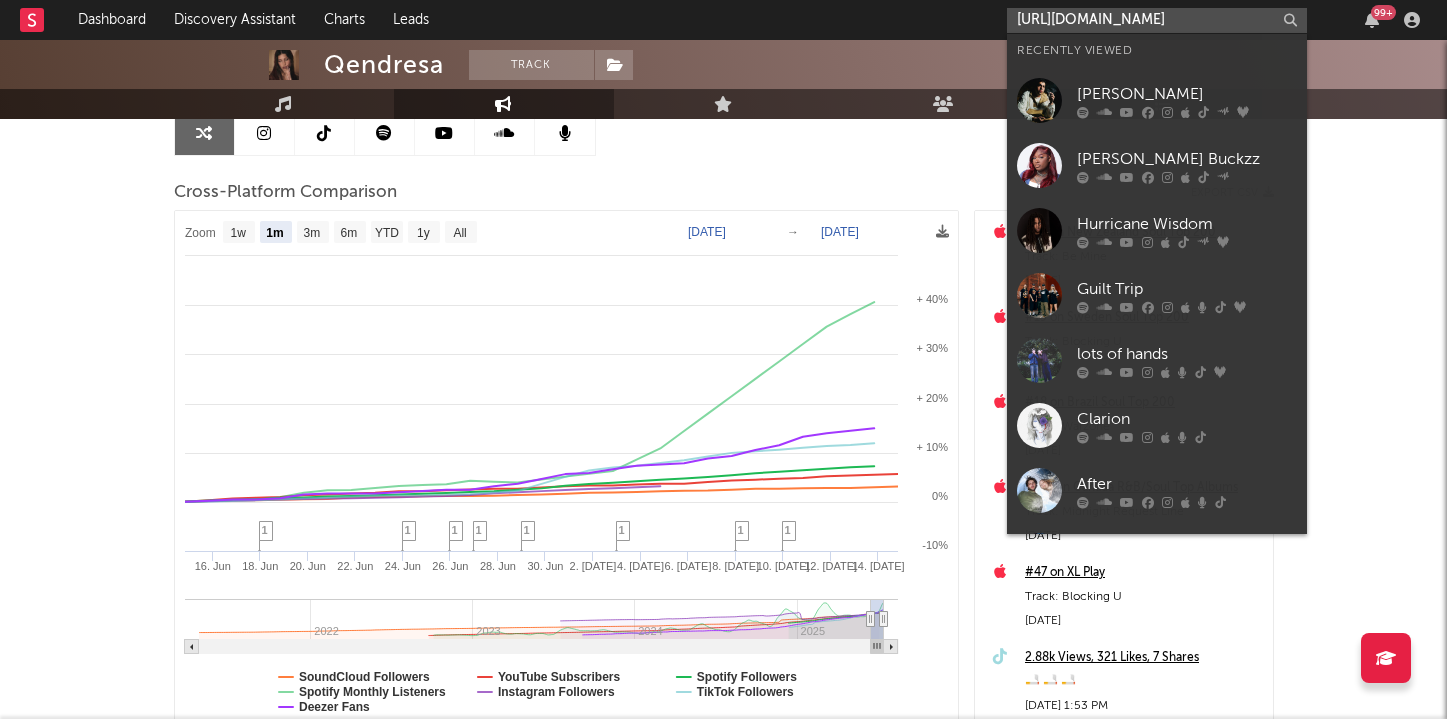 scroll, scrollTop: 0, scrollLeft: 116, axis: horizontal 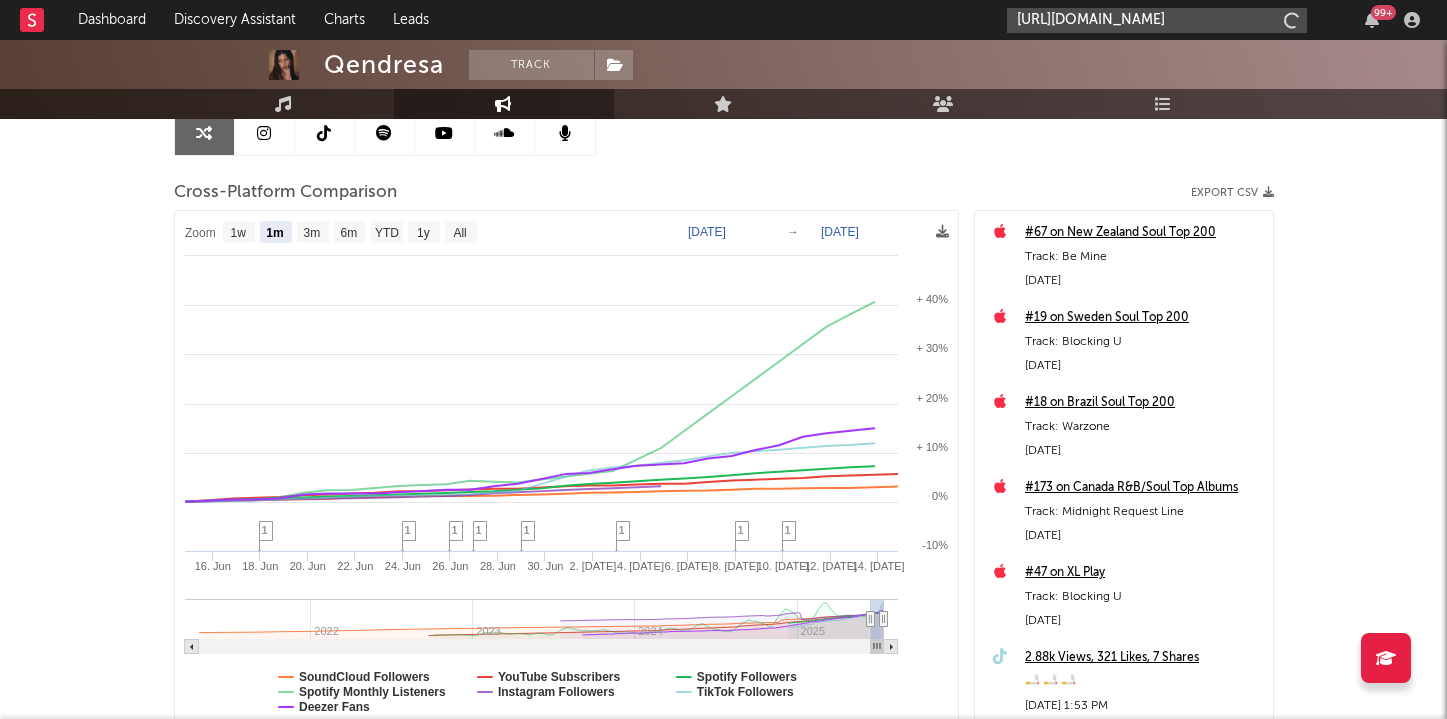type on "https://open.spotify.com/artist/3vn8pE5glXLXdNnTwRdjTs" 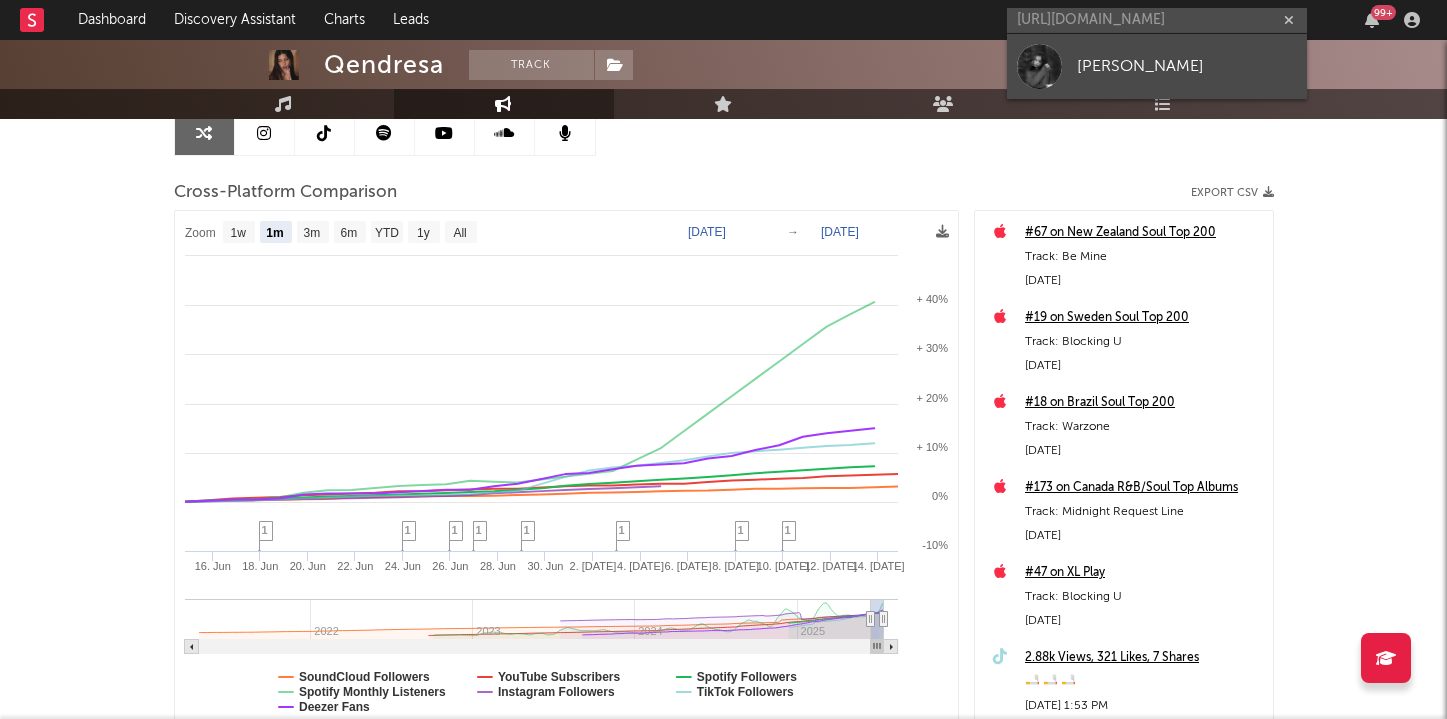 click on "[PERSON_NAME]" at bounding box center (1187, 66) 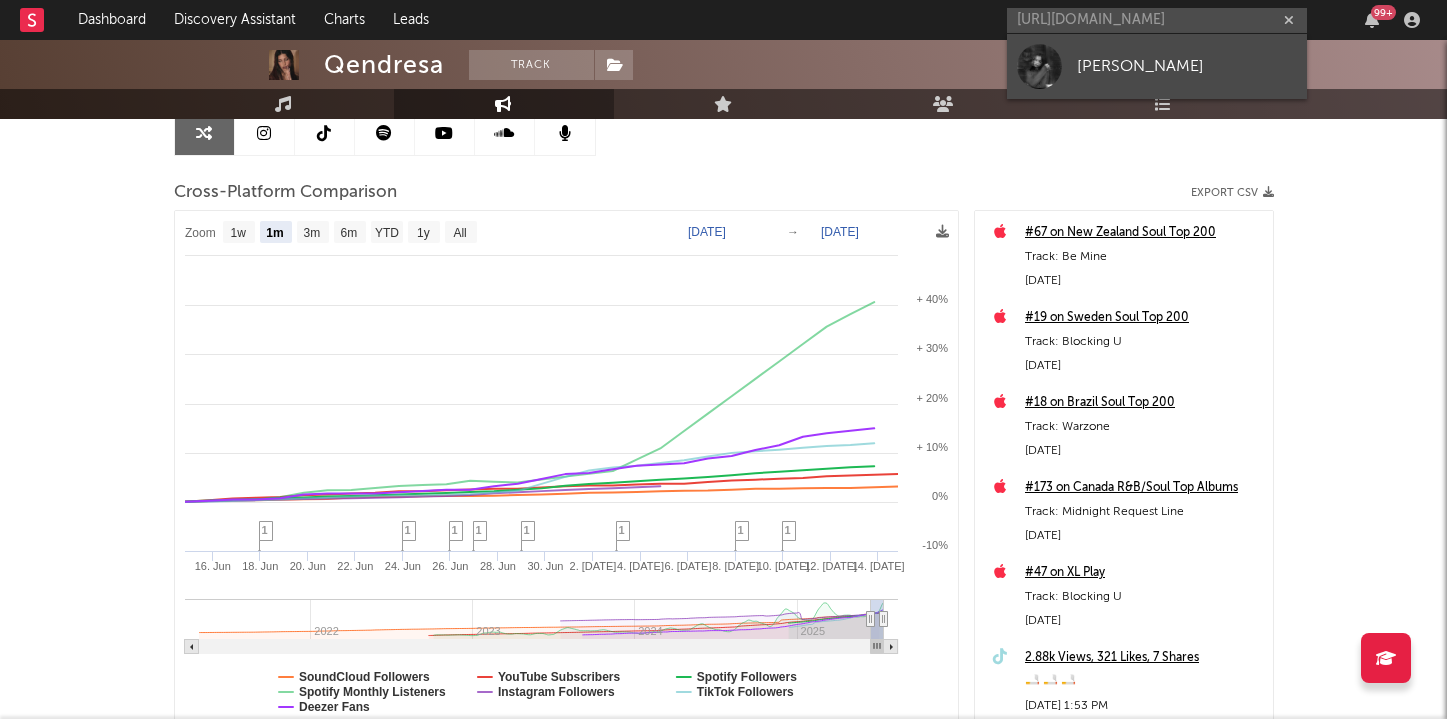 type 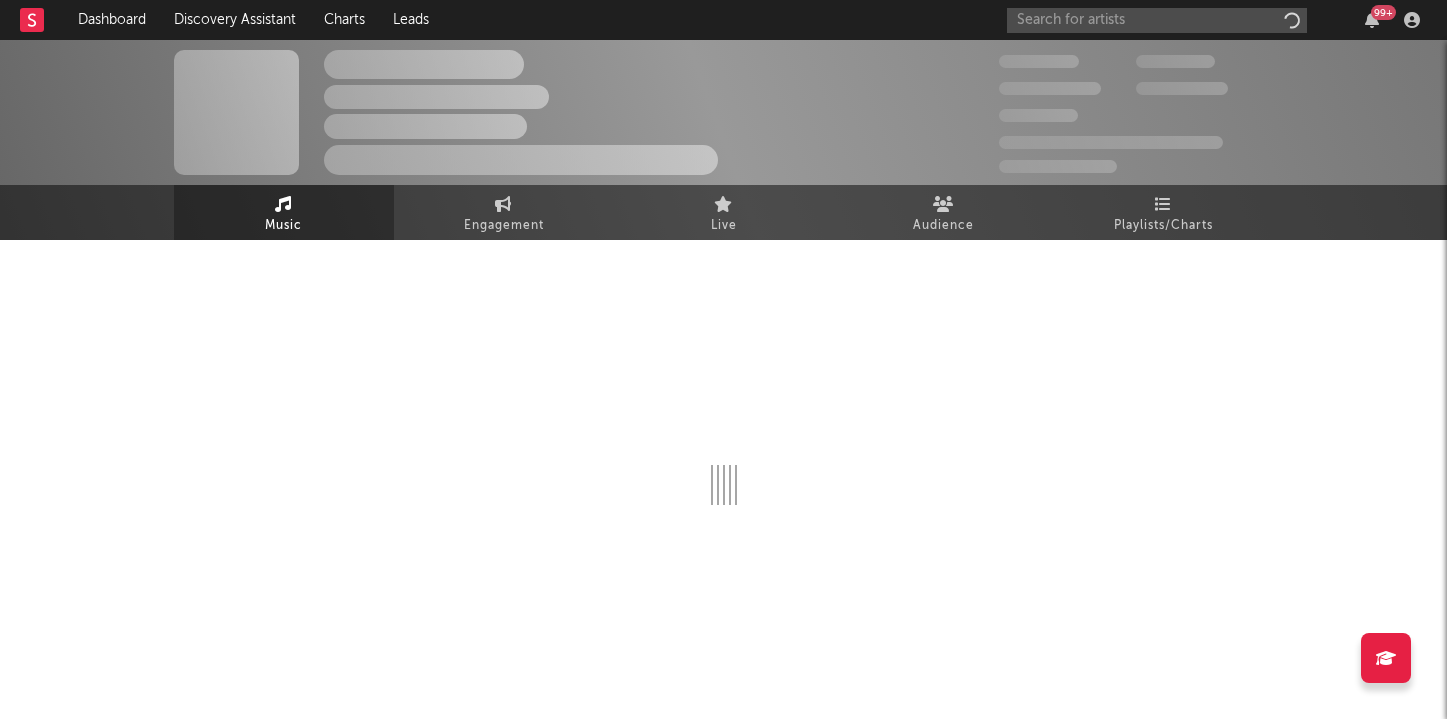 scroll, scrollTop: 0, scrollLeft: 0, axis: both 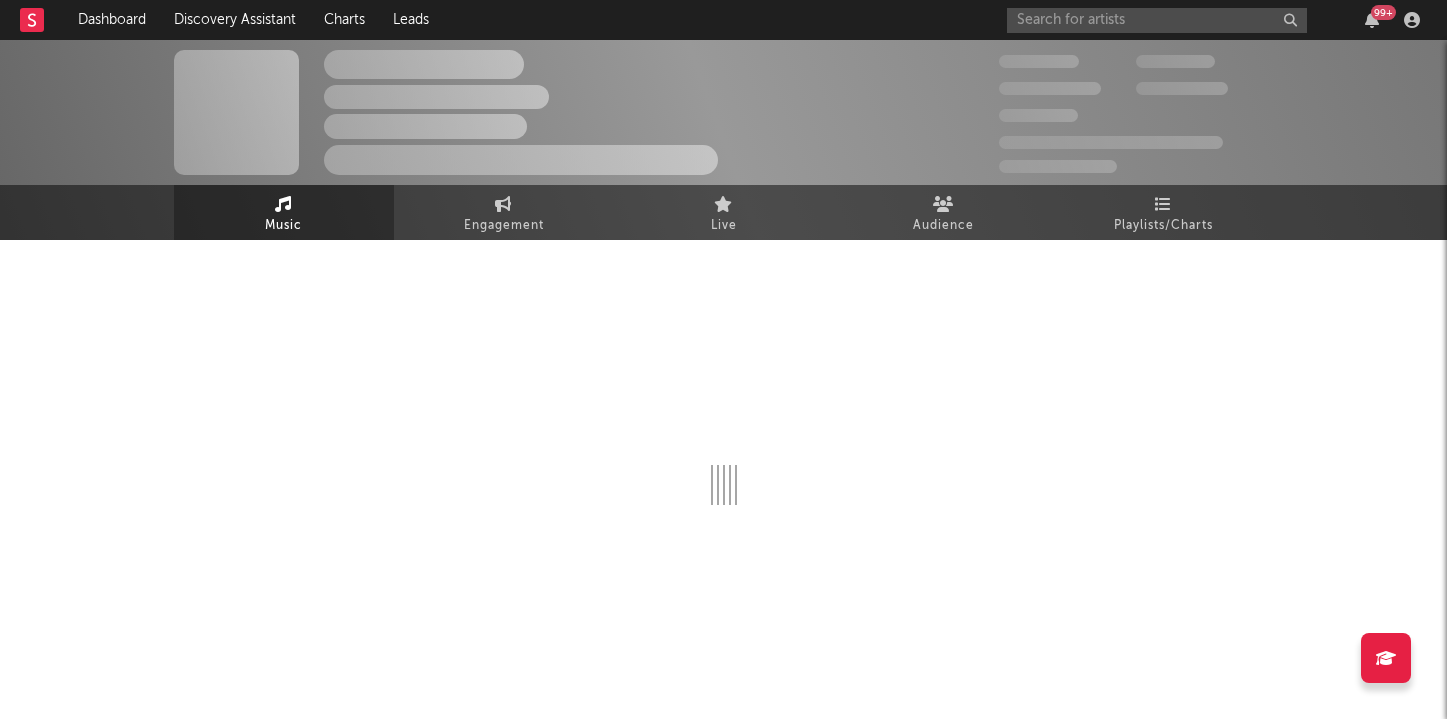 select on "6m" 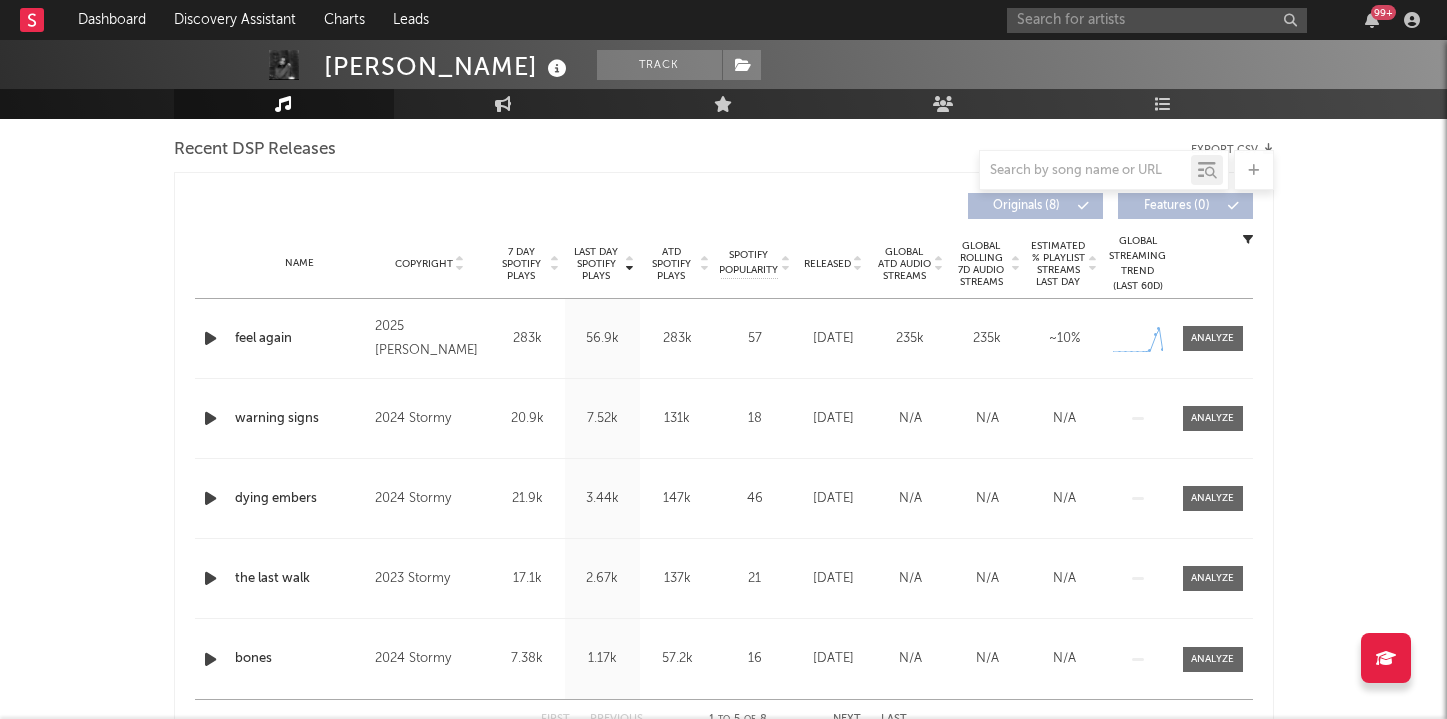 scroll, scrollTop: 744, scrollLeft: 0, axis: vertical 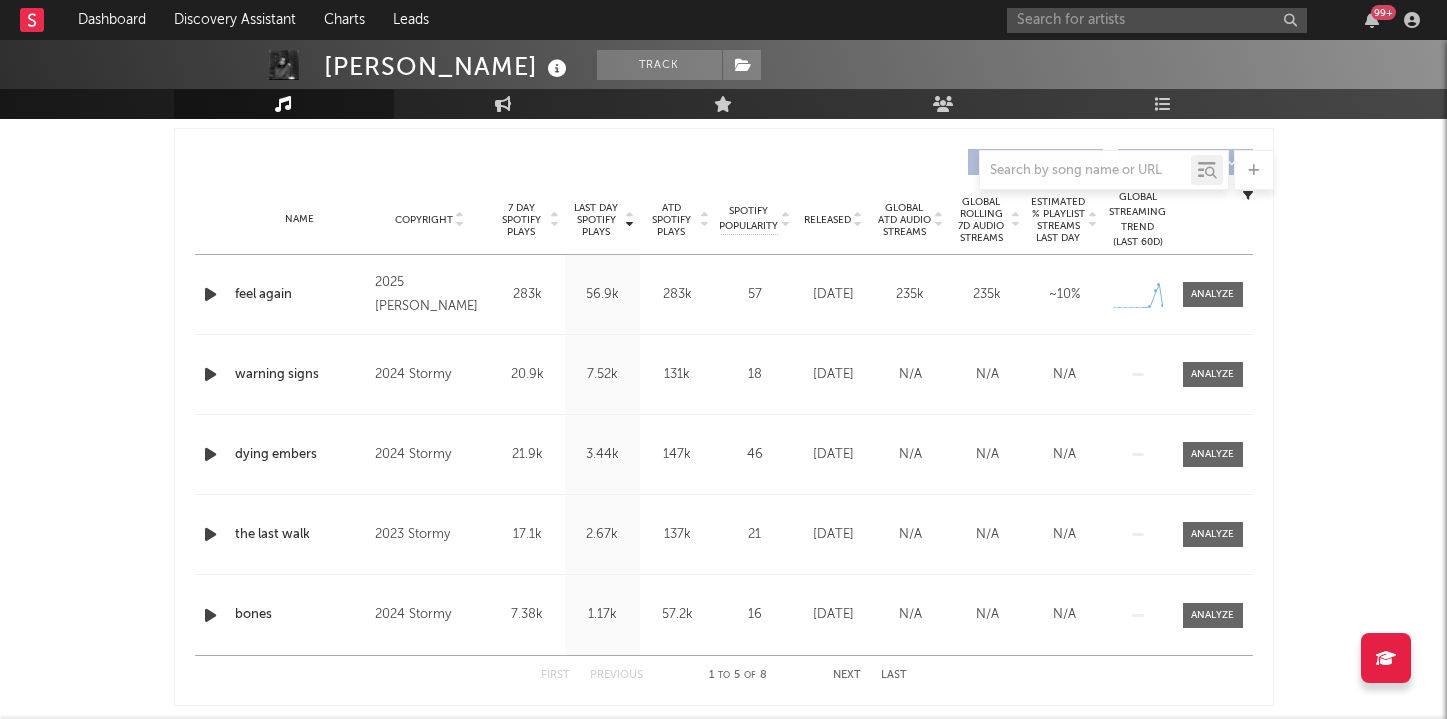 click on "feel again" at bounding box center [300, 295] 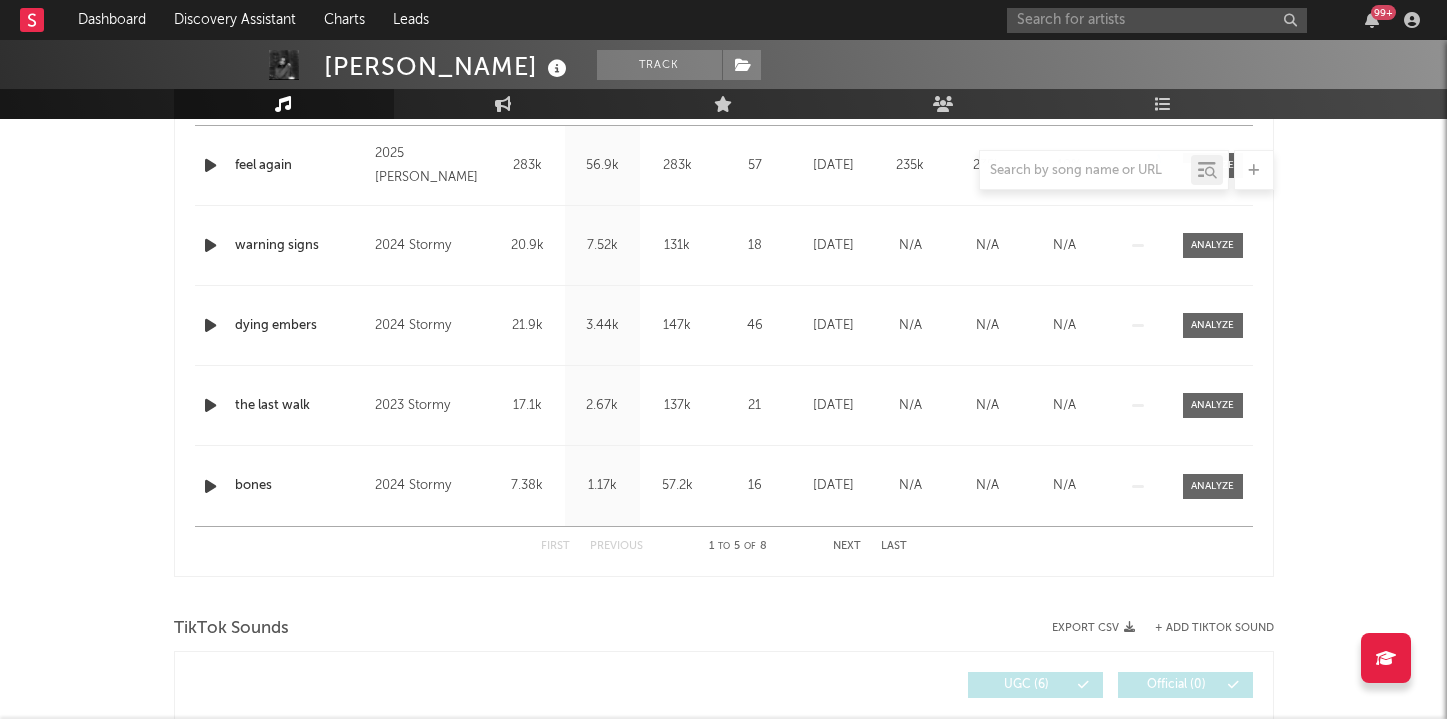 scroll, scrollTop: 0, scrollLeft: 0, axis: both 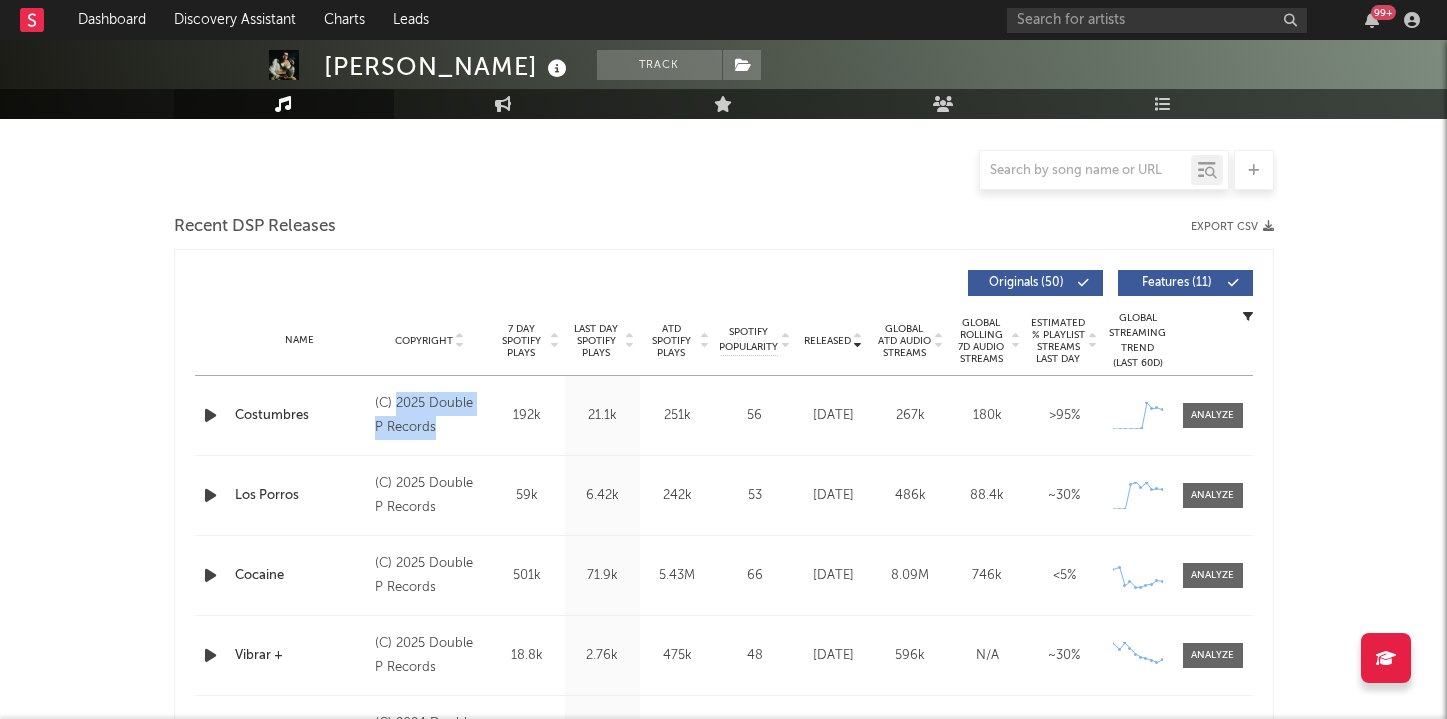 drag, startPoint x: 442, startPoint y: 428, endPoint x: 396, endPoint y: 402, distance: 52.83938 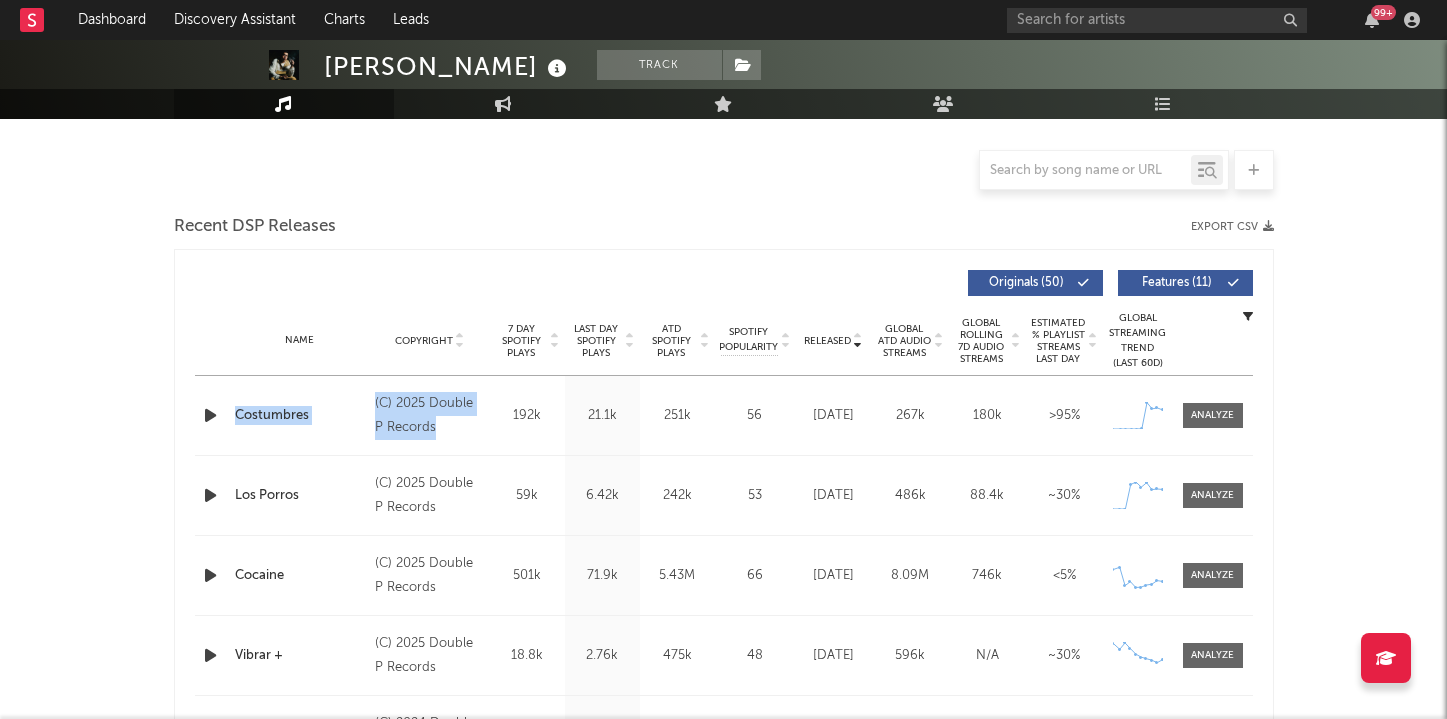 drag, startPoint x: 428, startPoint y: 435, endPoint x: 357, endPoint y: 404, distance: 77.47257 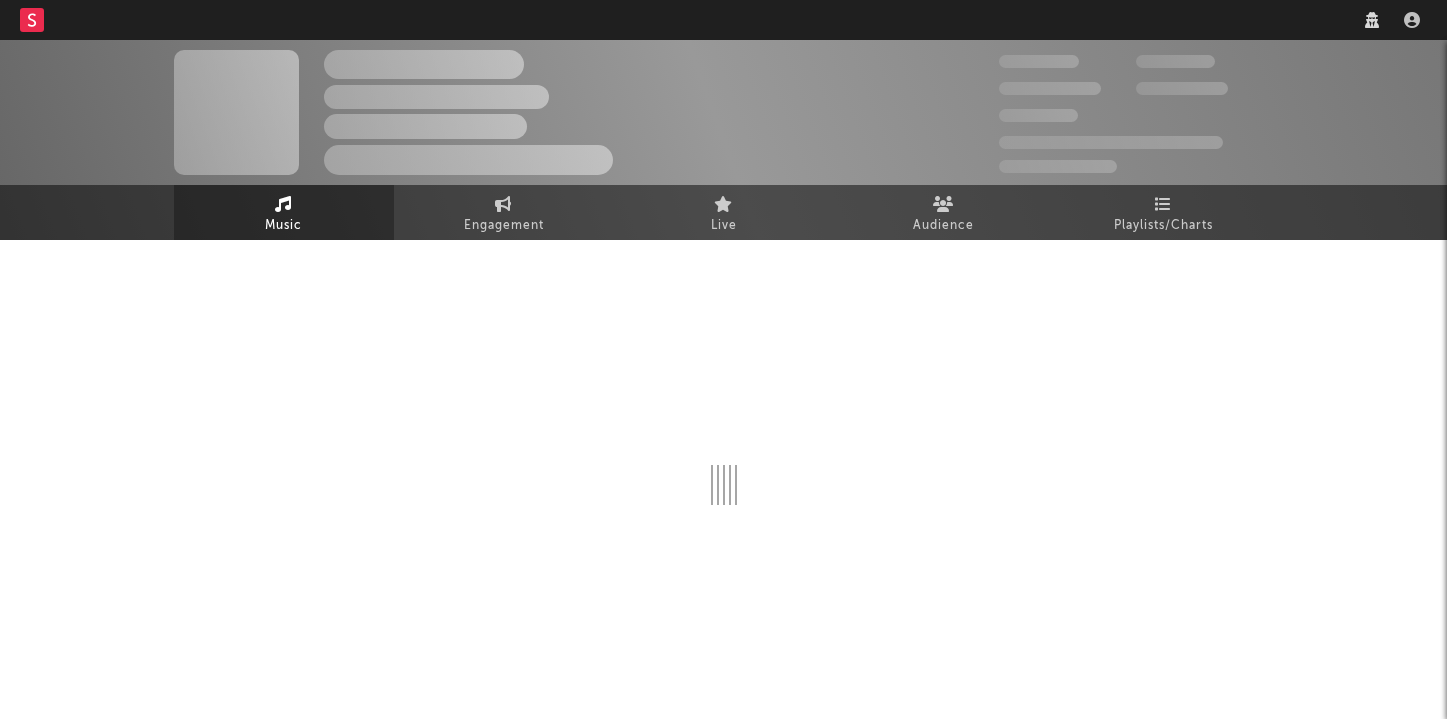 scroll, scrollTop: 0, scrollLeft: 0, axis: both 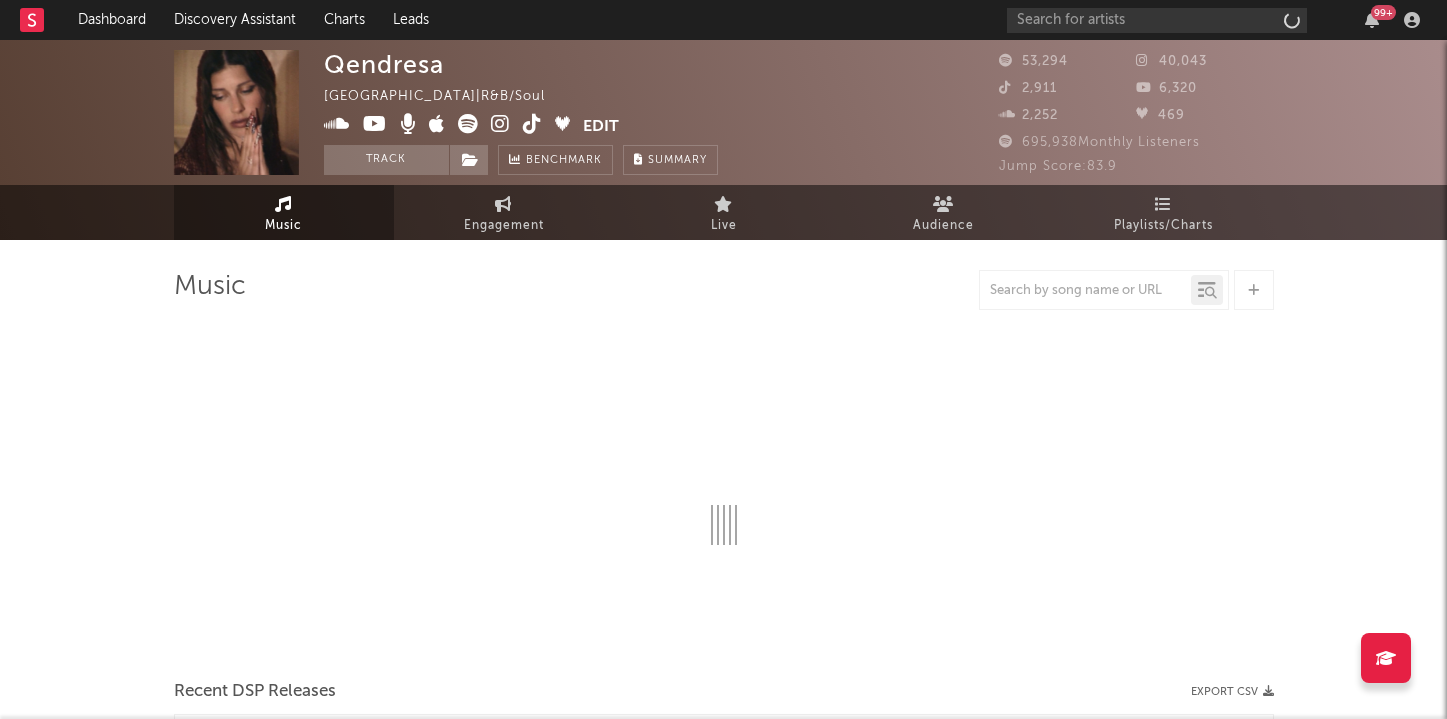 select on "6m" 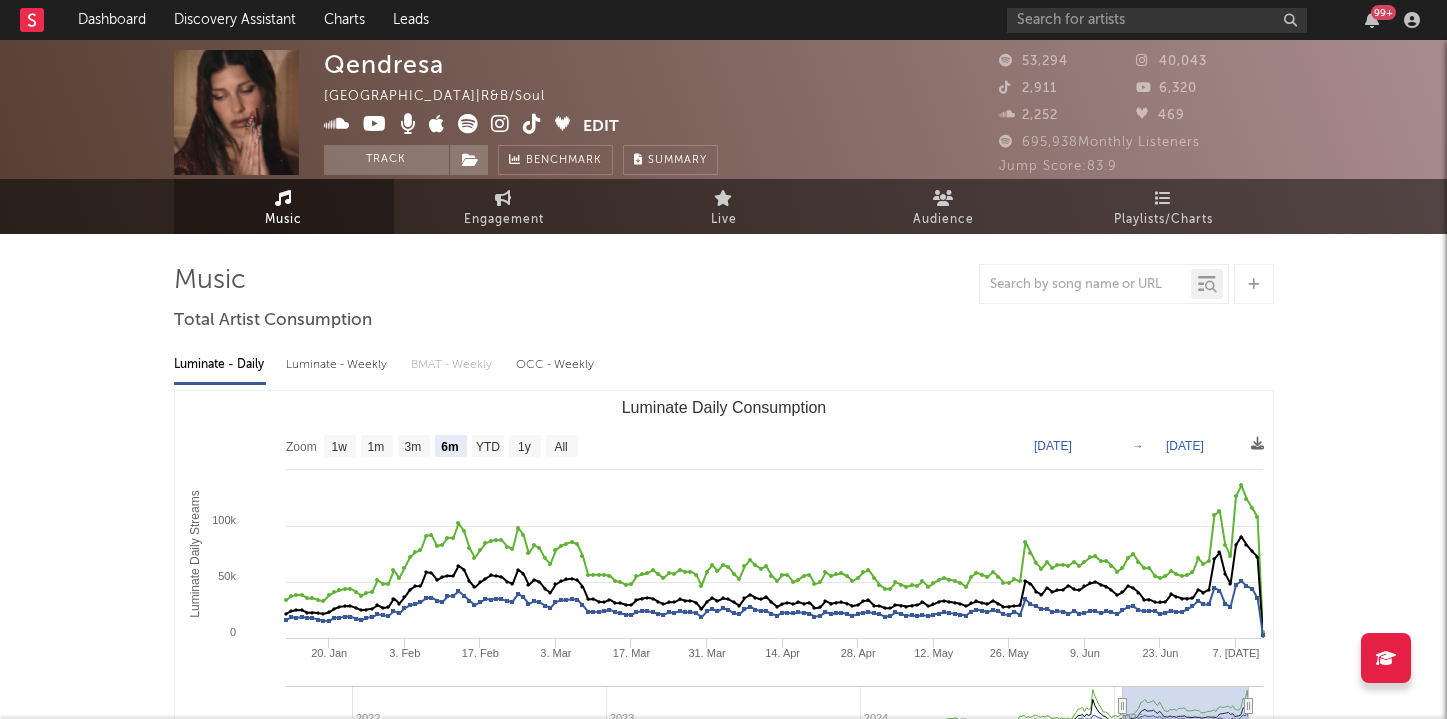scroll, scrollTop: 0, scrollLeft: 0, axis: both 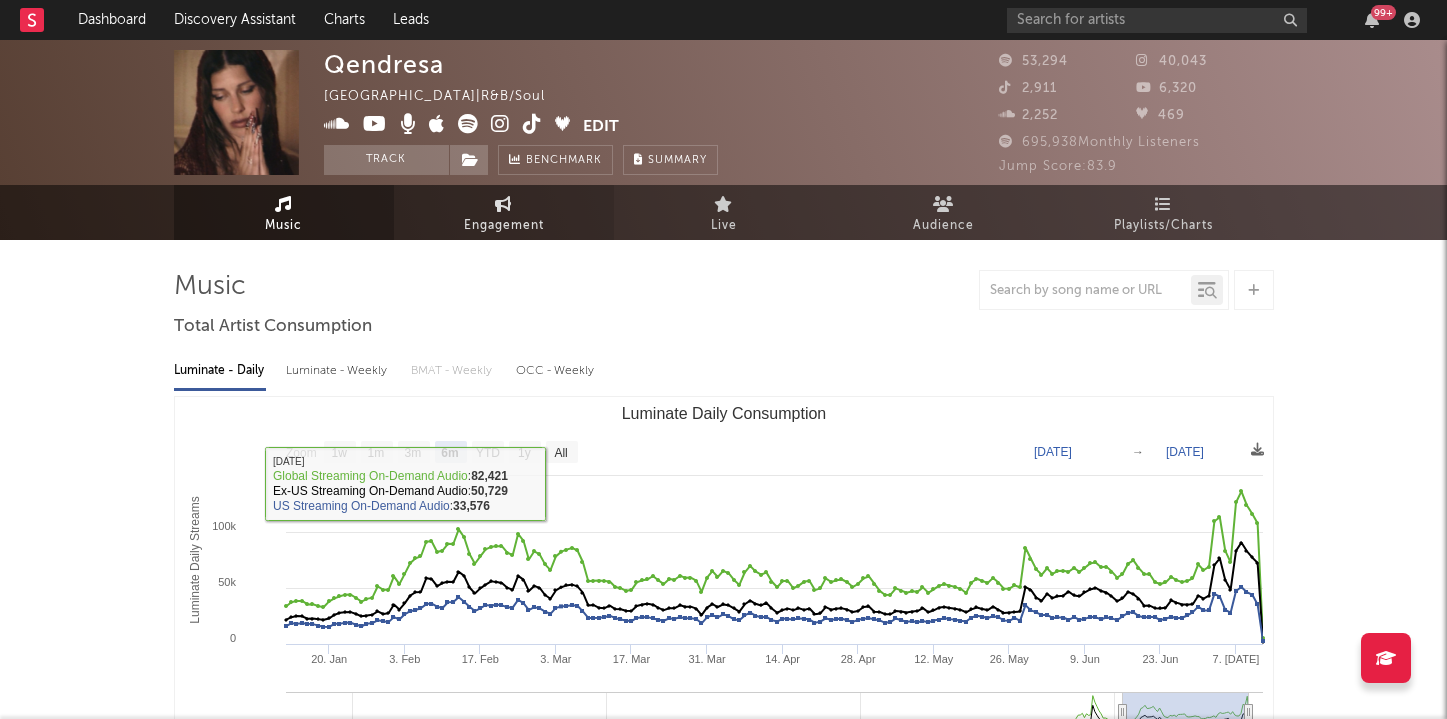 click at bounding box center (503, 204) 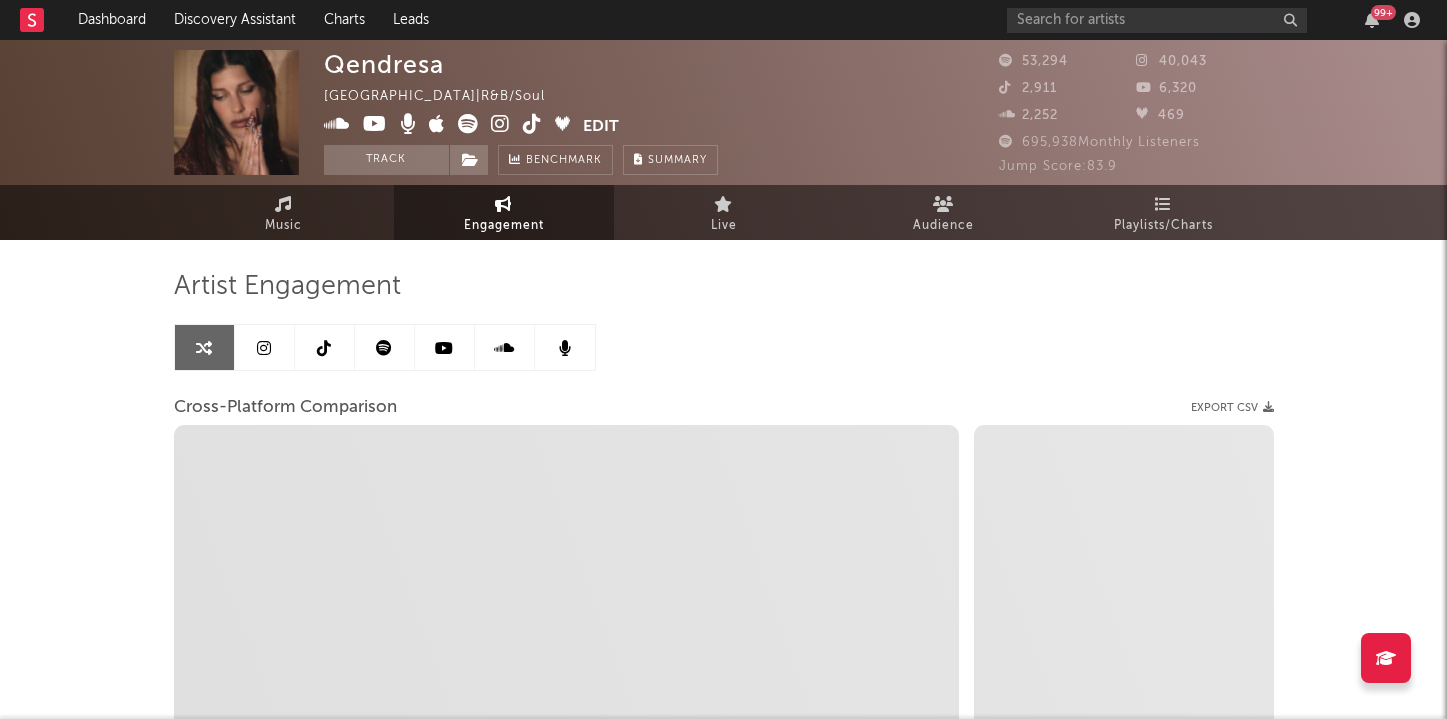 select on "1m" 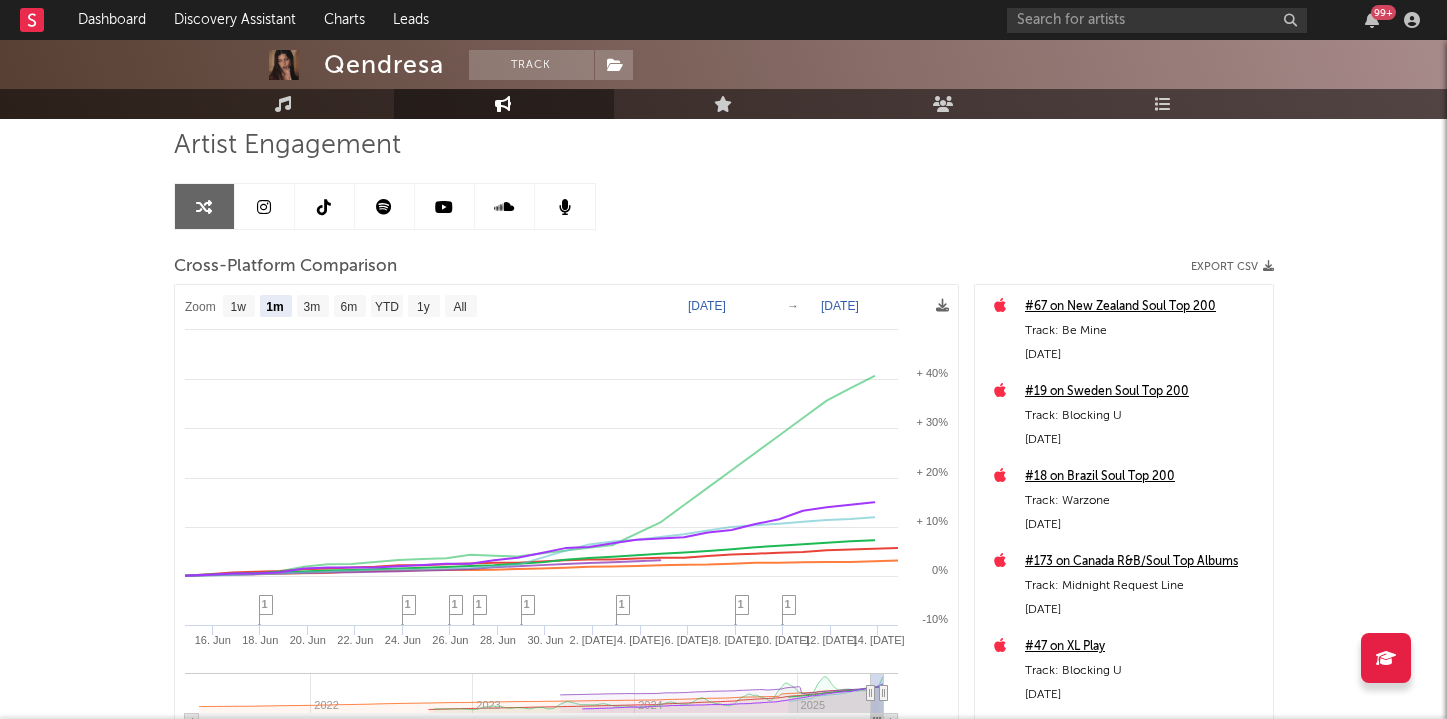 scroll, scrollTop: 142, scrollLeft: 0, axis: vertical 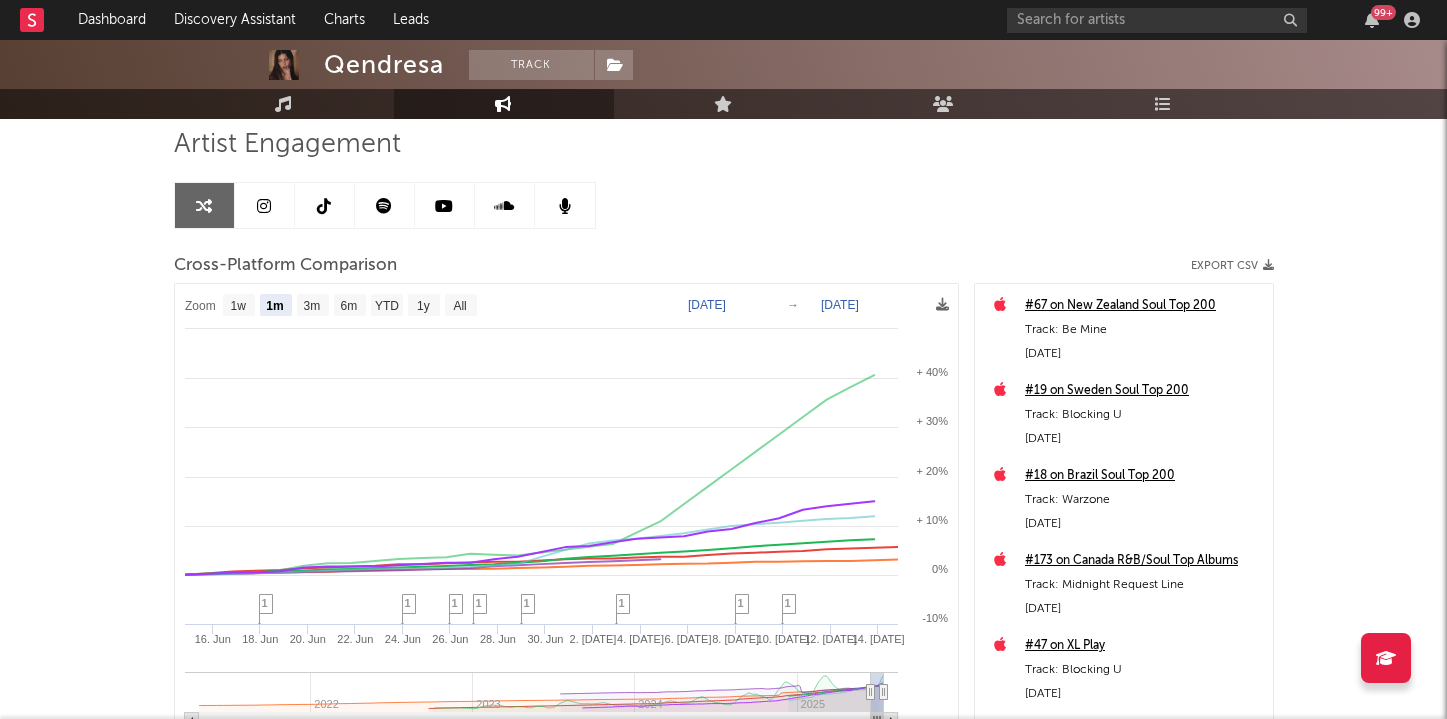 click at bounding box center [264, 206] 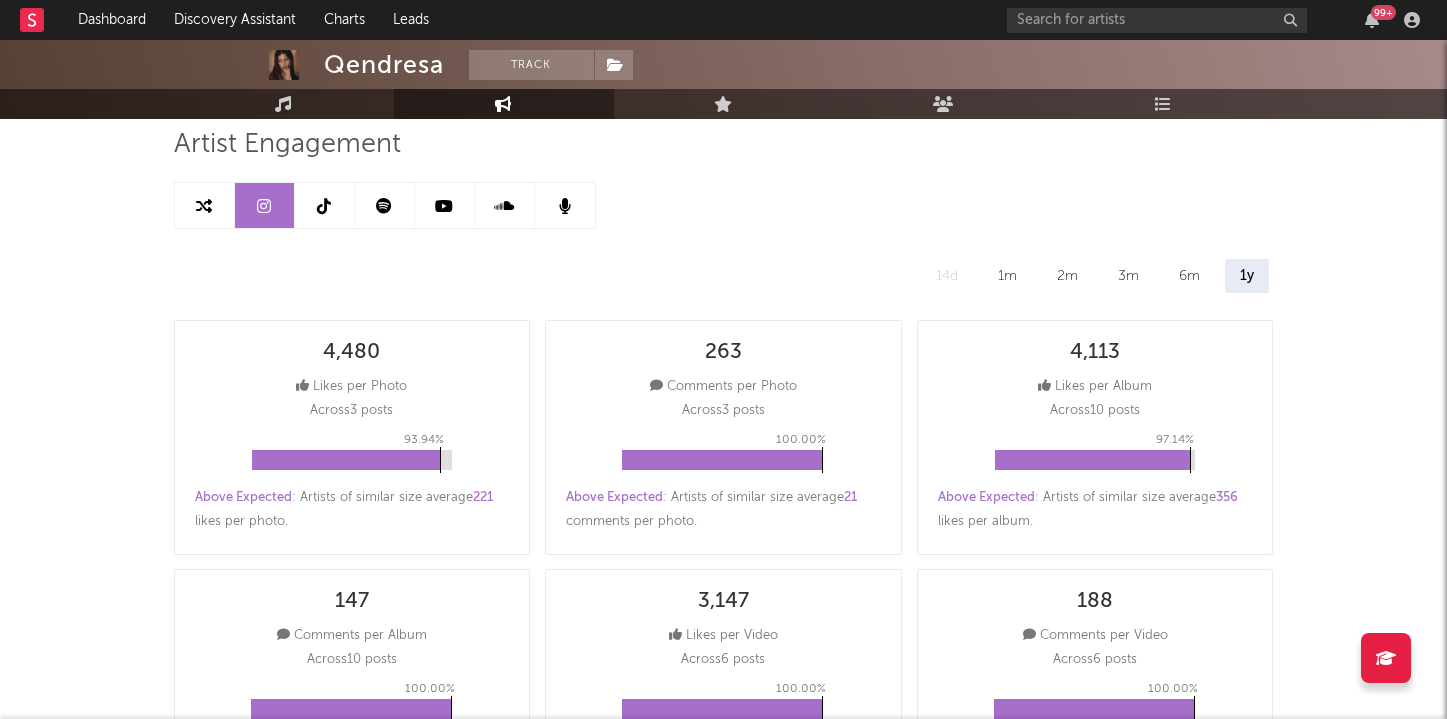 select on "6m" 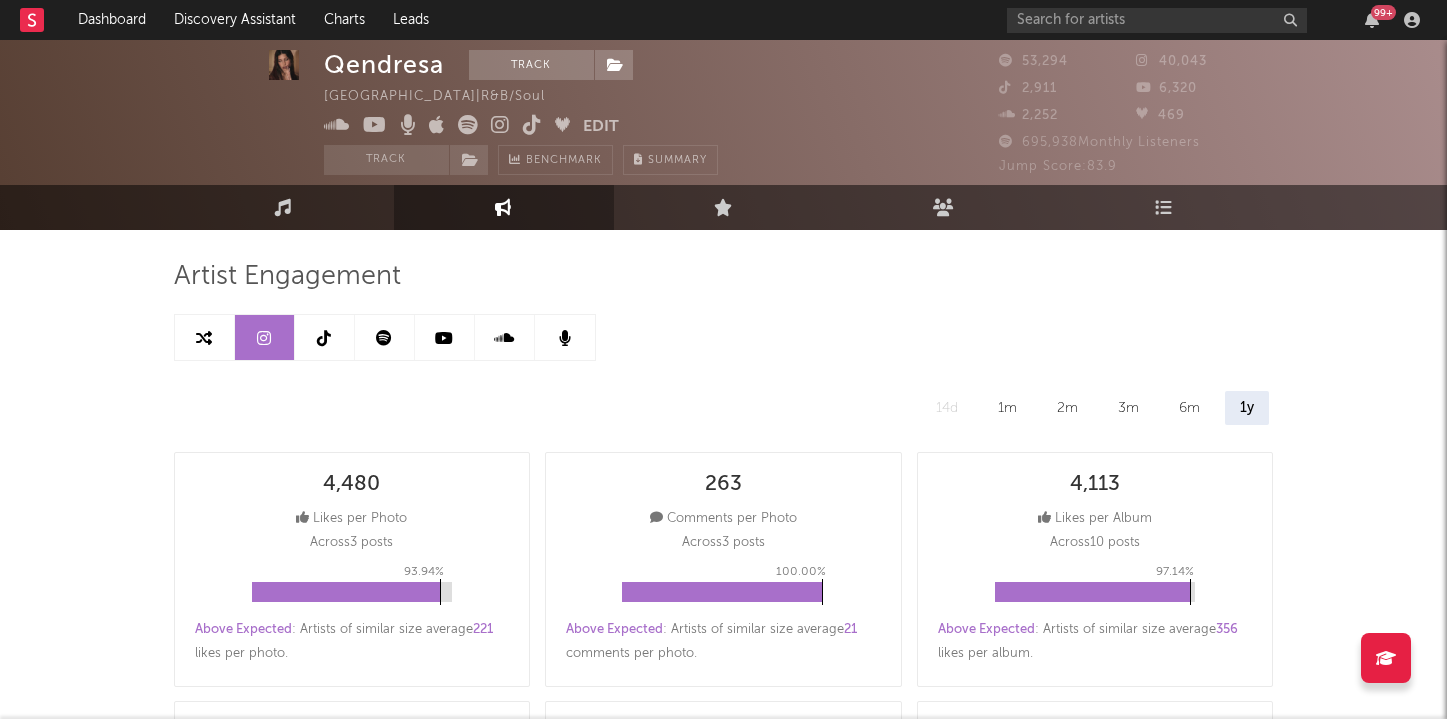 scroll, scrollTop: 0, scrollLeft: 0, axis: both 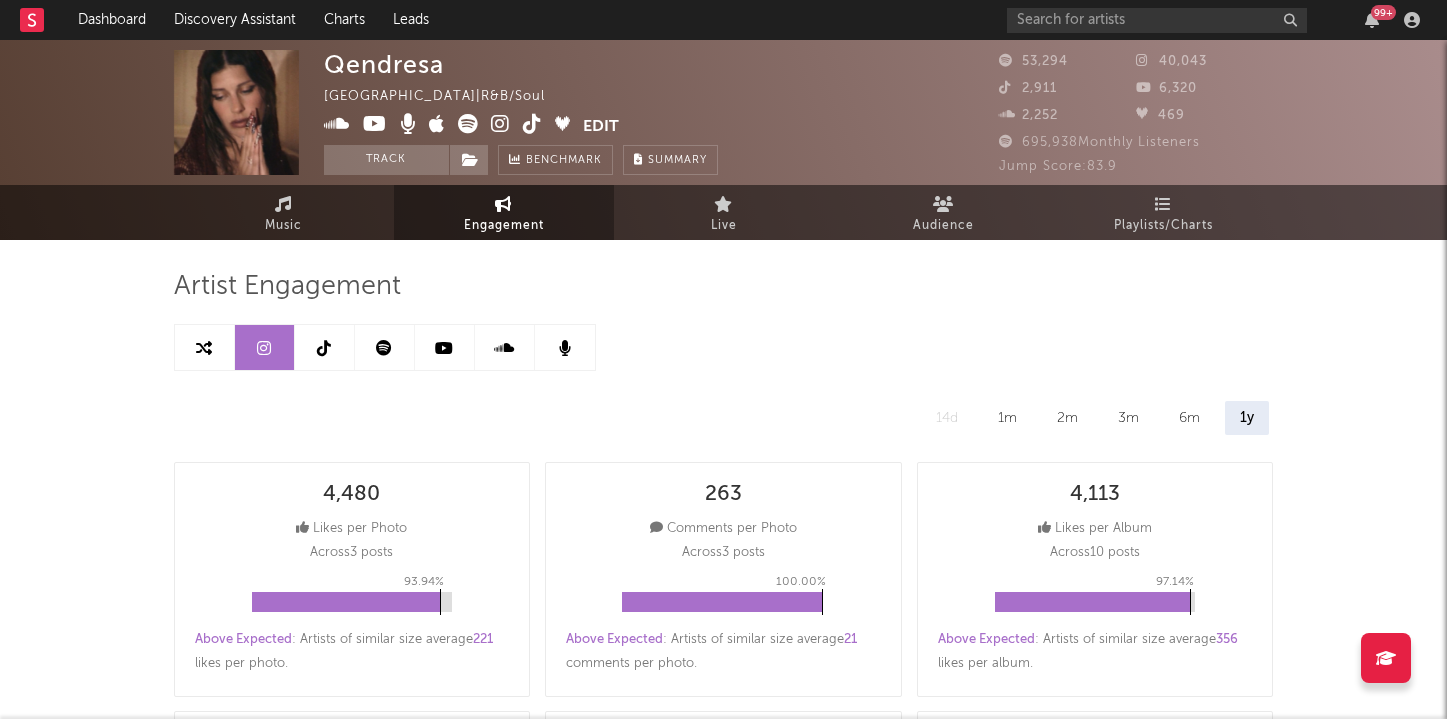 click at bounding box center [324, 348] 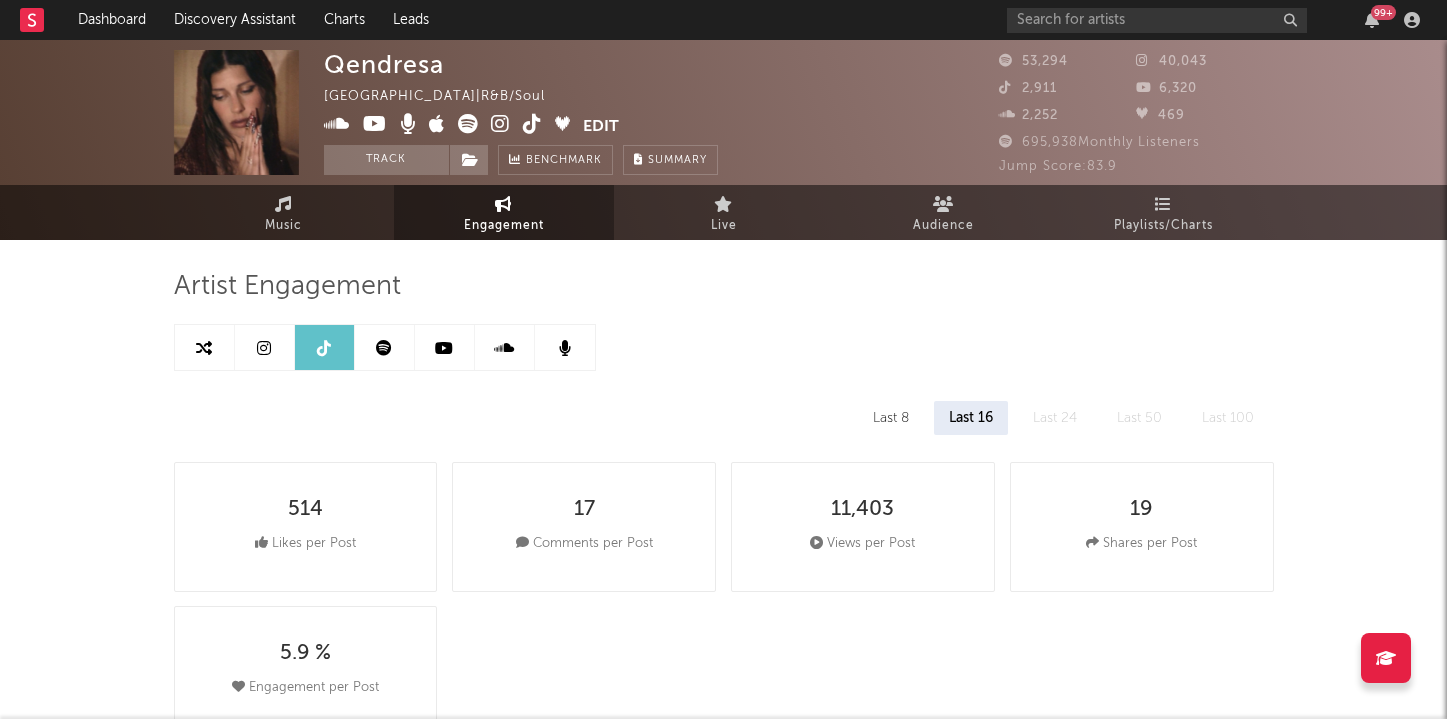 select on "6m" 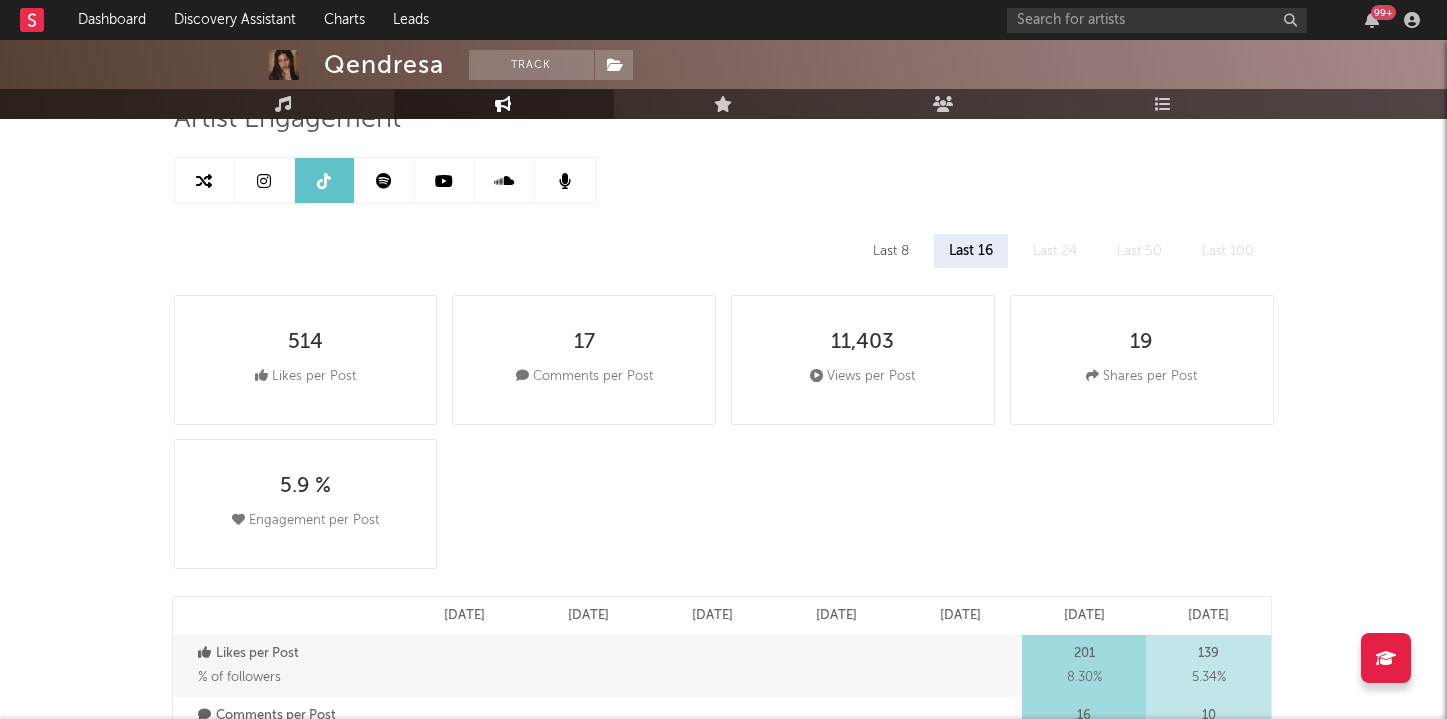 scroll, scrollTop: 166, scrollLeft: 0, axis: vertical 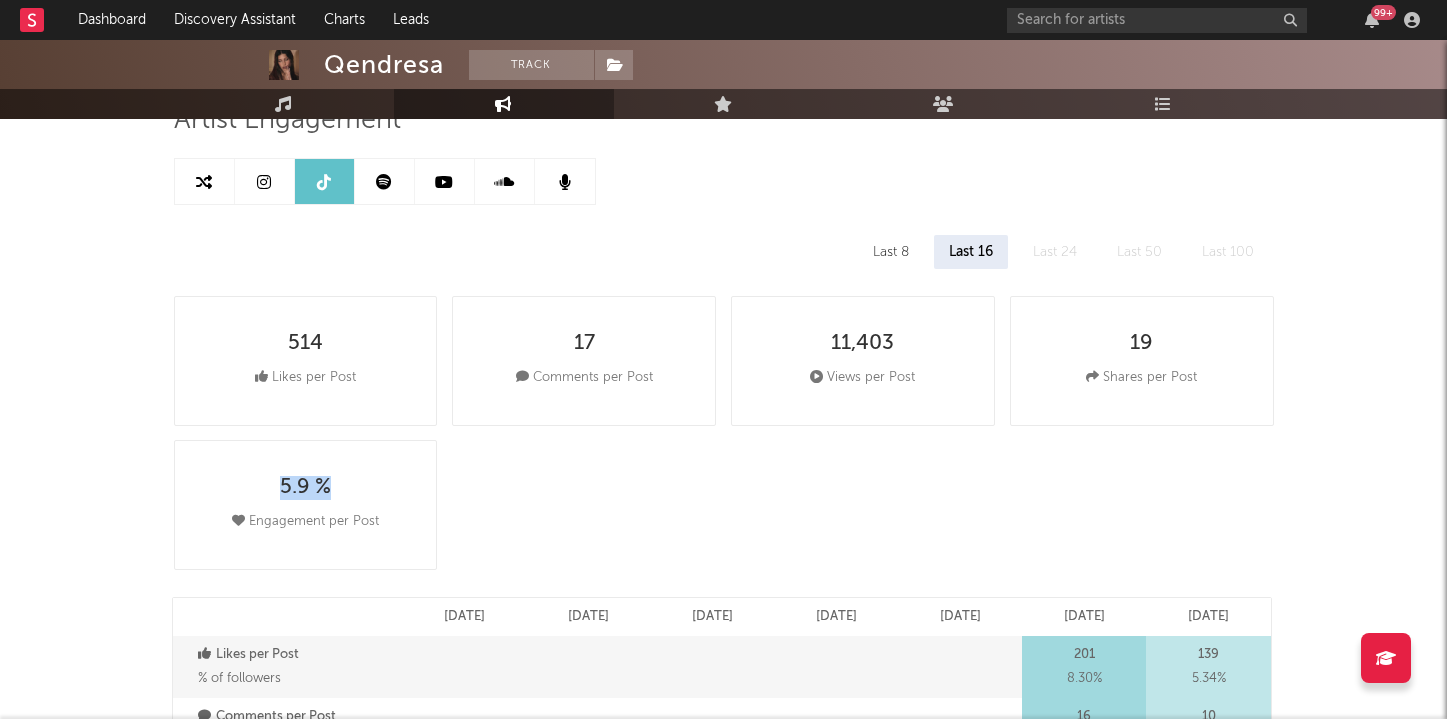 drag, startPoint x: 363, startPoint y: 480, endPoint x: 274, endPoint y: 476, distance: 89.08984 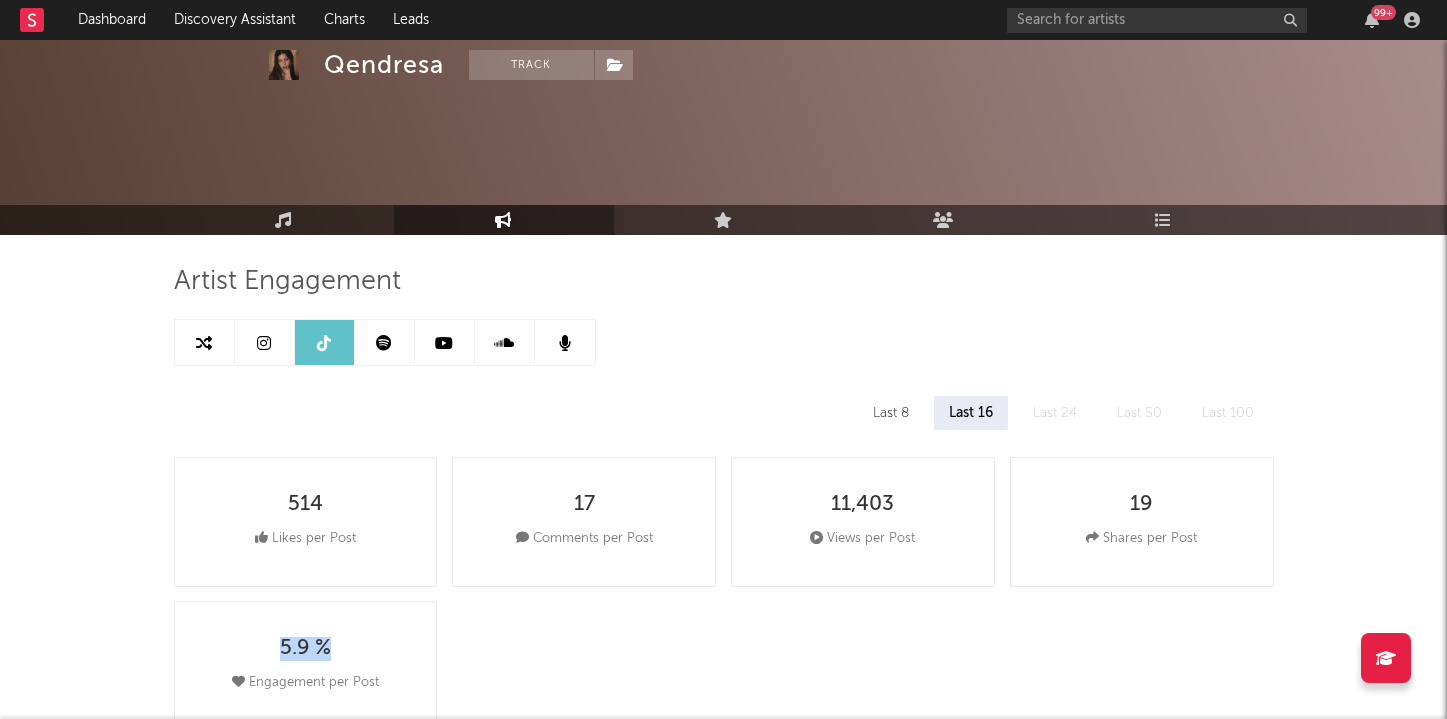 scroll, scrollTop: 0, scrollLeft: 0, axis: both 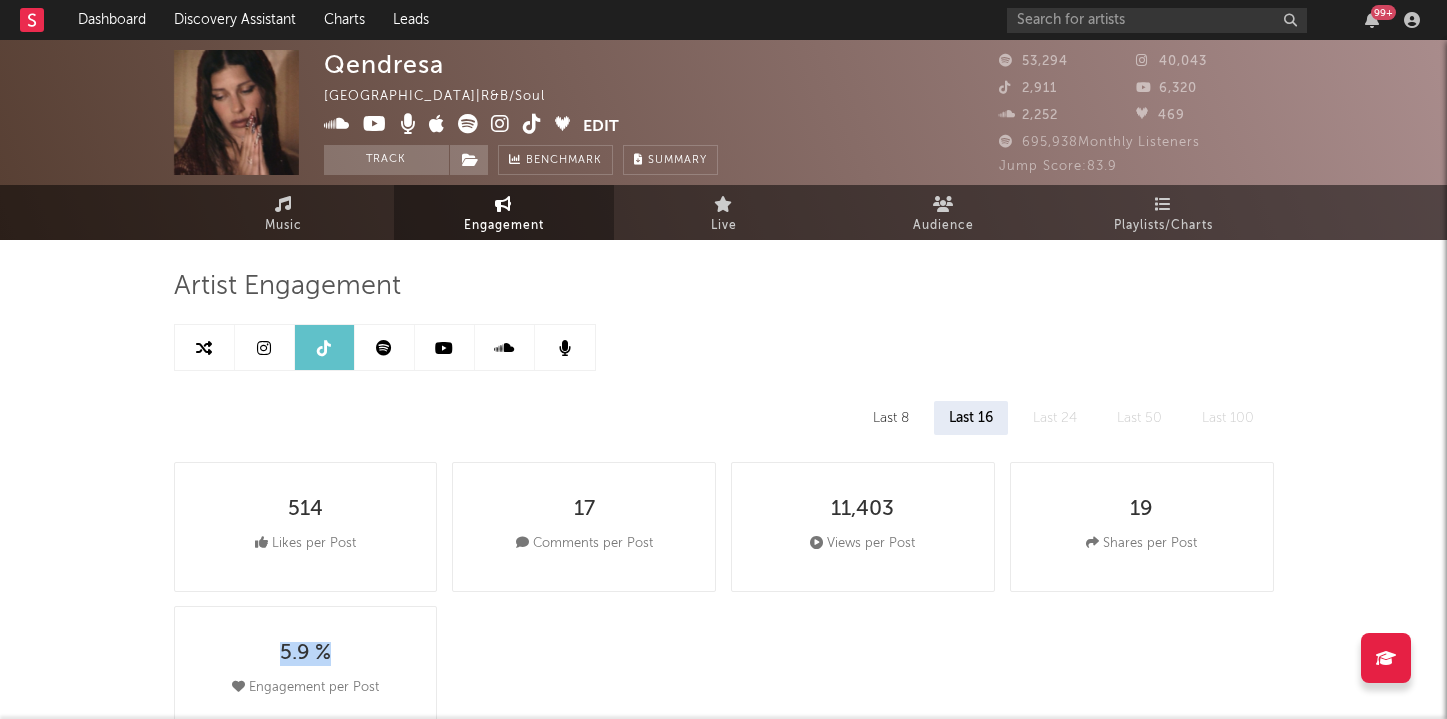 click at bounding box center [500, 124] 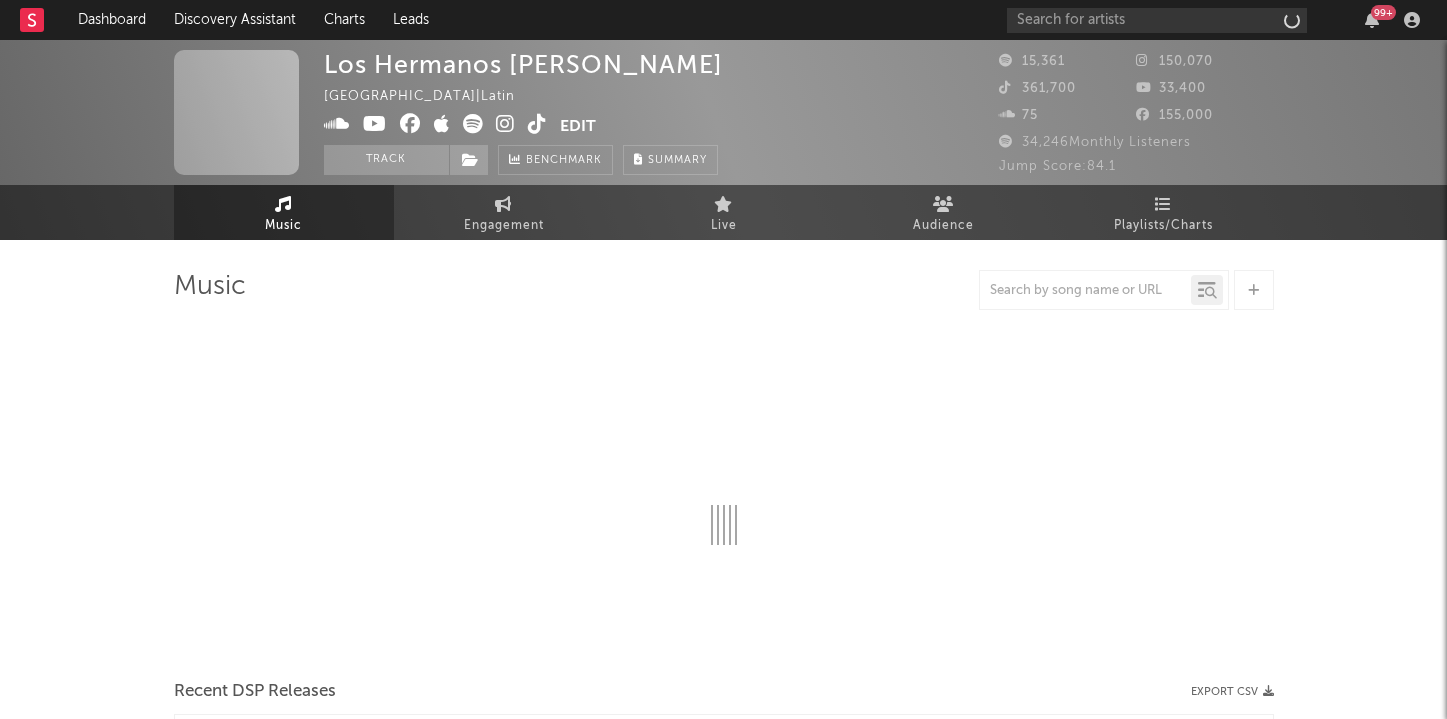 scroll, scrollTop: 0, scrollLeft: 0, axis: both 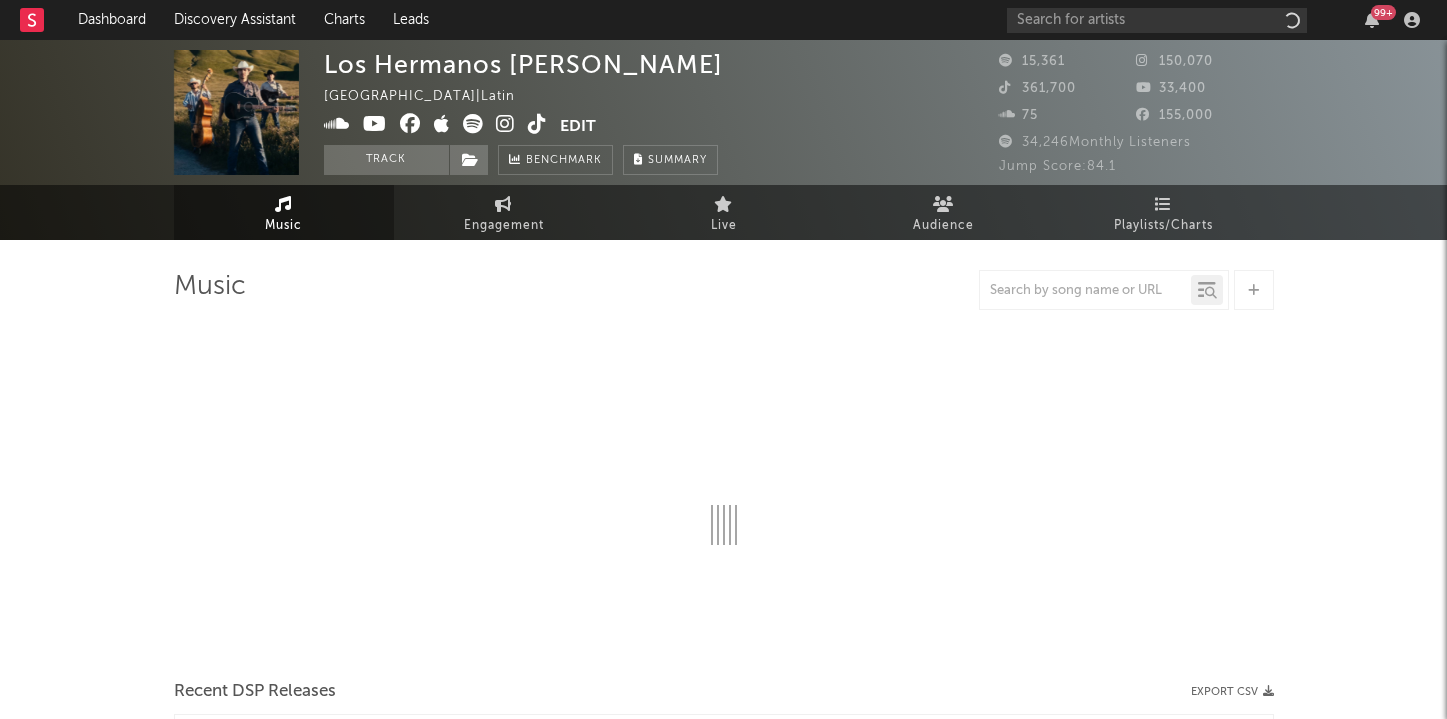 select on "6m" 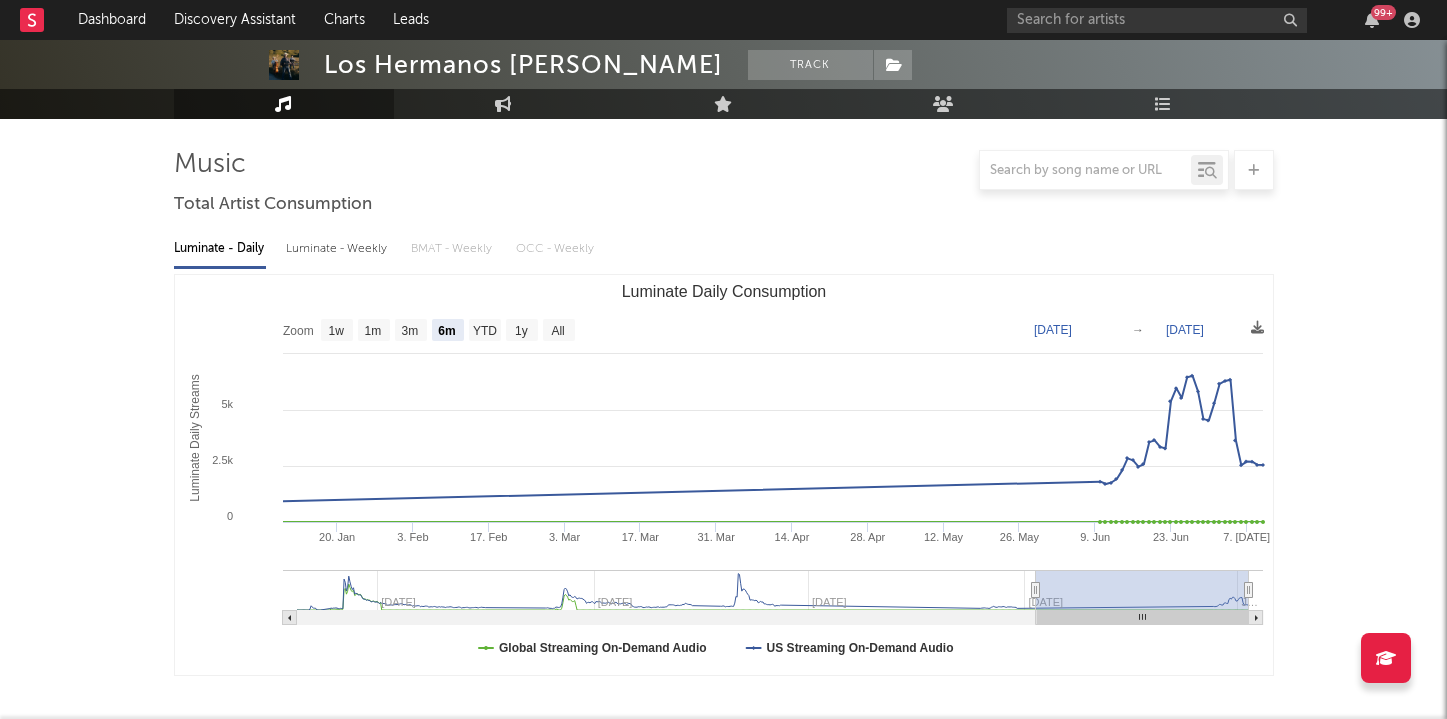 scroll, scrollTop: 0, scrollLeft: 0, axis: both 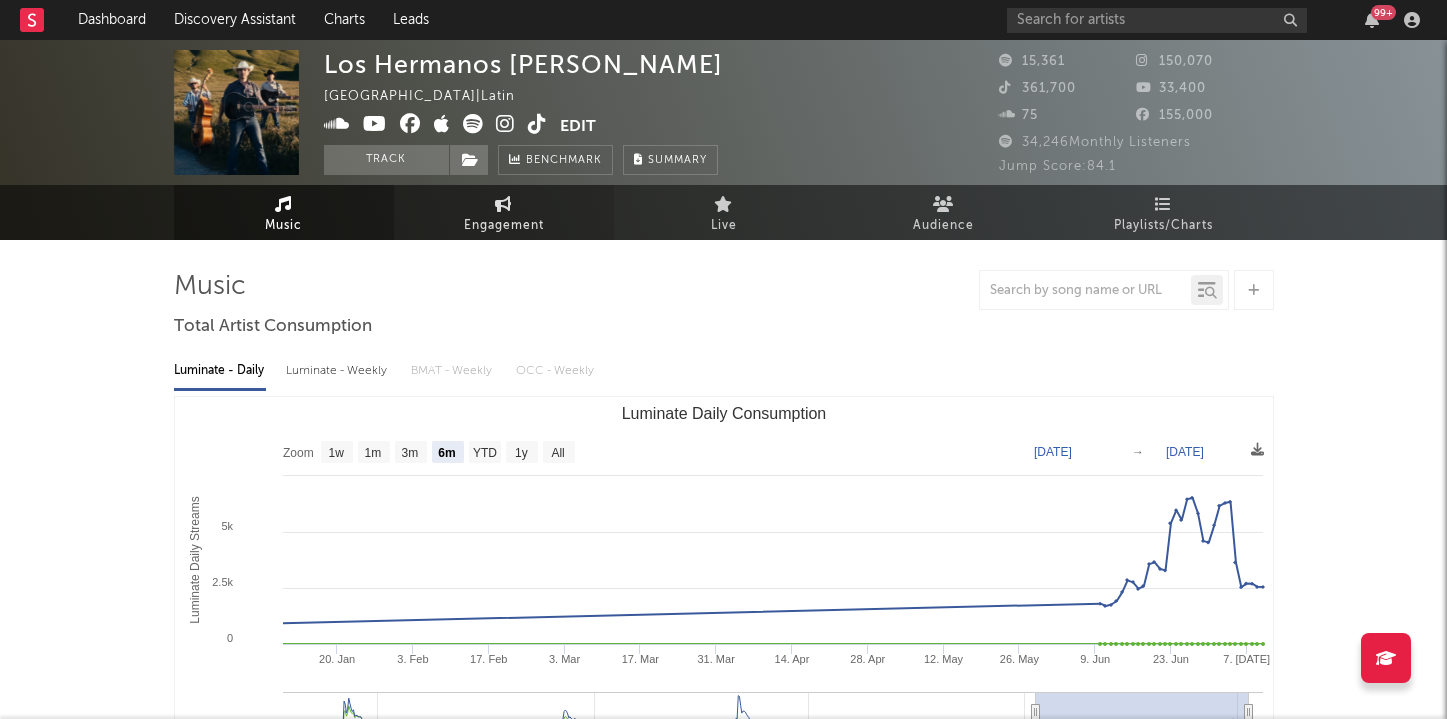 click on "Engagement" at bounding box center (504, 226) 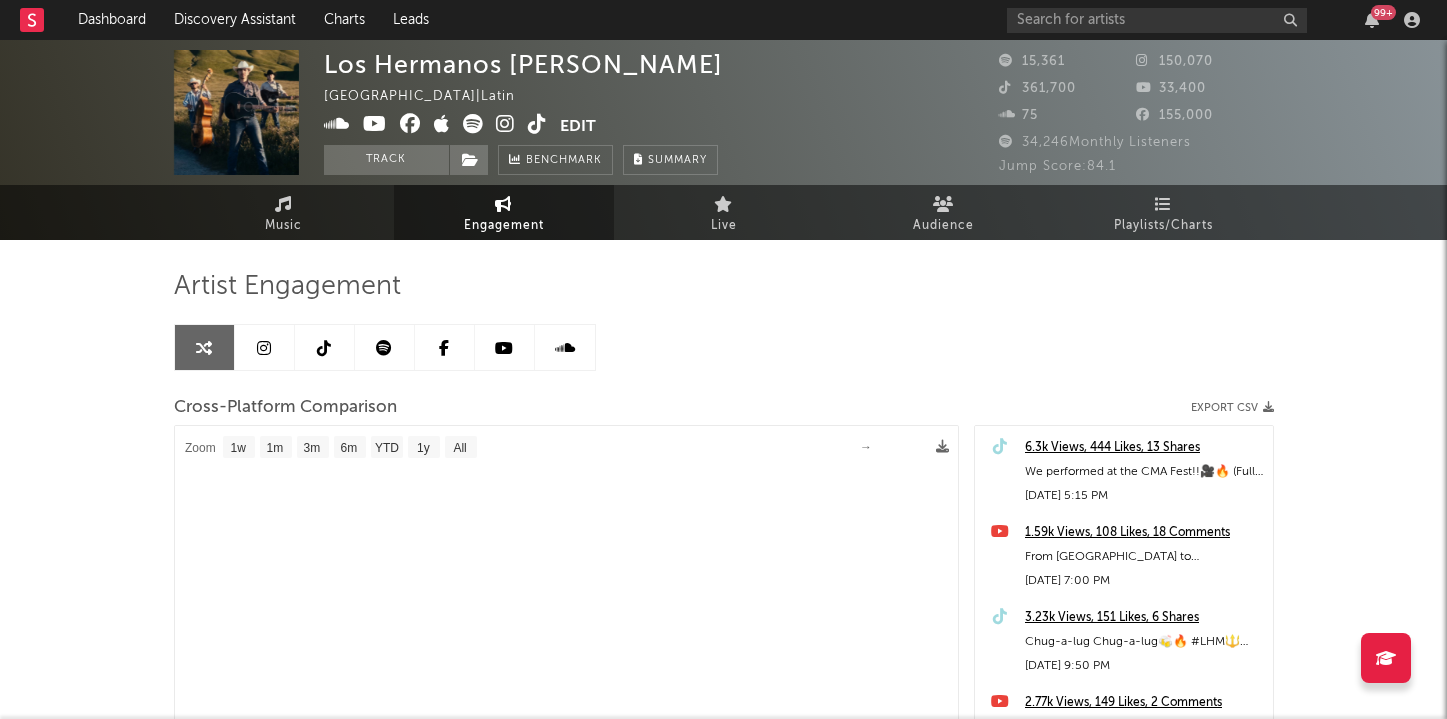 select on "1m" 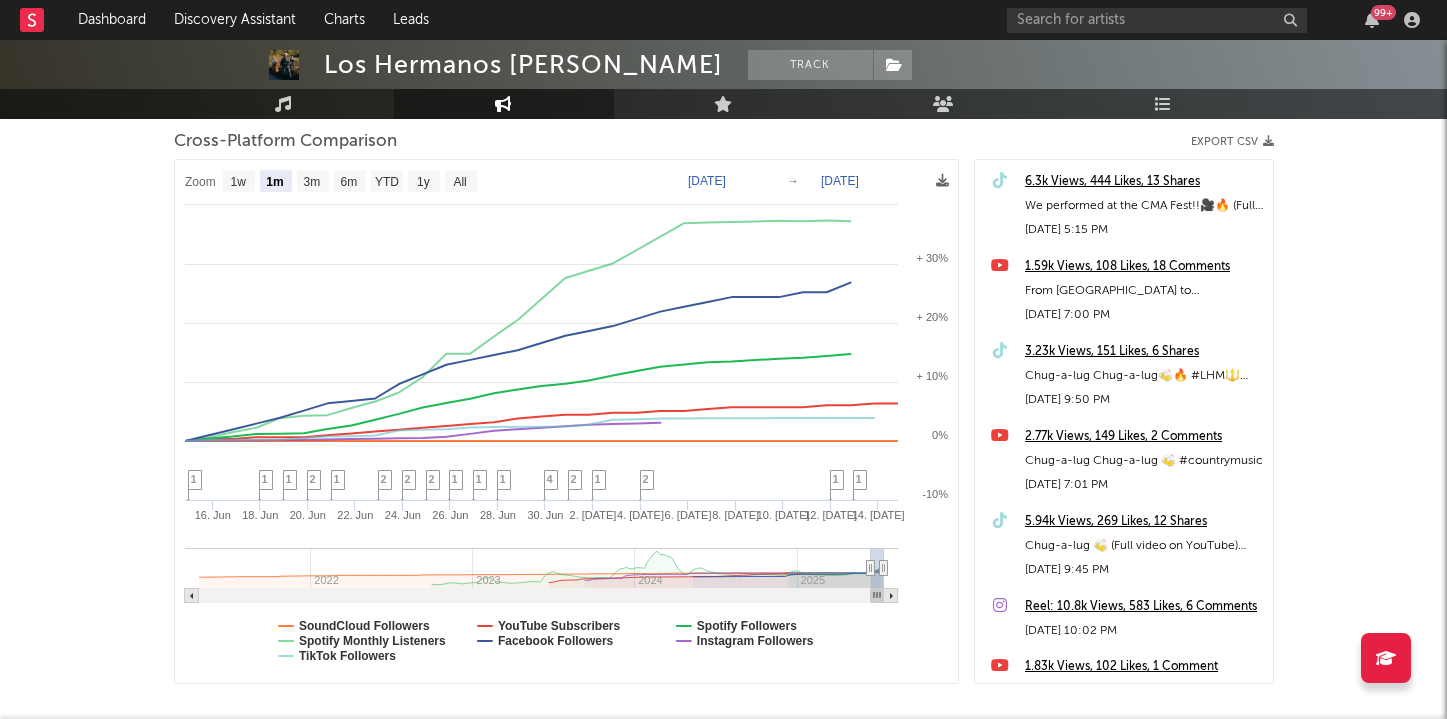 scroll, scrollTop: 268, scrollLeft: 0, axis: vertical 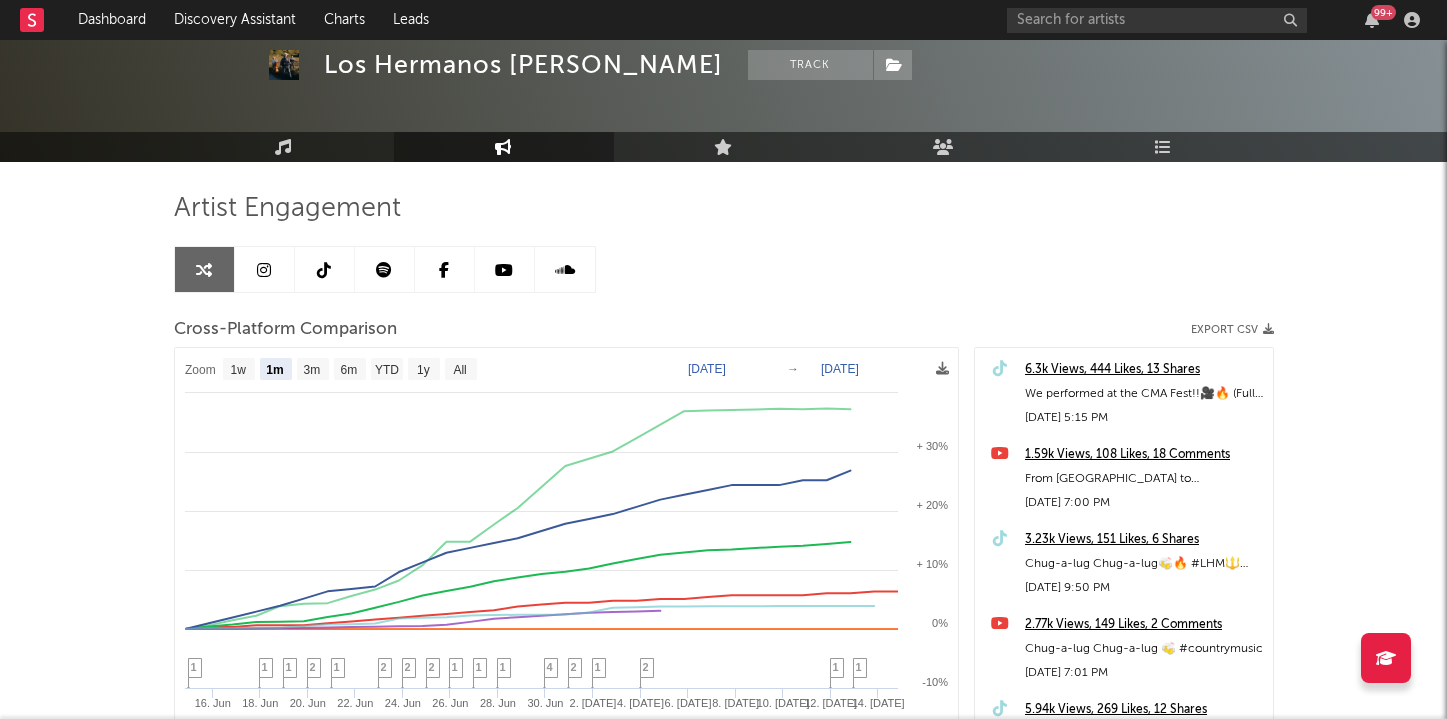 click at bounding box center [264, 270] 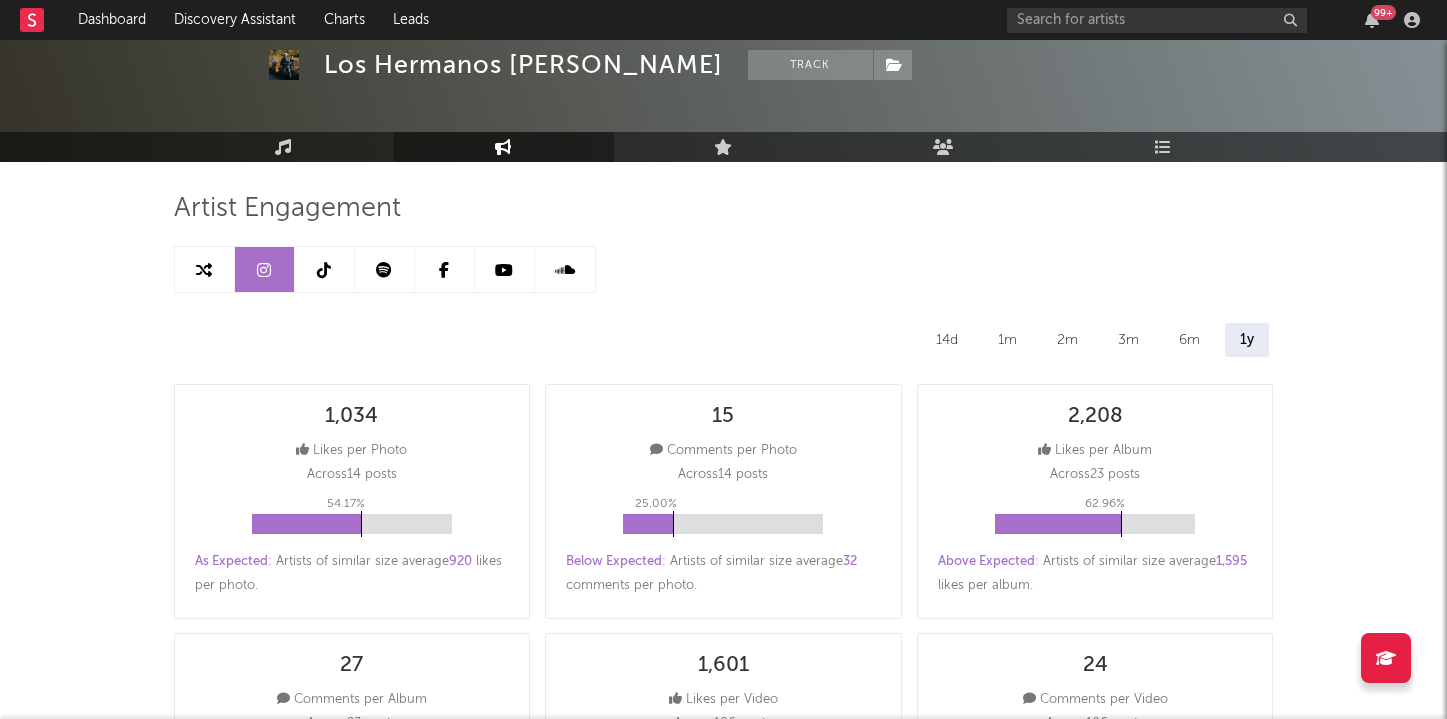 select on "6m" 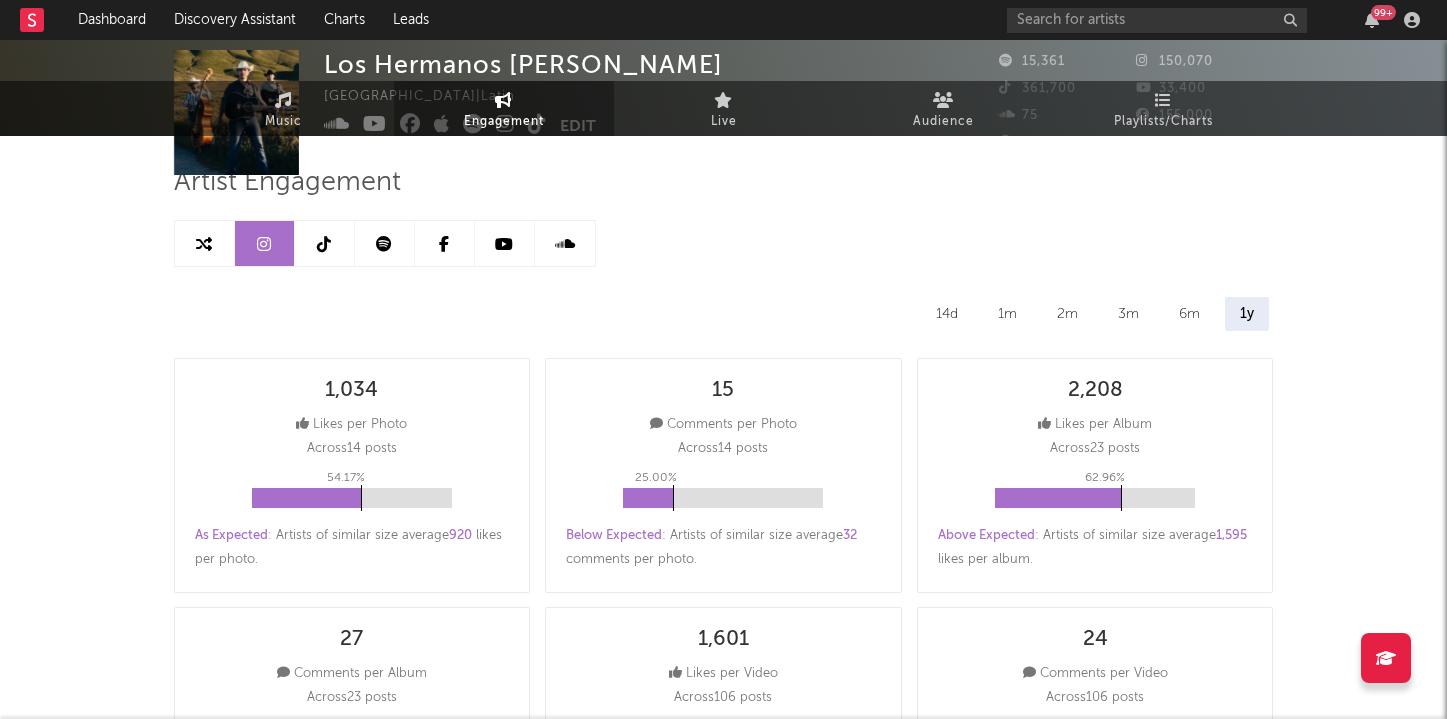 scroll, scrollTop: 0, scrollLeft: 0, axis: both 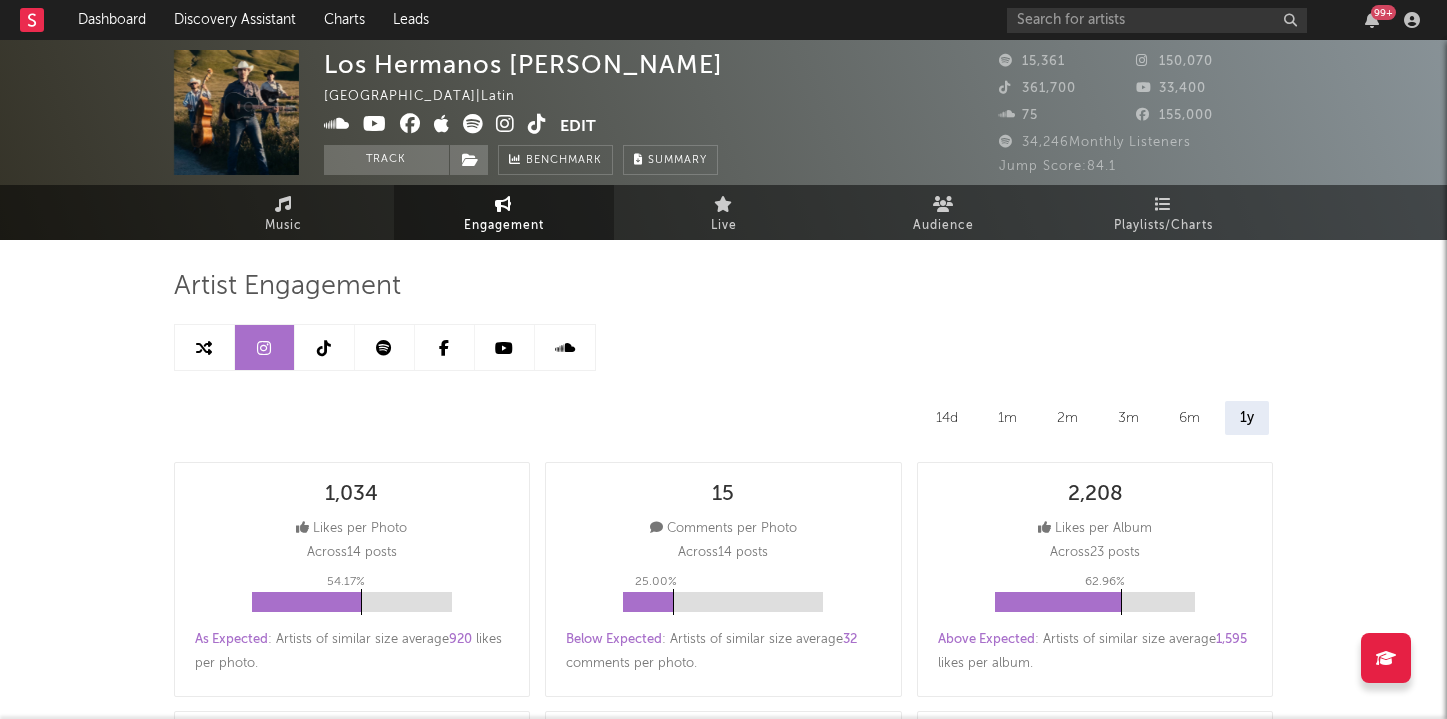 click at bounding box center (325, 347) 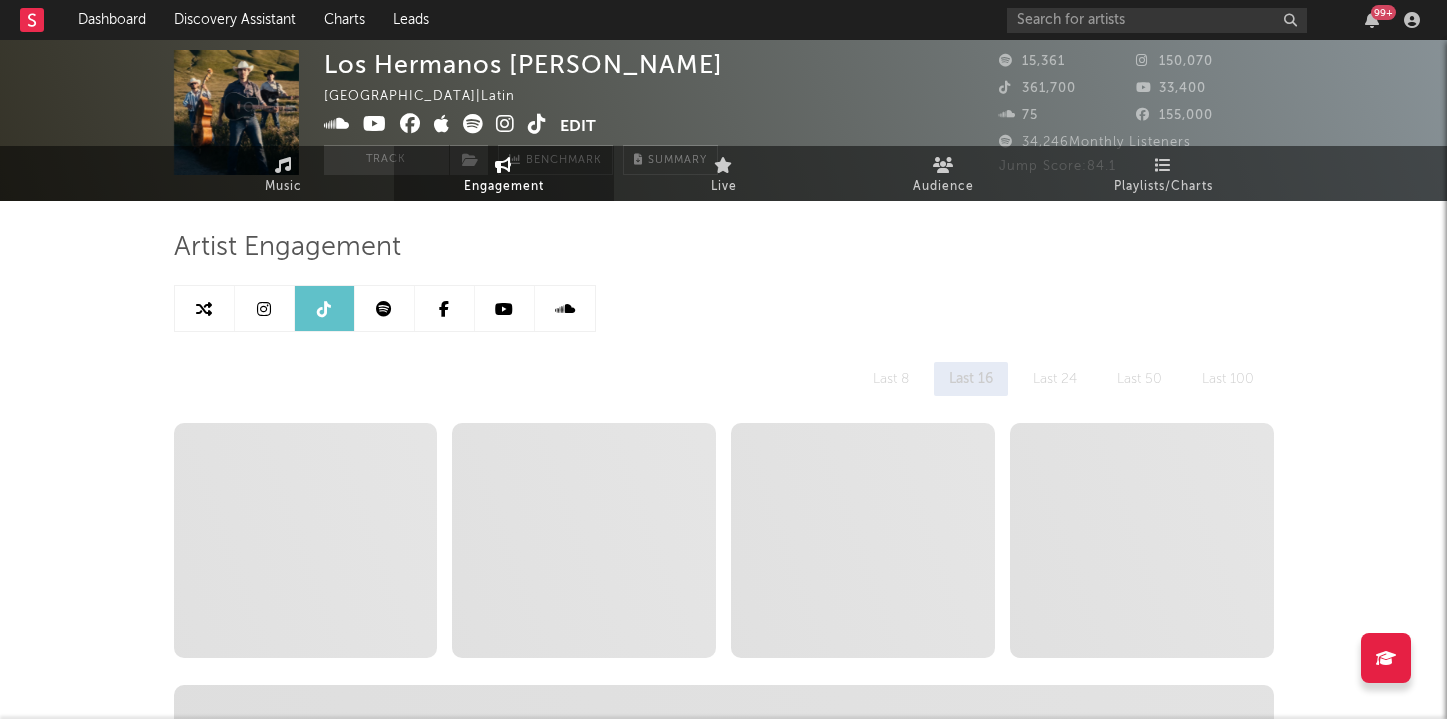 select on "6m" 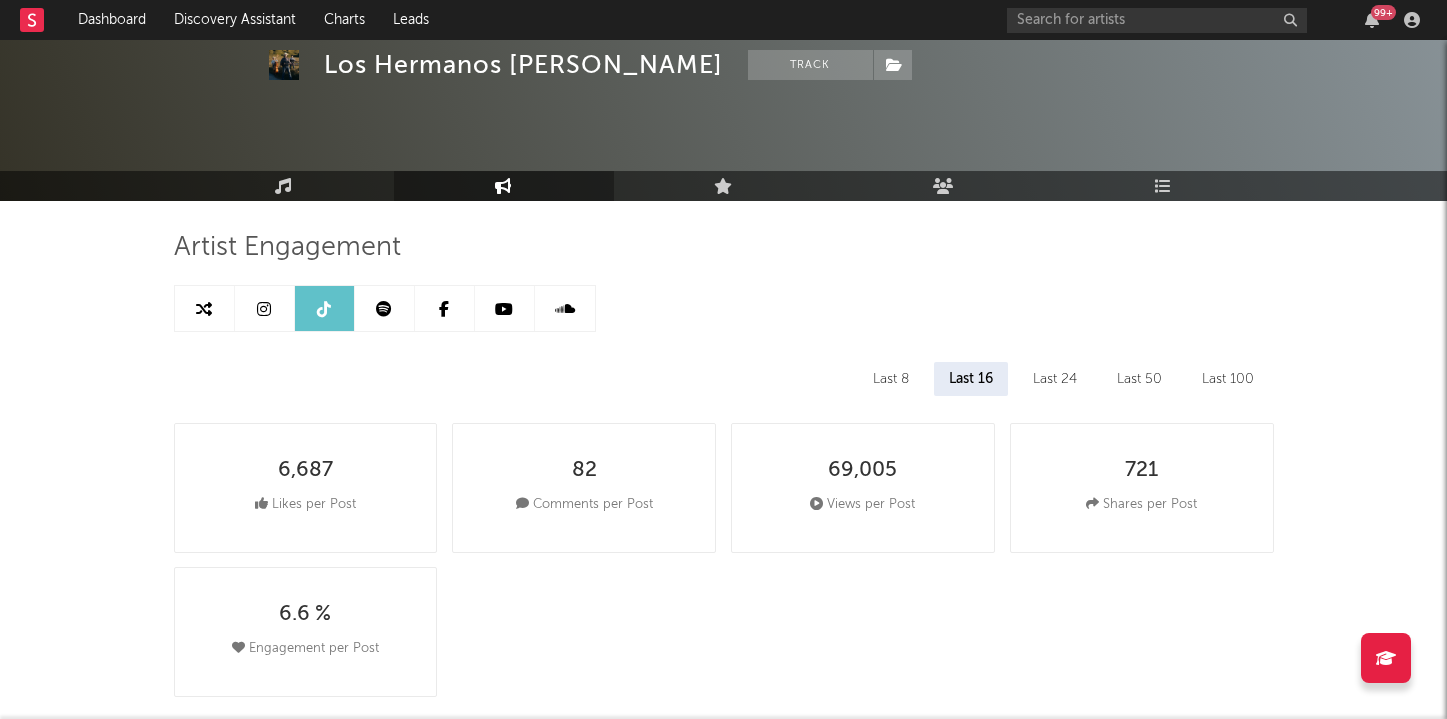 scroll, scrollTop: 104, scrollLeft: 0, axis: vertical 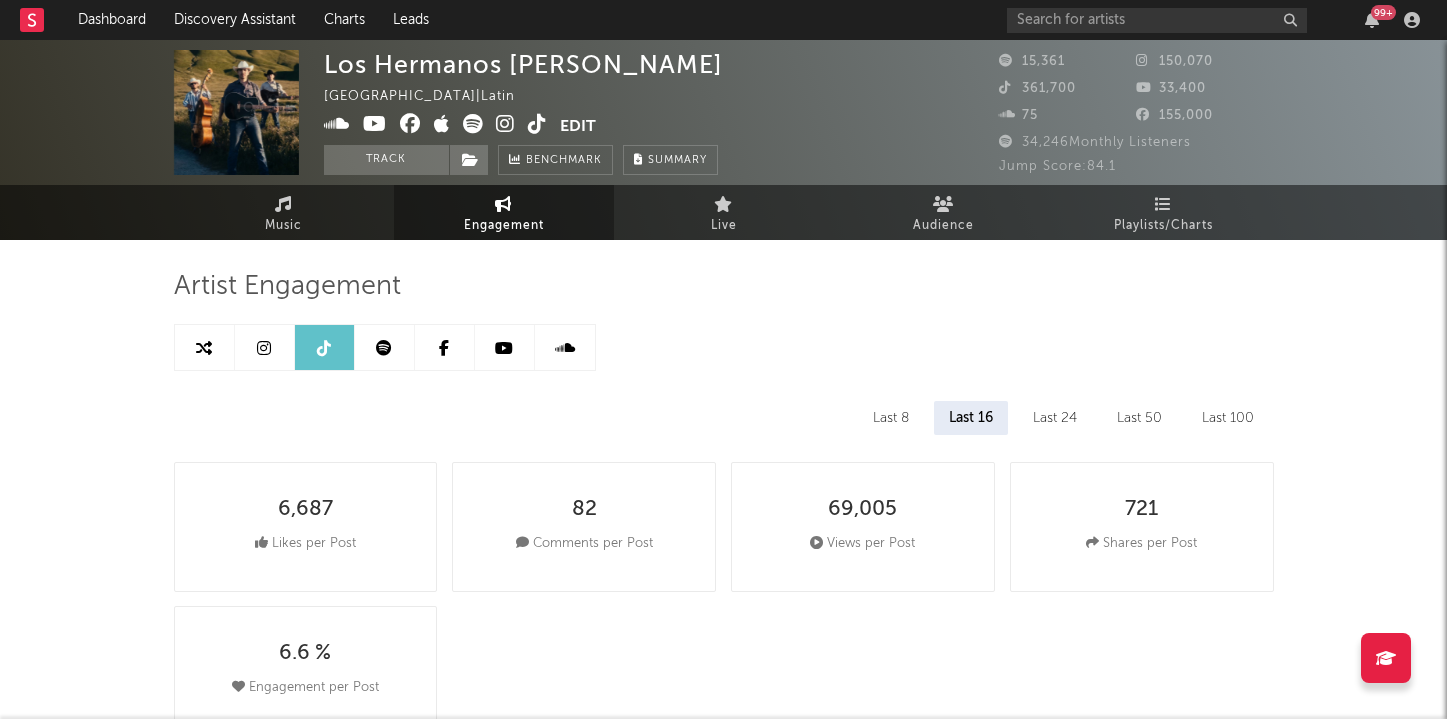click at bounding box center [385, 347] 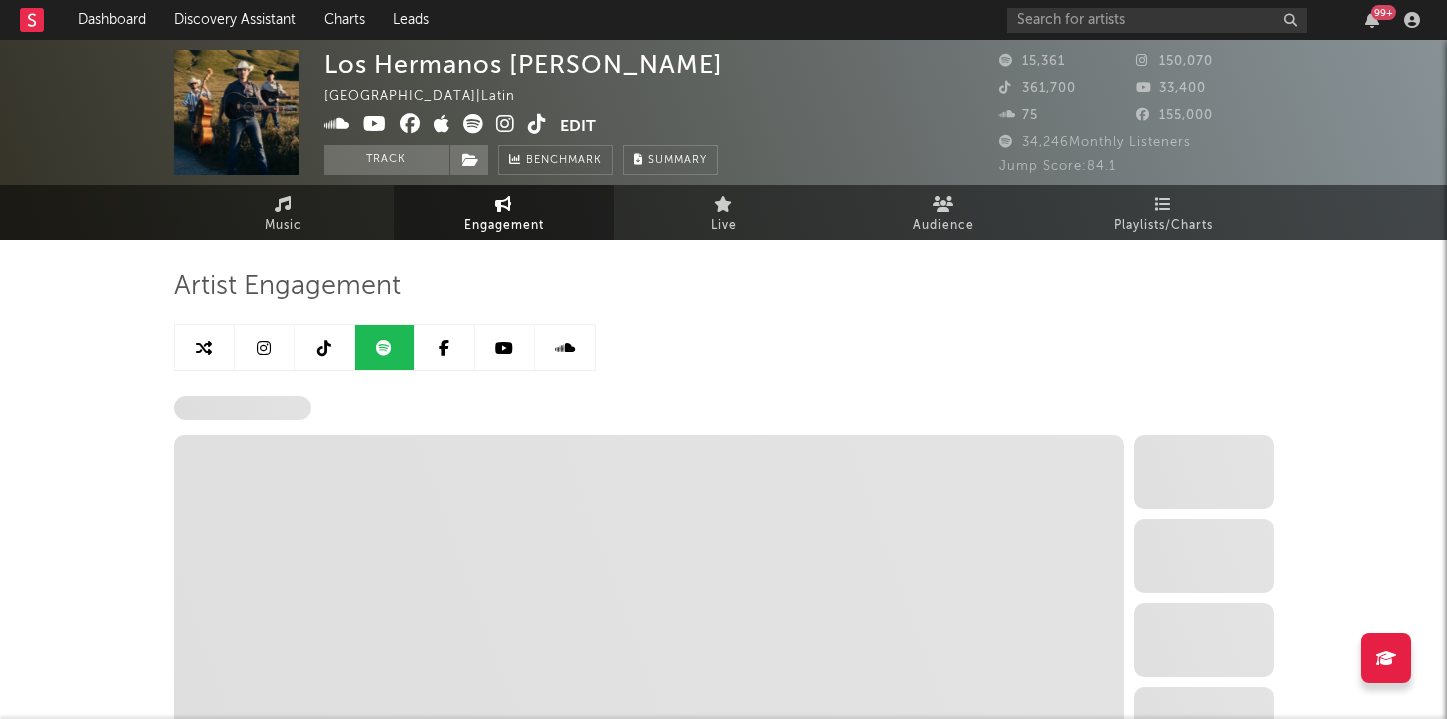 select on "6m" 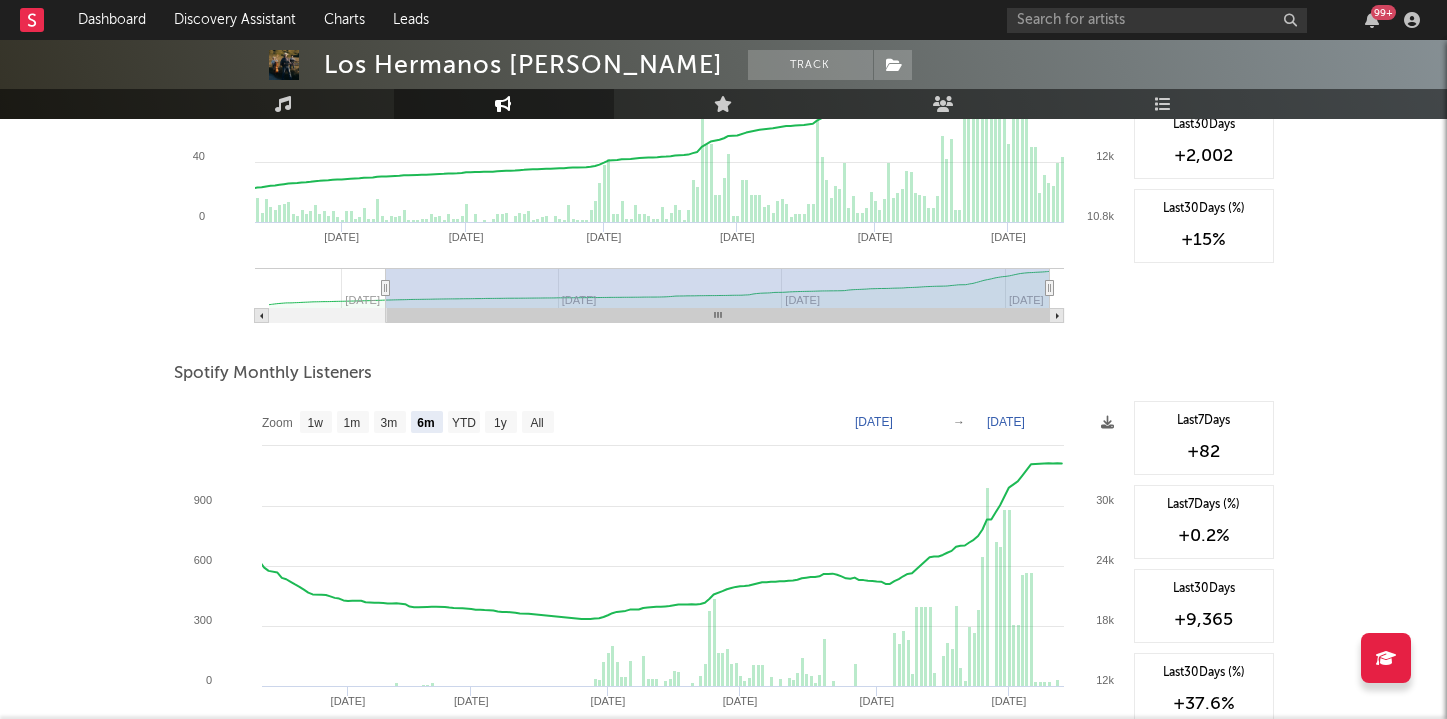 scroll, scrollTop: 0, scrollLeft: 0, axis: both 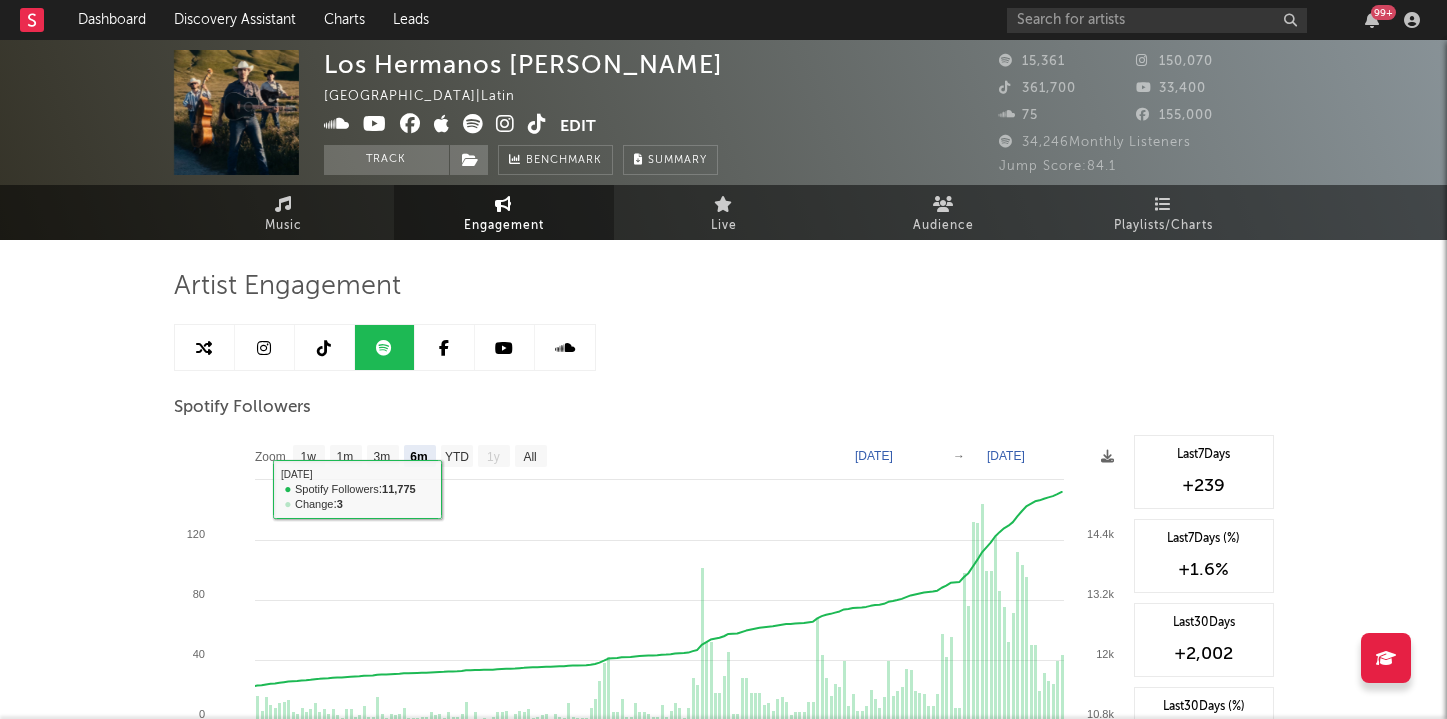 click at bounding box center [204, 348] 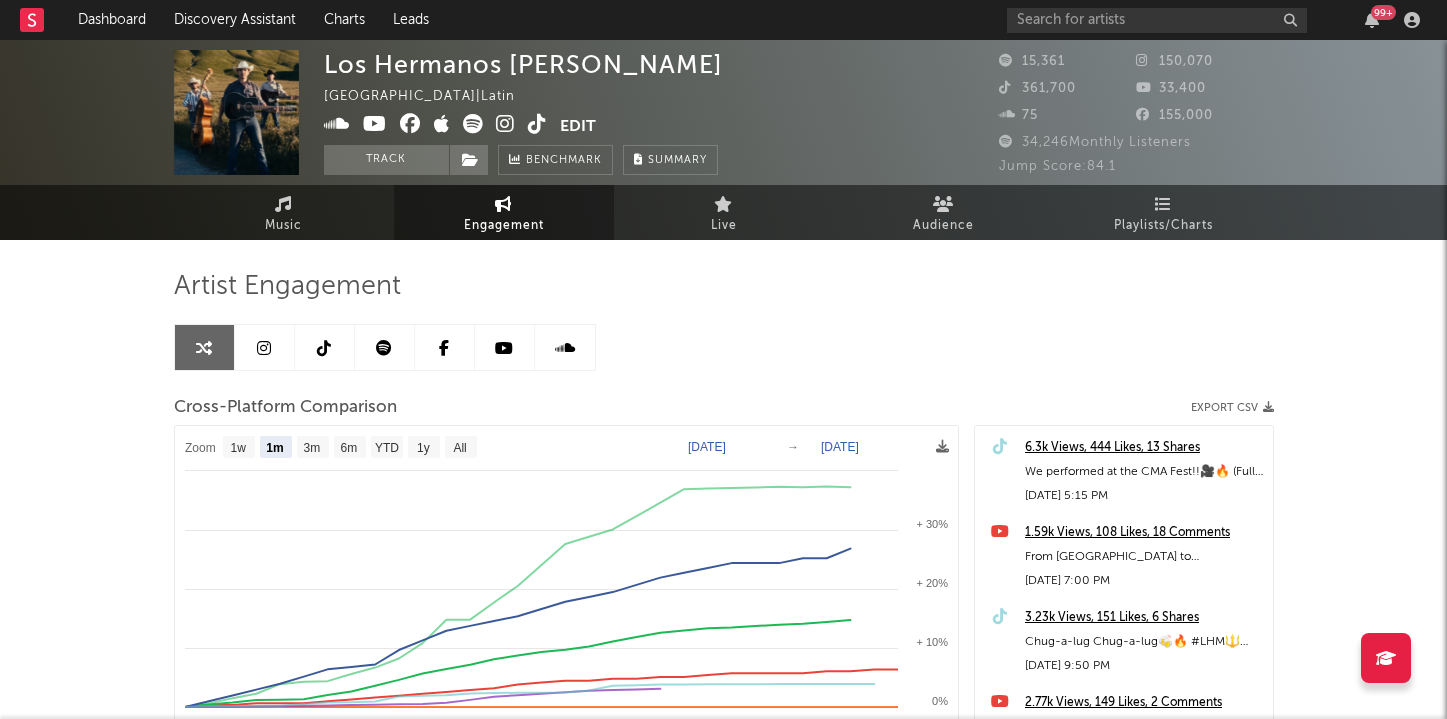 select on "1m" 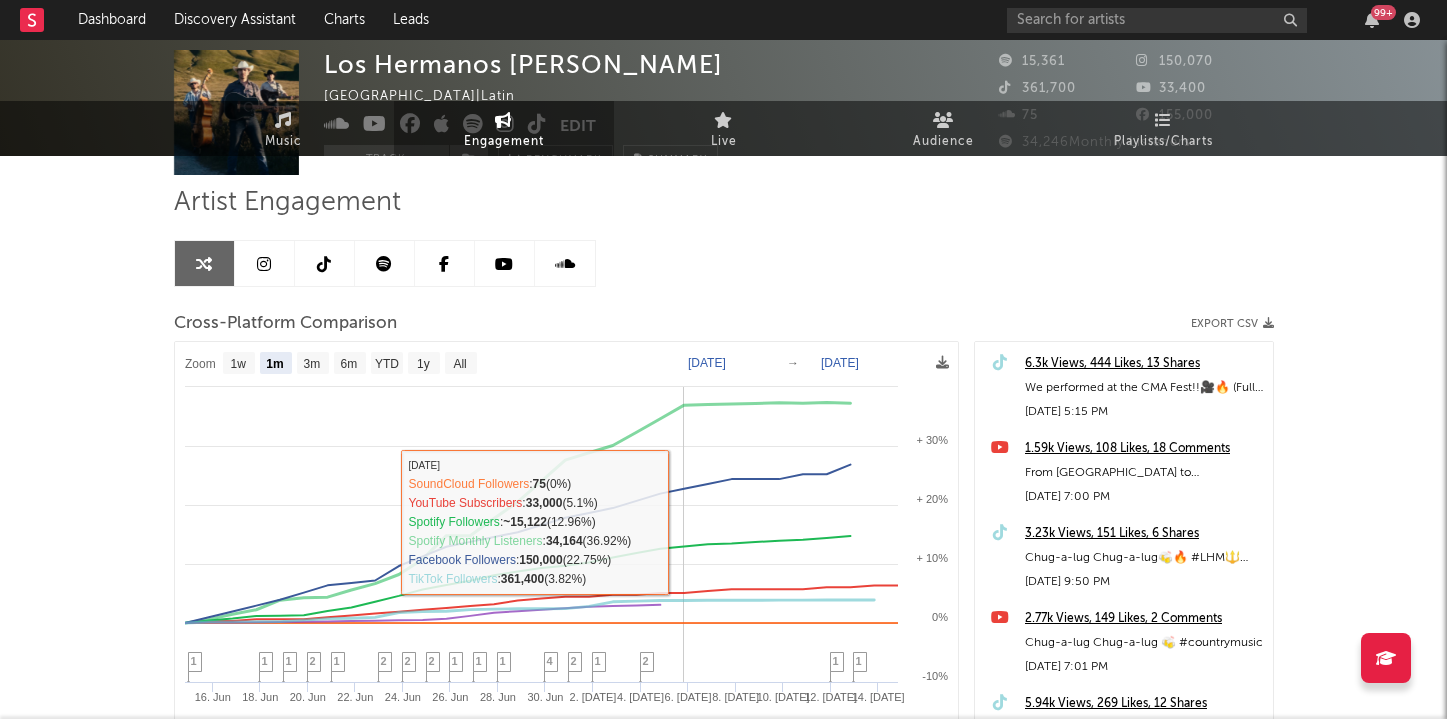 scroll, scrollTop: 0, scrollLeft: 0, axis: both 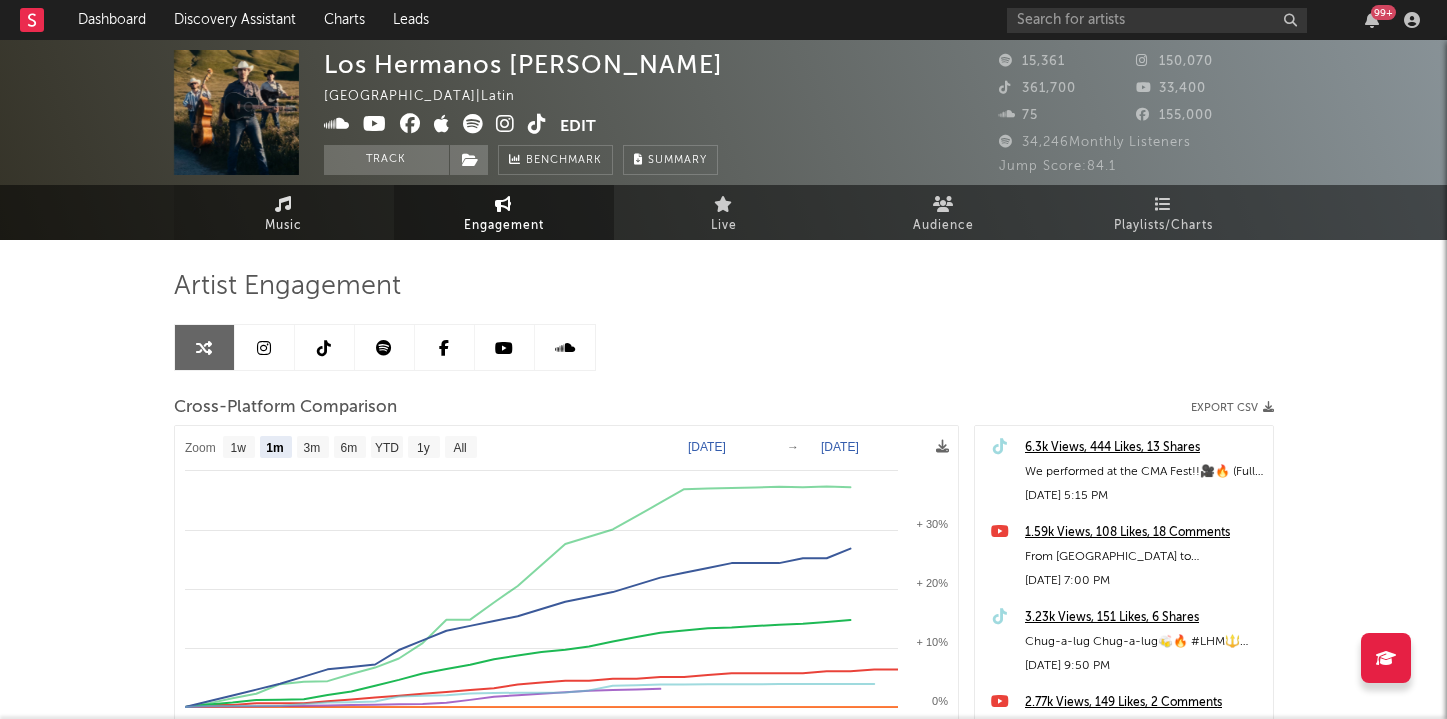 click on "Music" at bounding box center (284, 212) 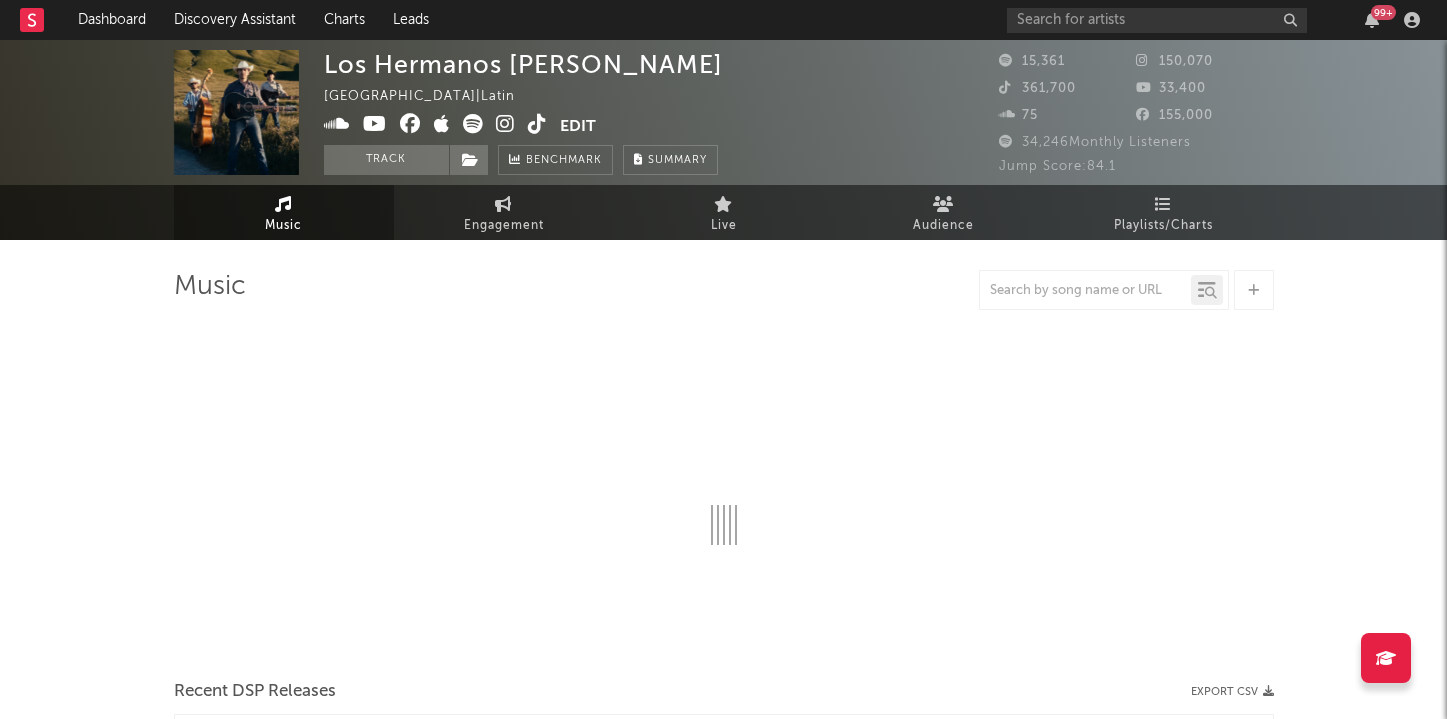 select on "6m" 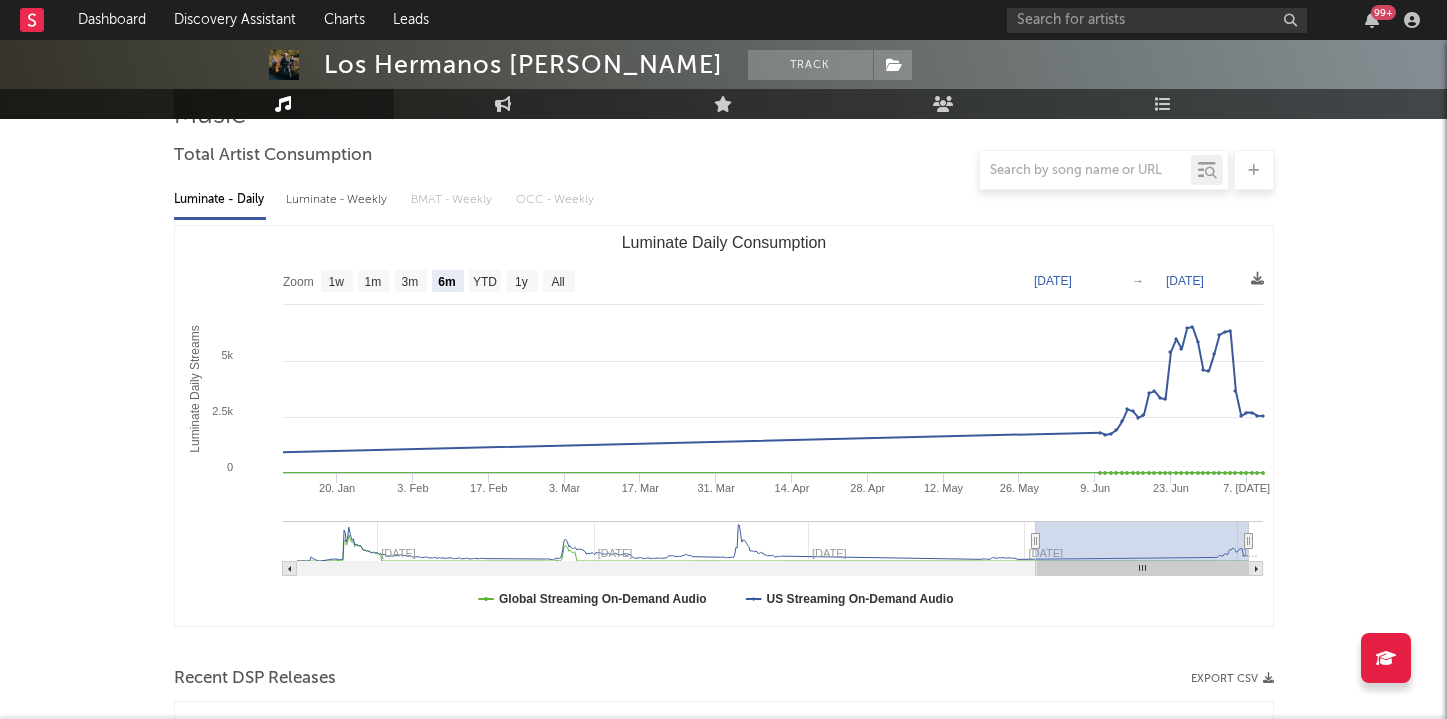 scroll, scrollTop: 0, scrollLeft: 0, axis: both 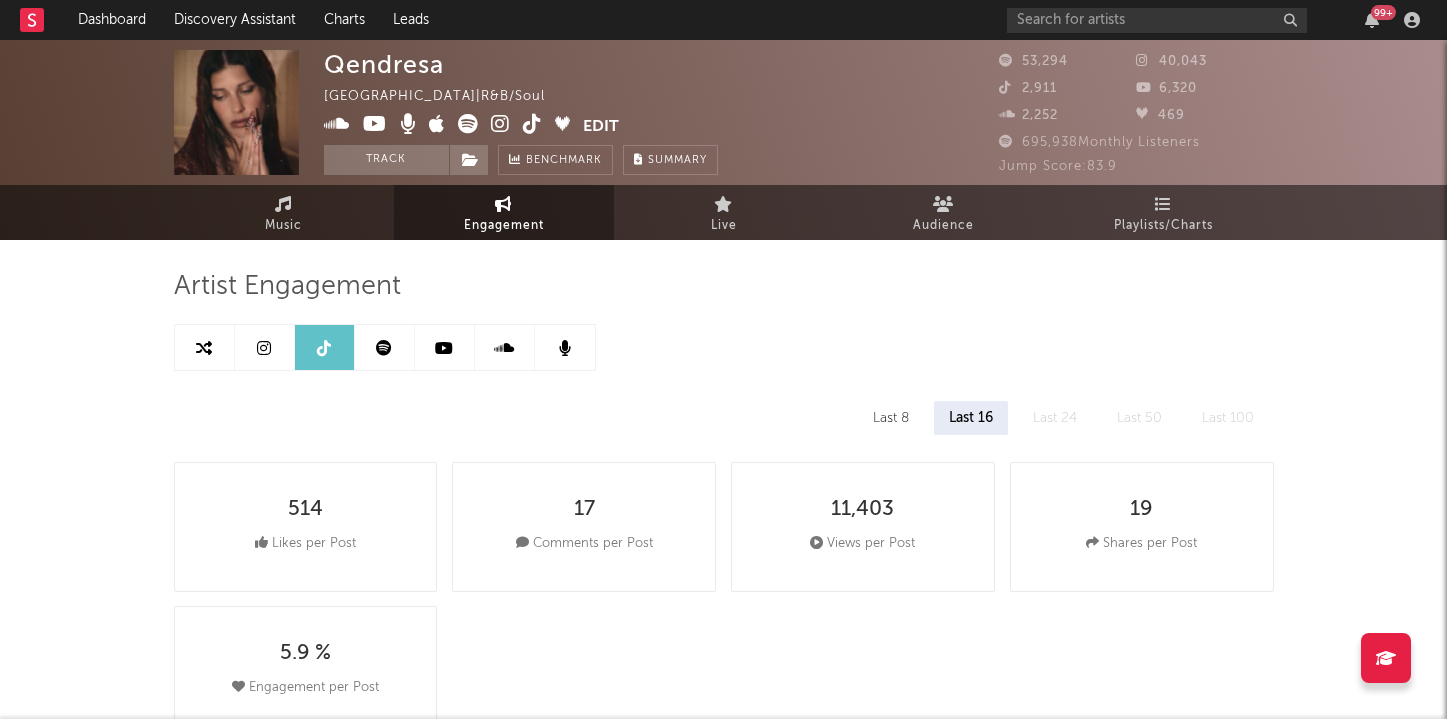 select on "6m" 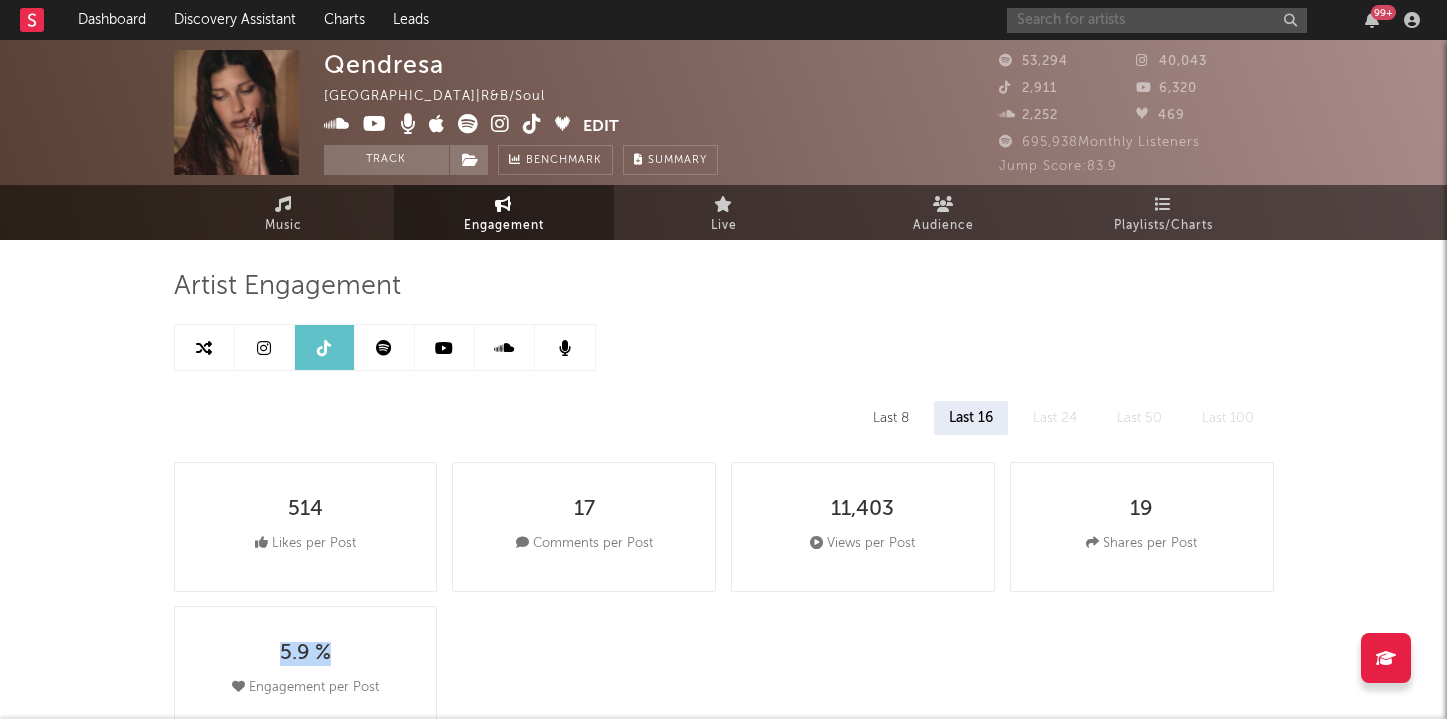 click at bounding box center [1157, 20] 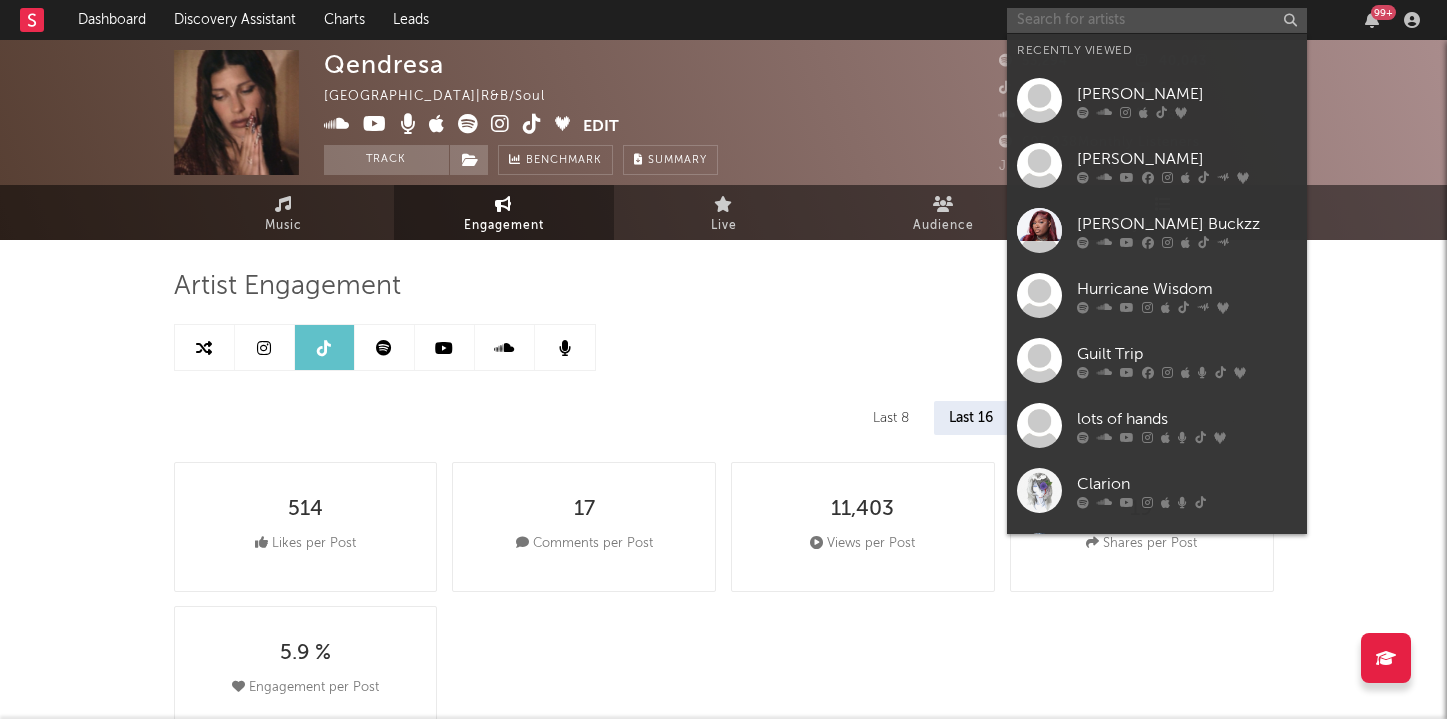 paste on "tallulah.trenticosta" 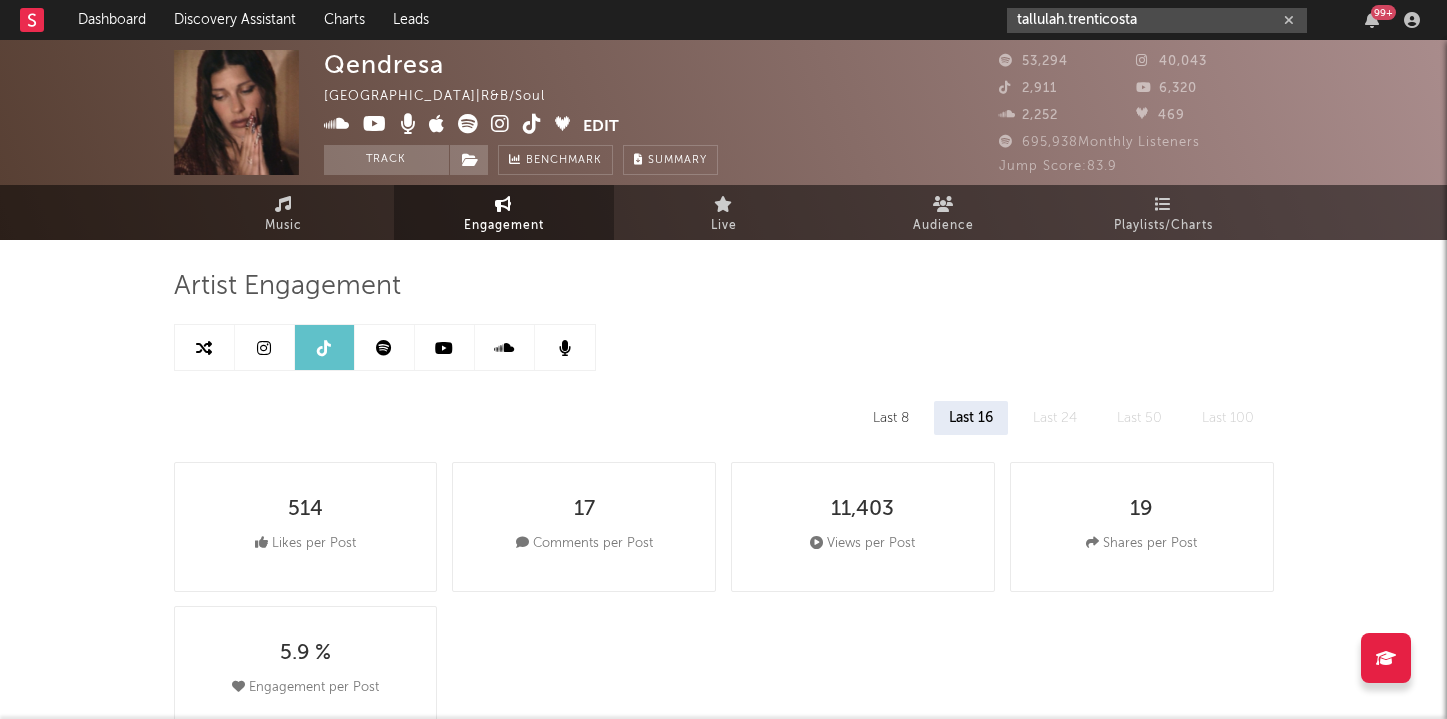 type on "tallulah.trenticosta" 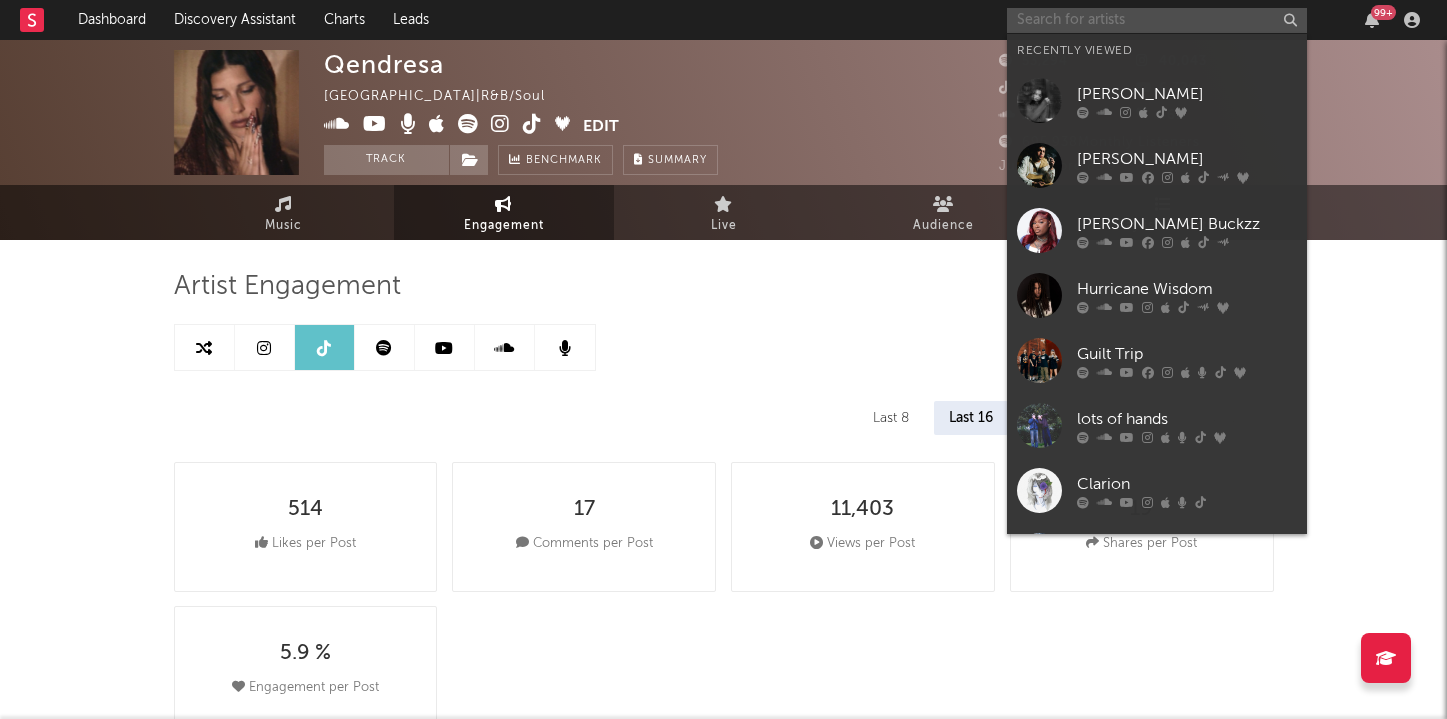 paste on "[URL][DOMAIN_NAME][DOMAIN_NAME]" 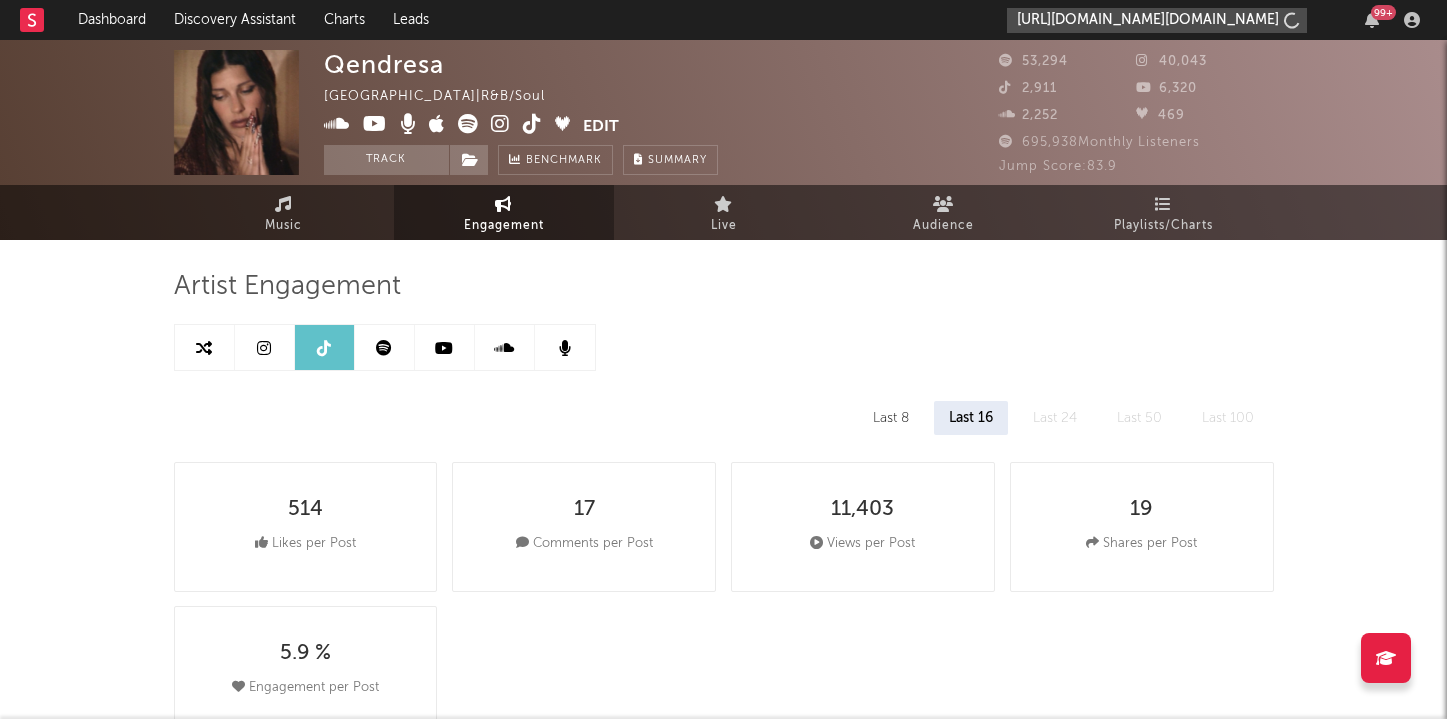 scroll, scrollTop: 0, scrollLeft: 29, axis: horizontal 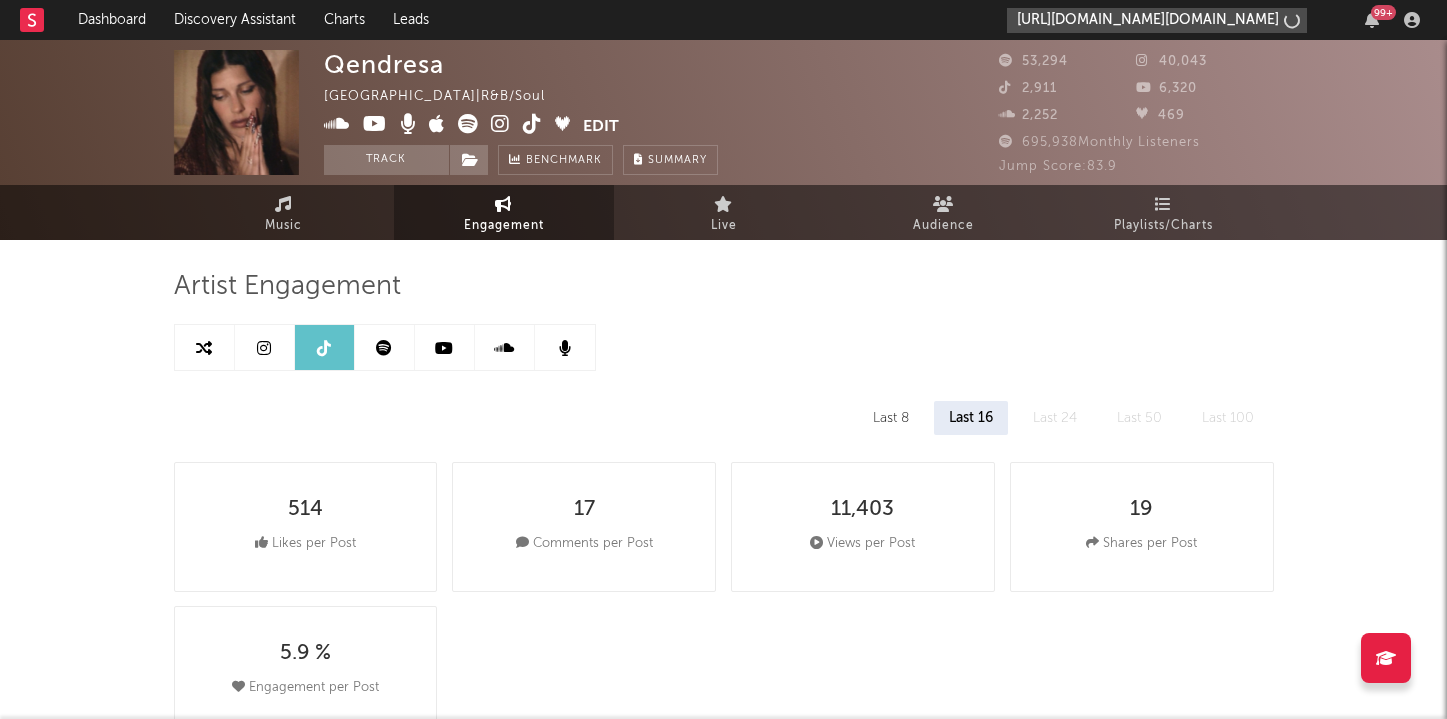 type on "[URL][DOMAIN_NAME][DOMAIN_NAME]" 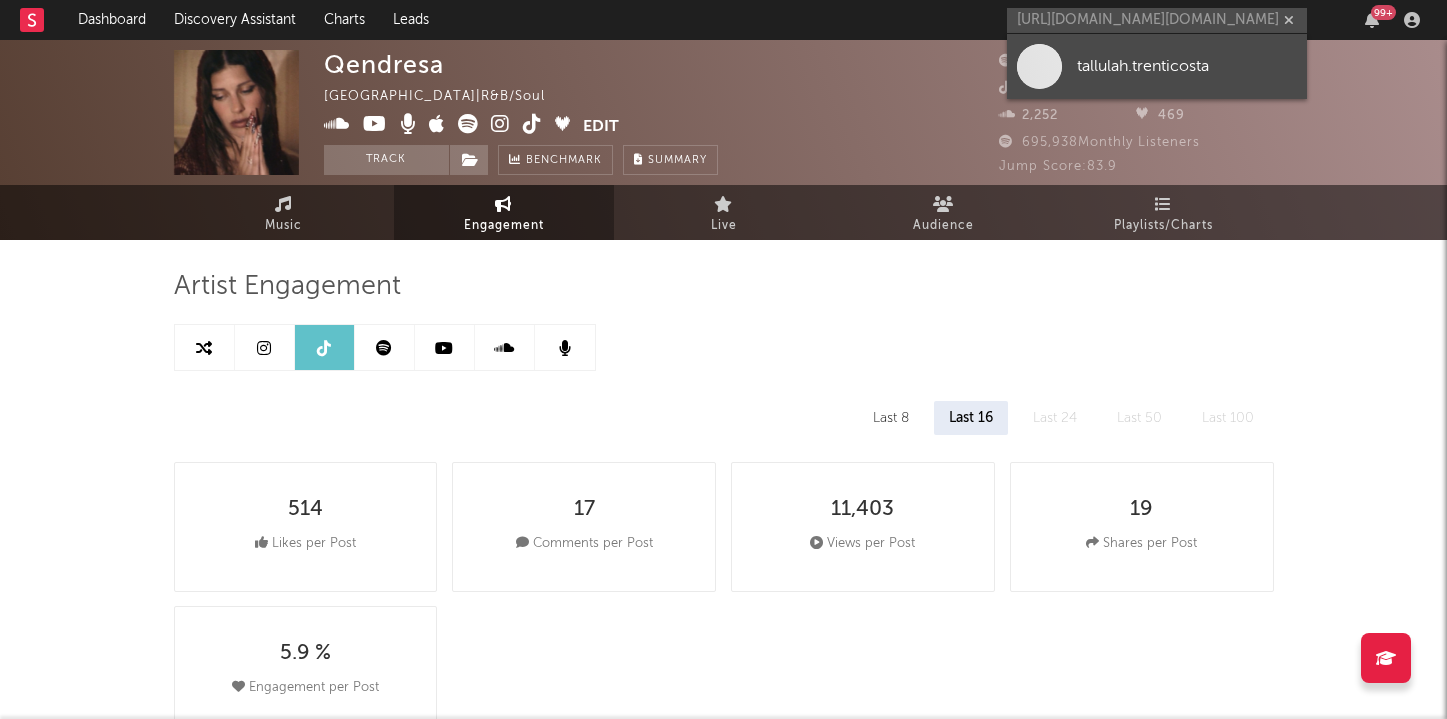 click on "tallulah.trenticosta" at bounding box center (1187, 66) 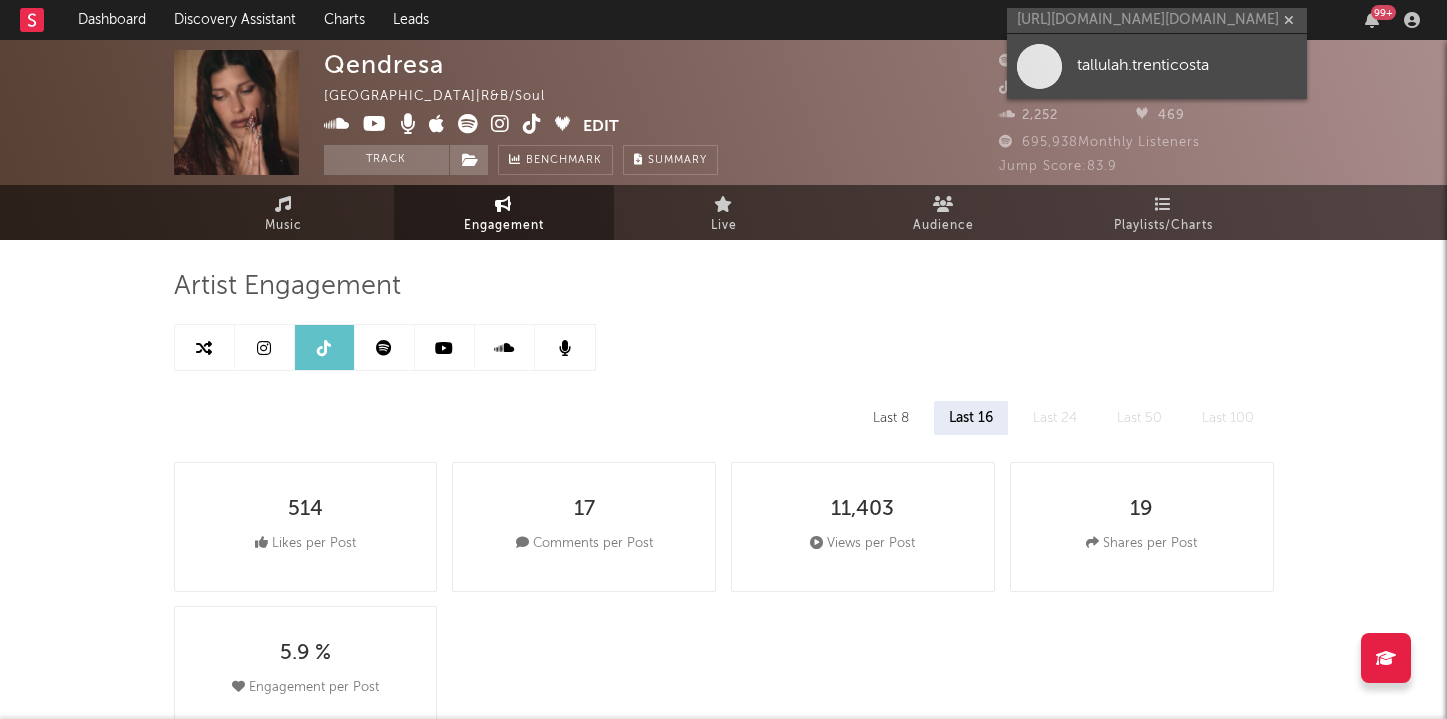 scroll, scrollTop: 0, scrollLeft: 0, axis: both 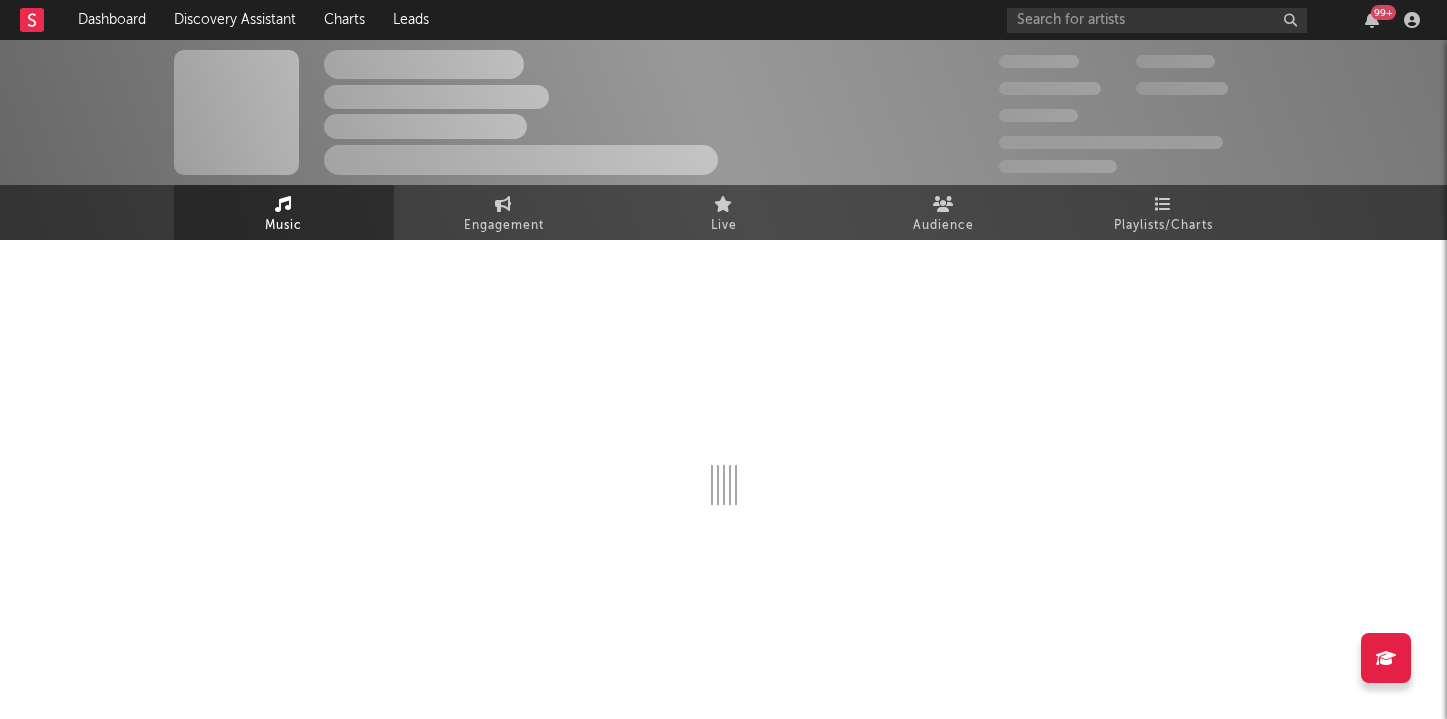 select on "1w" 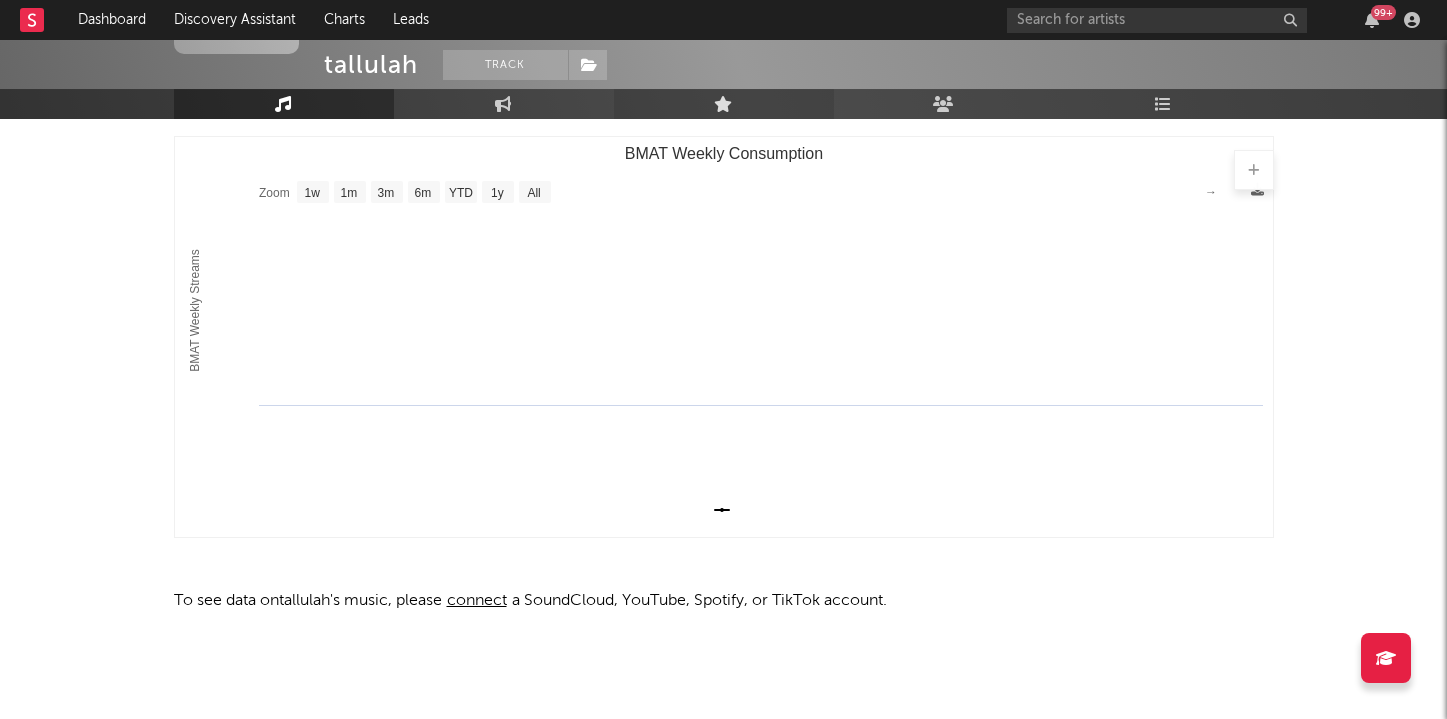 scroll, scrollTop: 0, scrollLeft: 0, axis: both 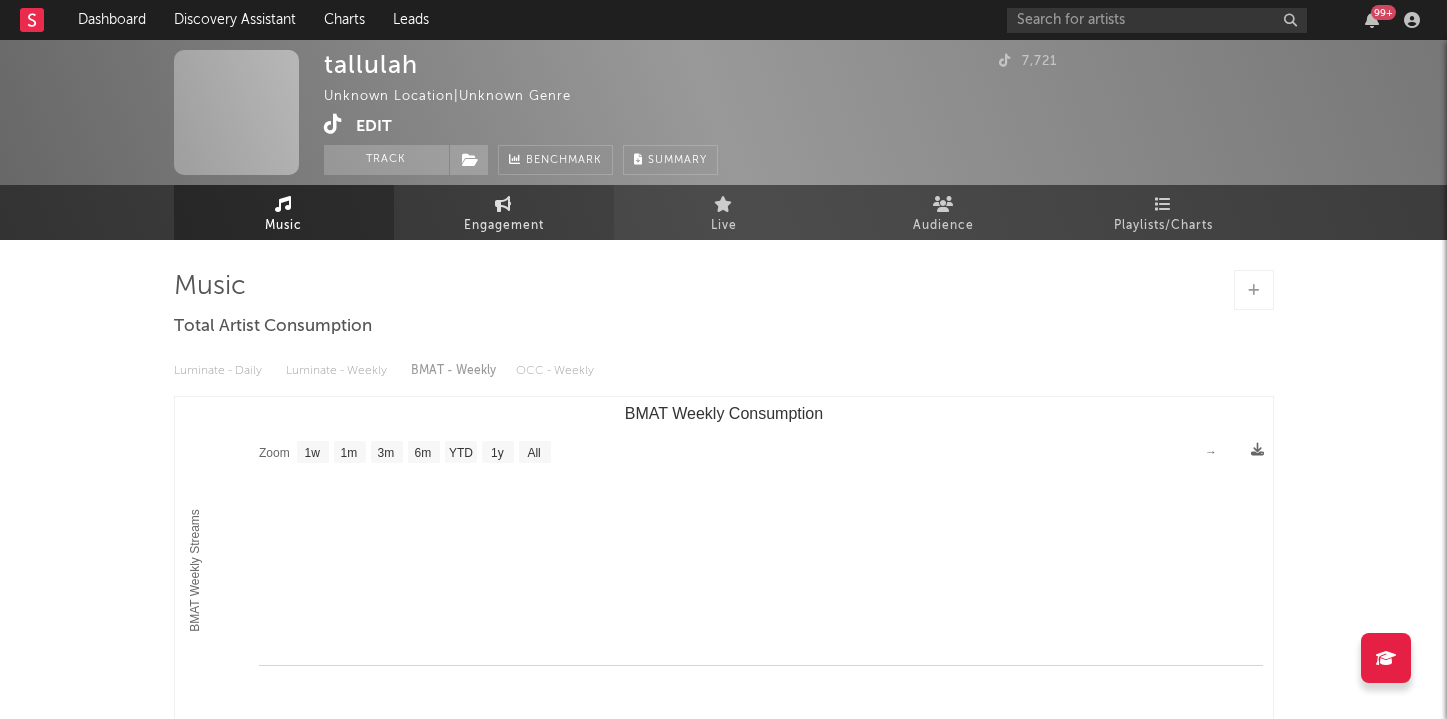 click on "Engagement" at bounding box center (504, 226) 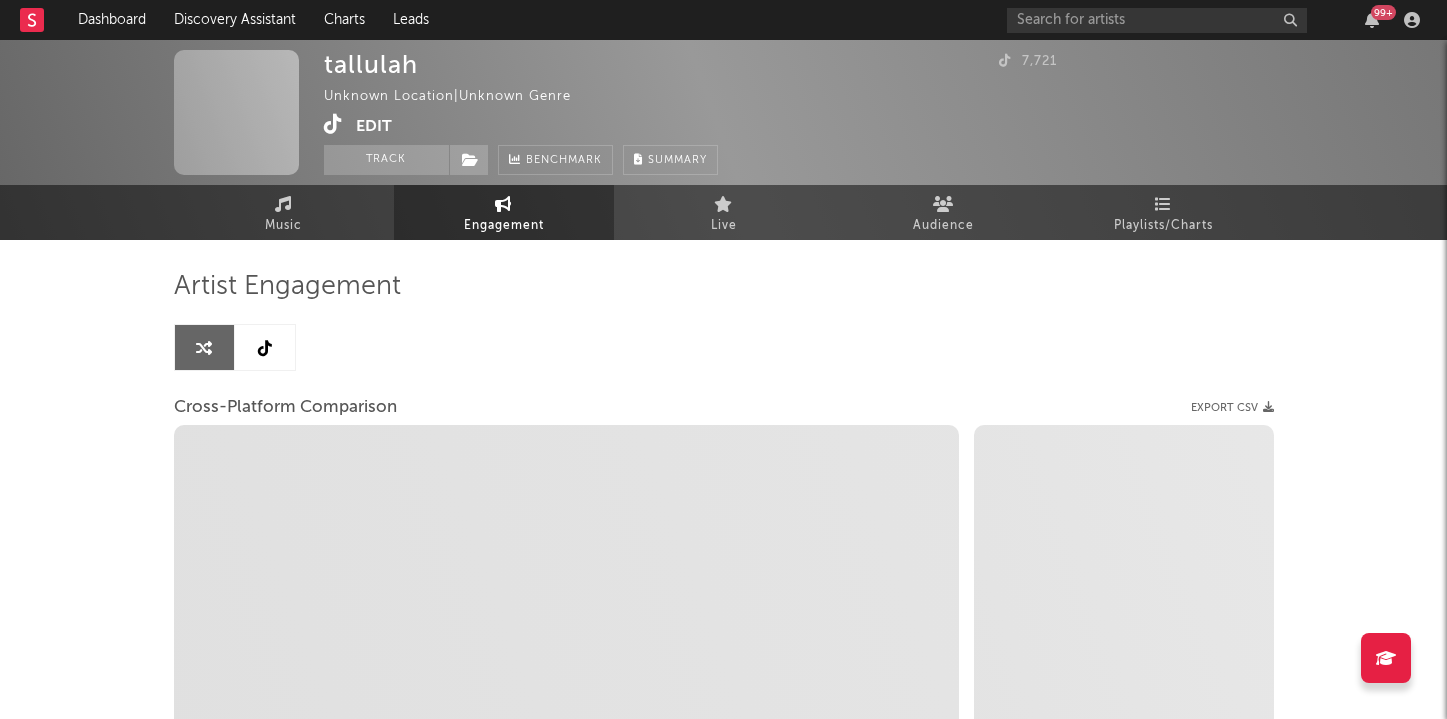 select on "1m" 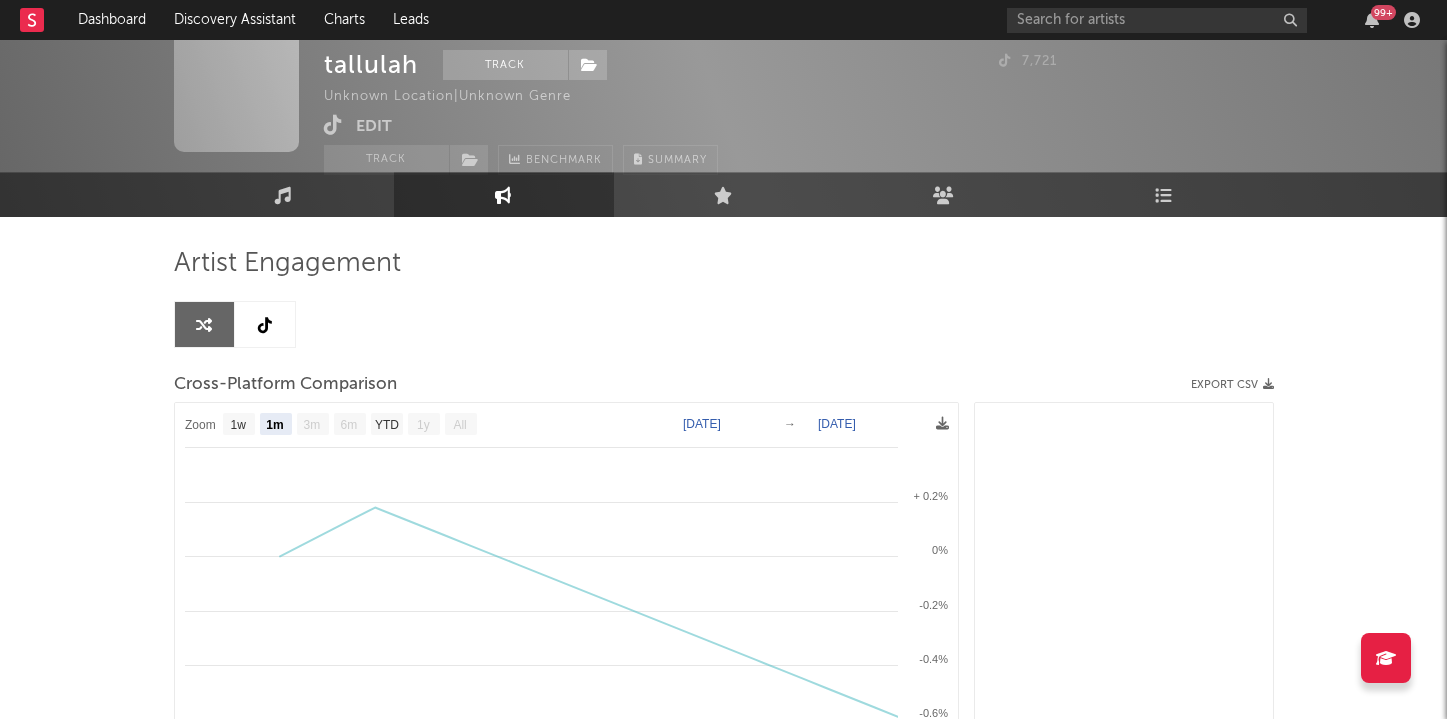 scroll, scrollTop: 28, scrollLeft: 0, axis: vertical 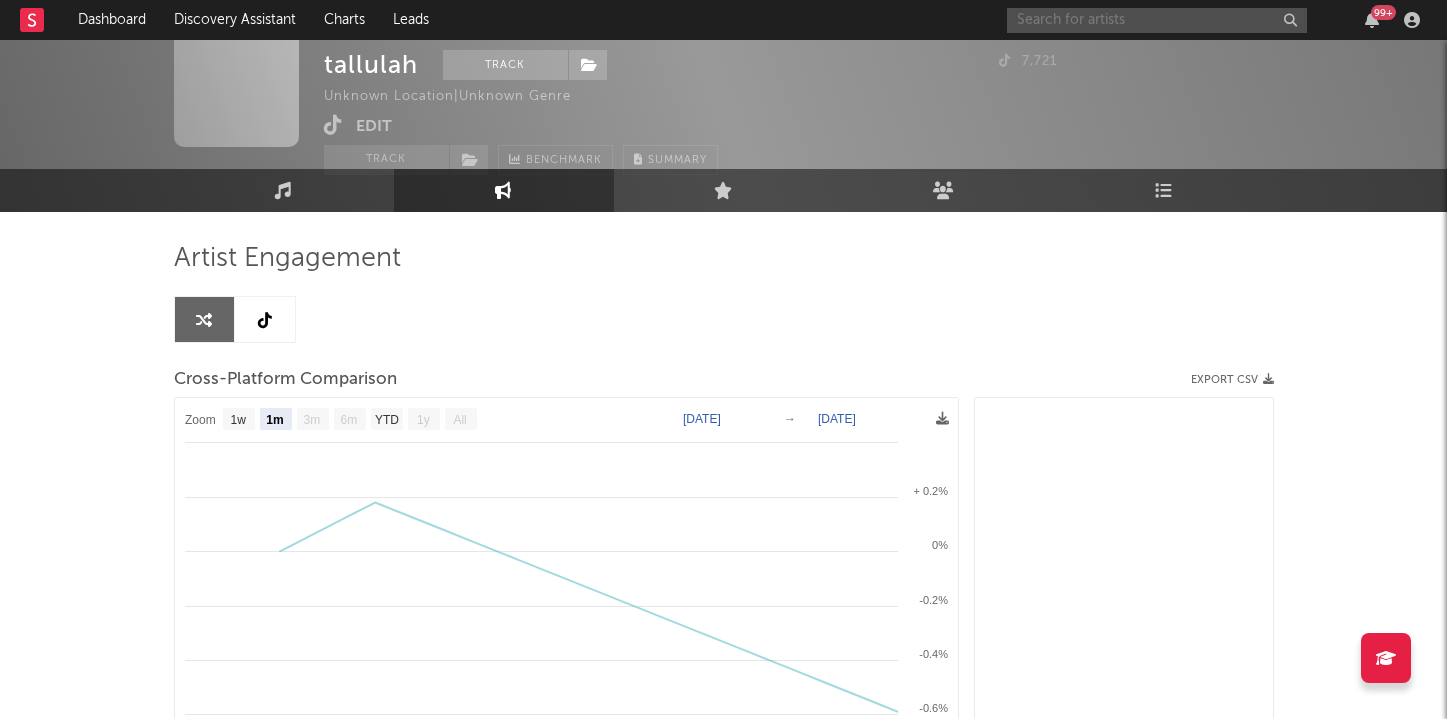 click at bounding box center [1157, 20] 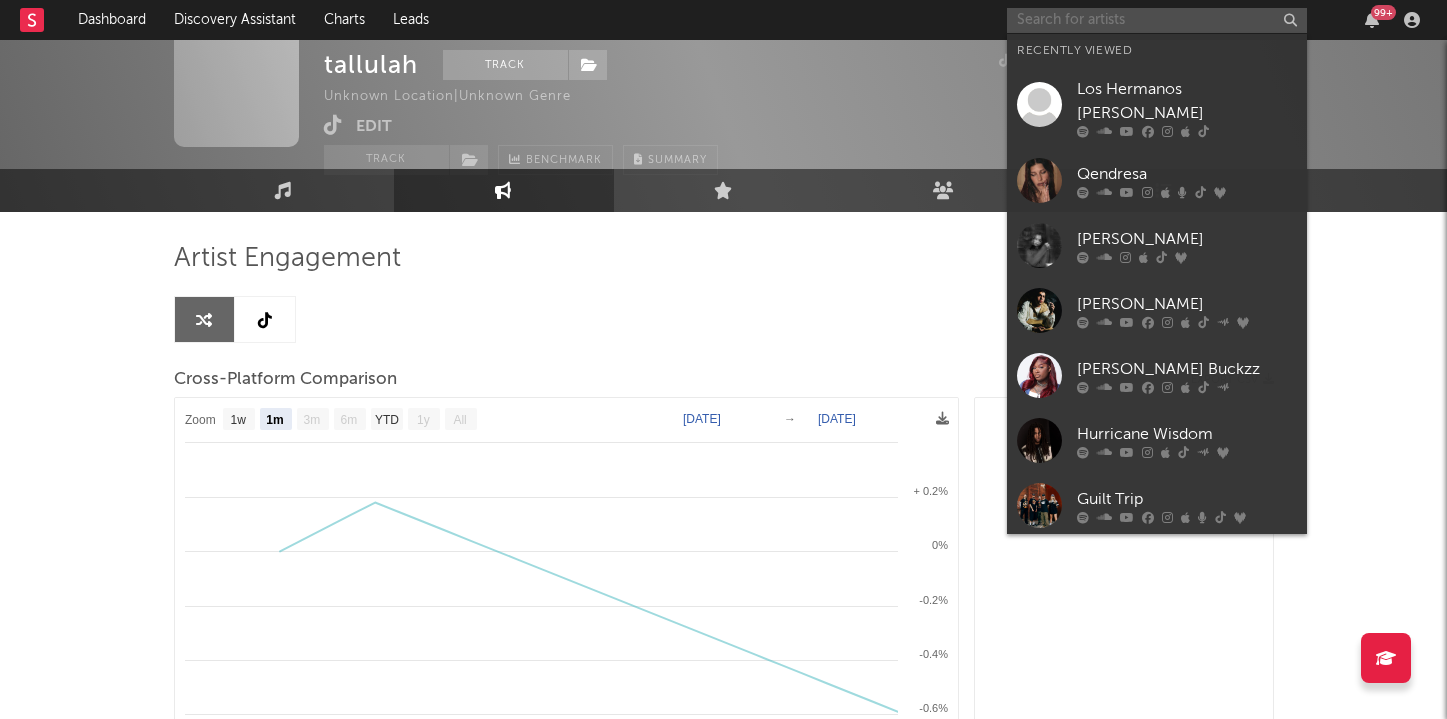 paste on "[URL][DOMAIN_NAME][PERSON_NAME][DOMAIN_NAME][PERSON_NAME]" 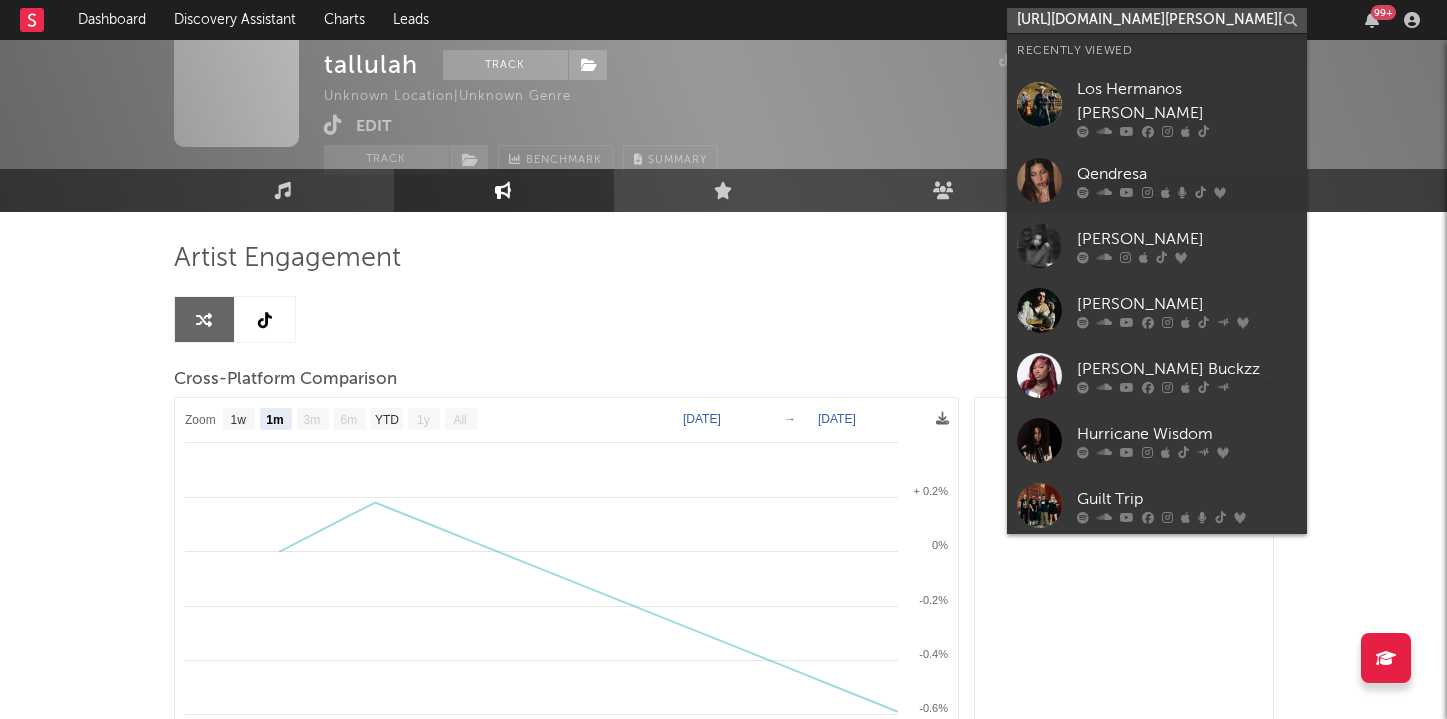 scroll, scrollTop: 0, scrollLeft: 179, axis: horizontal 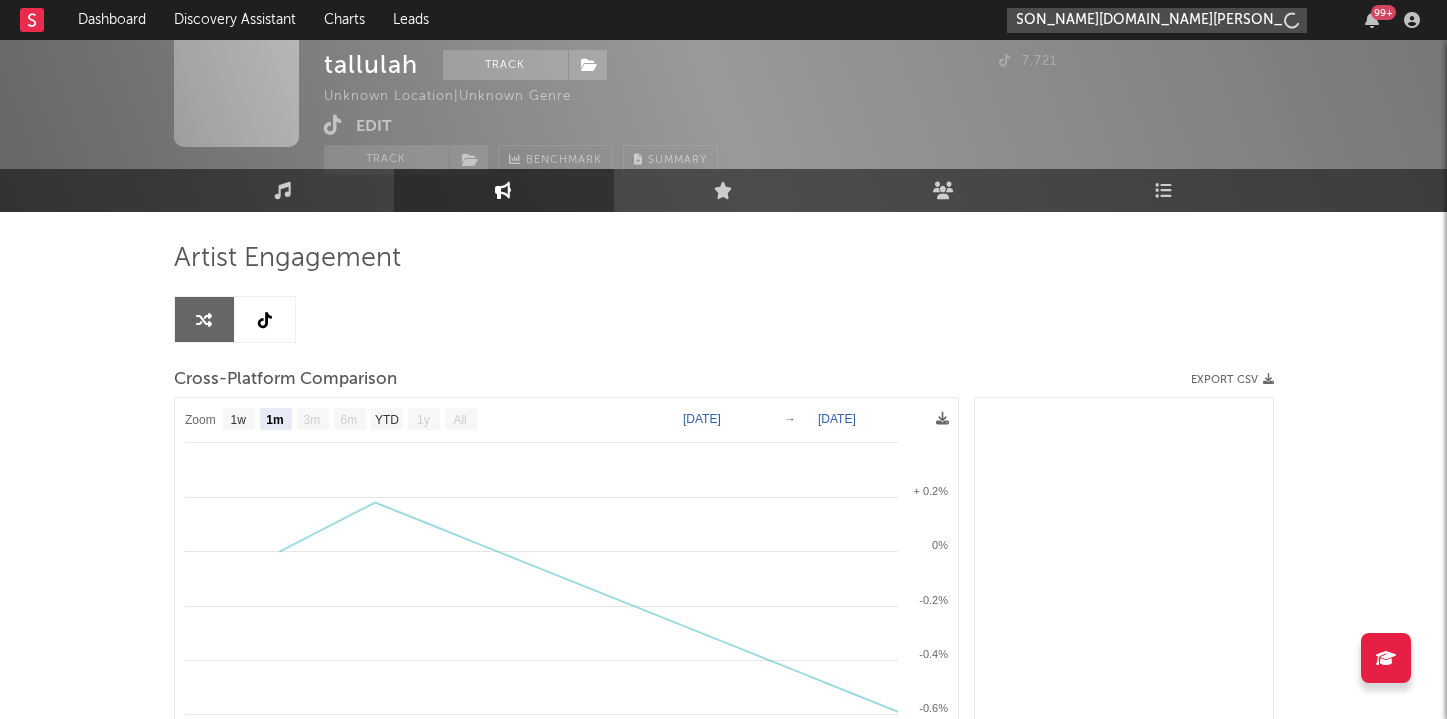 type on "[URL][DOMAIN_NAME][PERSON_NAME][DOMAIN_NAME][PERSON_NAME]" 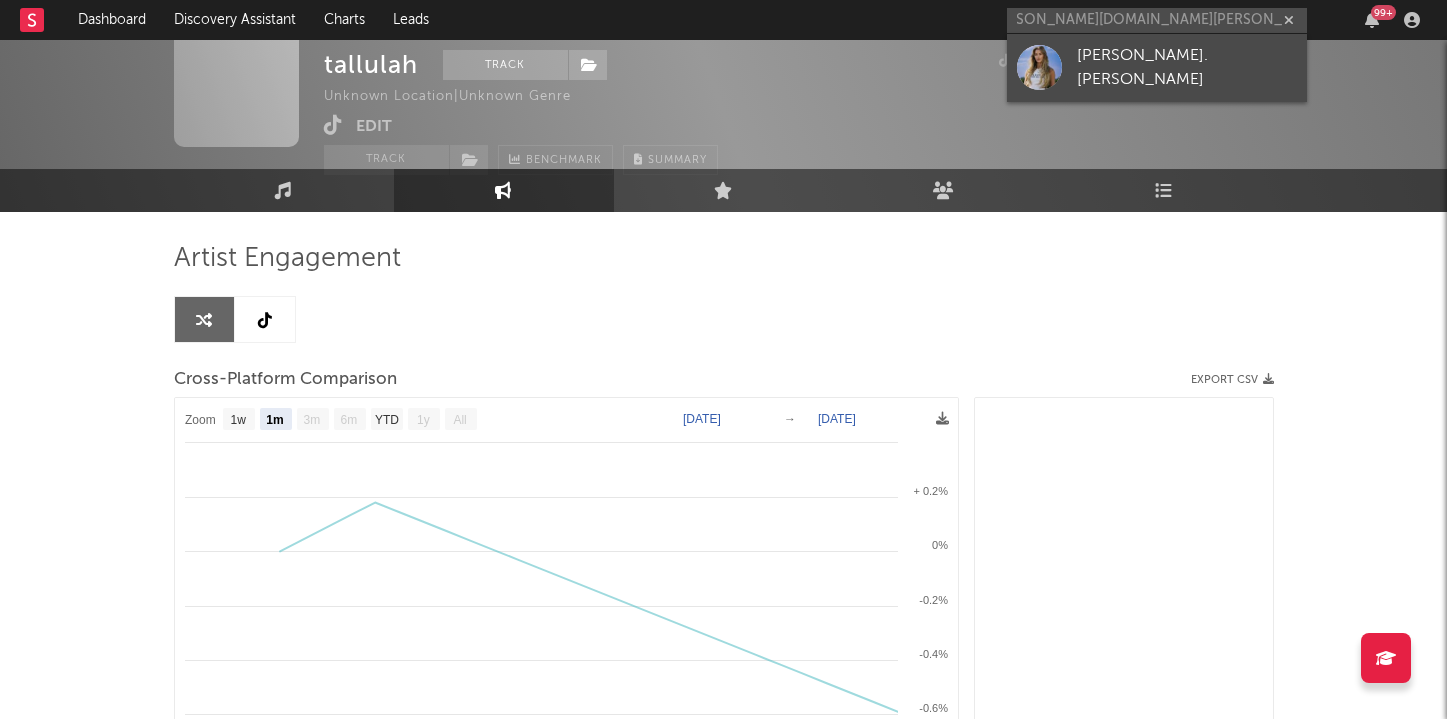 click on "[PERSON_NAME].[PERSON_NAME]" at bounding box center [1187, 68] 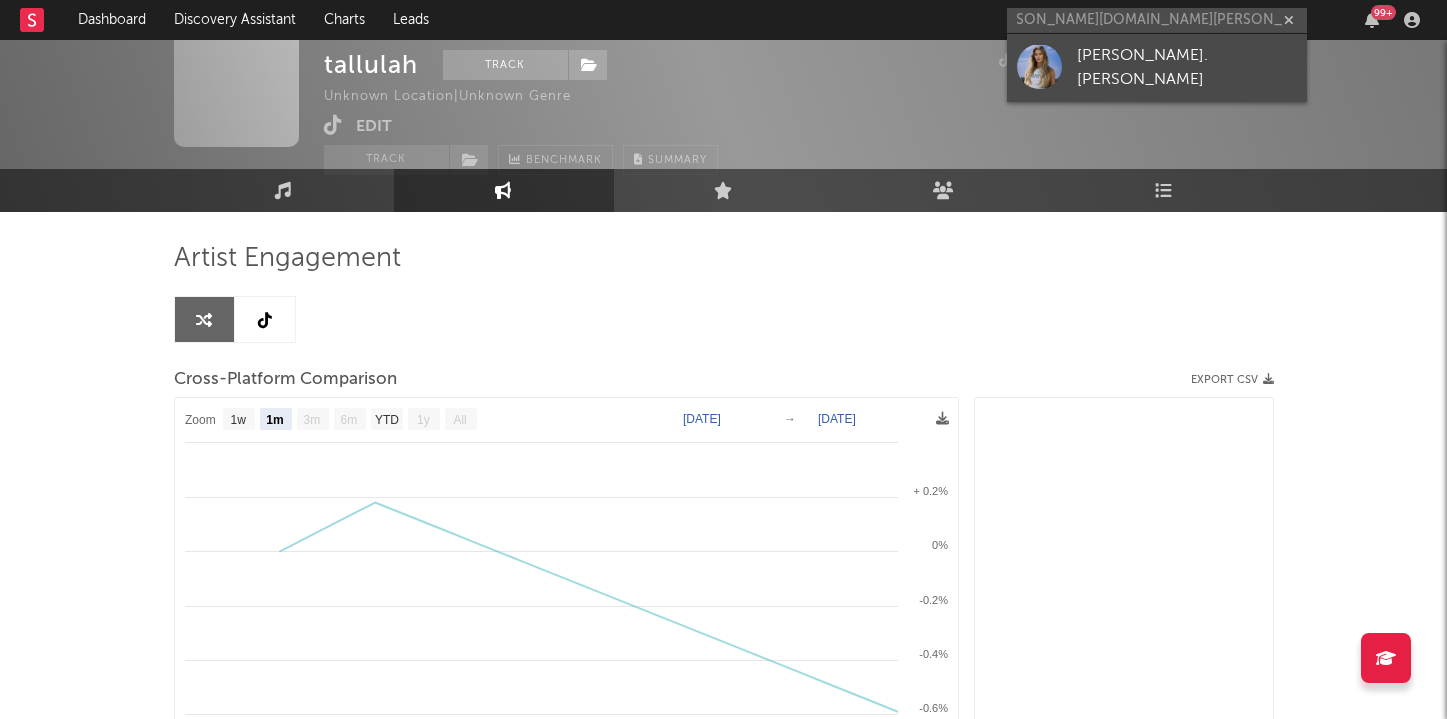type 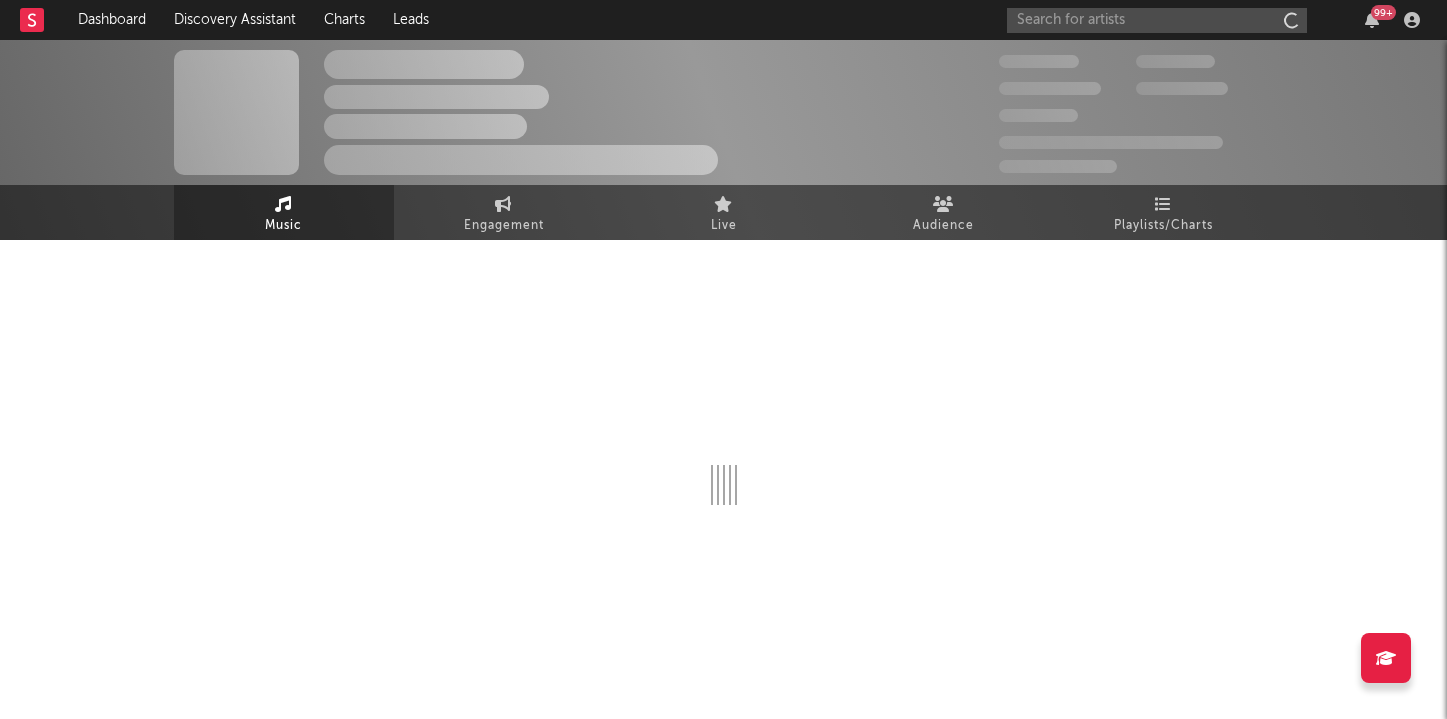 scroll, scrollTop: 0, scrollLeft: 0, axis: both 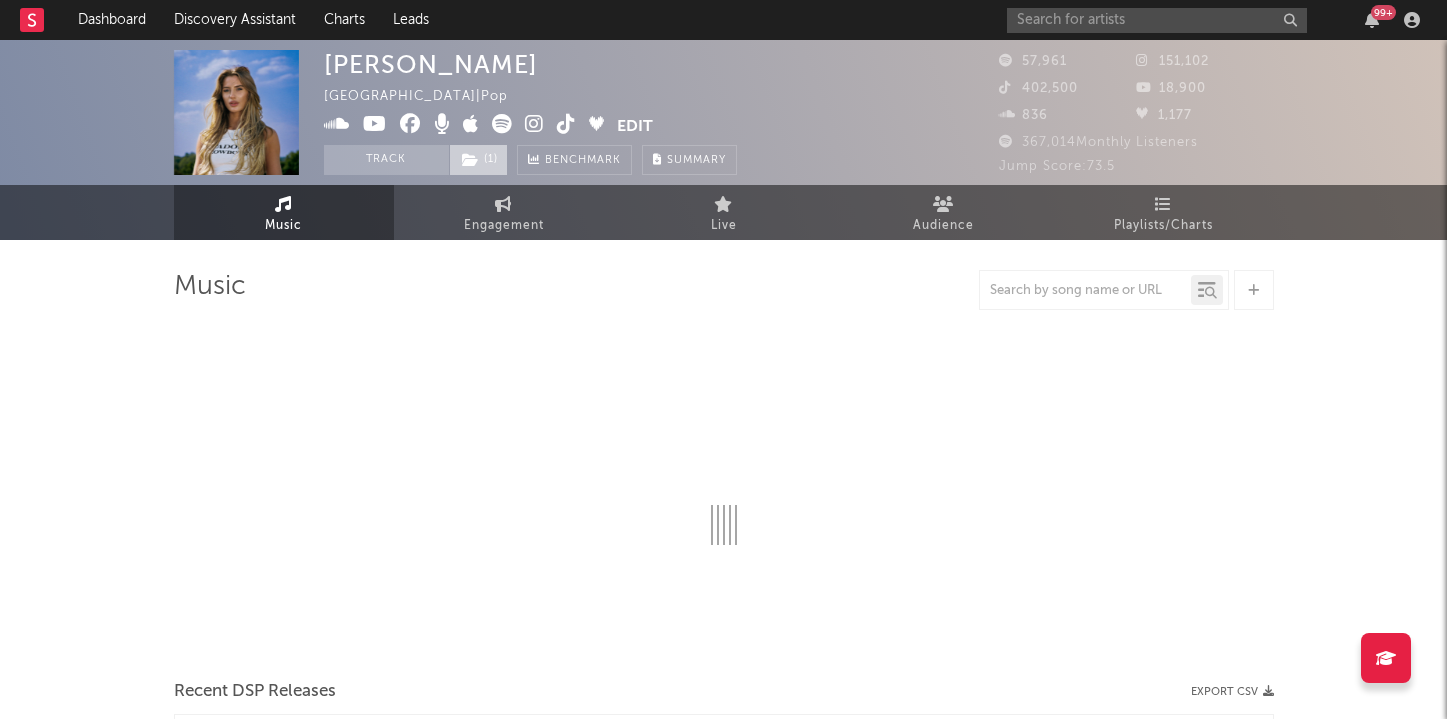 click at bounding box center (470, 160) 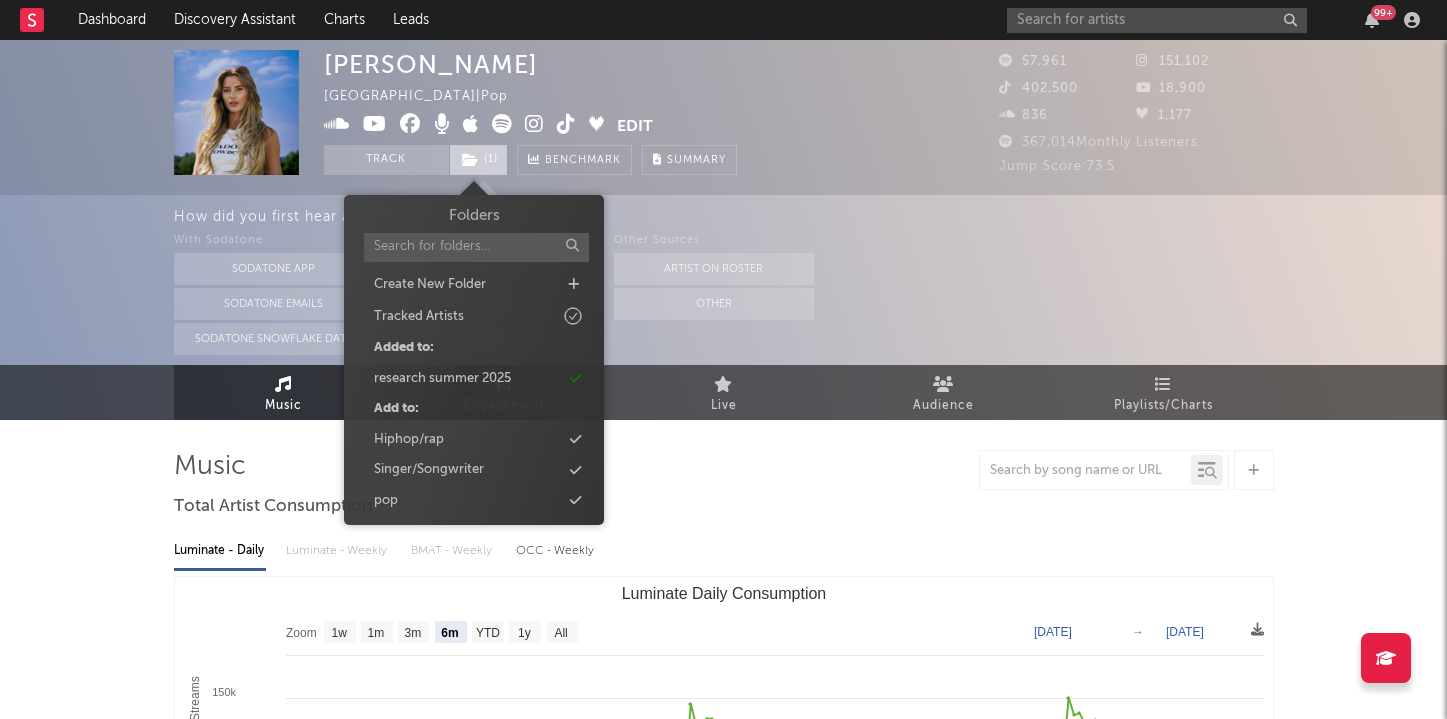 select on "6m" 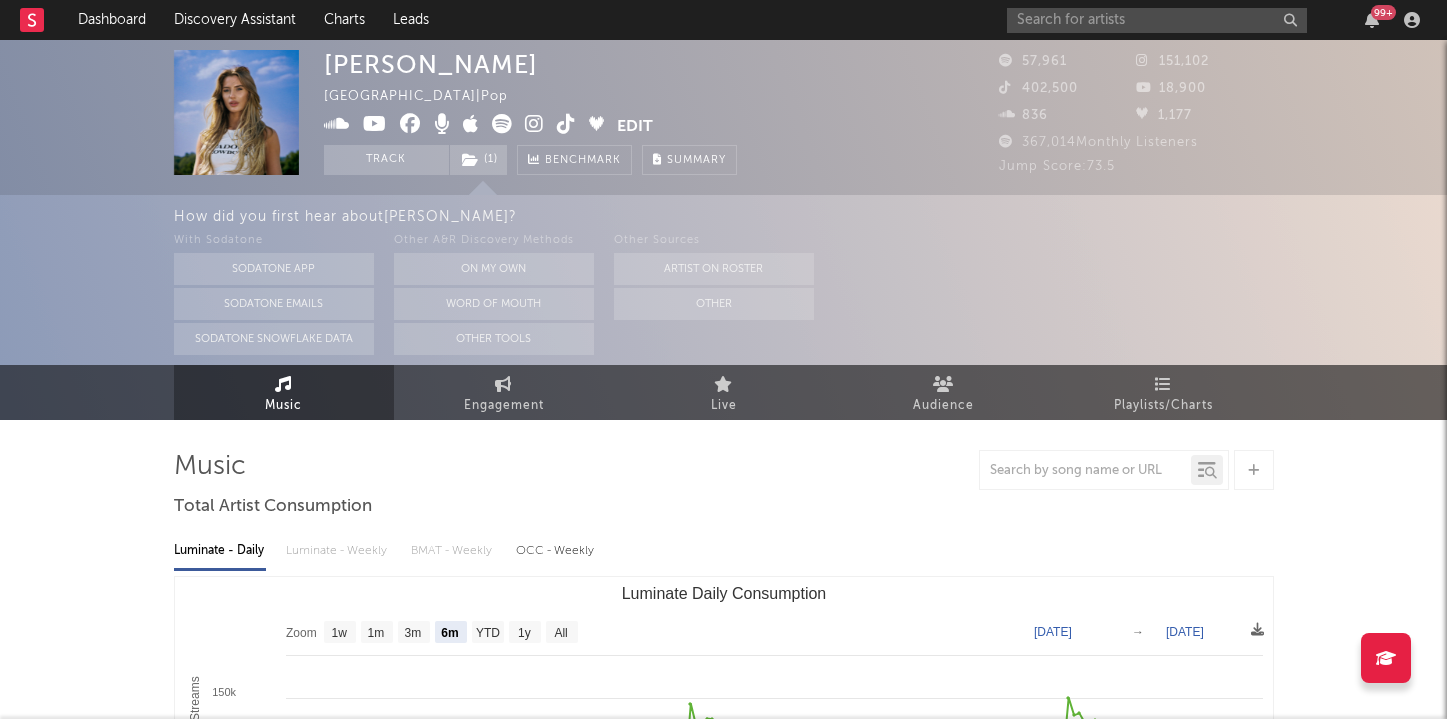 click on "[PERSON_NAME] [GEOGRAPHIC_DATA]  |  Pop Edit Track ( 1 ) Benchmark Summary" at bounding box center (649, 112) 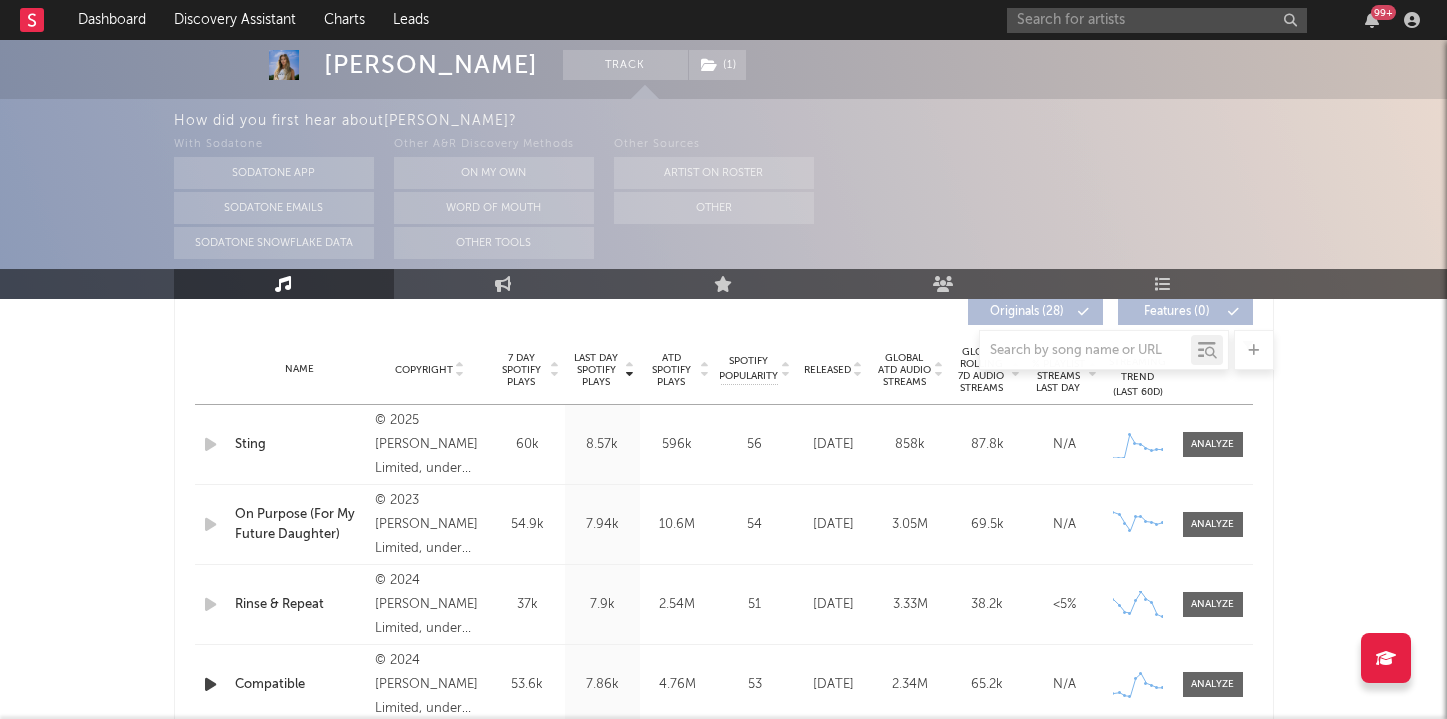 scroll, scrollTop: 776, scrollLeft: 0, axis: vertical 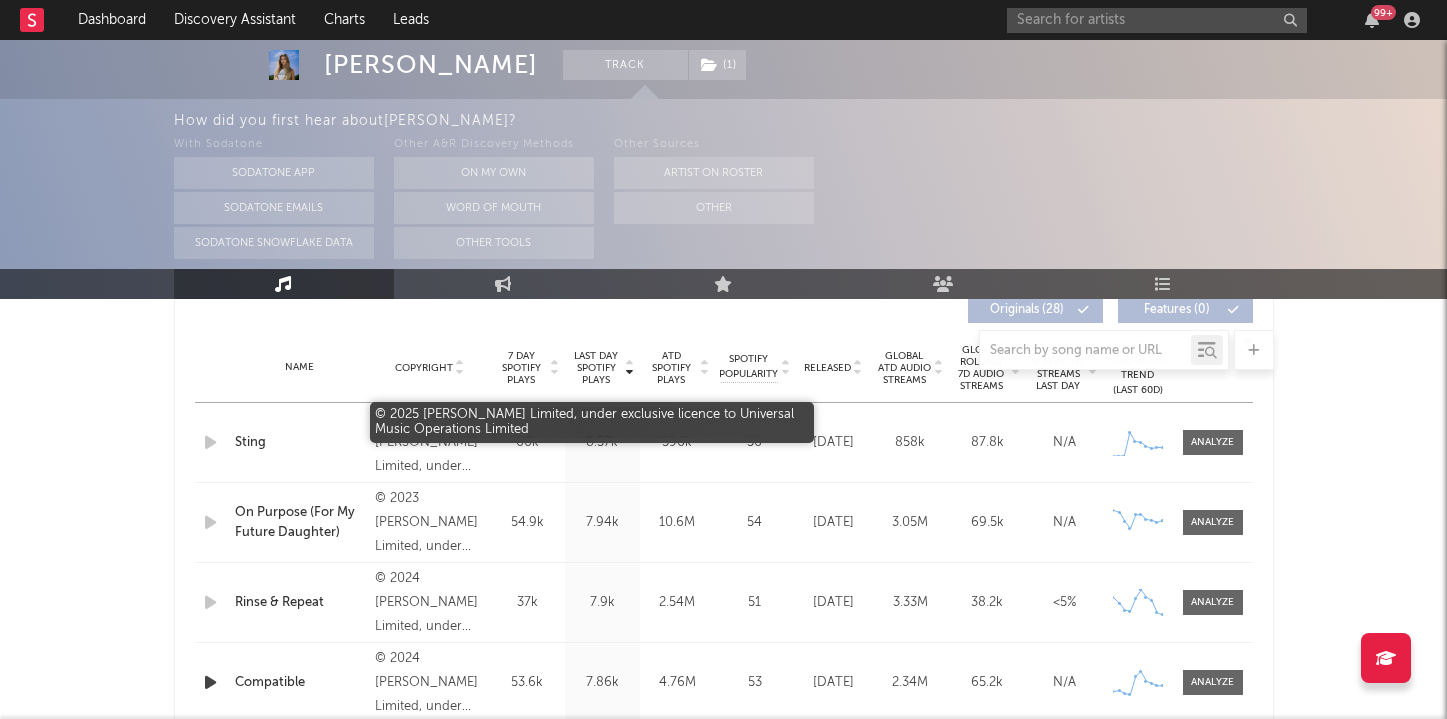 click on "© 2025 [PERSON_NAME] Limited, under exclusive licence to Universal Music Operations Limited" at bounding box center [429, 443] 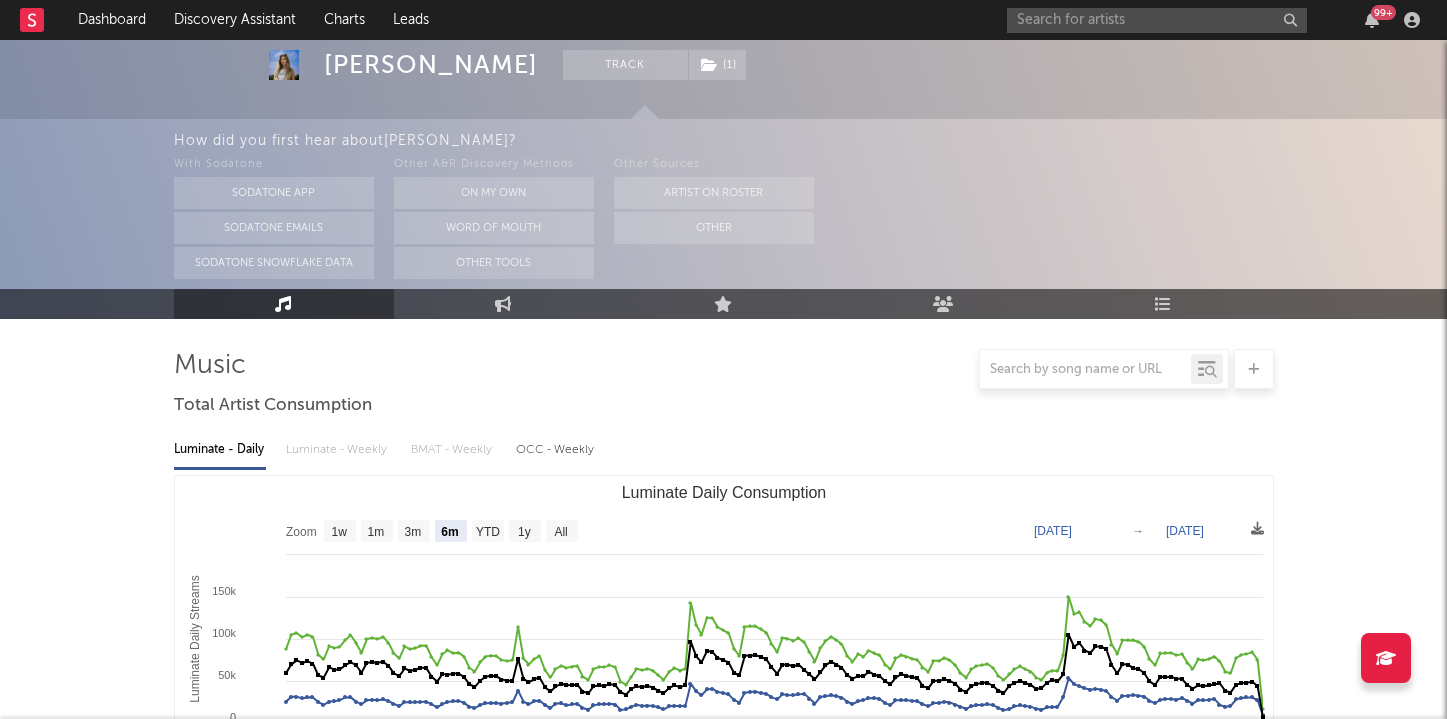 scroll, scrollTop: 0, scrollLeft: 0, axis: both 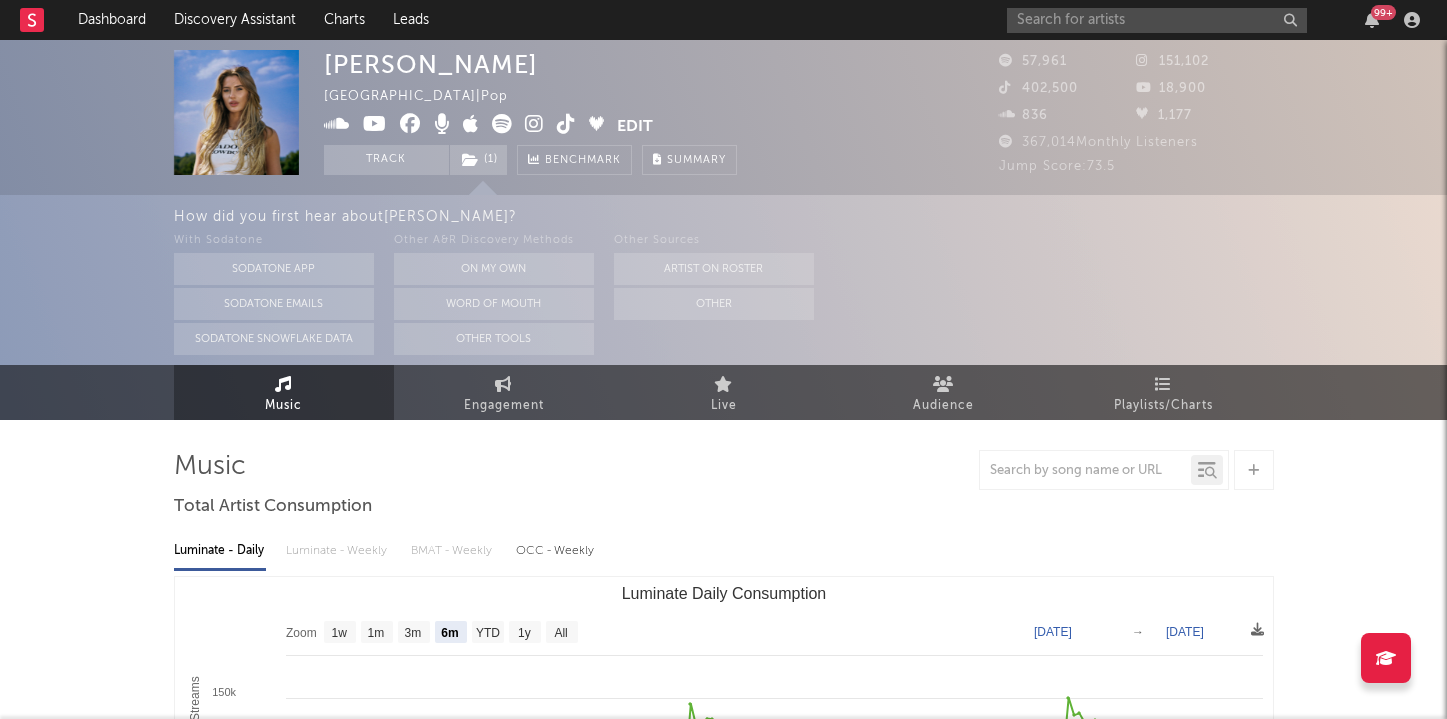 click on "[GEOGRAPHIC_DATA]  |  Pop" at bounding box center (427, 97) 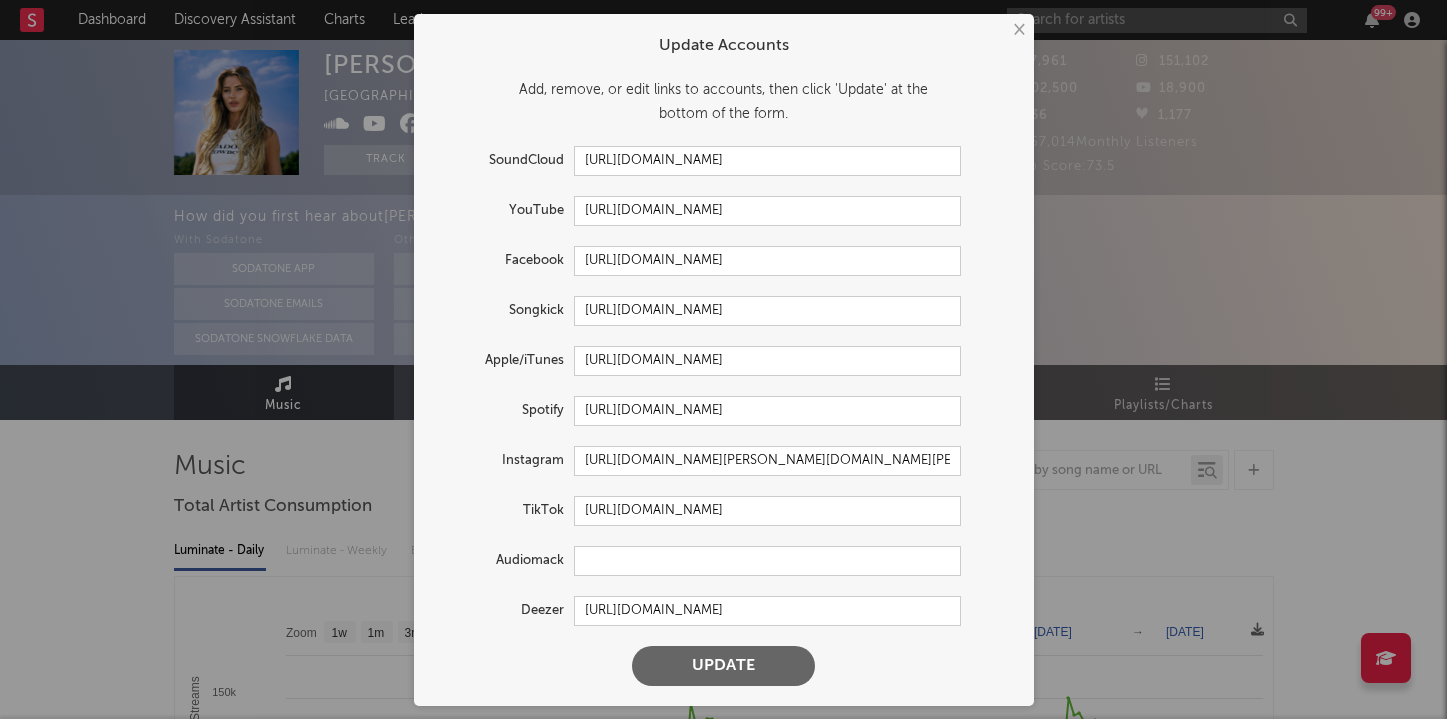 click on "×" at bounding box center [1018, 30] 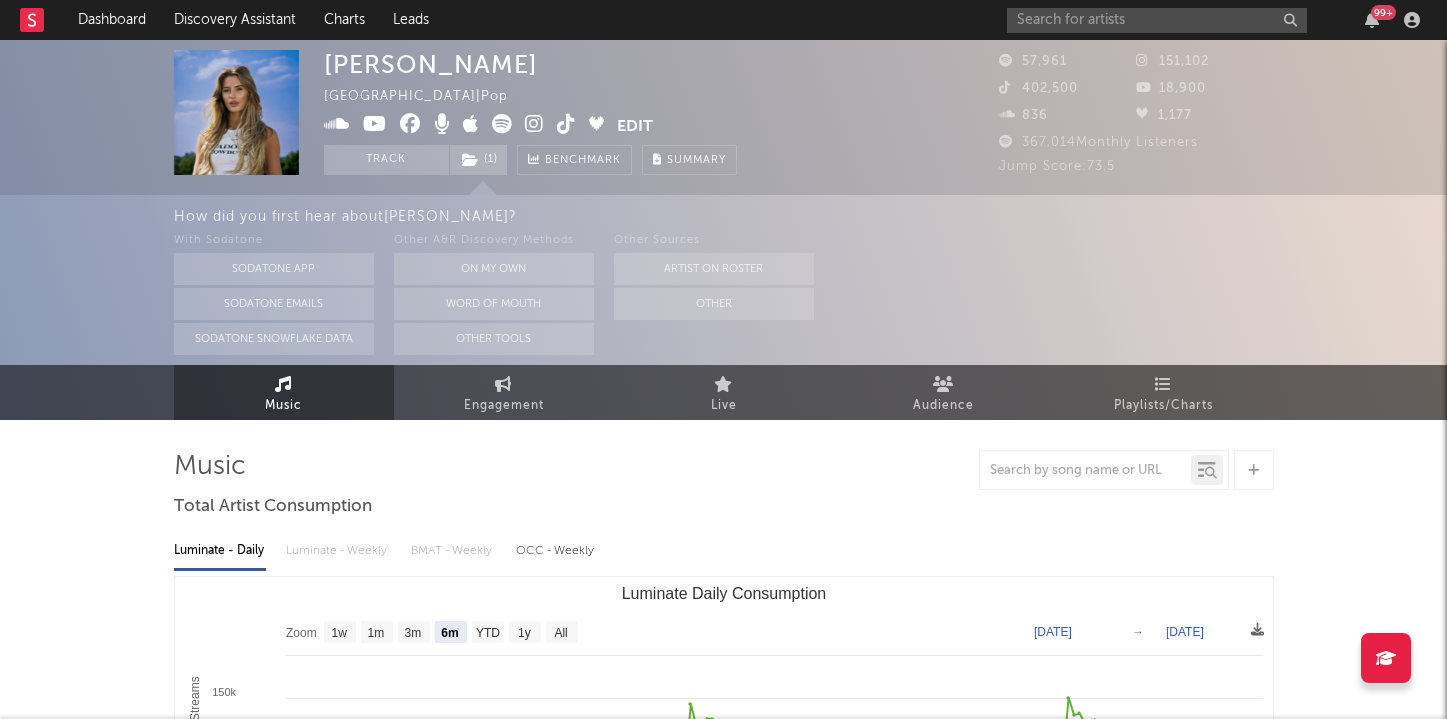 click on "[GEOGRAPHIC_DATA]  |  Pop" at bounding box center (427, 97) 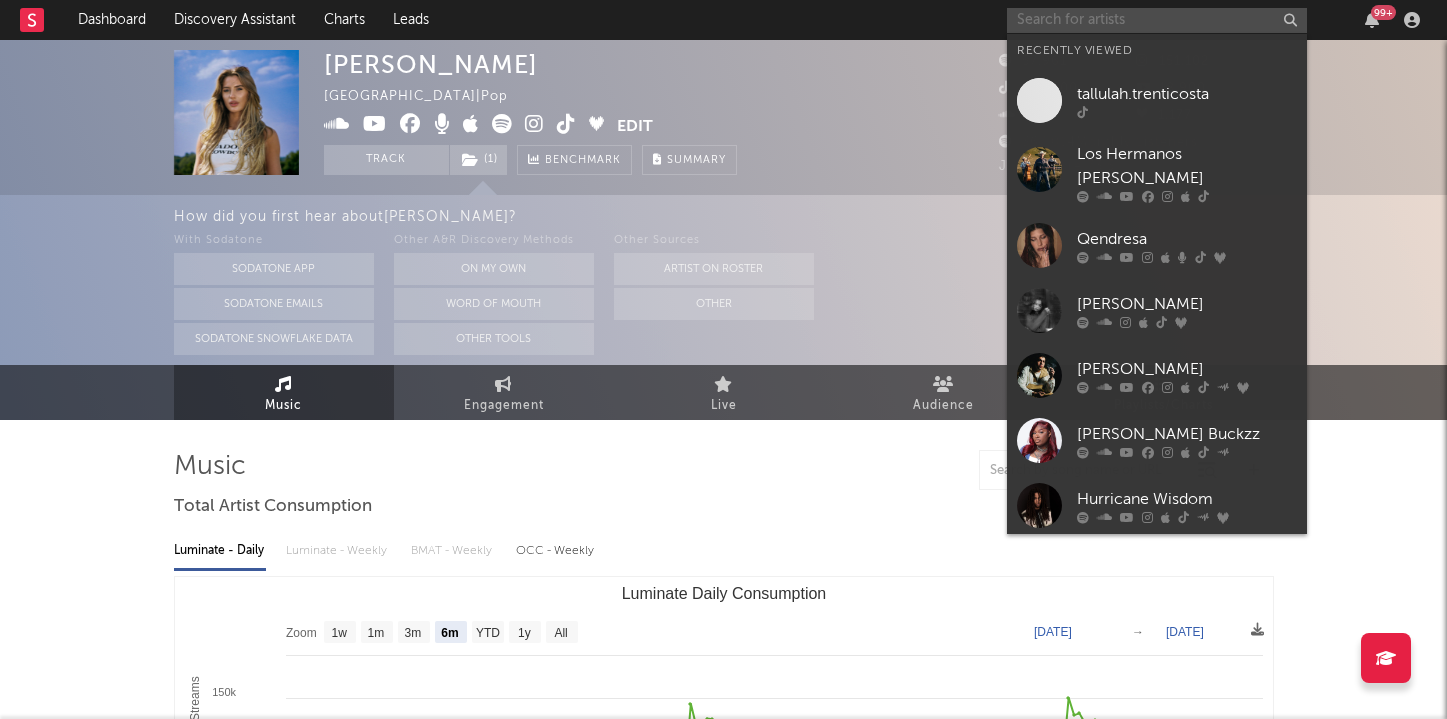 click at bounding box center [1157, 20] 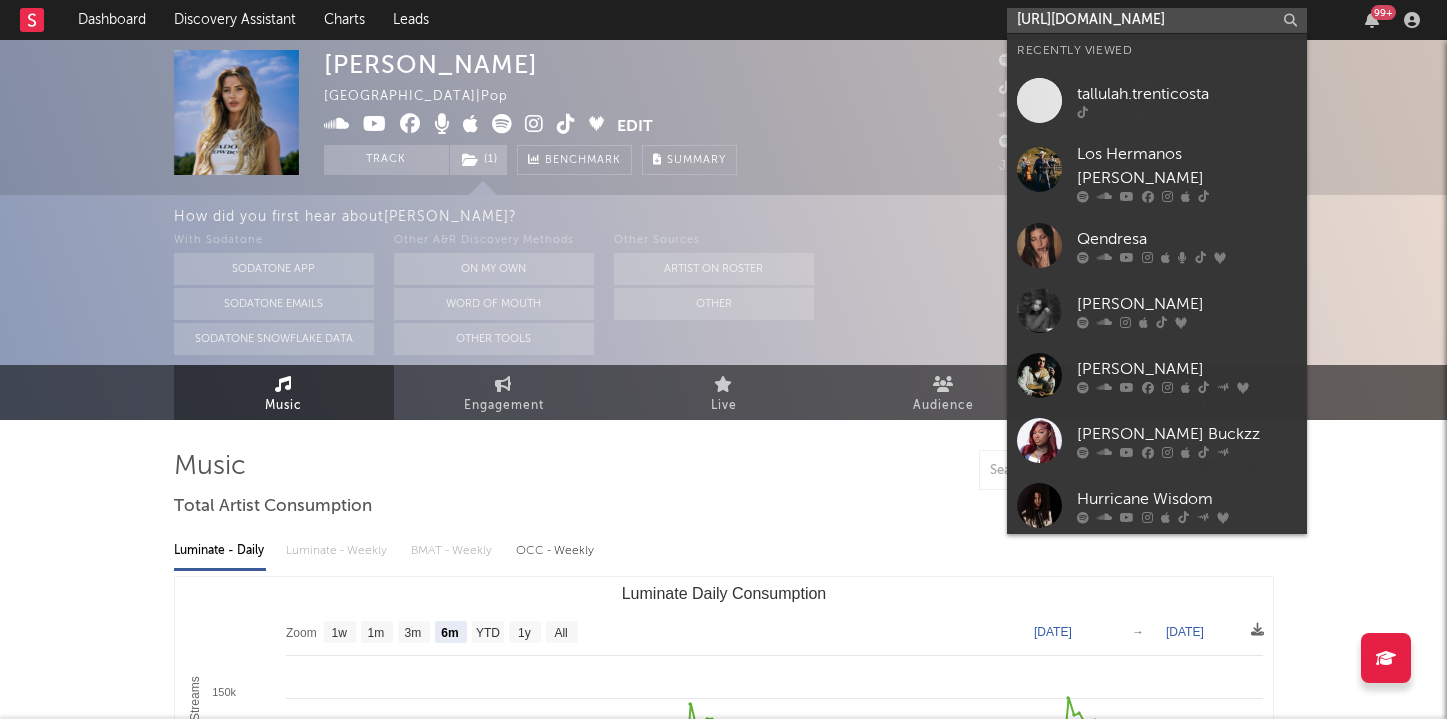 scroll, scrollTop: 0, scrollLeft: 214, axis: horizontal 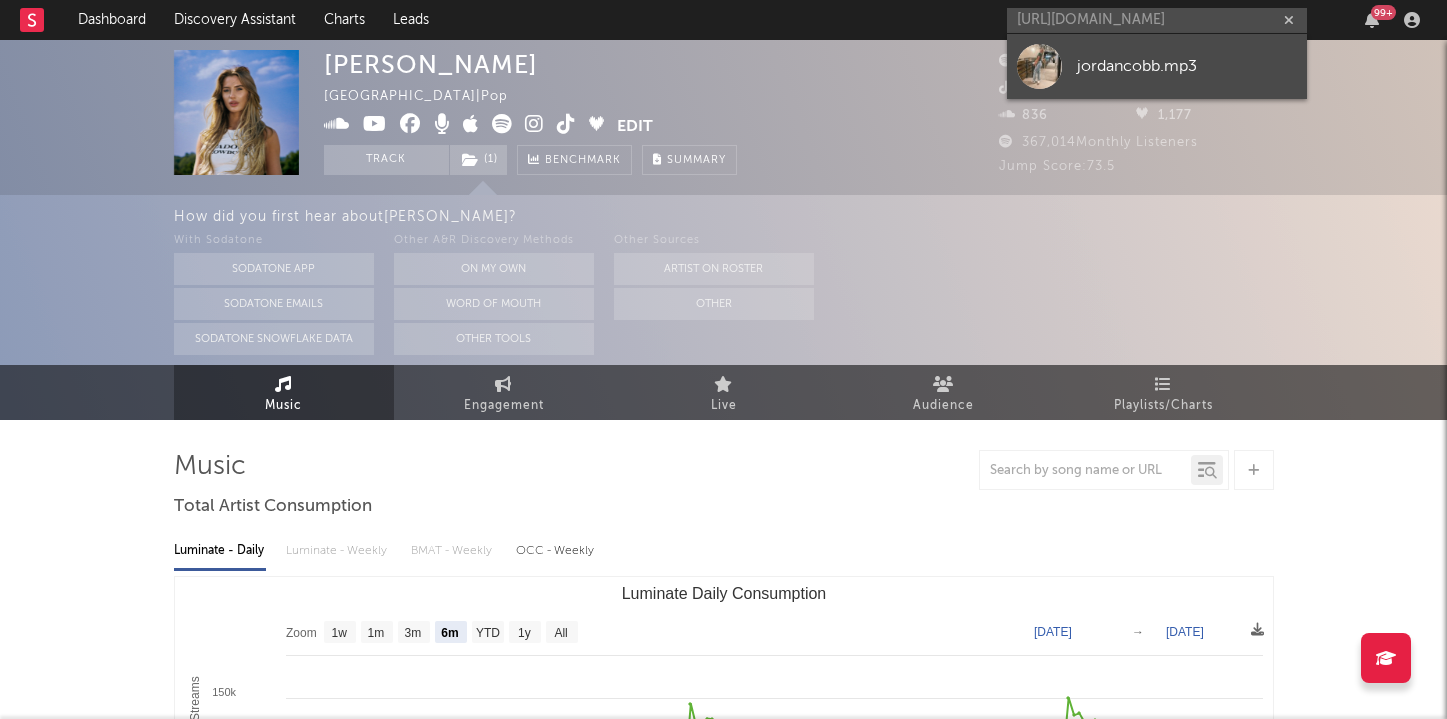 click on "jordancobb.mp3" at bounding box center (1187, 66) 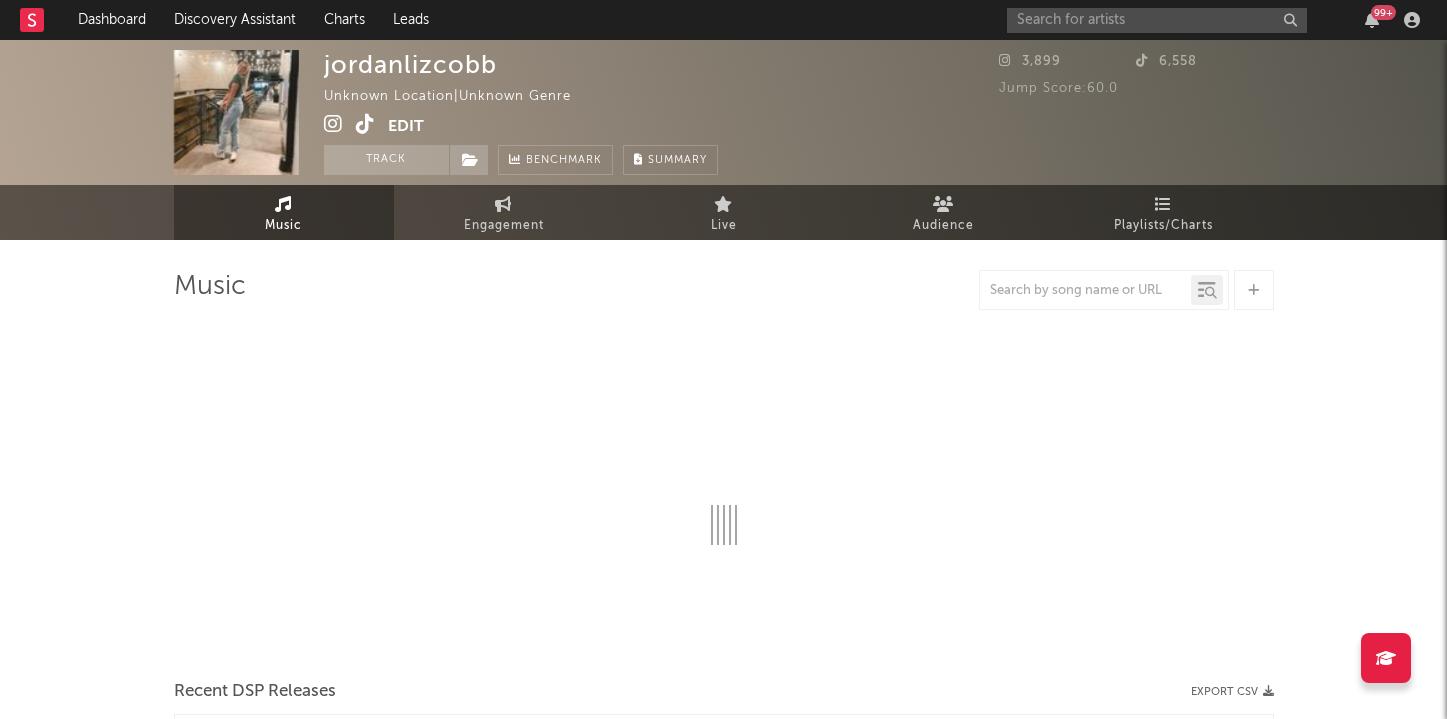 select on "1w" 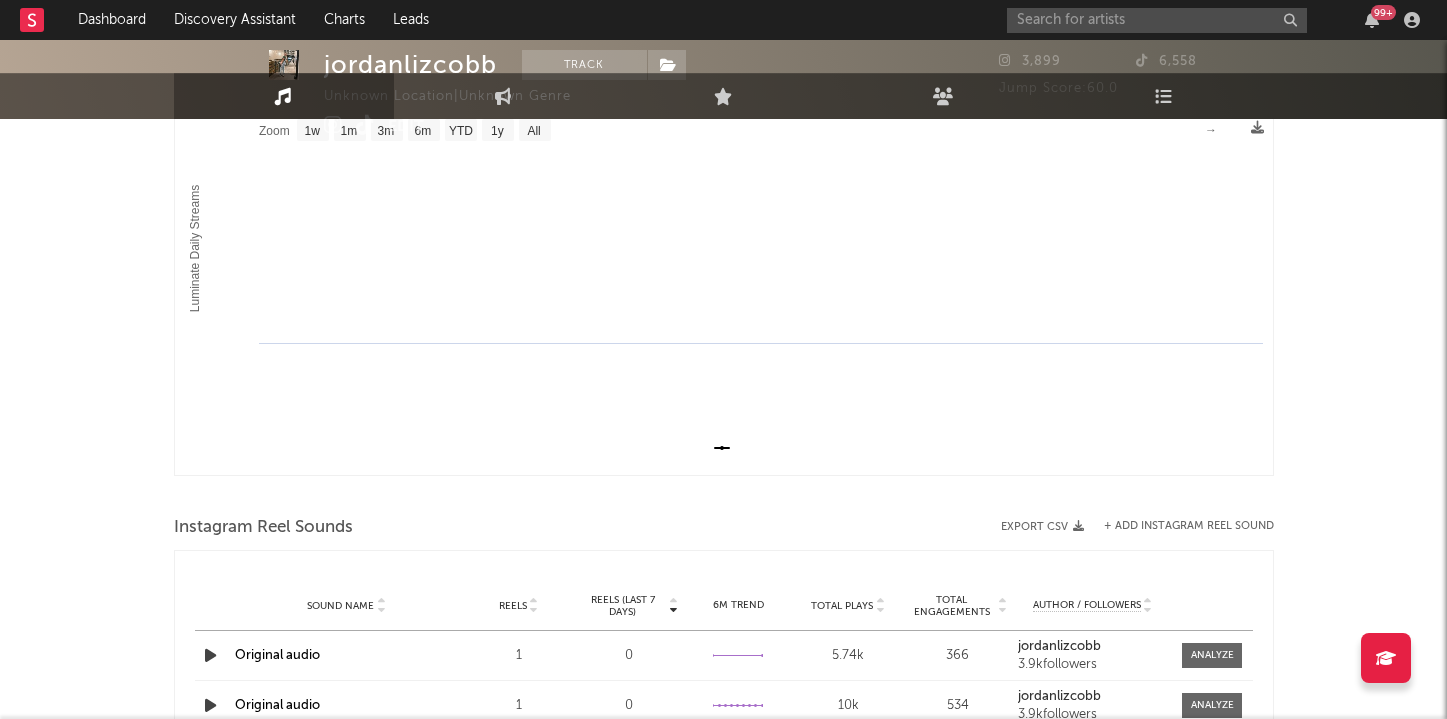 scroll, scrollTop: 0, scrollLeft: 0, axis: both 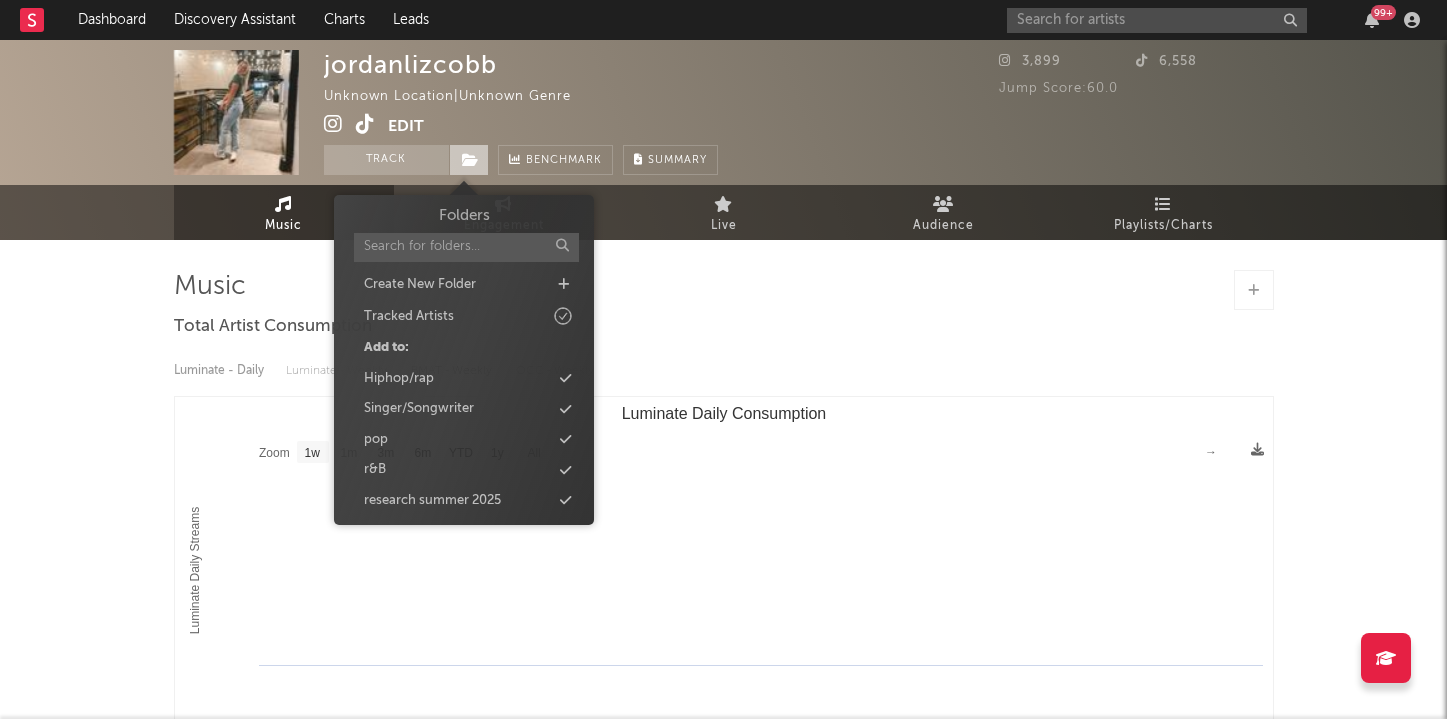 click at bounding box center (470, 160) 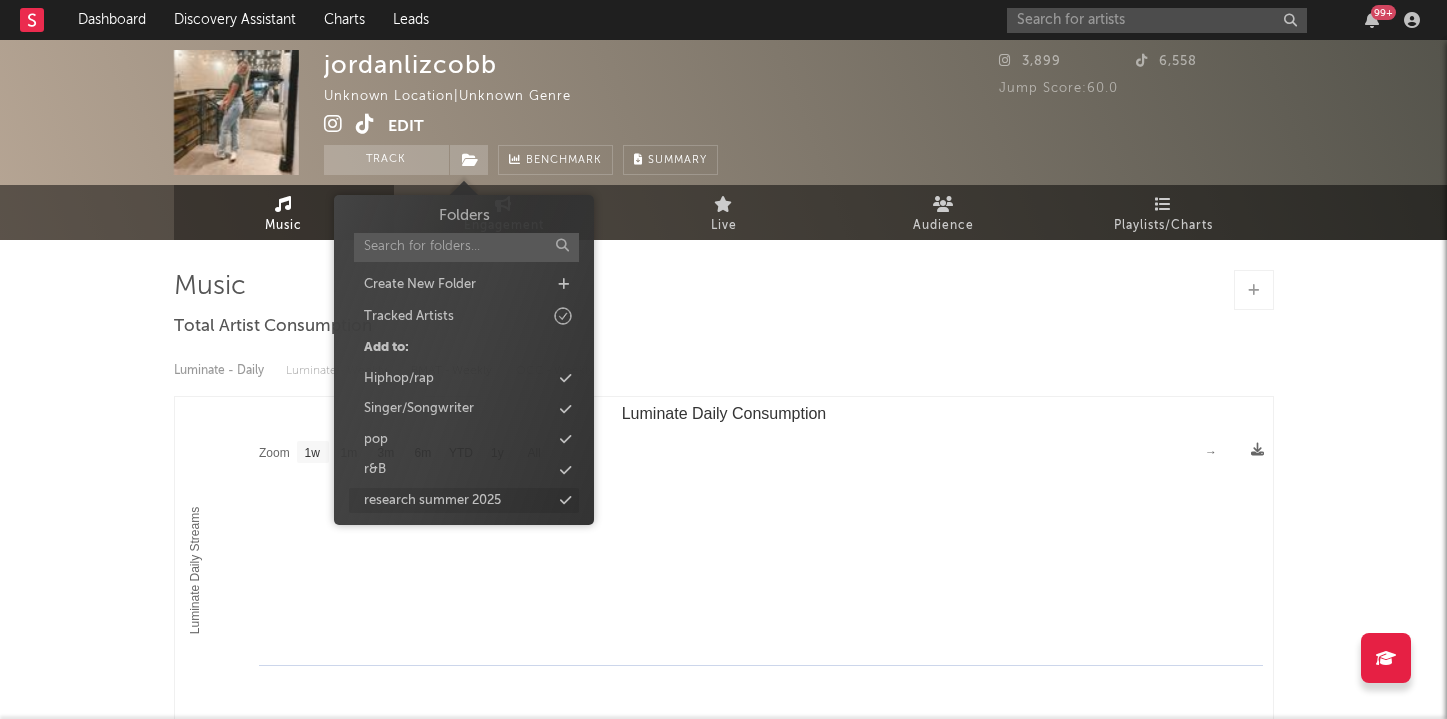 click at bounding box center (565, 500) 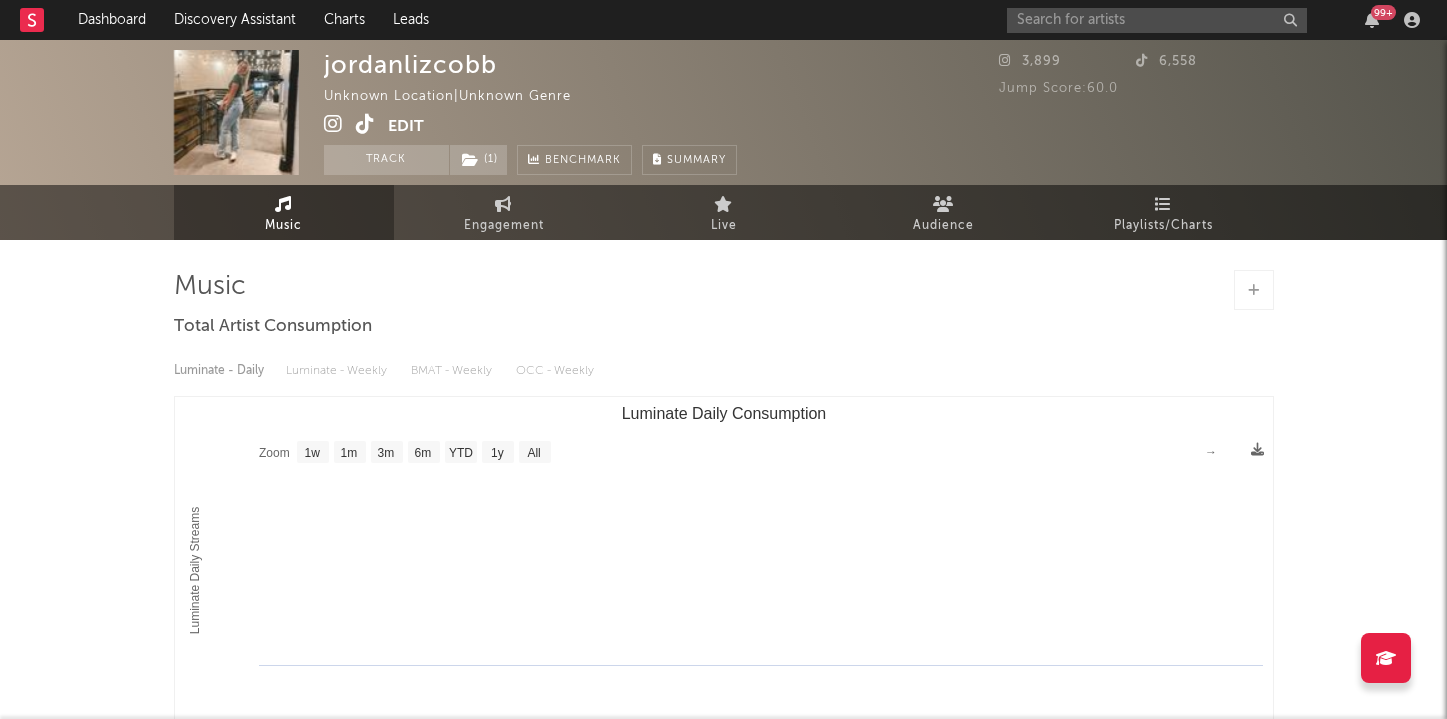 click on "jordanlizcobb Unknown Location  |  Unknown Genre Edit Track ( 1 ) Benchmark Summary" at bounding box center [530, 112] 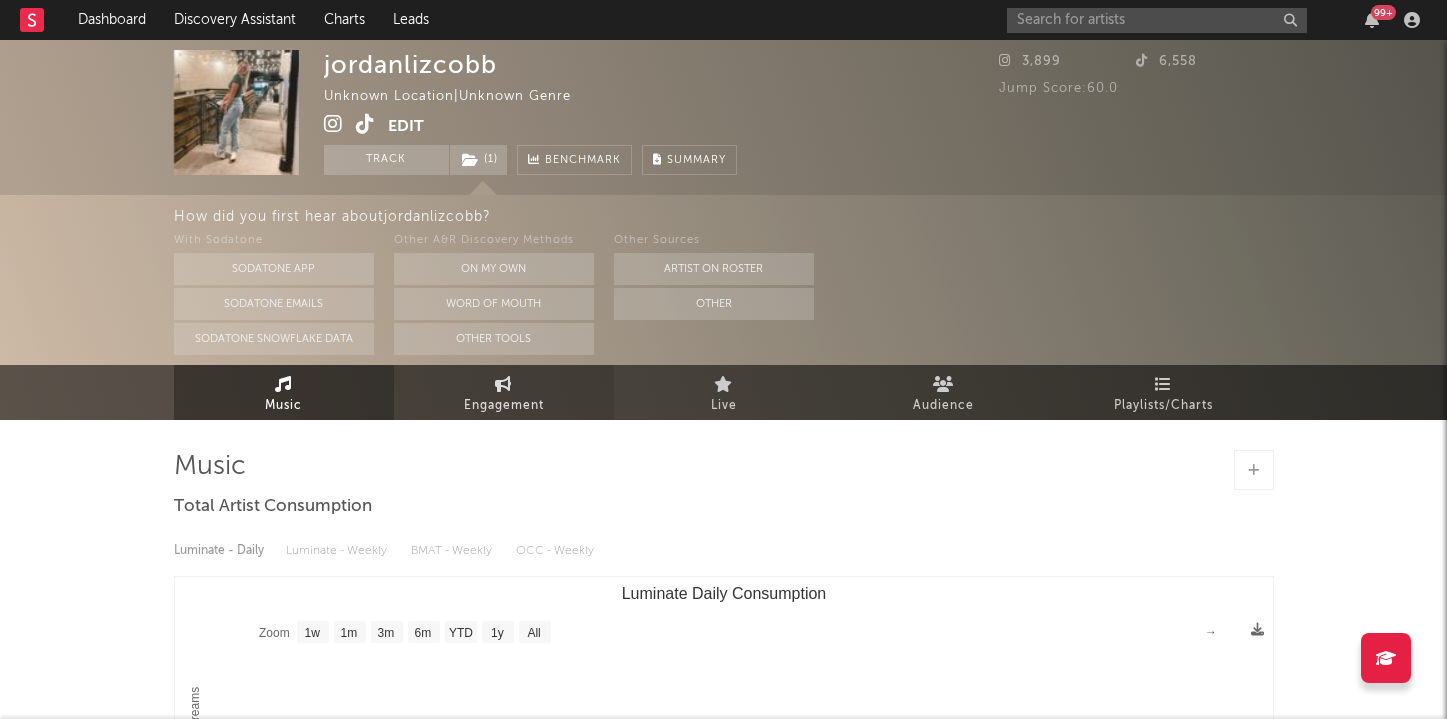 click on "Engagement" at bounding box center (504, 406) 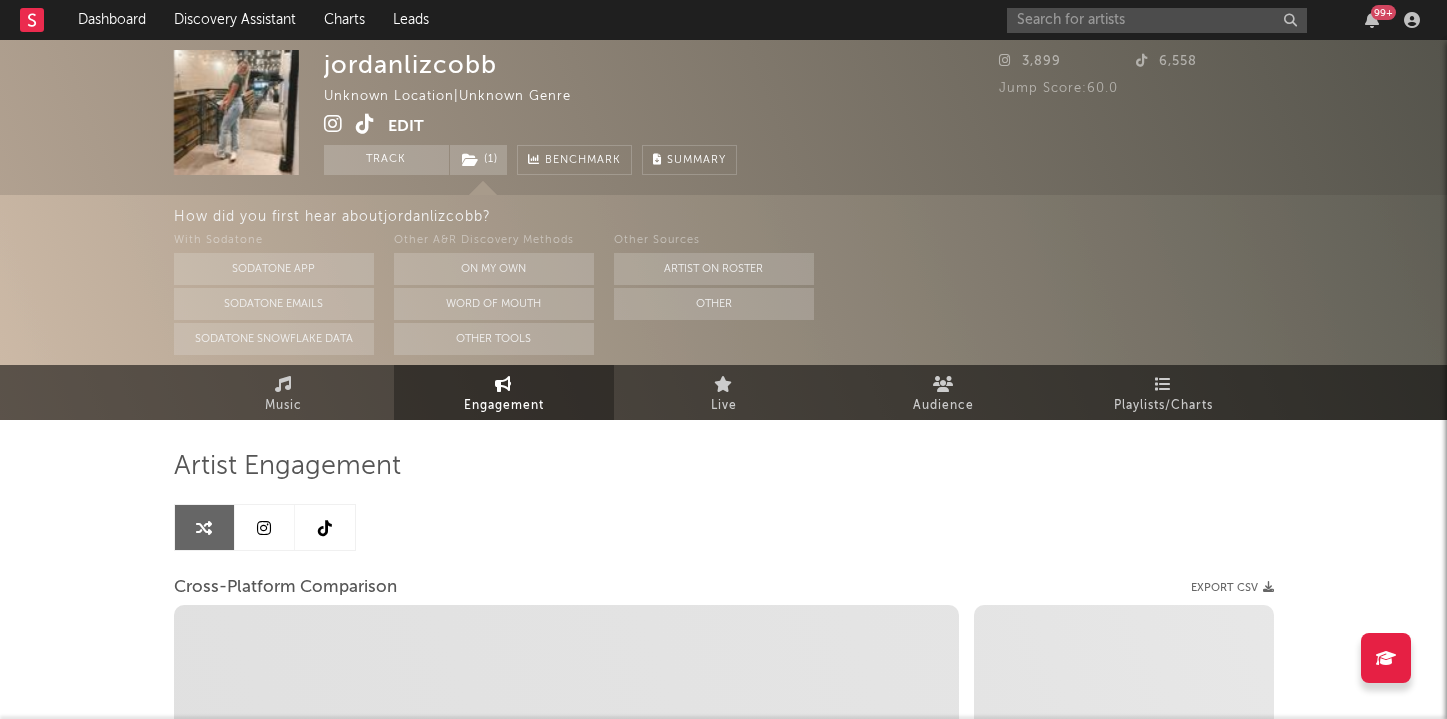 select on "1w" 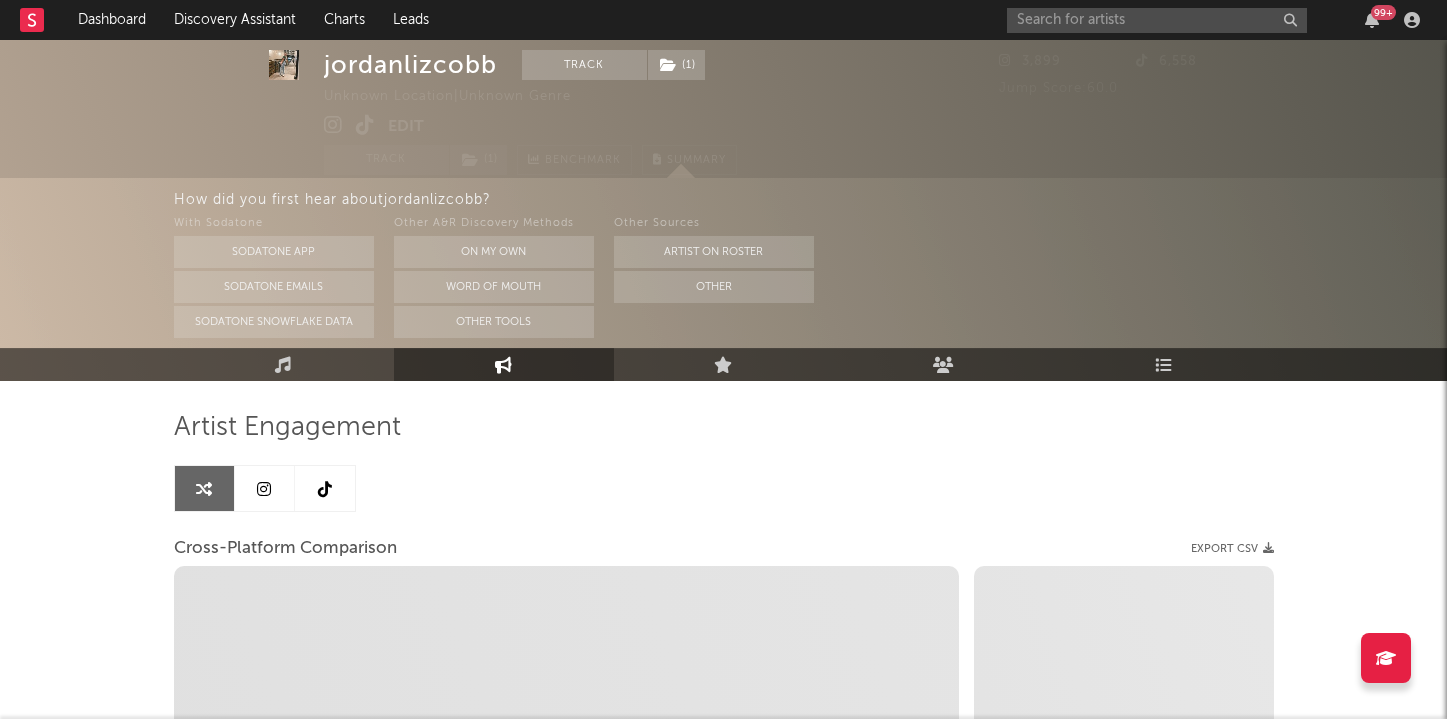 select on "1m" 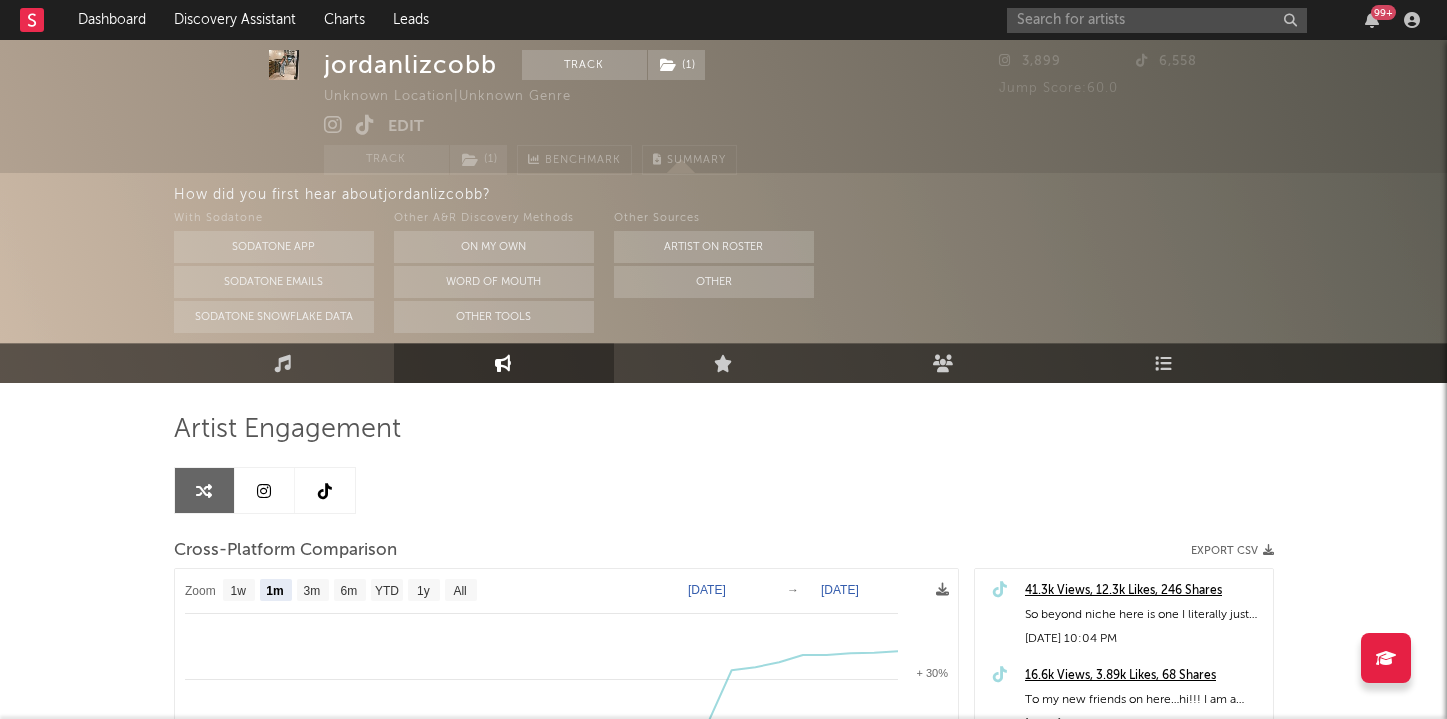 click at bounding box center (325, 491) 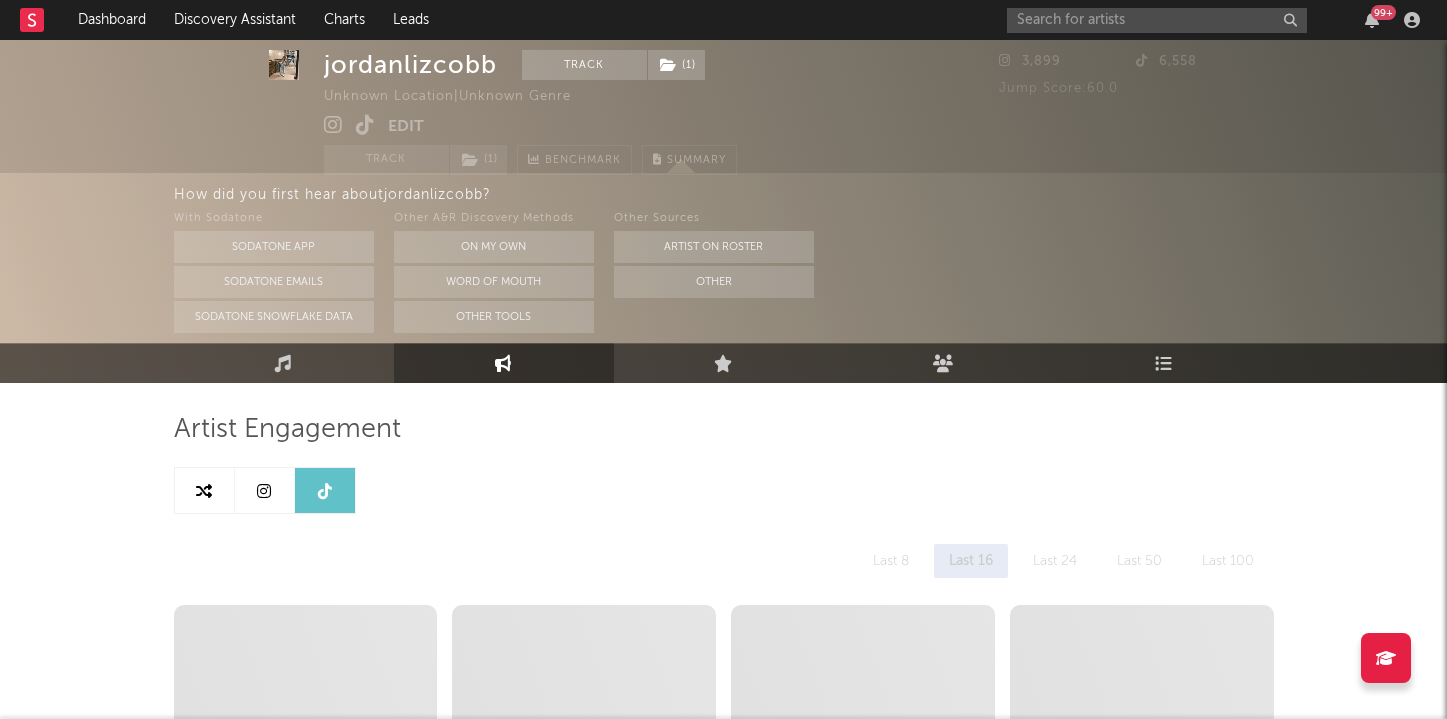 select on "1w" 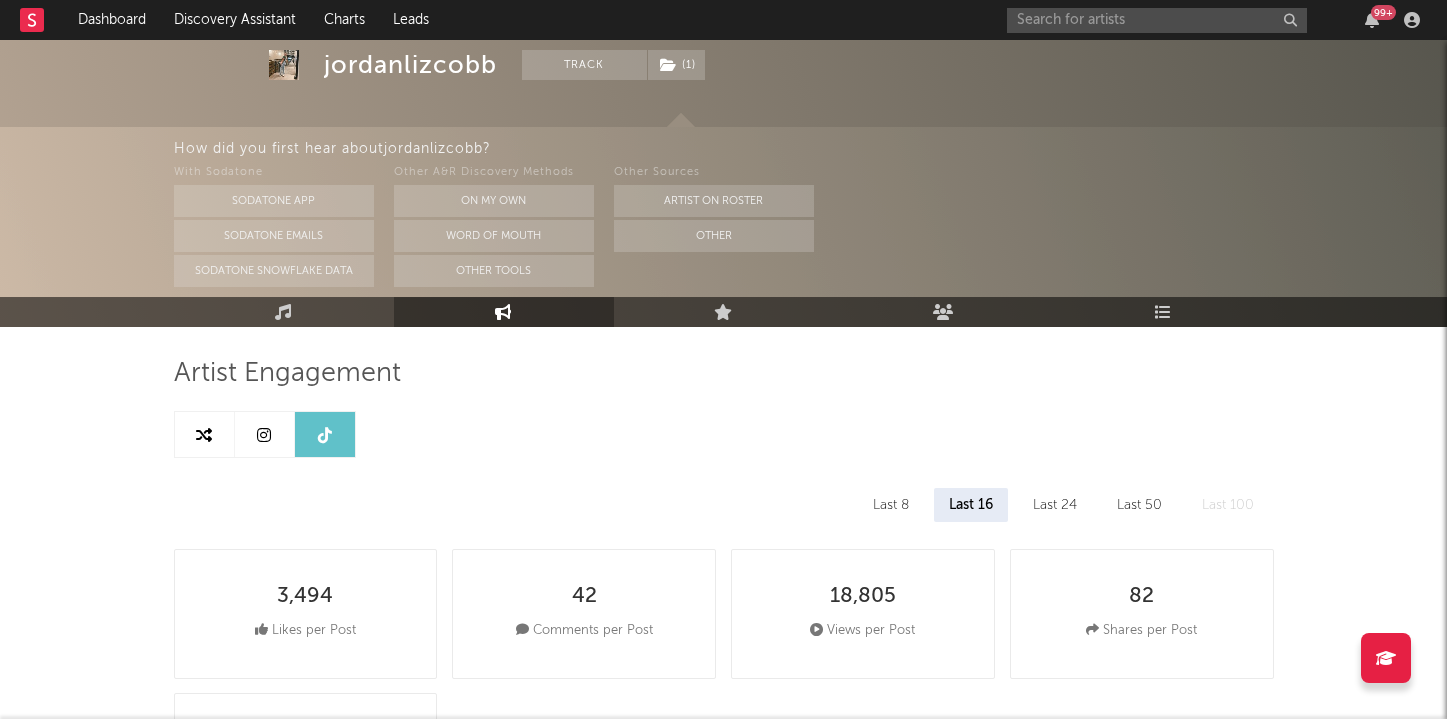 scroll, scrollTop: 63, scrollLeft: 0, axis: vertical 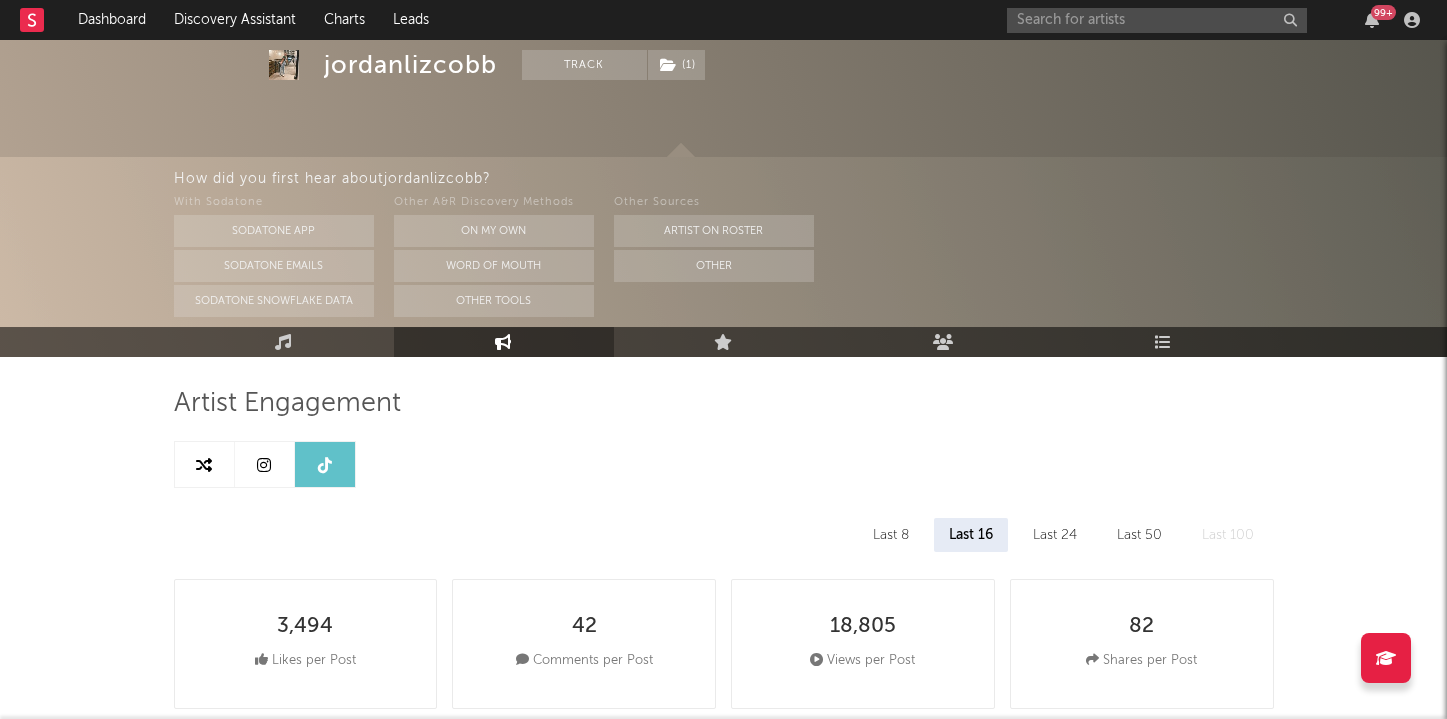 click at bounding box center (264, 465) 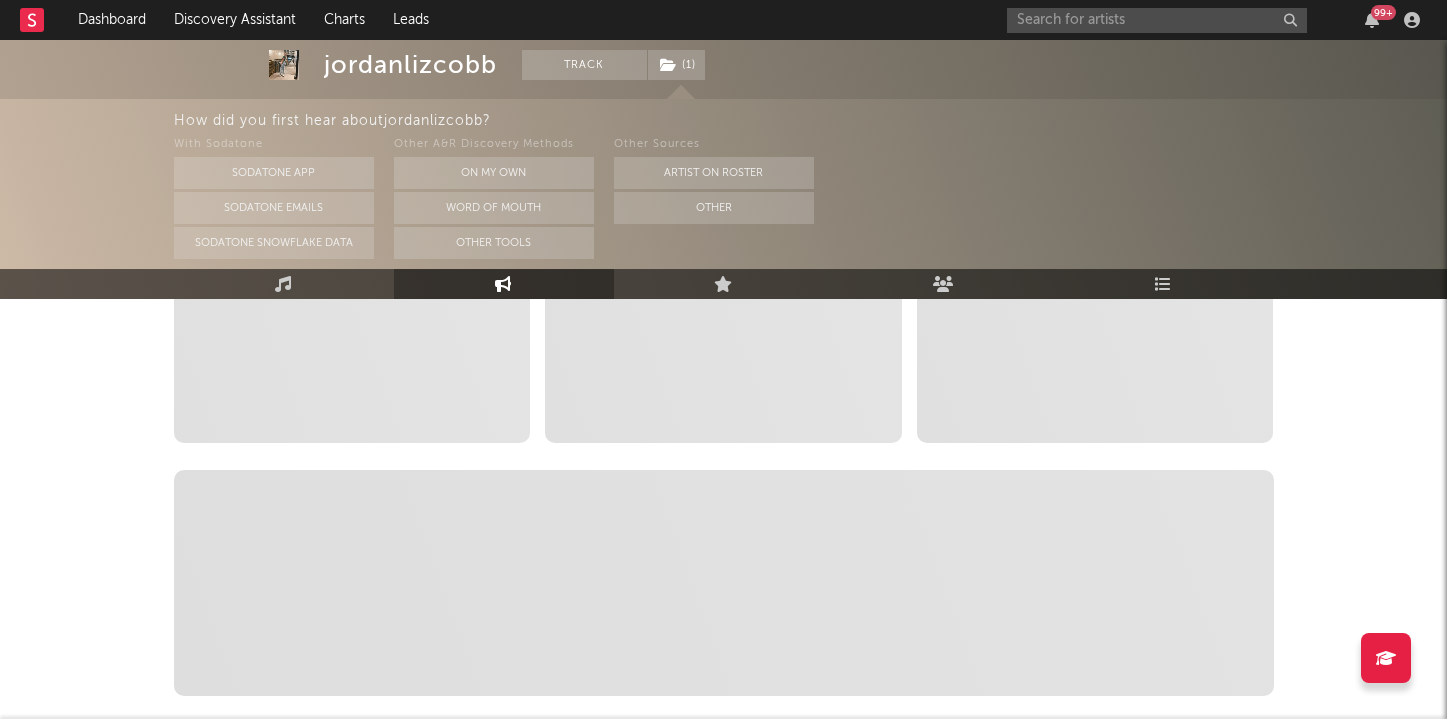 select on "6m" 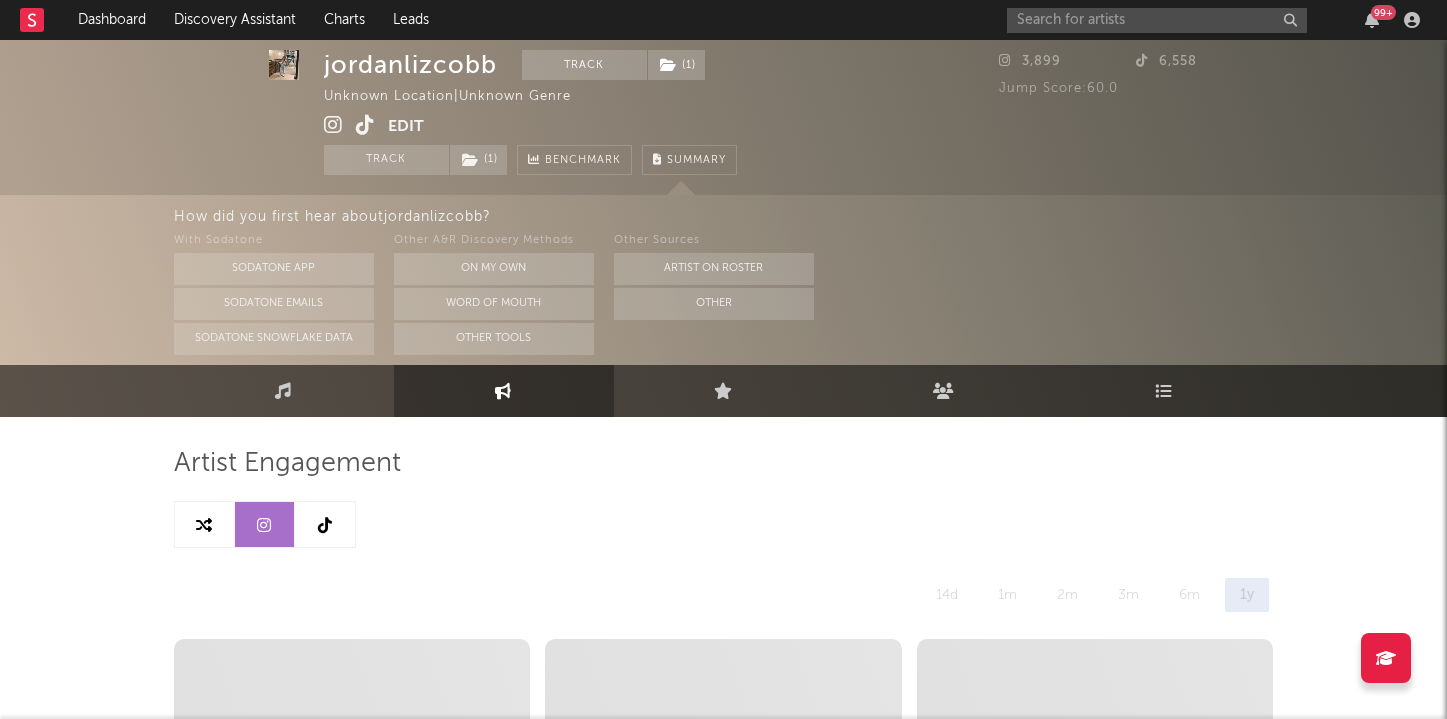 scroll, scrollTop: 0, scrollLeft: 0, axis: both 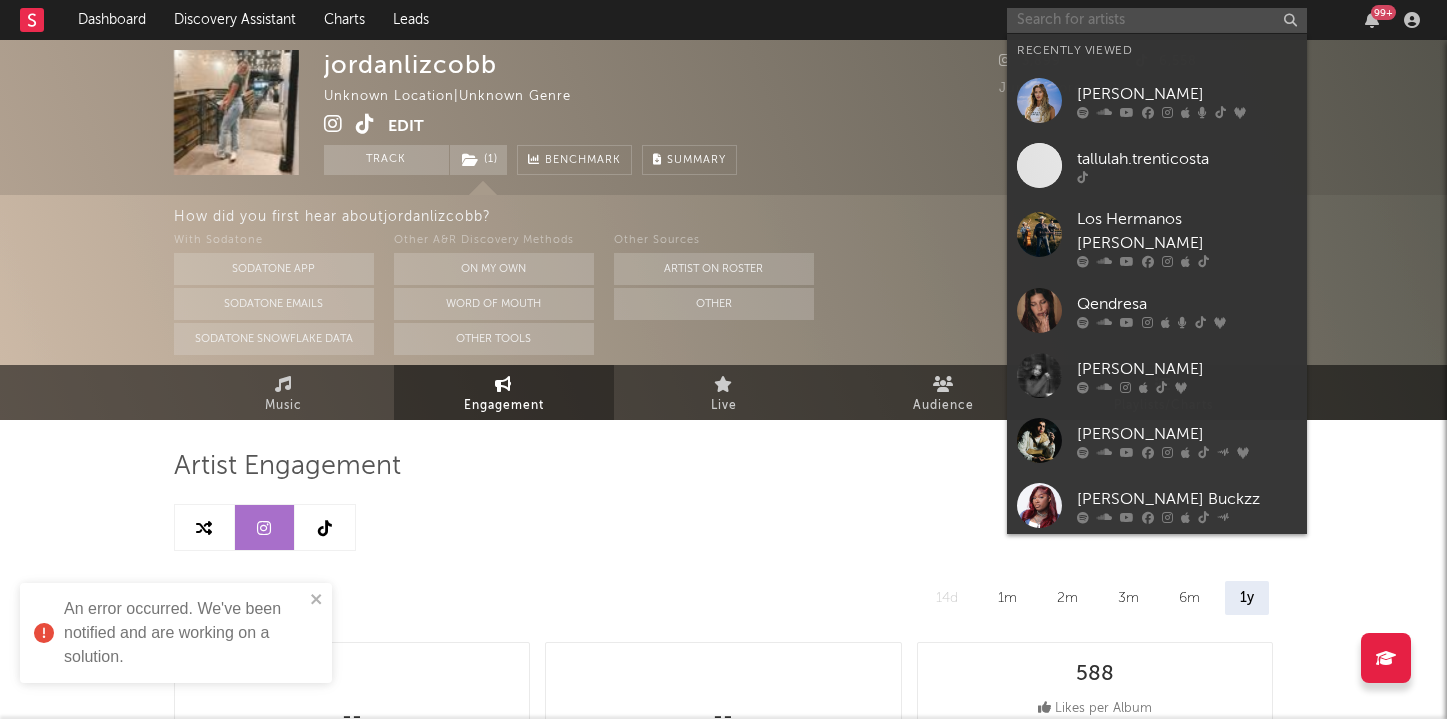 click at bounding box center (1157, 20) 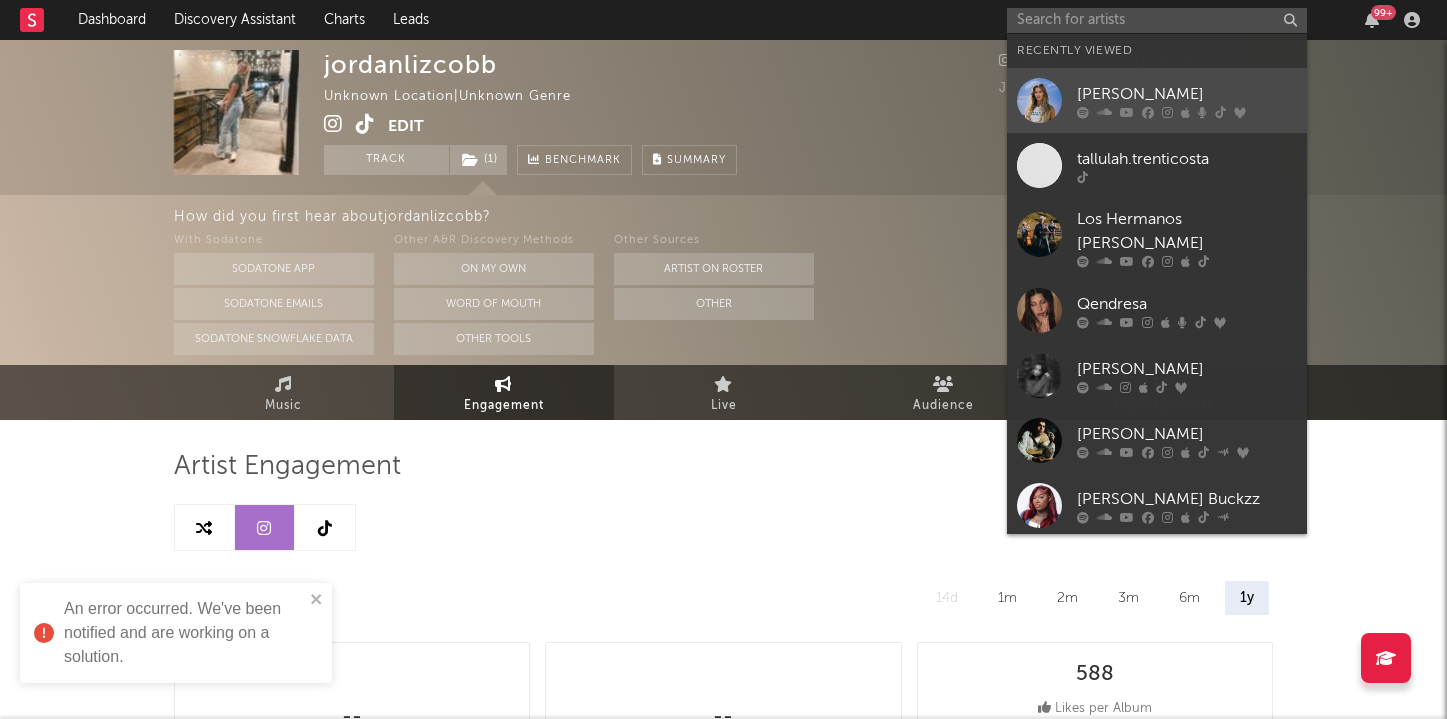 click on "[PERSON_NAME]" at bounding box center [1187, 94] 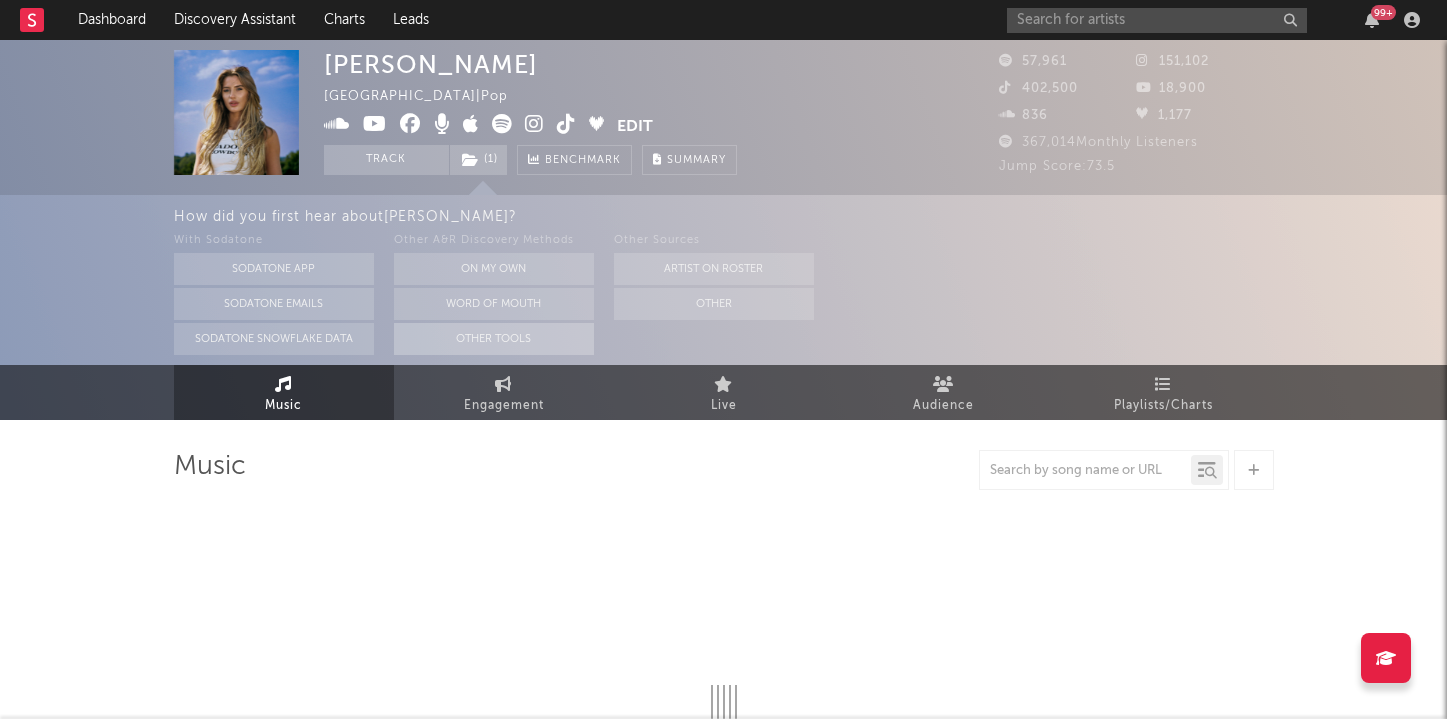 select on "6m" 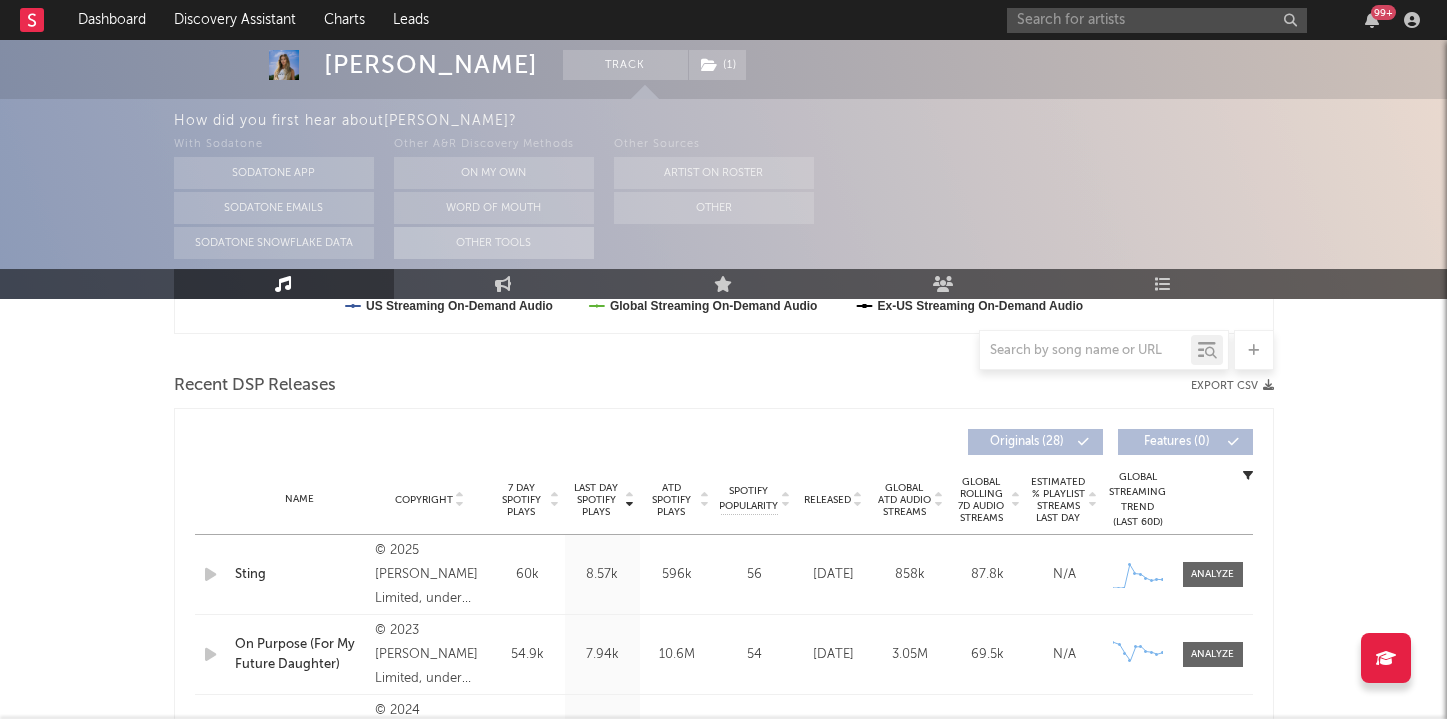 scroll, scrollTop: 698, scrollLeft: 0, axis: vertical 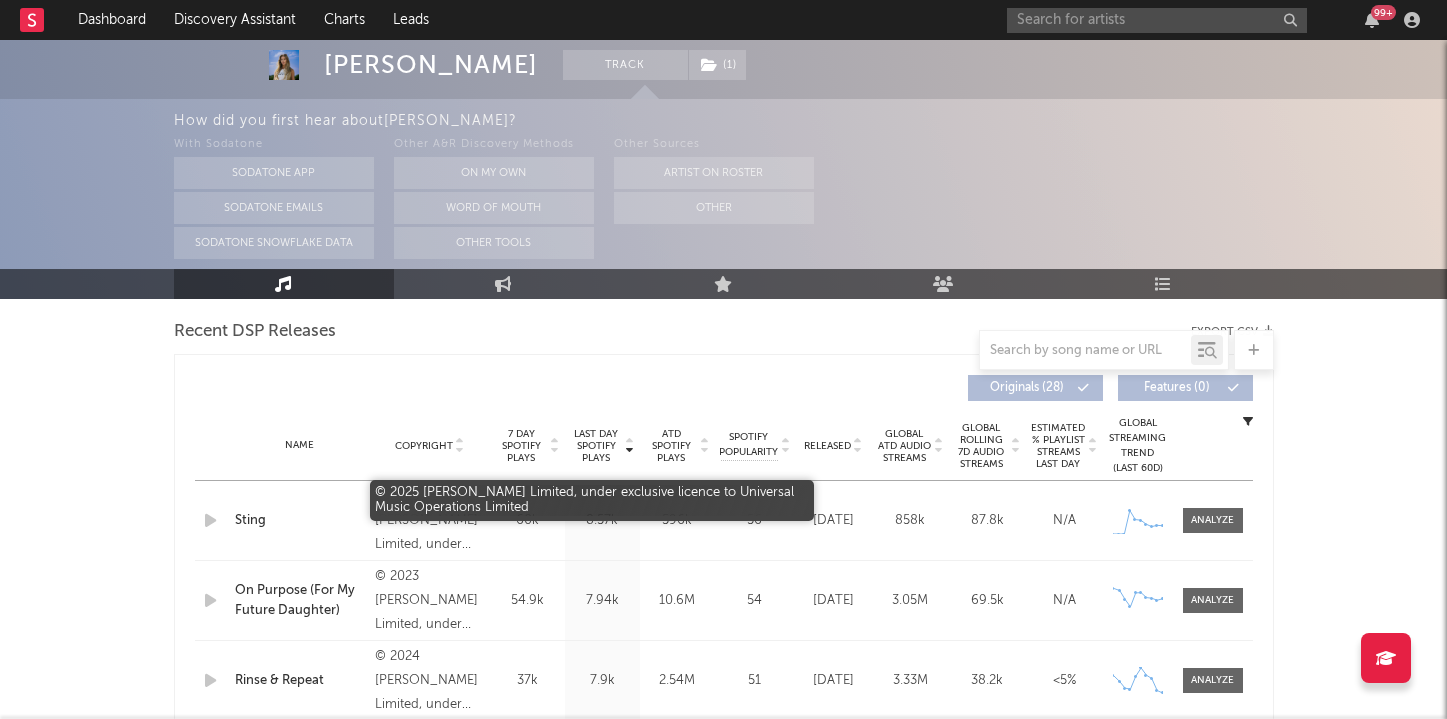 click on "© 2025 [PERSON_NAME] Limited, under exclusive licence to Universal Music Operations Limited" at bounding box center (429, 521) 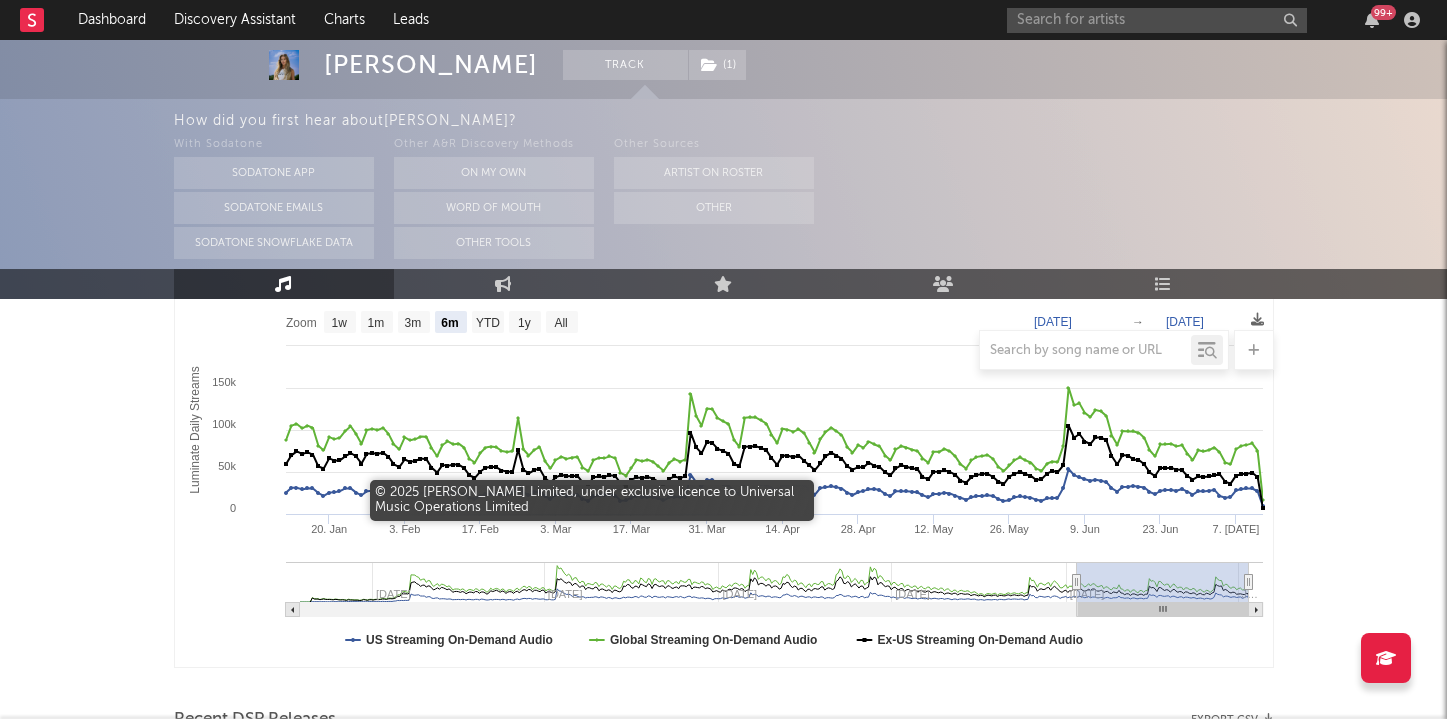scroll, scrollTop: 0, scrollLeft: 0, axis: both 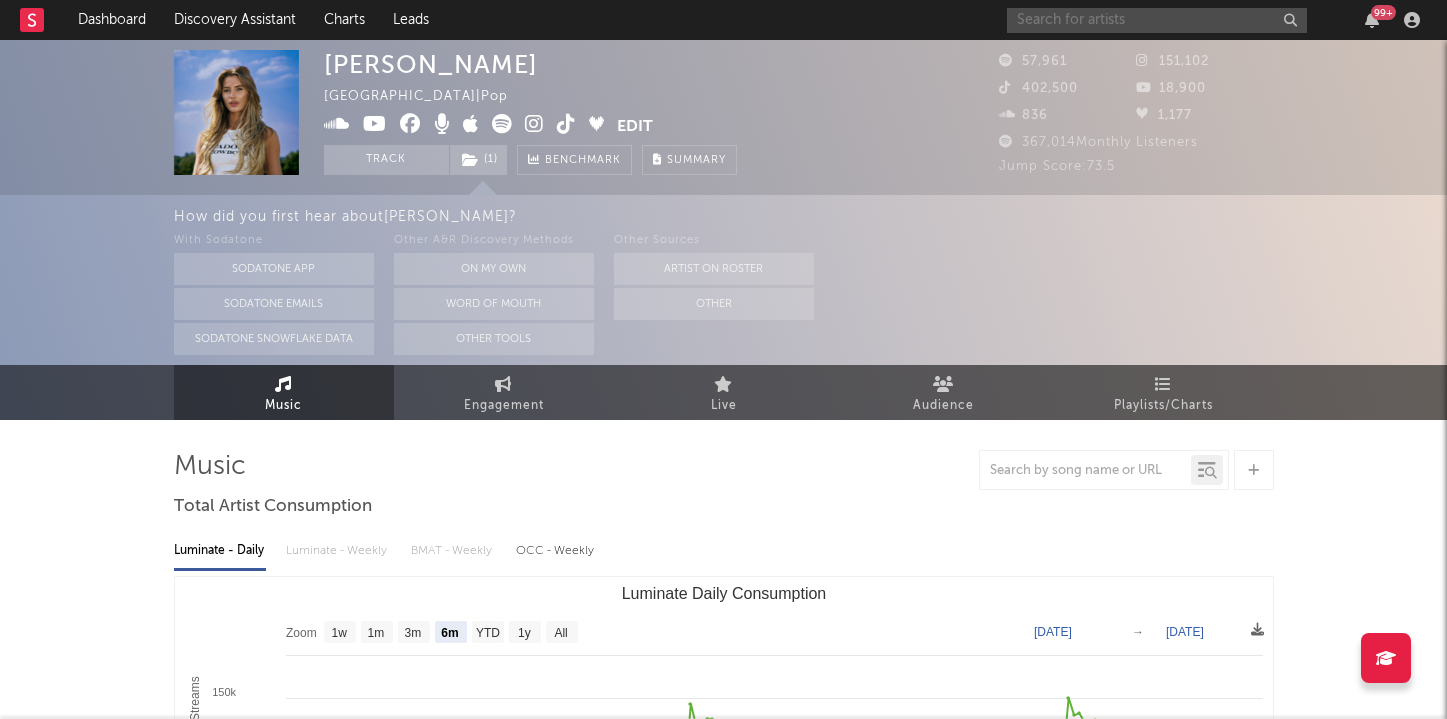 click at bounding box center (1157, 20) 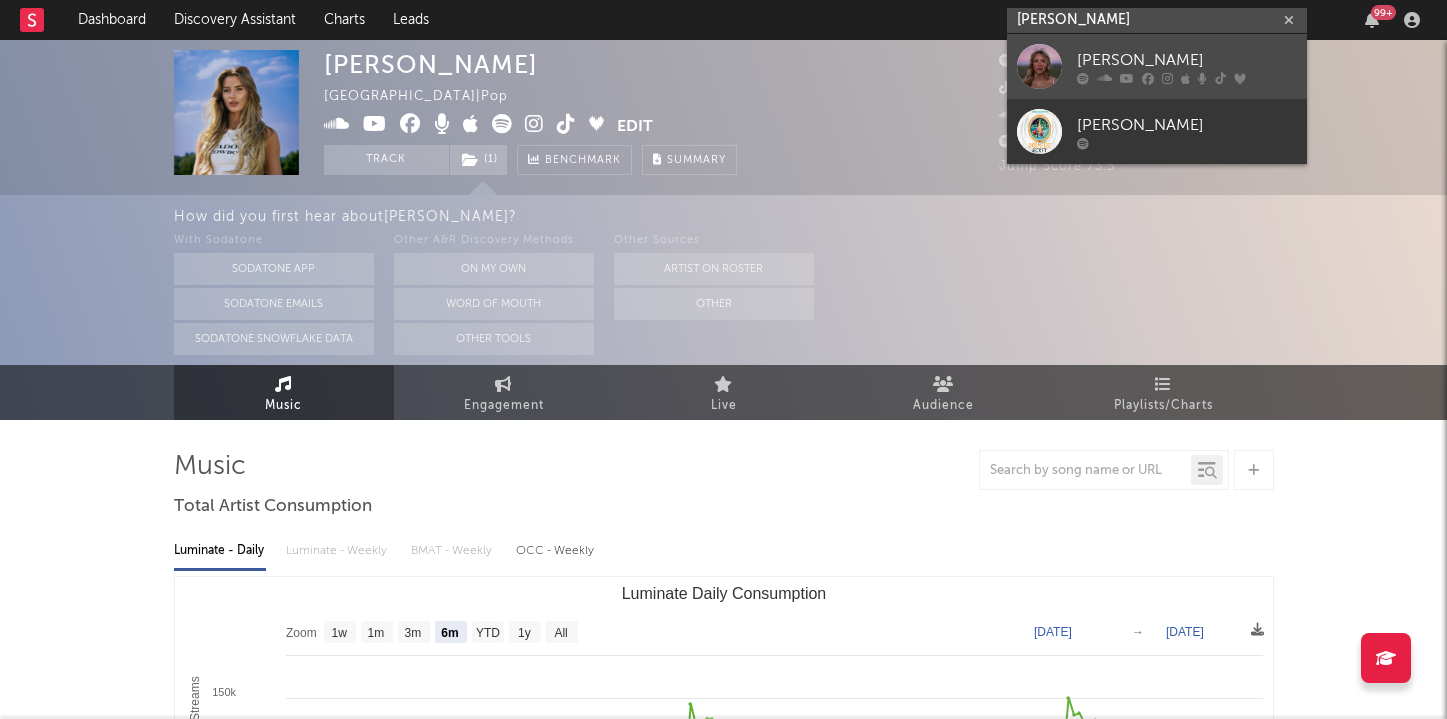 type on "[PERSON_NAME]" 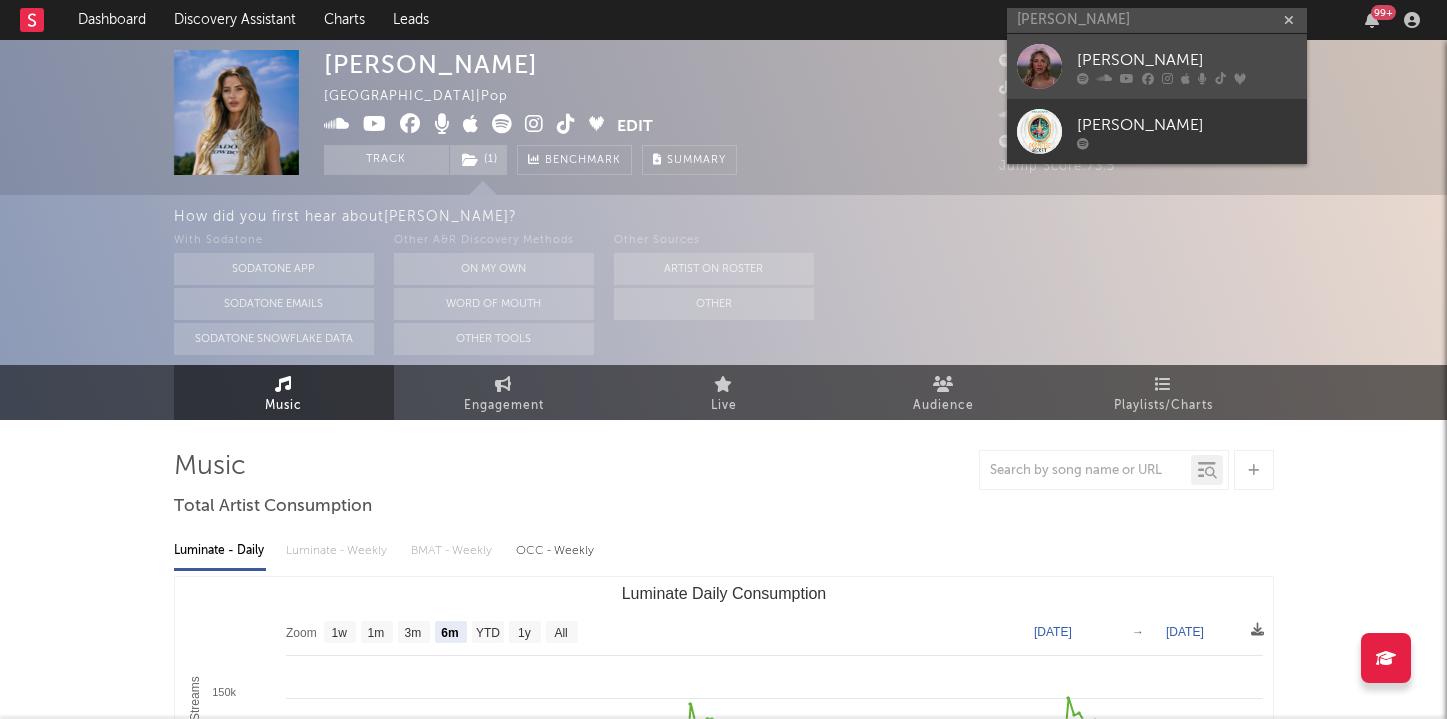 click at bounding box center (1039, 66) 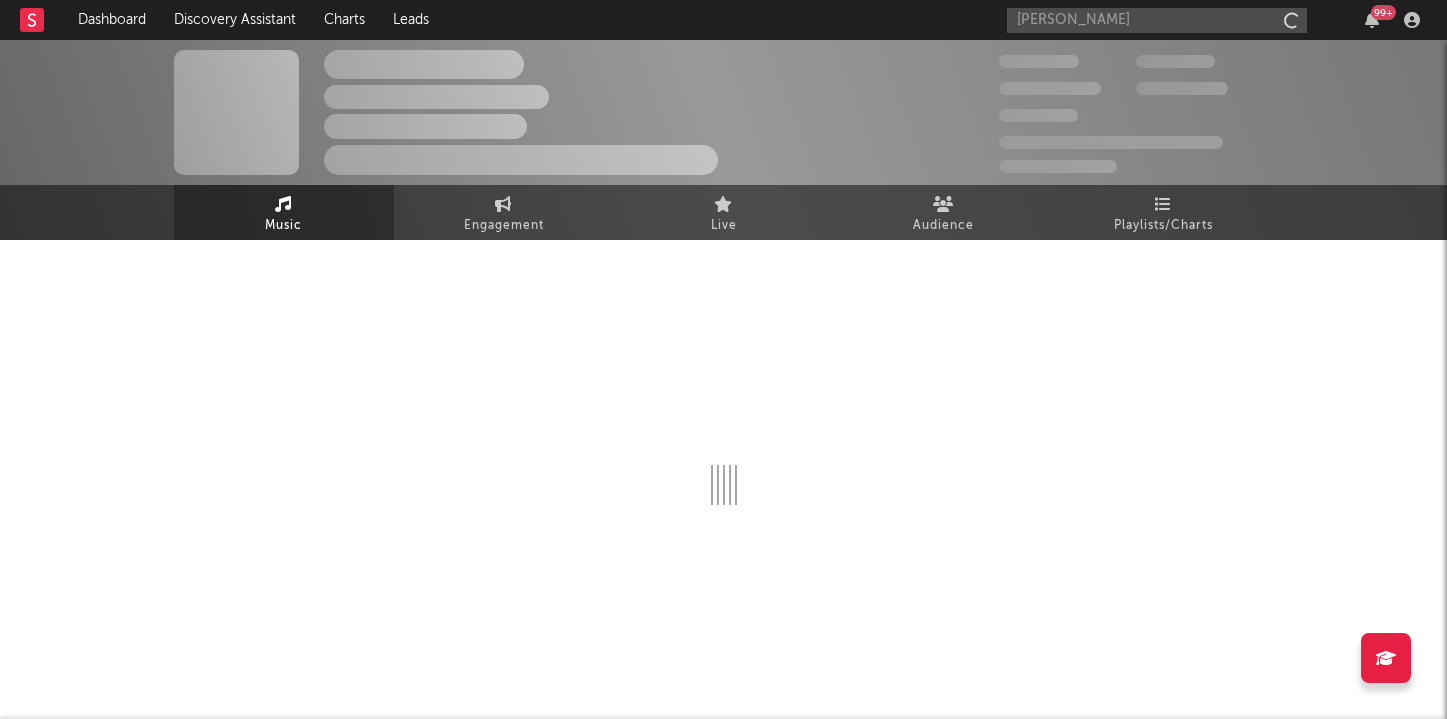 type 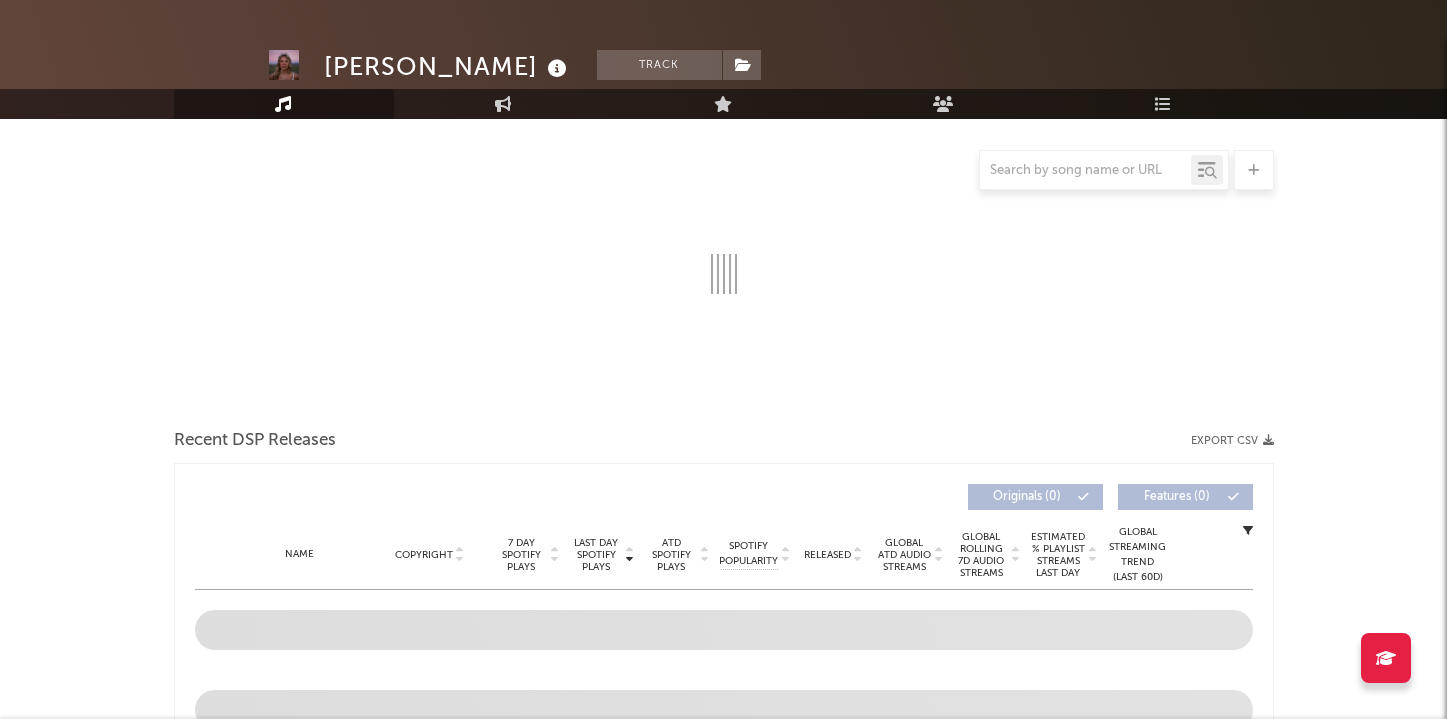 select on "6m" 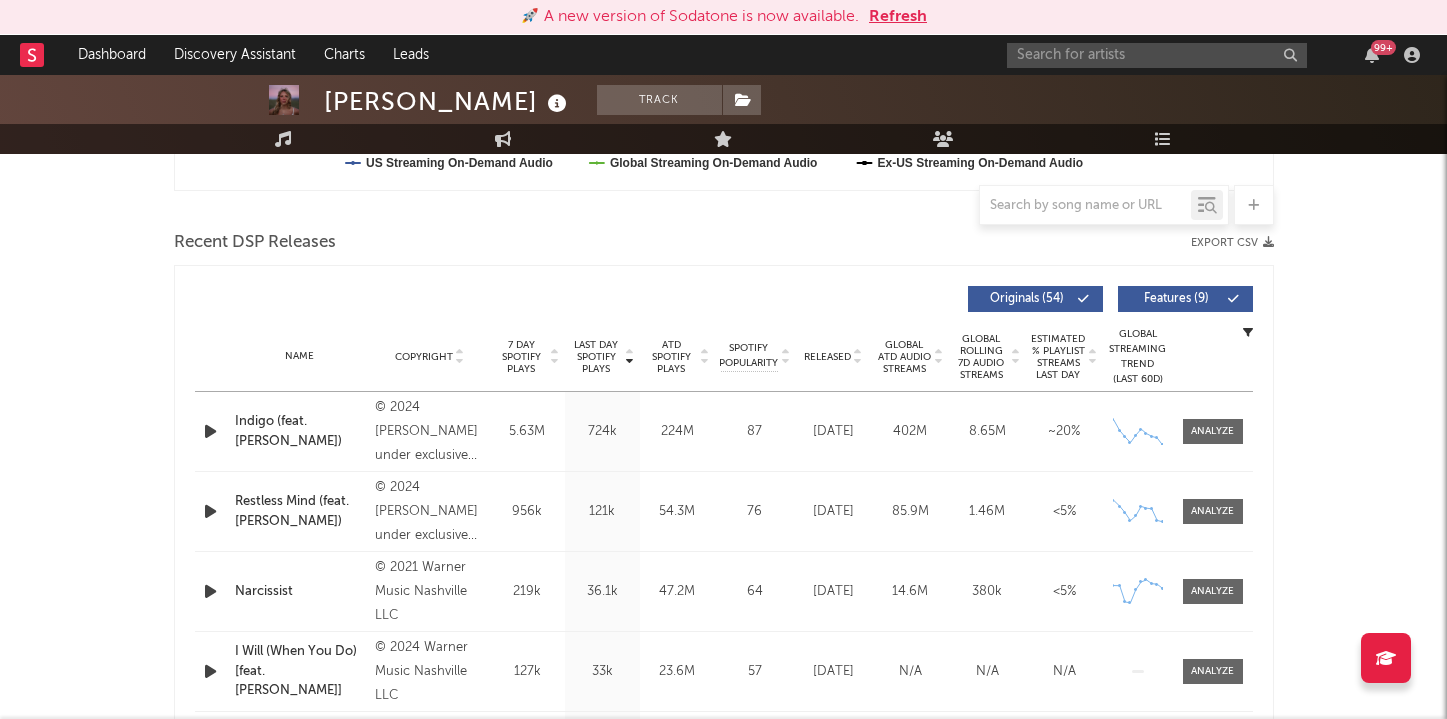 scroll, scrollTop: 0, scrollLeft: 0, axis: both 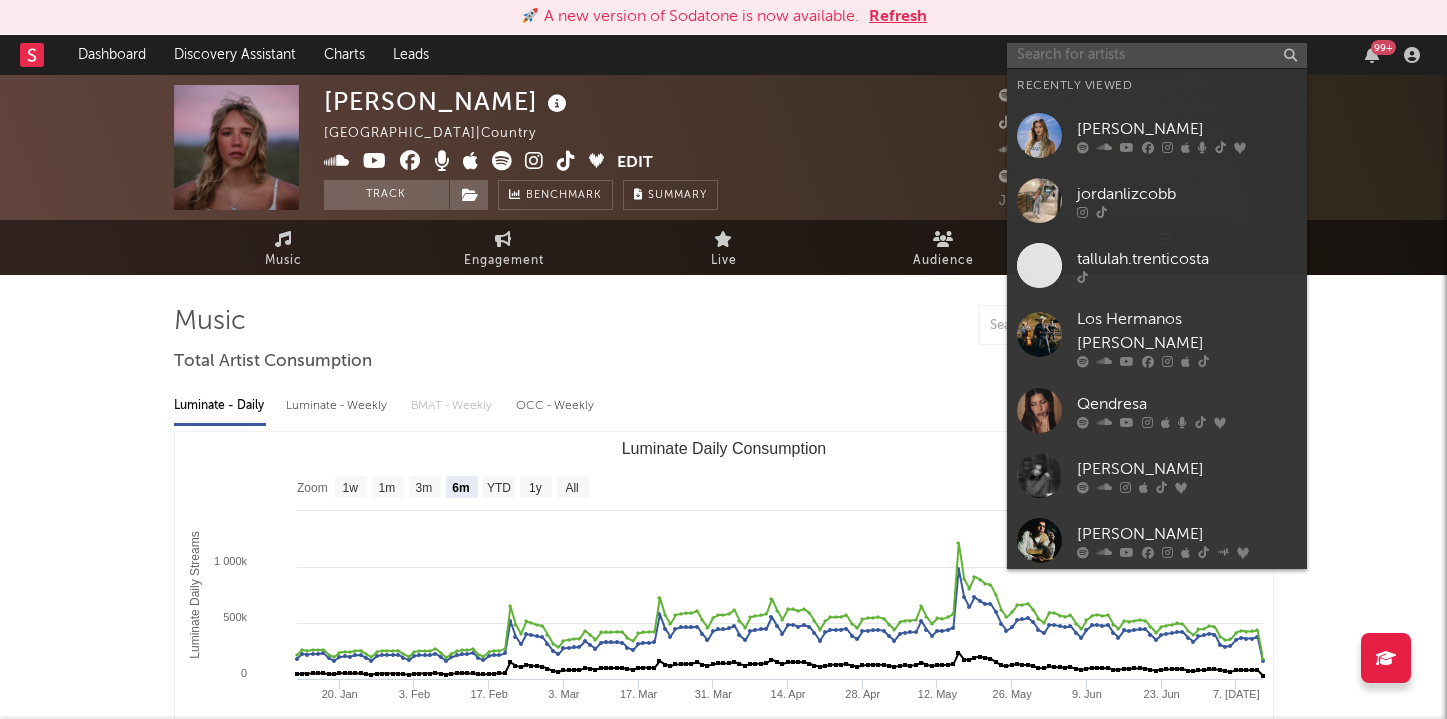 click at bounding box center (1157, 55) 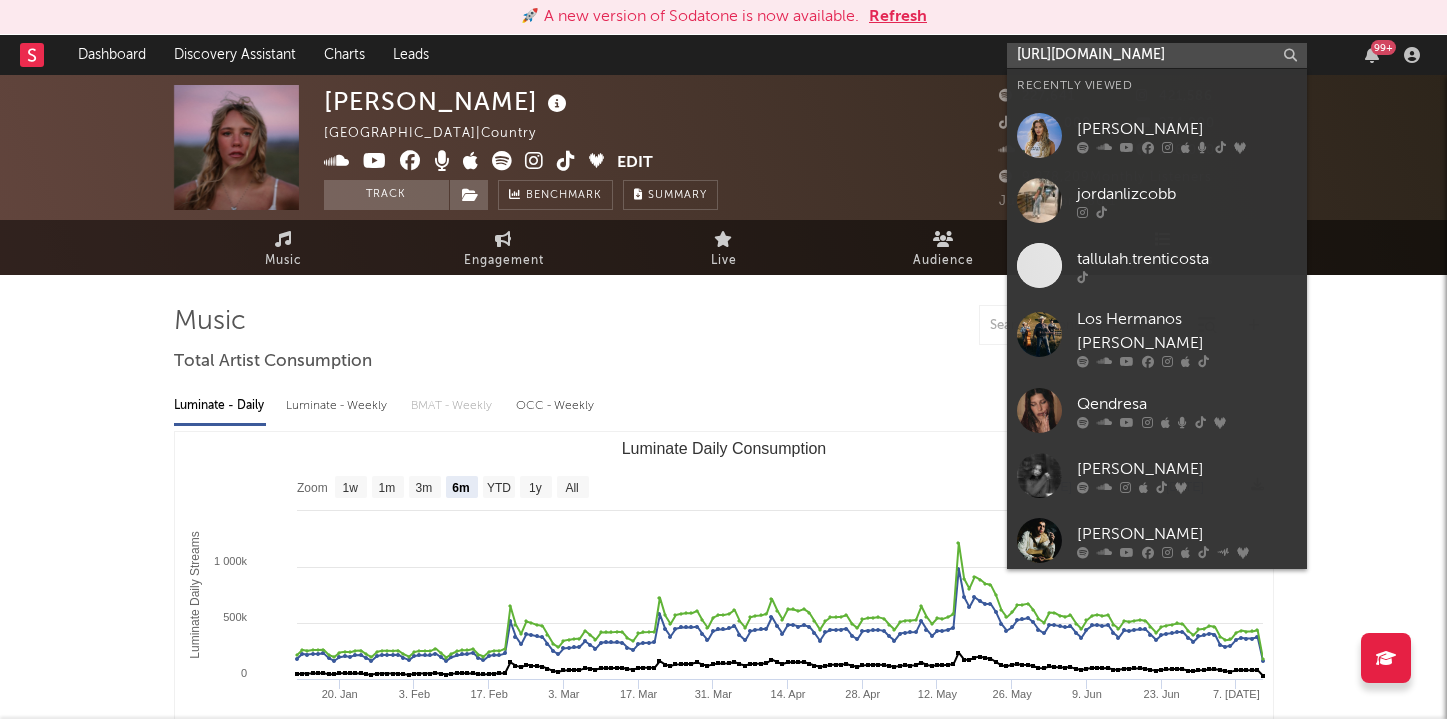 scroll, scrollTop: 0, scrollLeft: 204, axis: horizontal 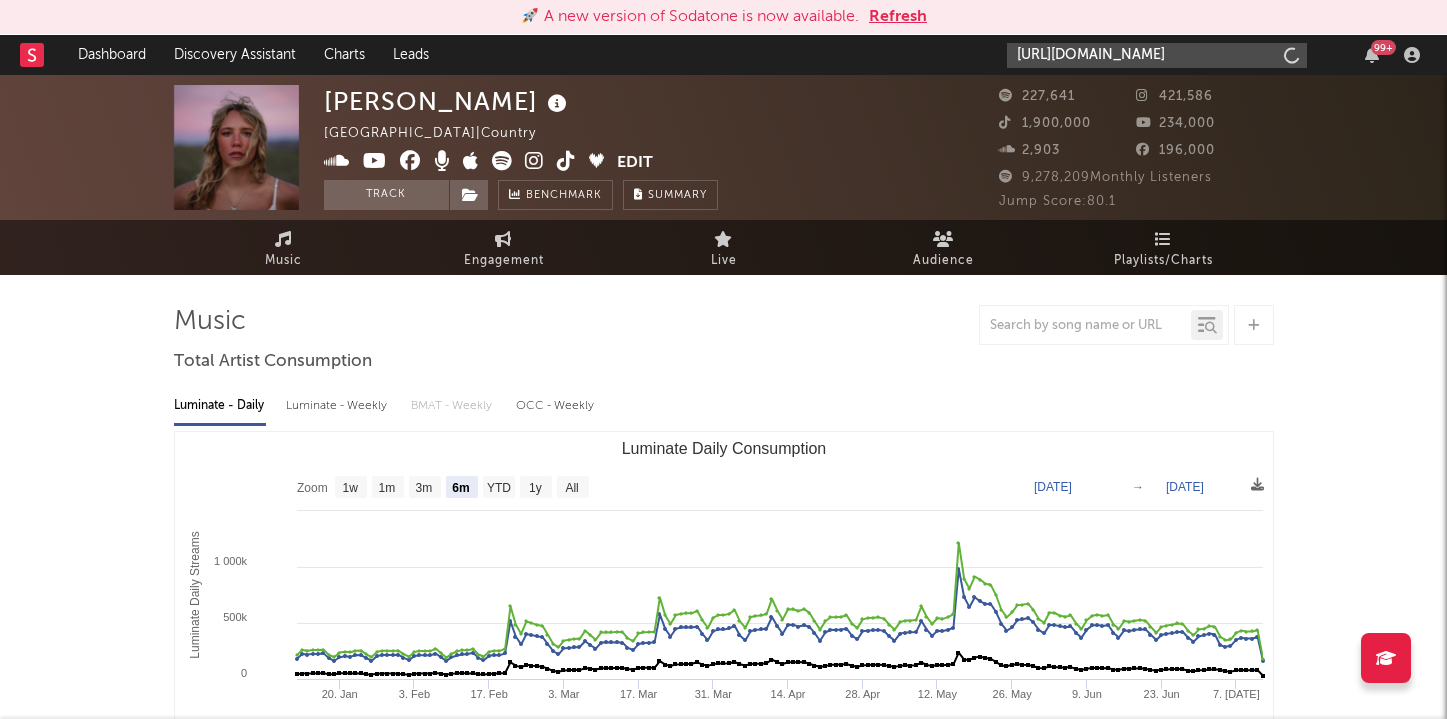 type on "https://www.tiktok.com/@morilovesyouu/video/7311569358633930030" 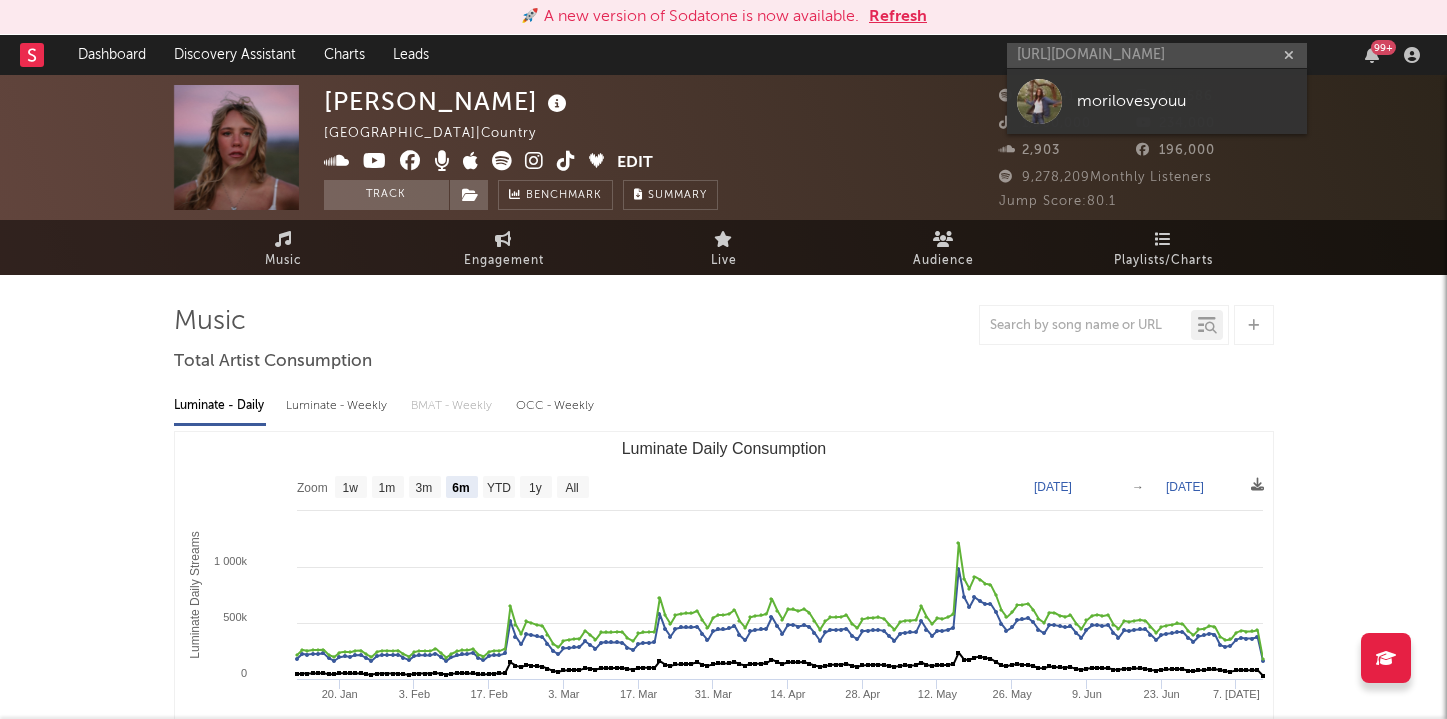 scroll, scrollTop: 0, scrollLeft: 0, axis: both 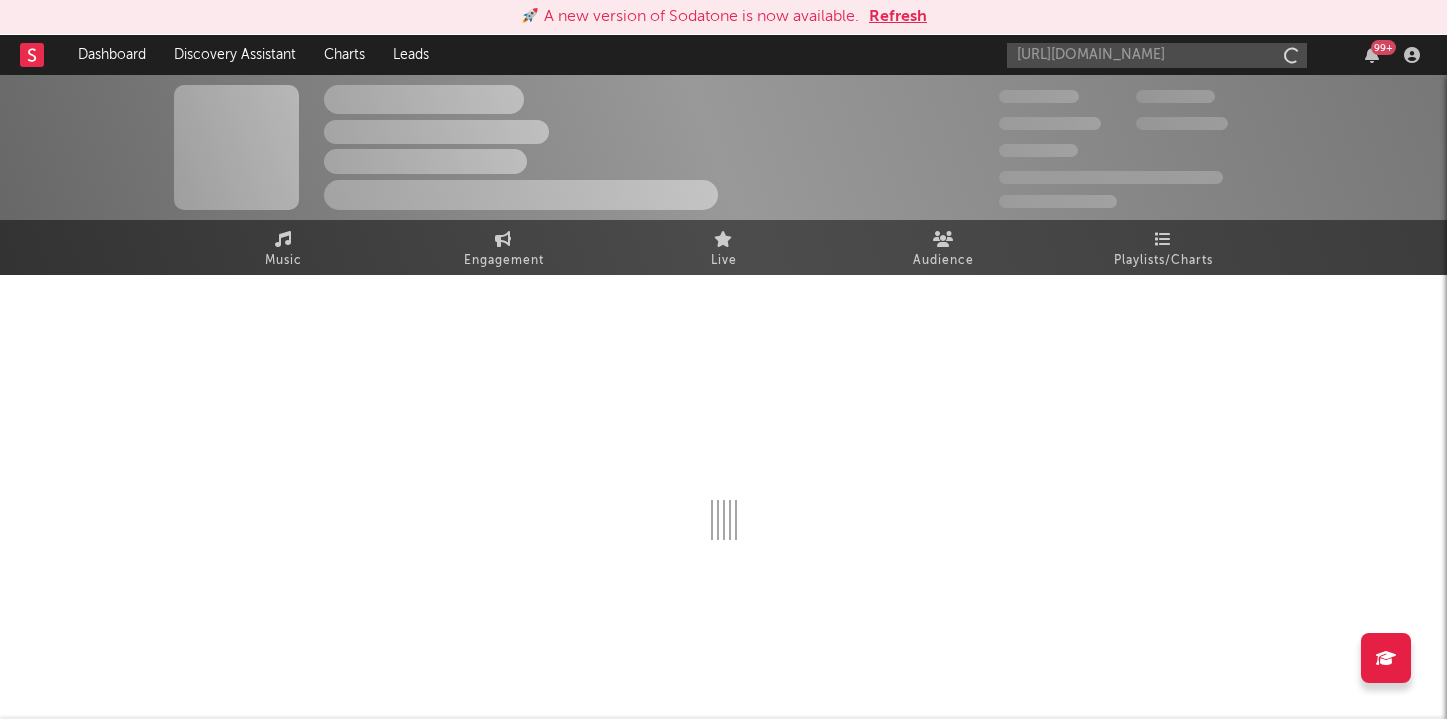 type 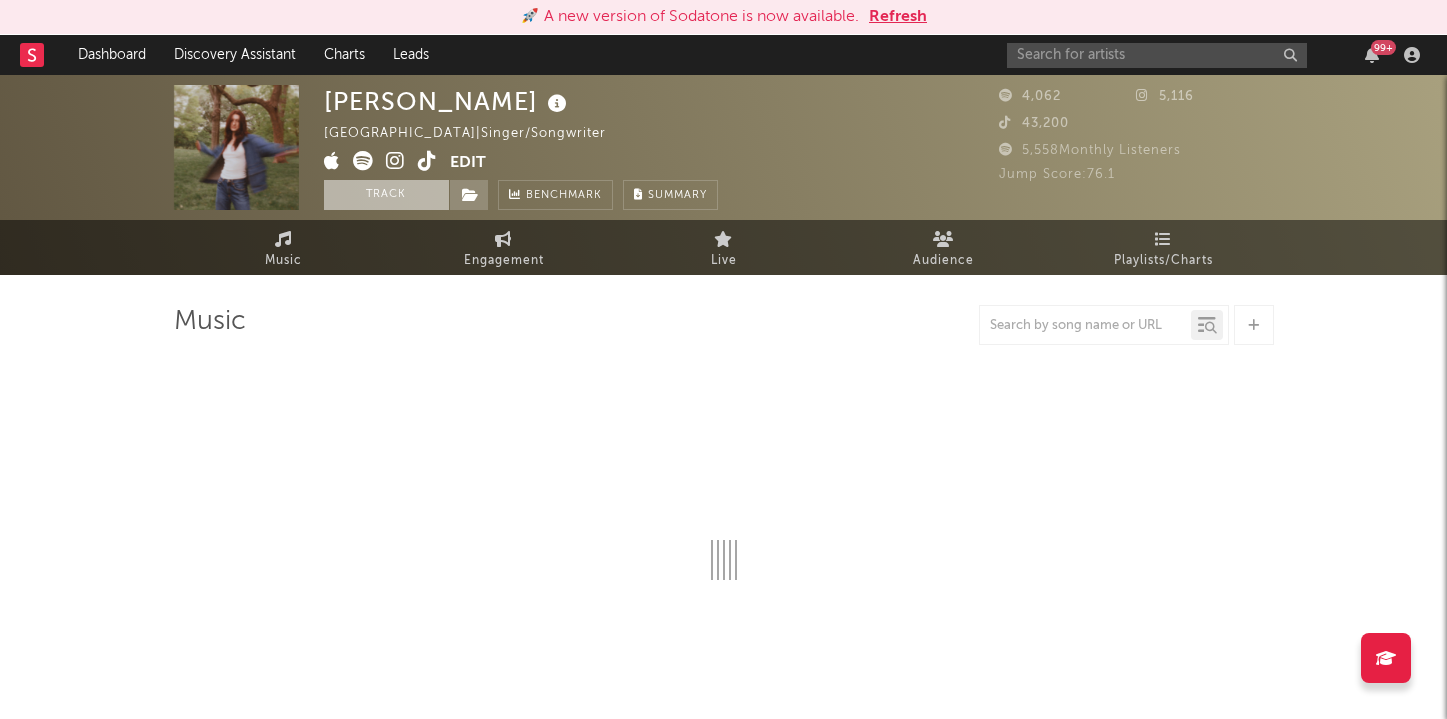 select on "1w" 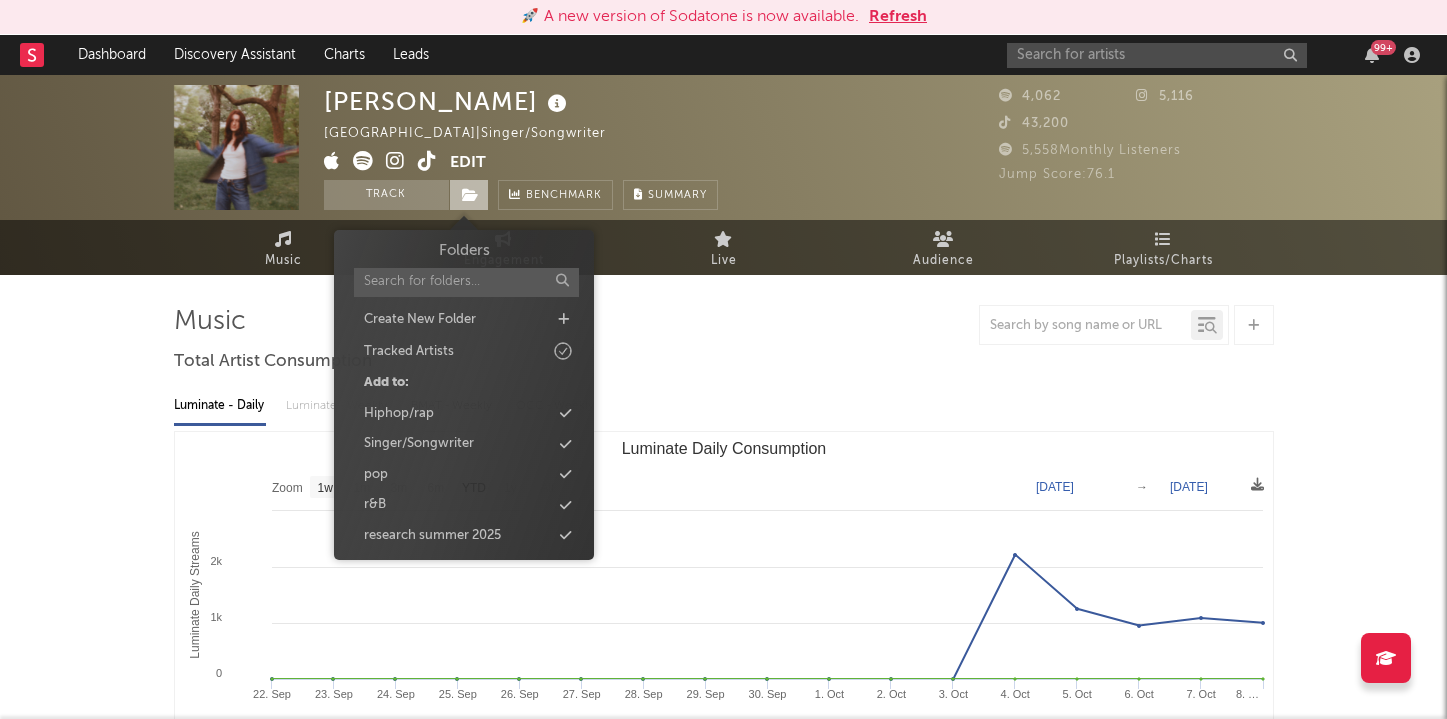click at bounding box center [470, 195] 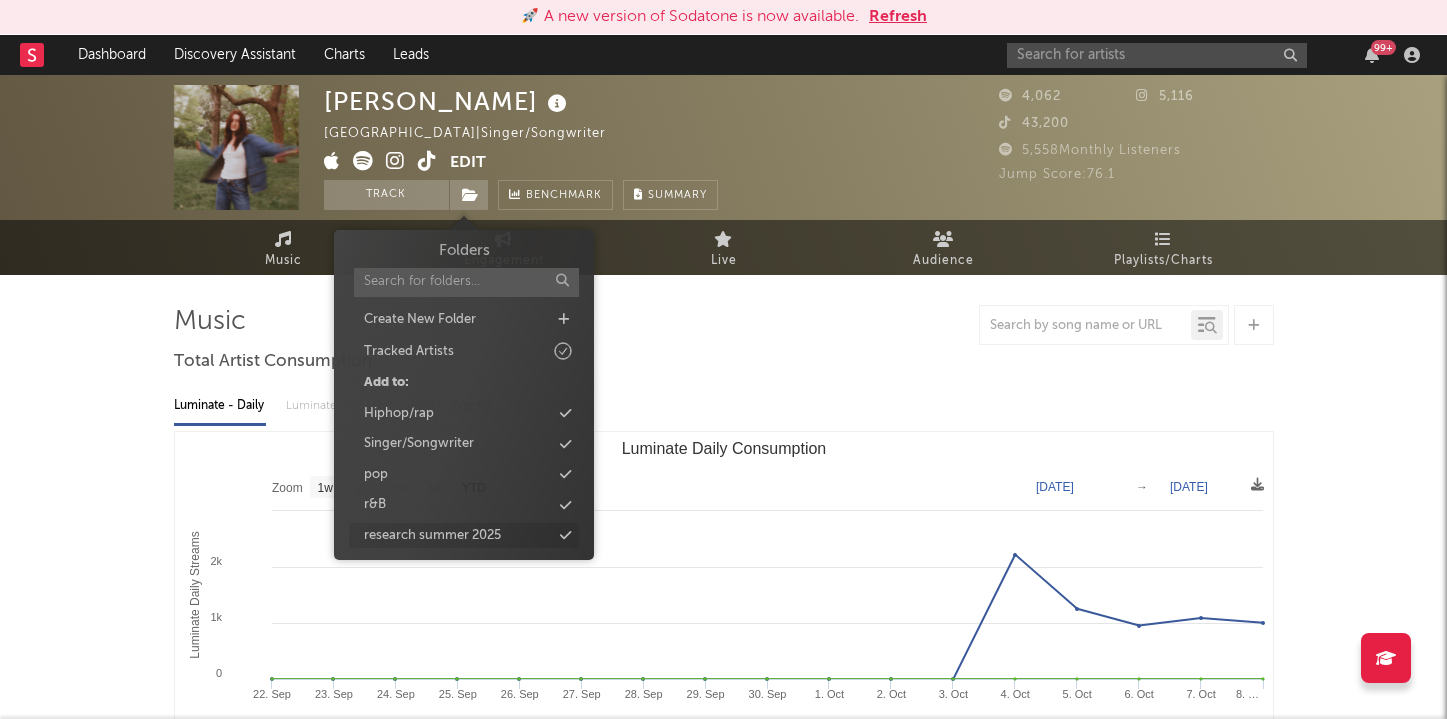 click at bounding box center (565, 535) 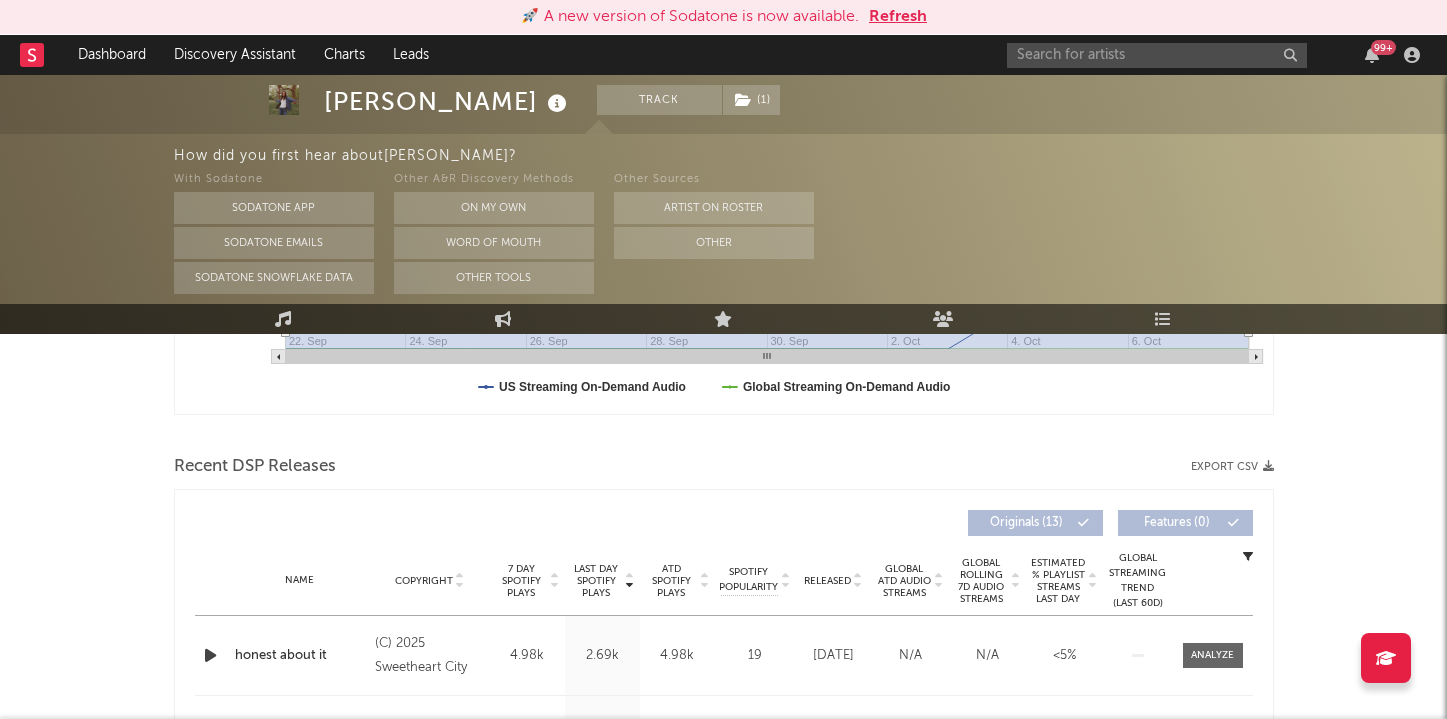 scroll, scrollTop: 0, scrollLeft: 0, axis: both 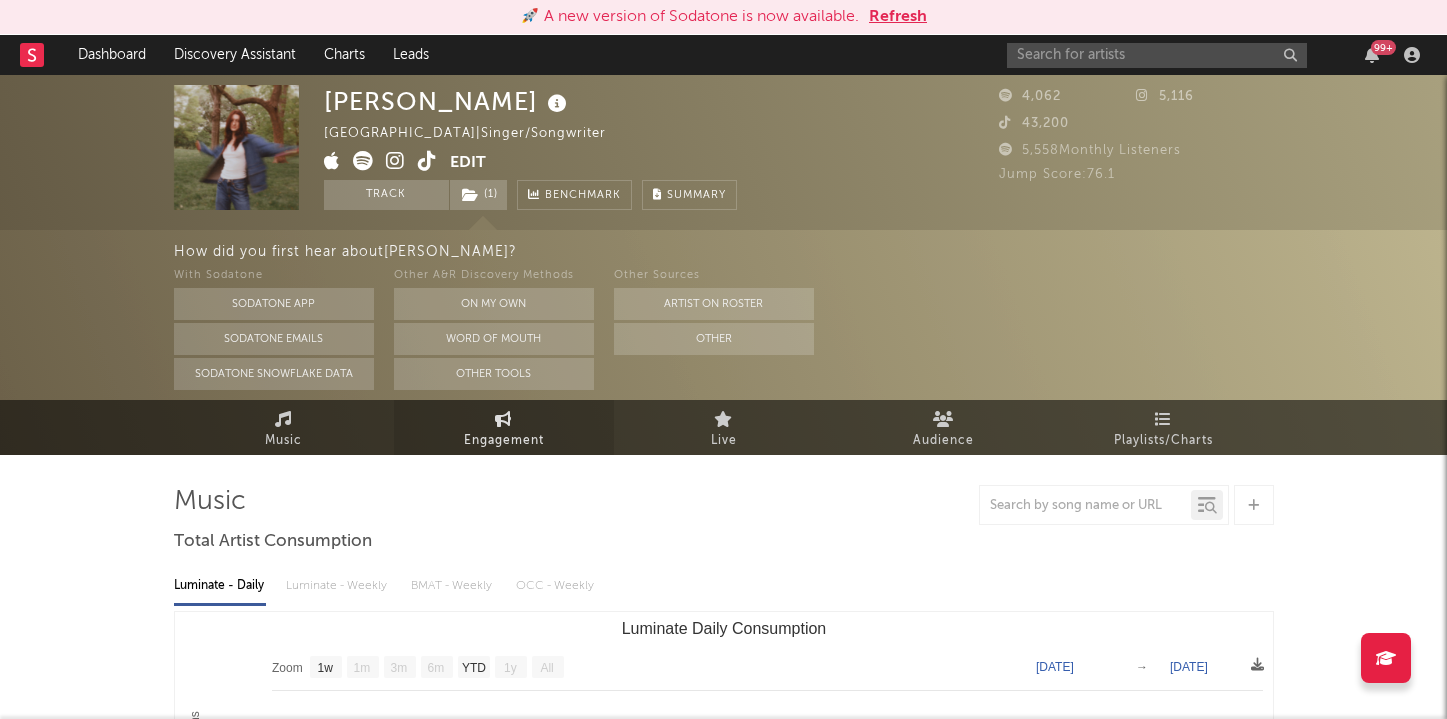 click on "Engagement" at bounding box center (504, 441) 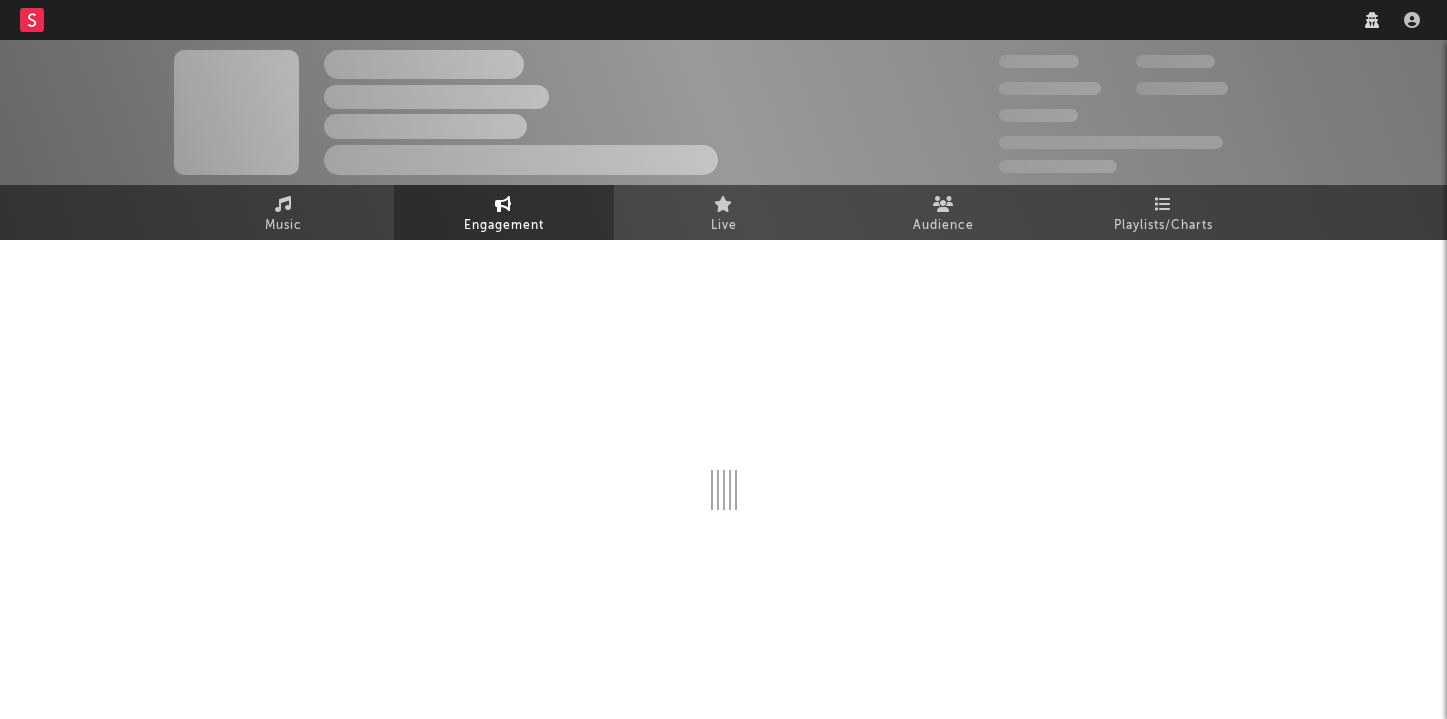 scroll, scrollTop: 0, scrollLeft: 0, axis: both 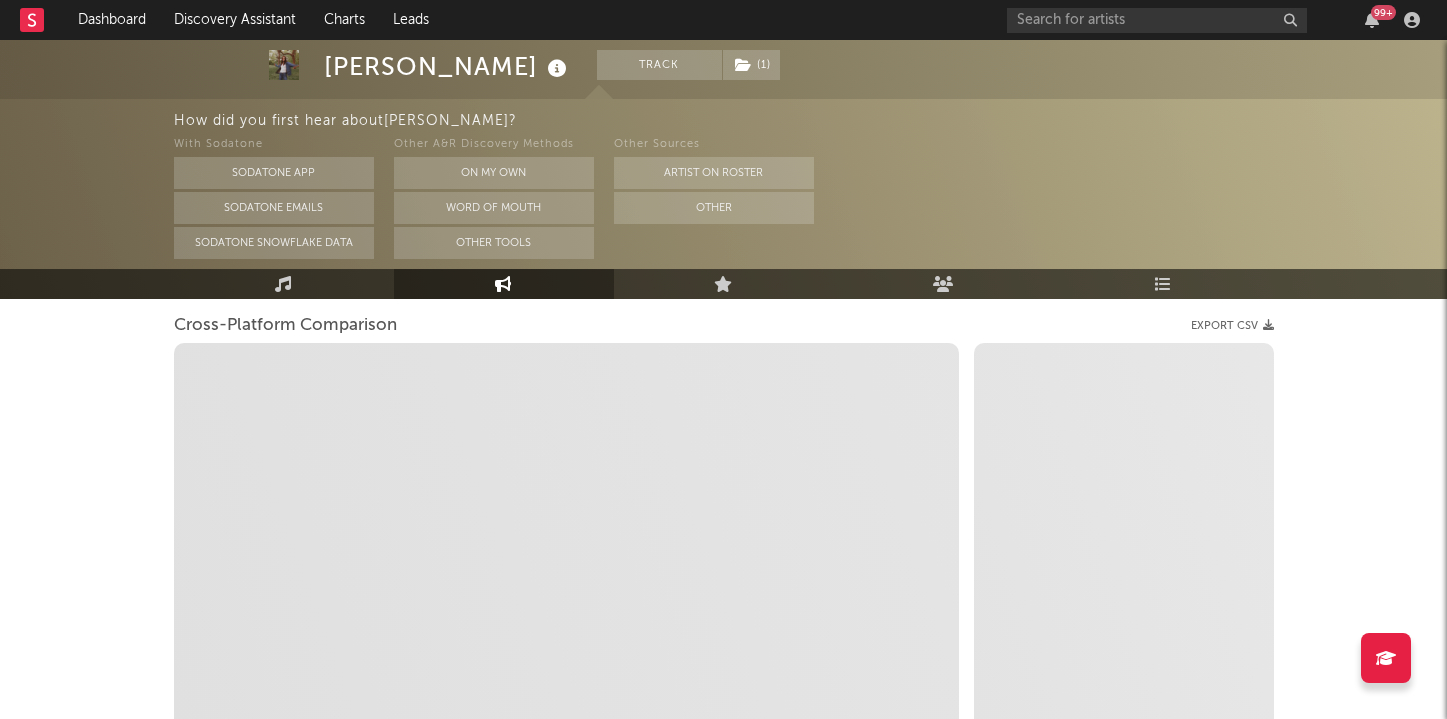 select on "1m" 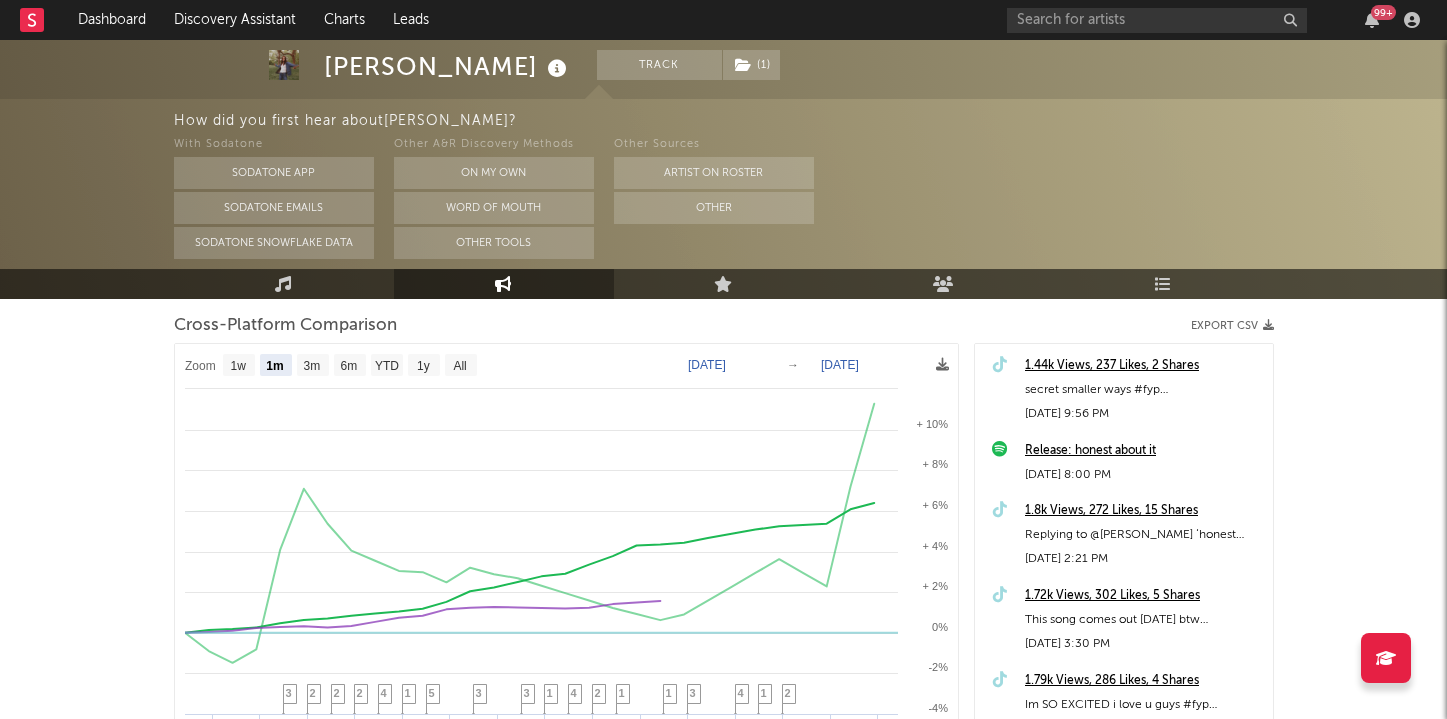 scroll, scrollTop: 66, scrollLeft: 0, axis: vertical 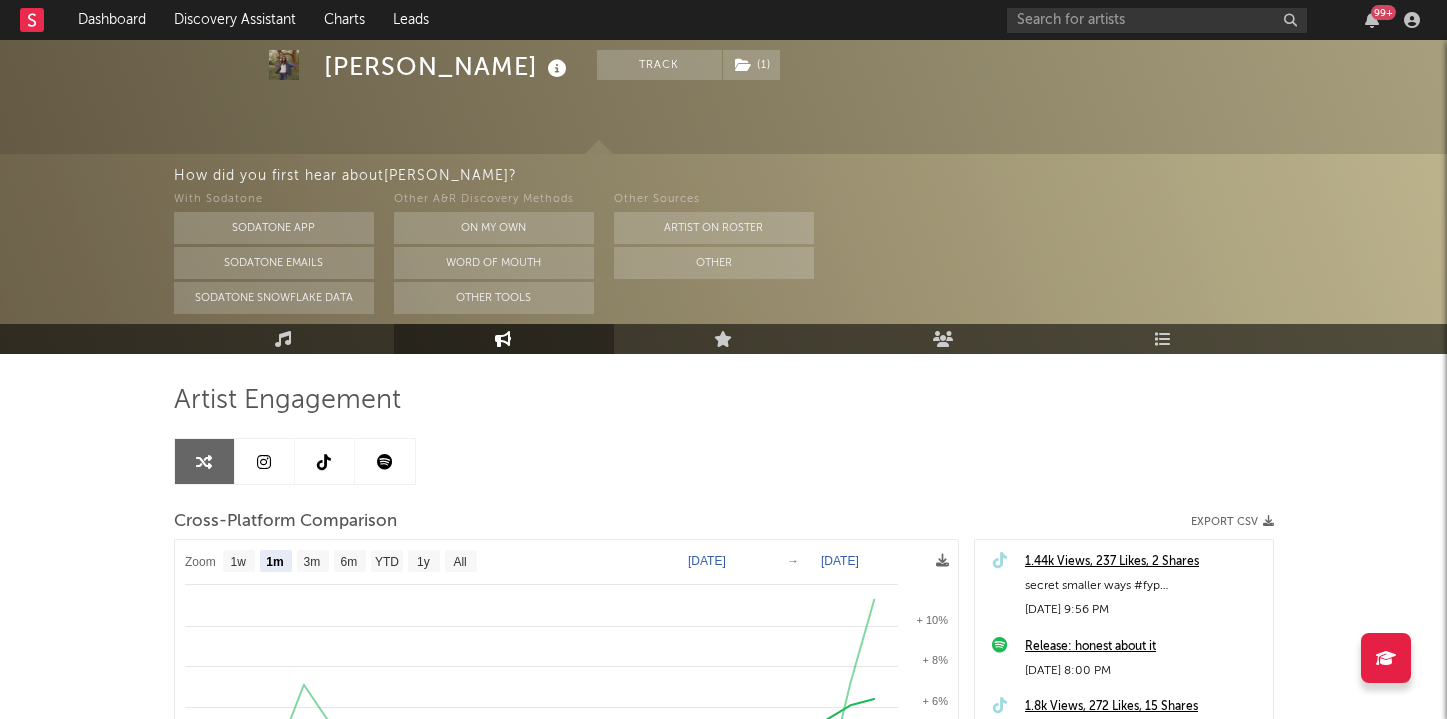 click at bounding box center (325, 461) 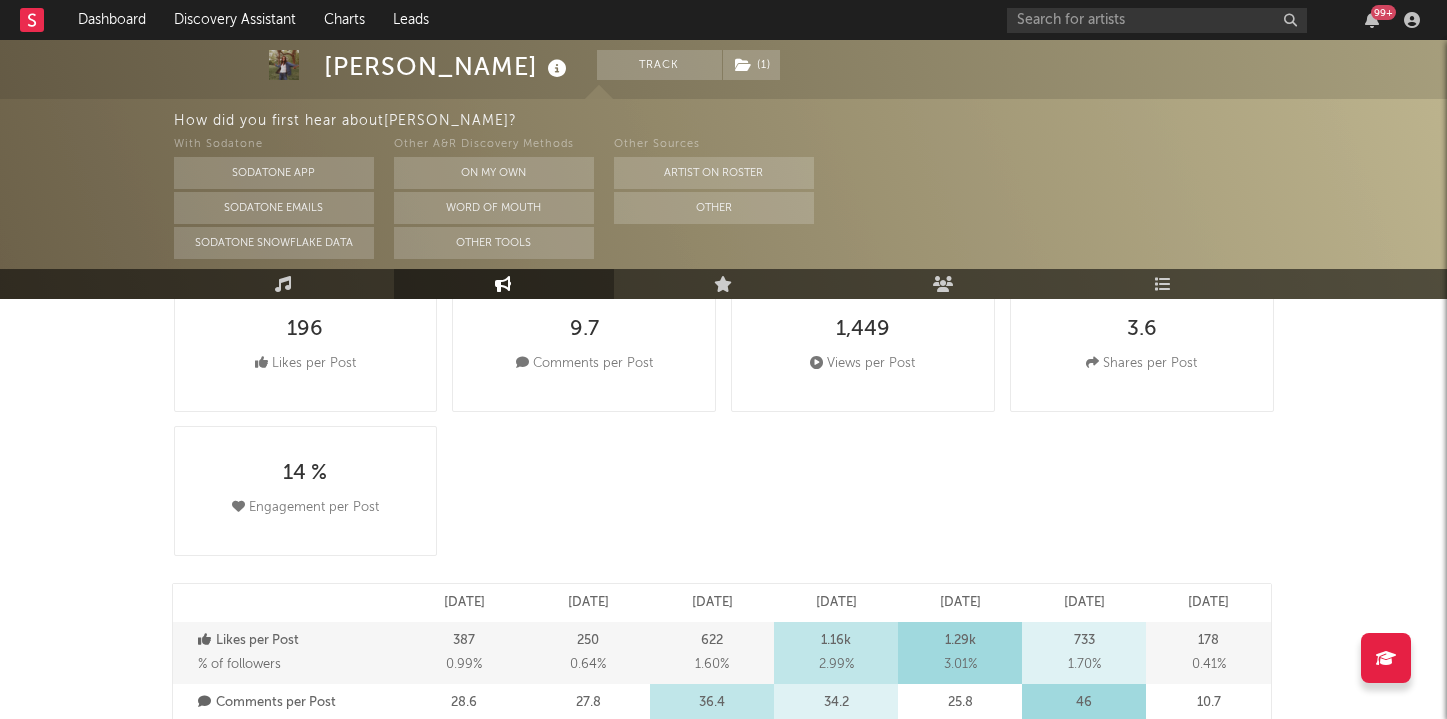 select on "6m" 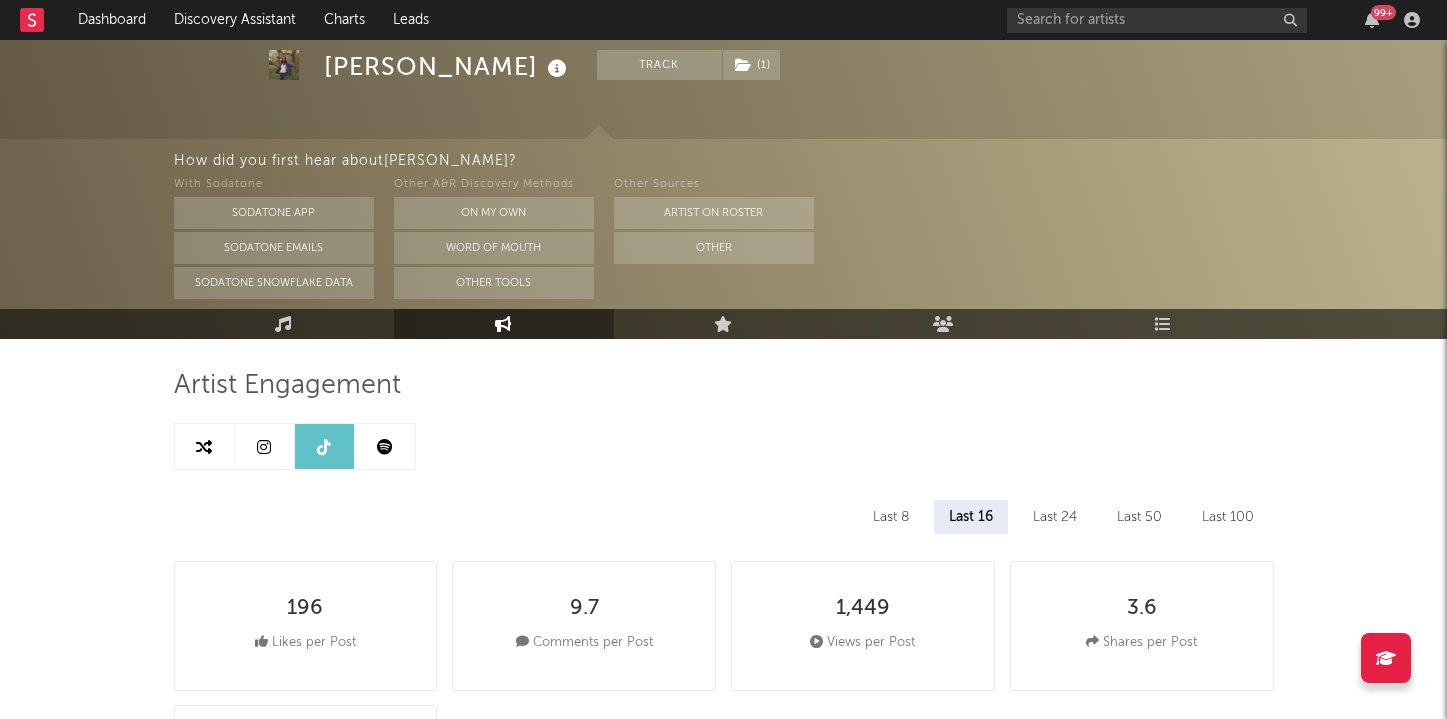 scroll, scrollTop: 57, scrollLeft: 0, axis: vertical 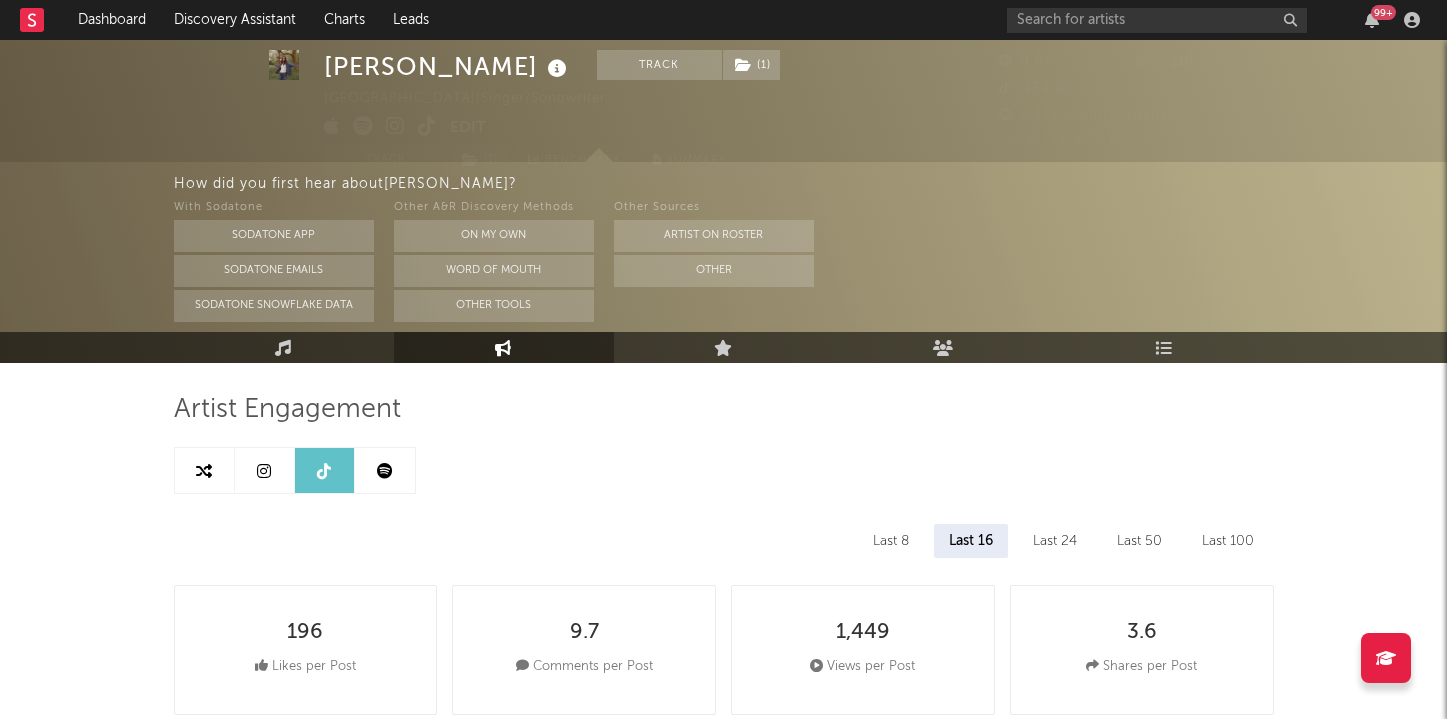 click at bounding box center (264, 471) 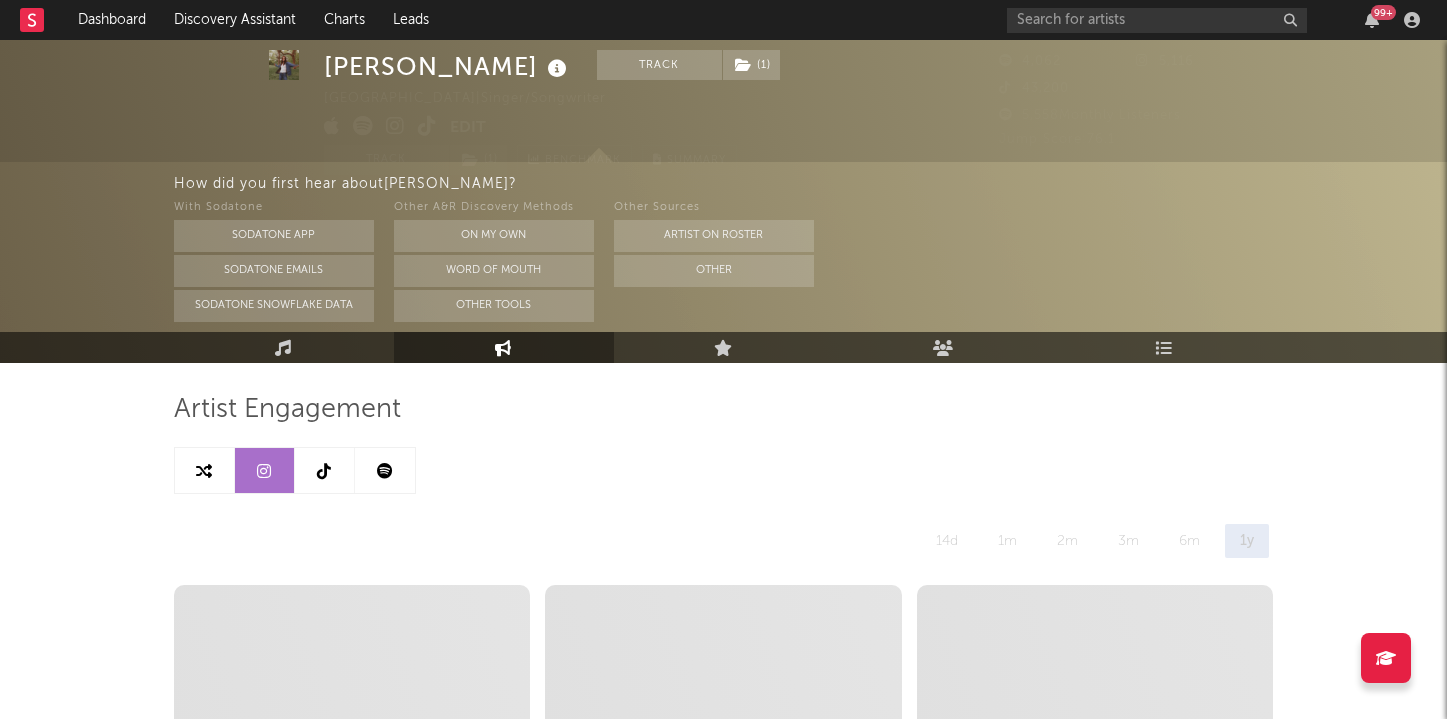 select on "6m" 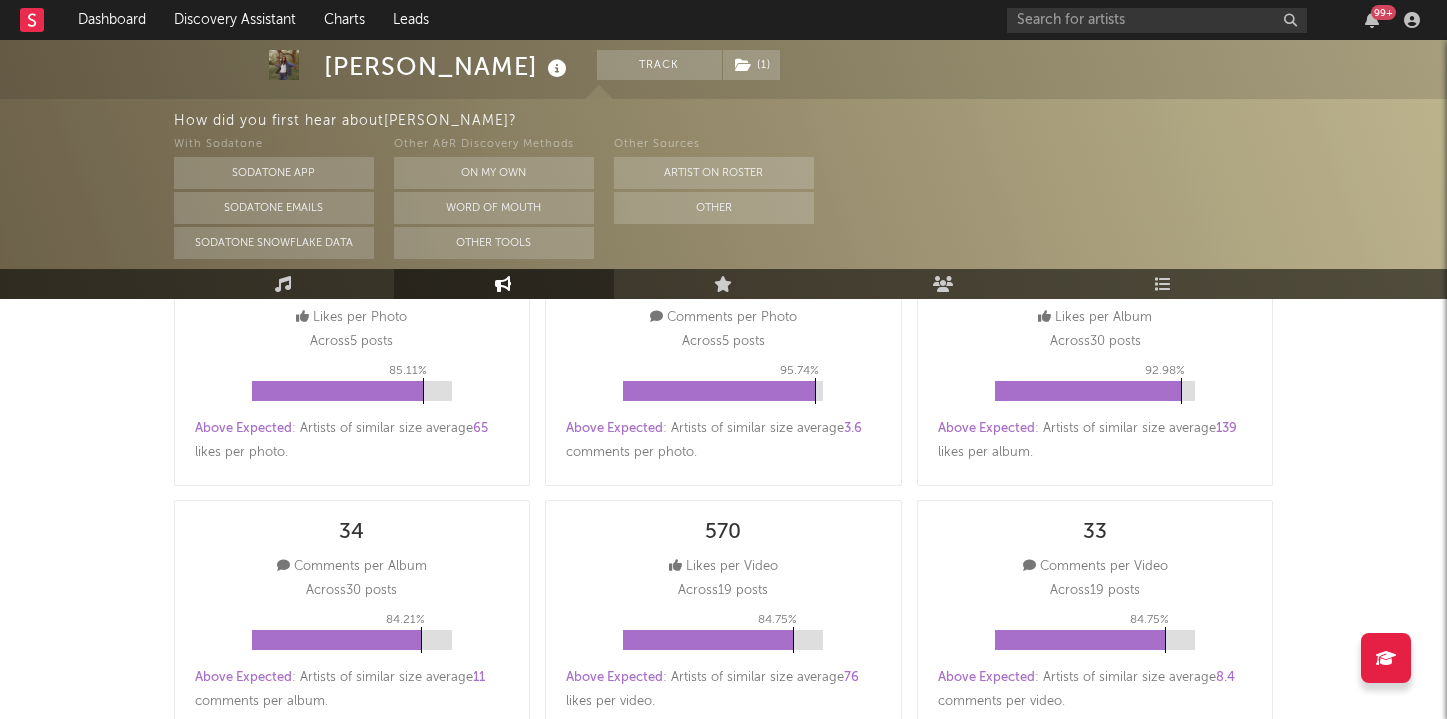 scroll, scrollTop: 0, scrollLeft: 0, axis: both 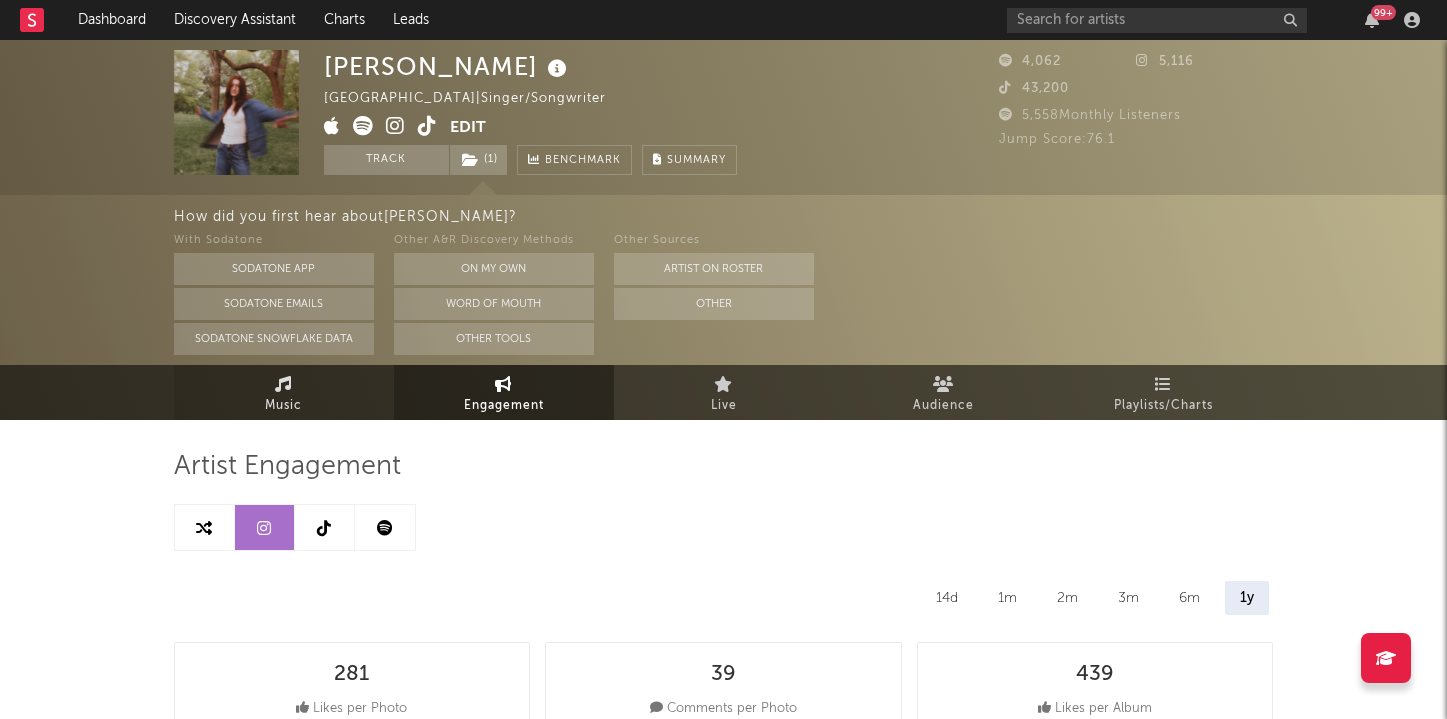 click on "Music" at bounding box center (284, 392) 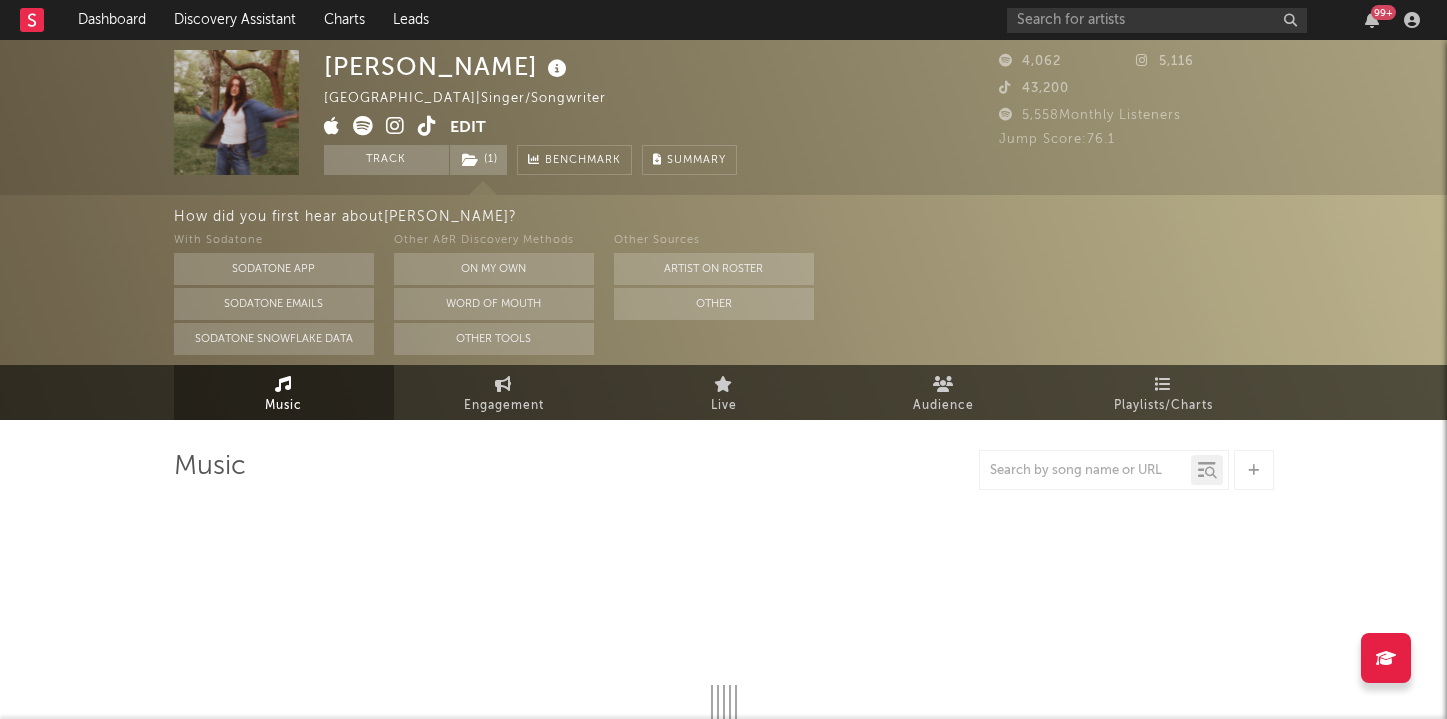 select on "1w" 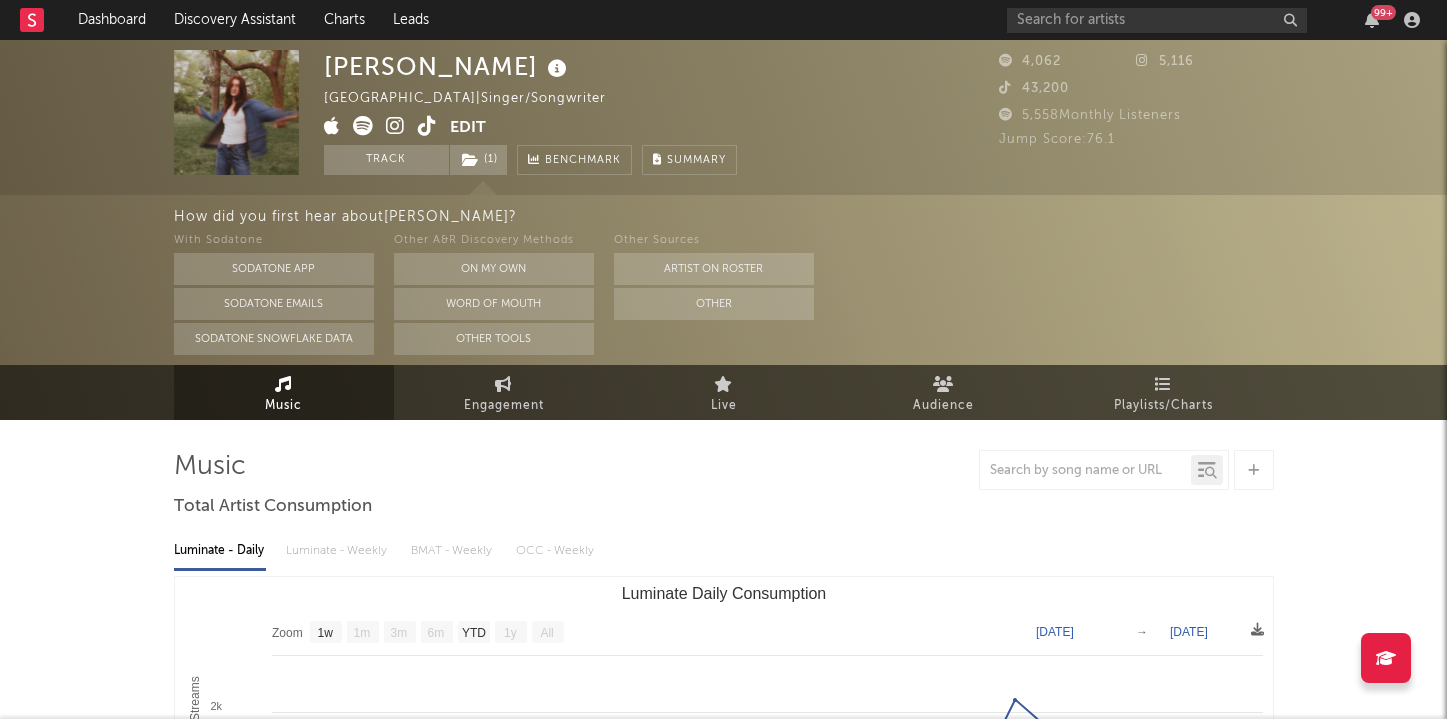 click at bounding box center (395, 126) 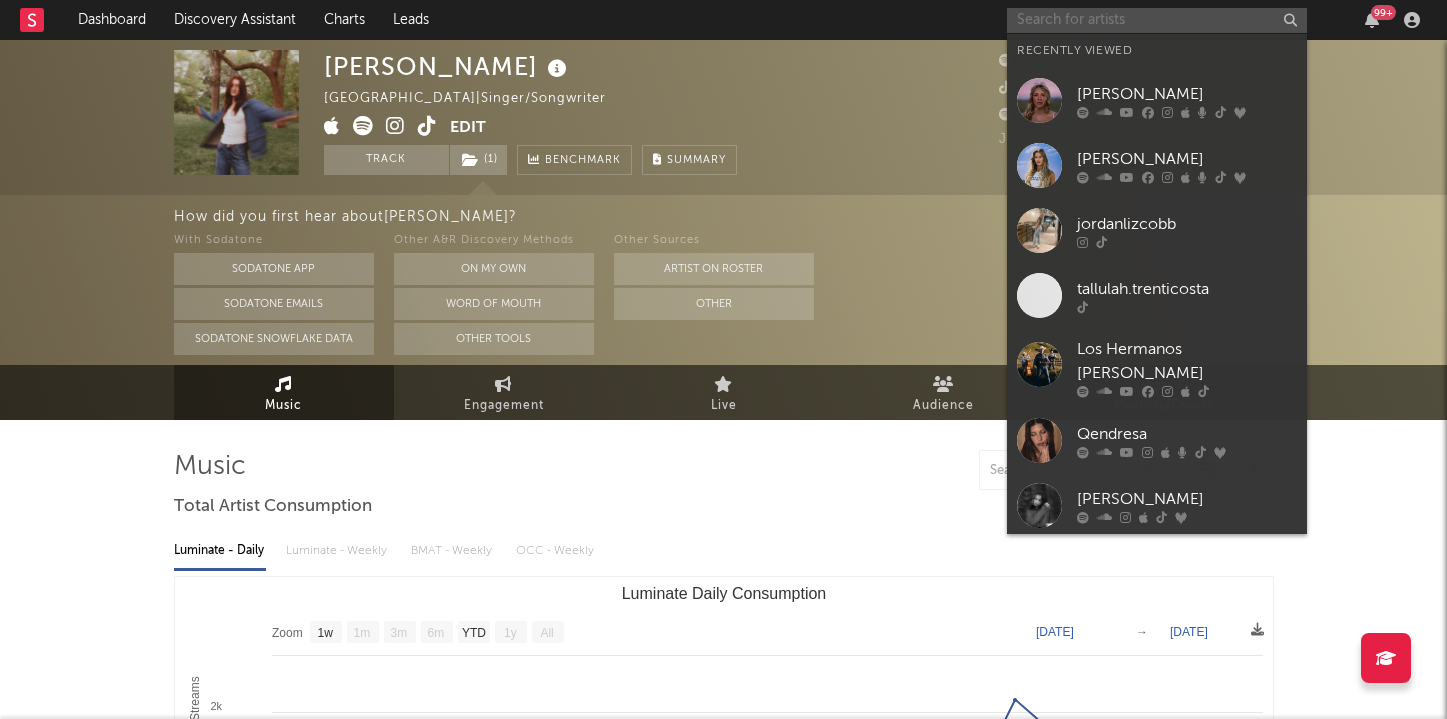 click at bounding box center (1157, 20) 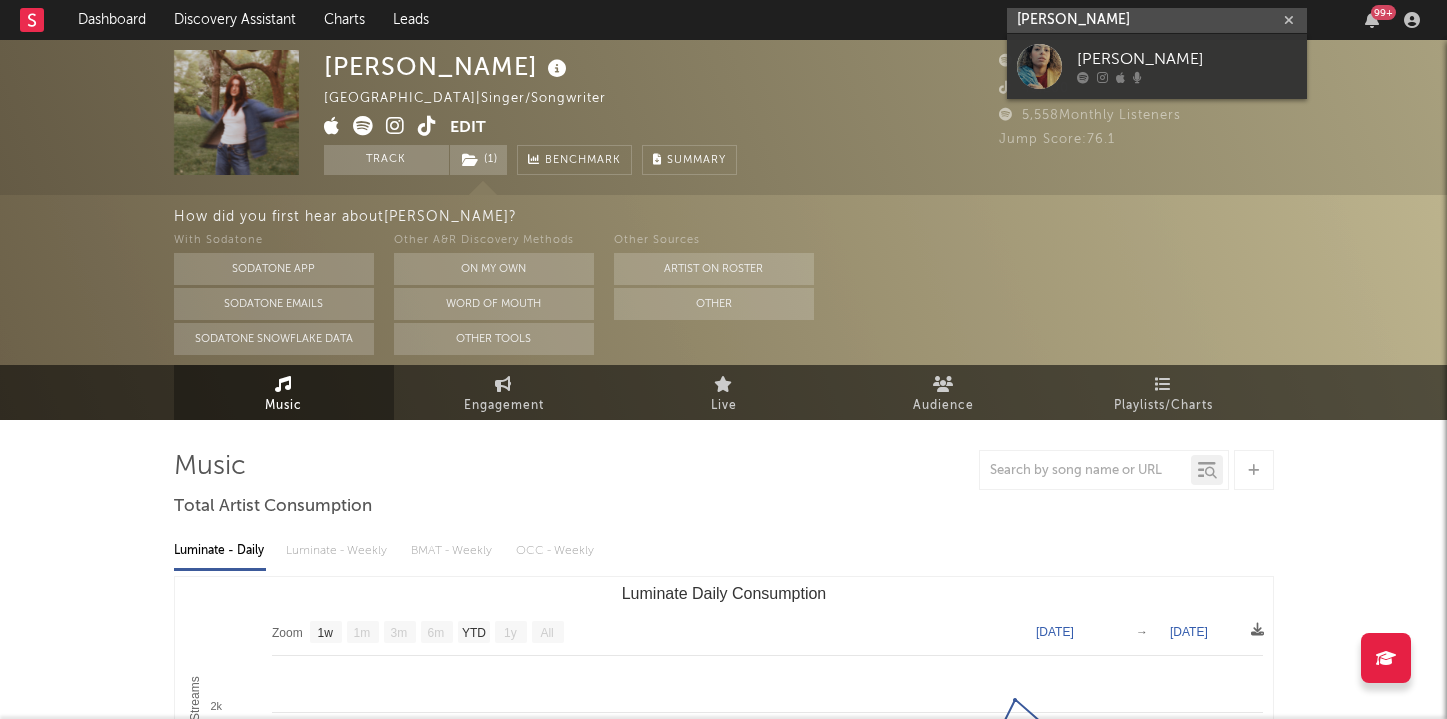 type on "[PERSON_NAME]" 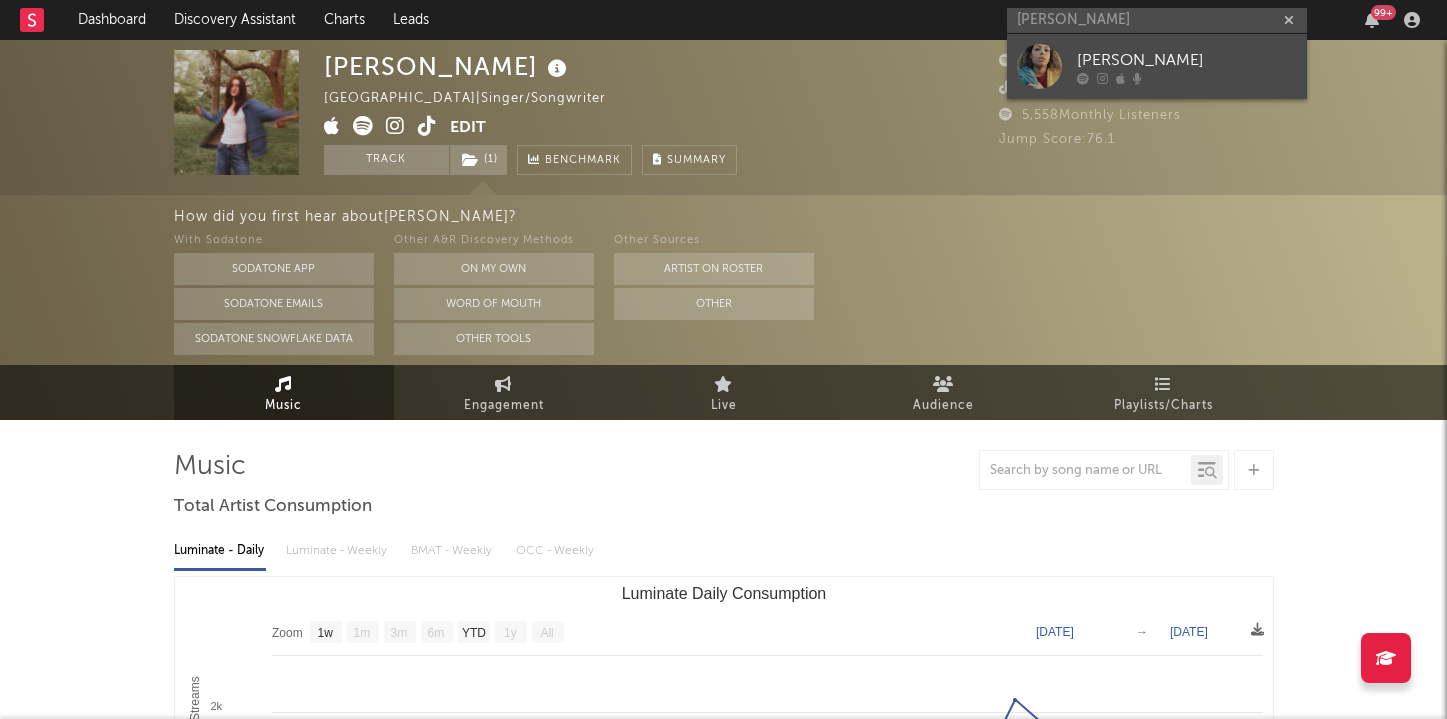 click on "[PERSON_NAME]" at bounding box center [1157, 66] 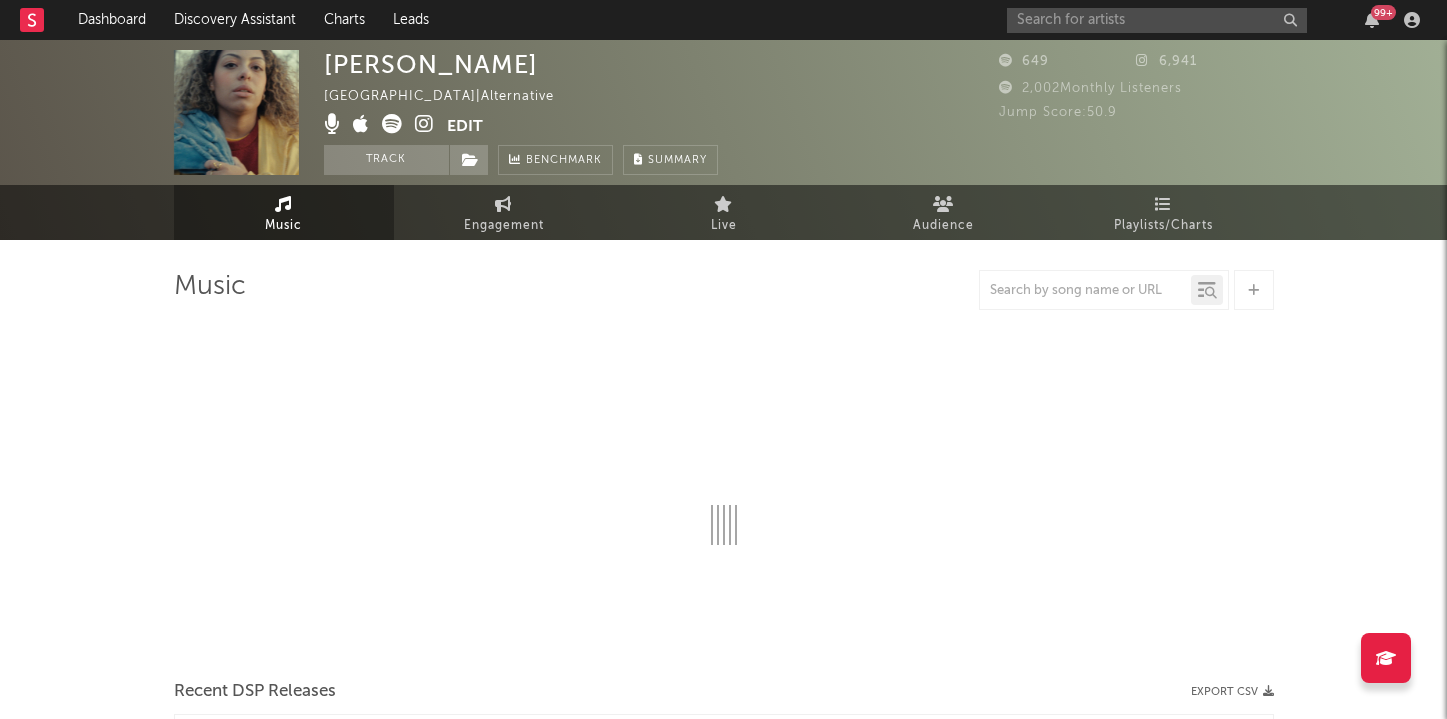select on "6m" 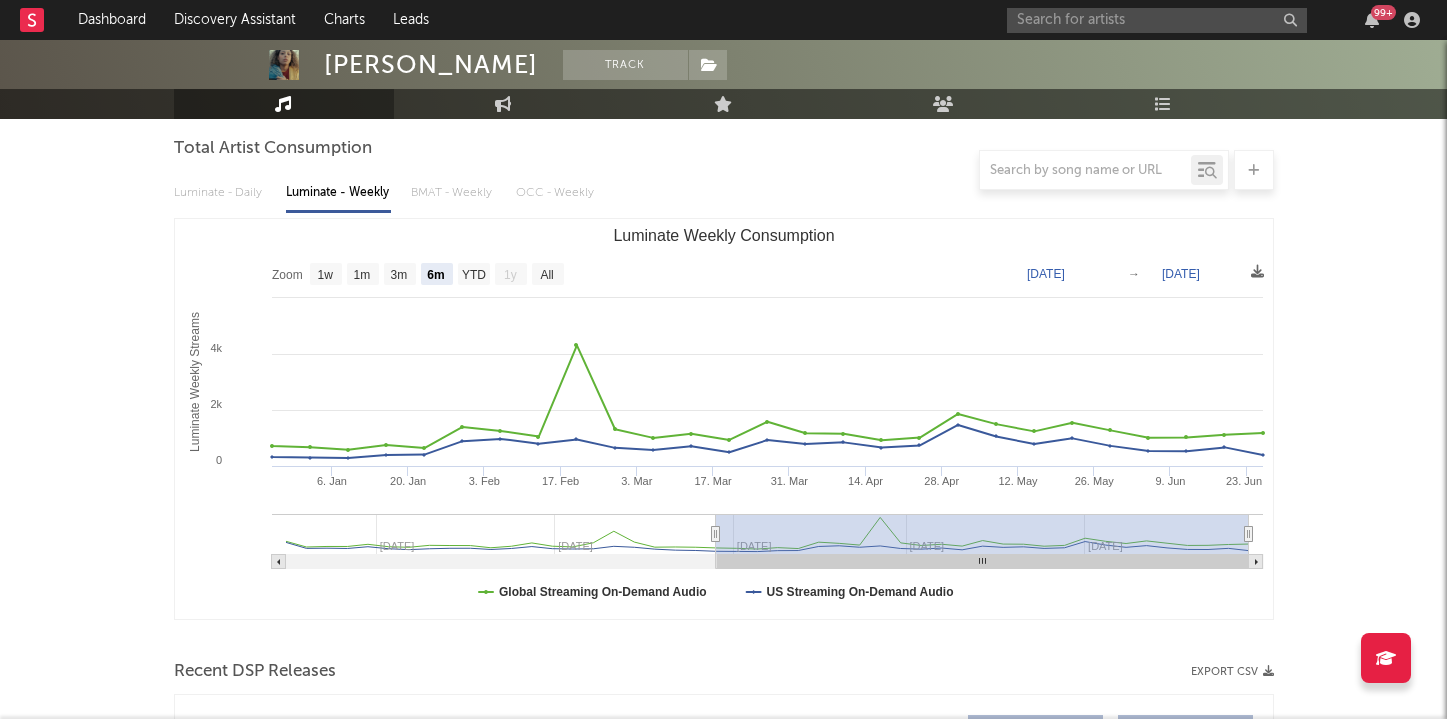 scroll, scrollTop: 0, scrollLeft: 0, axis: both 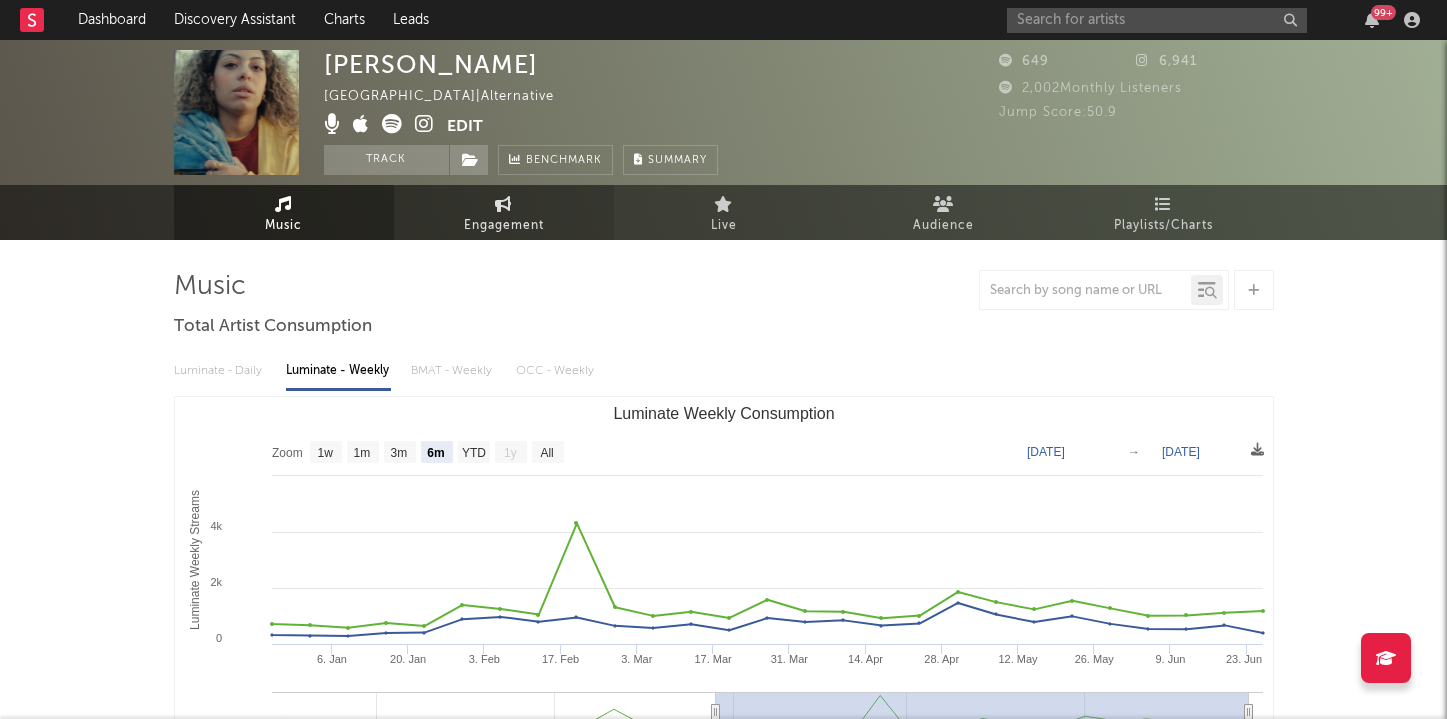 click on "Engagement" at bounding box center [504, 212] 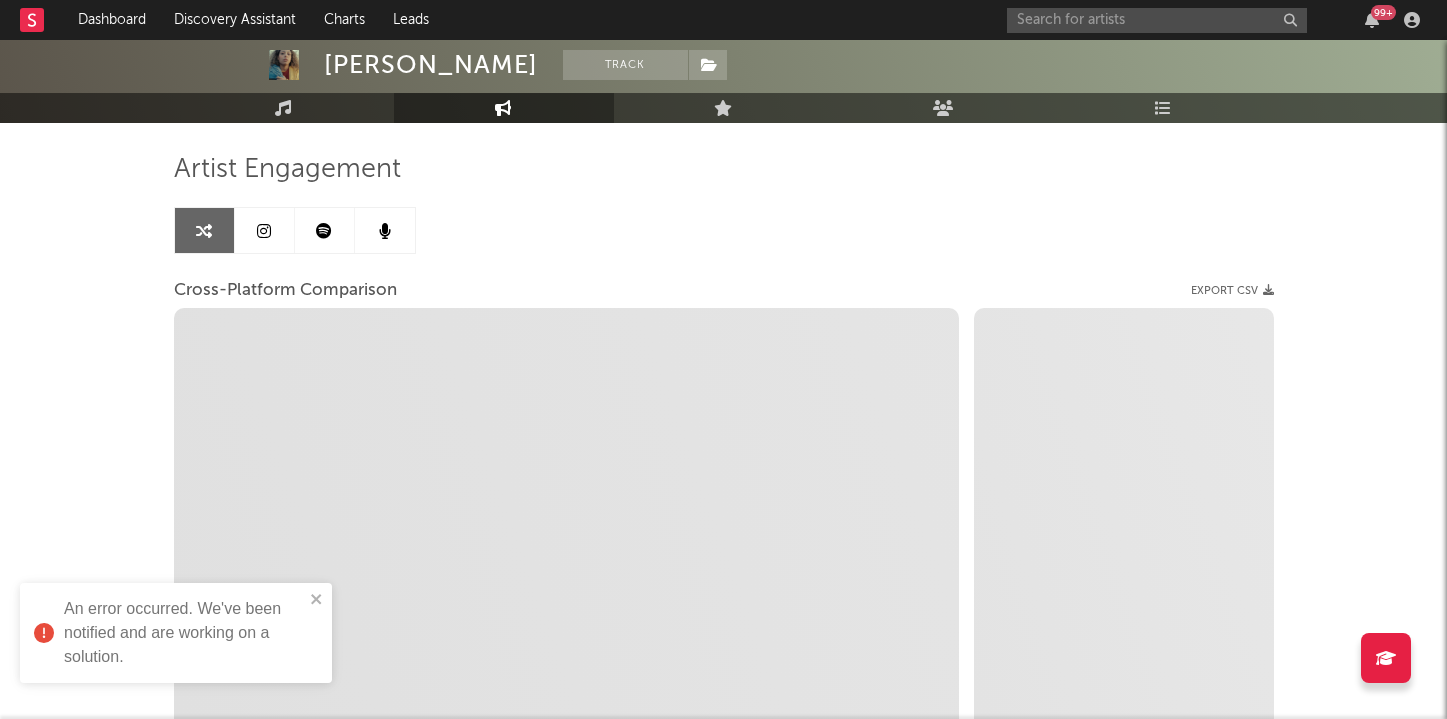 scroll, scrollTop: 46, scrollLeft: 0, axis: vertical 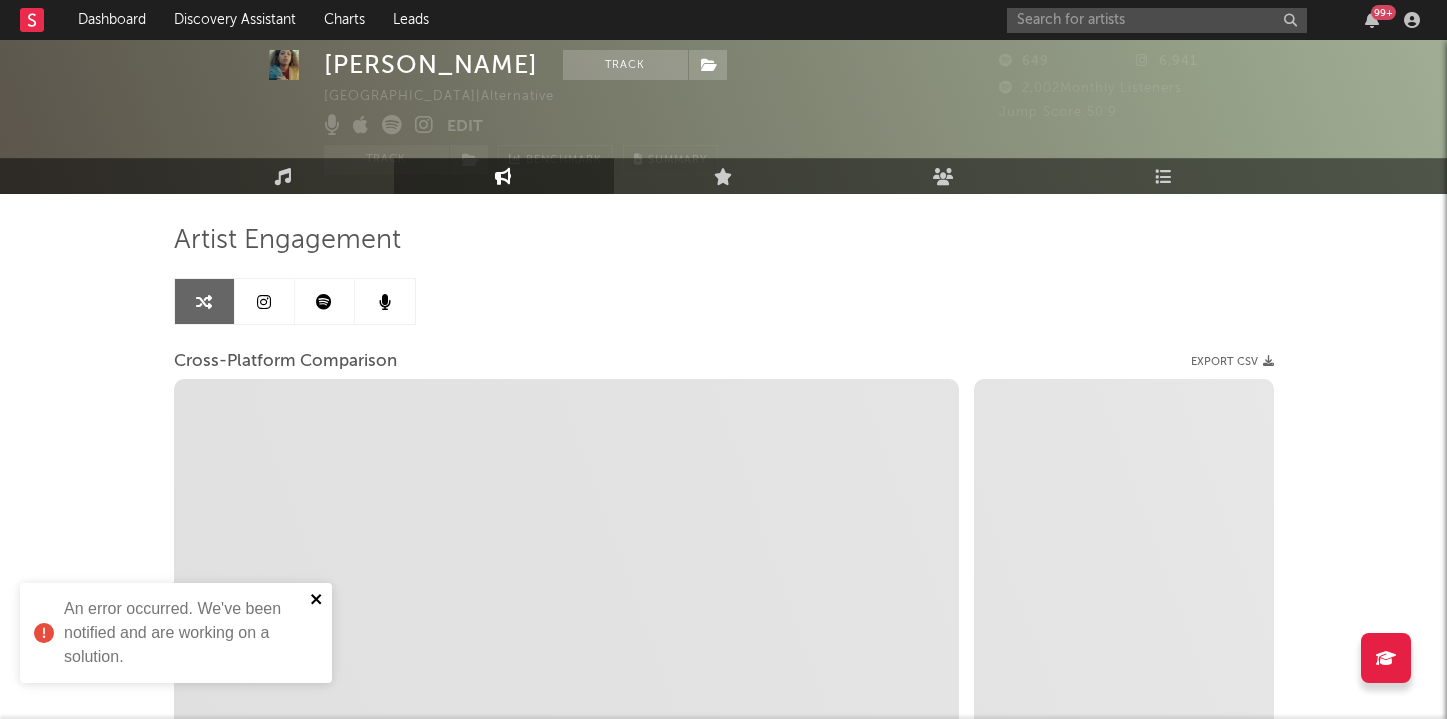 click 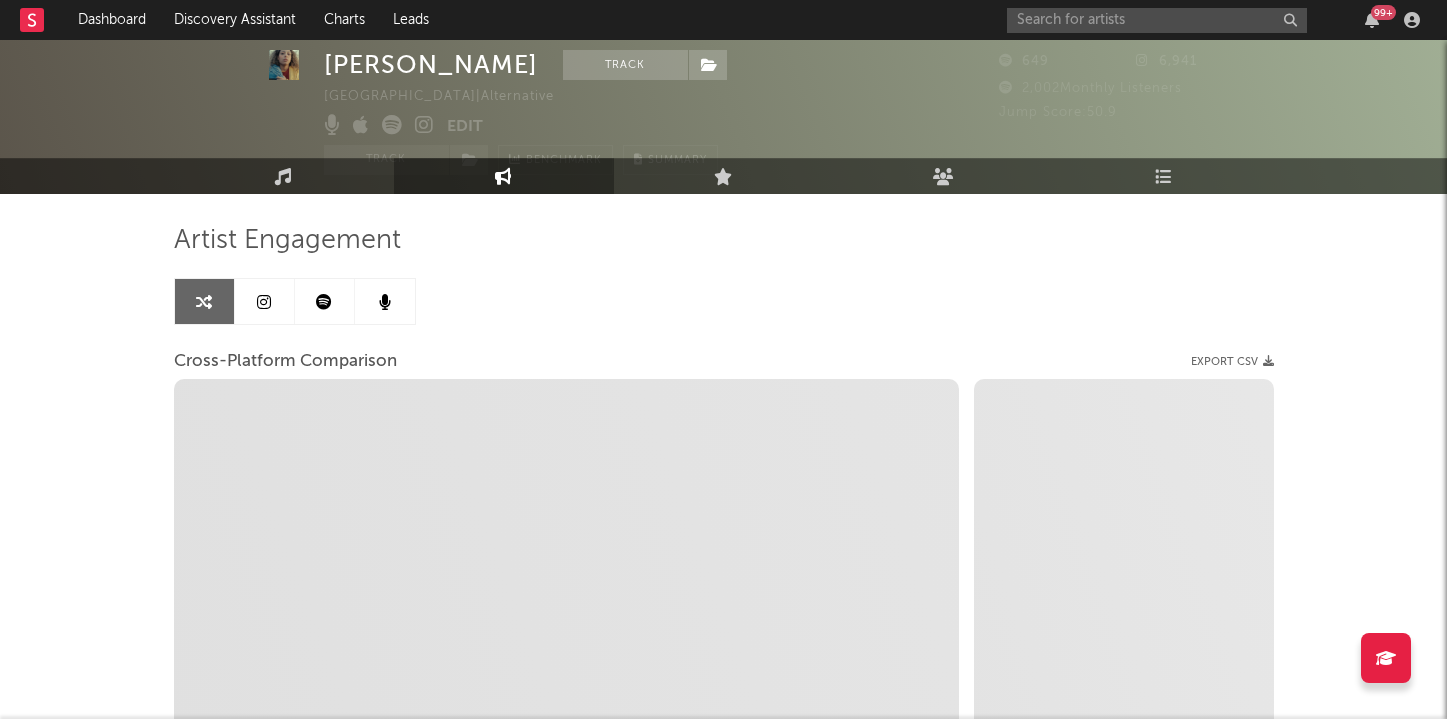 click at bounding box center (265, 301) 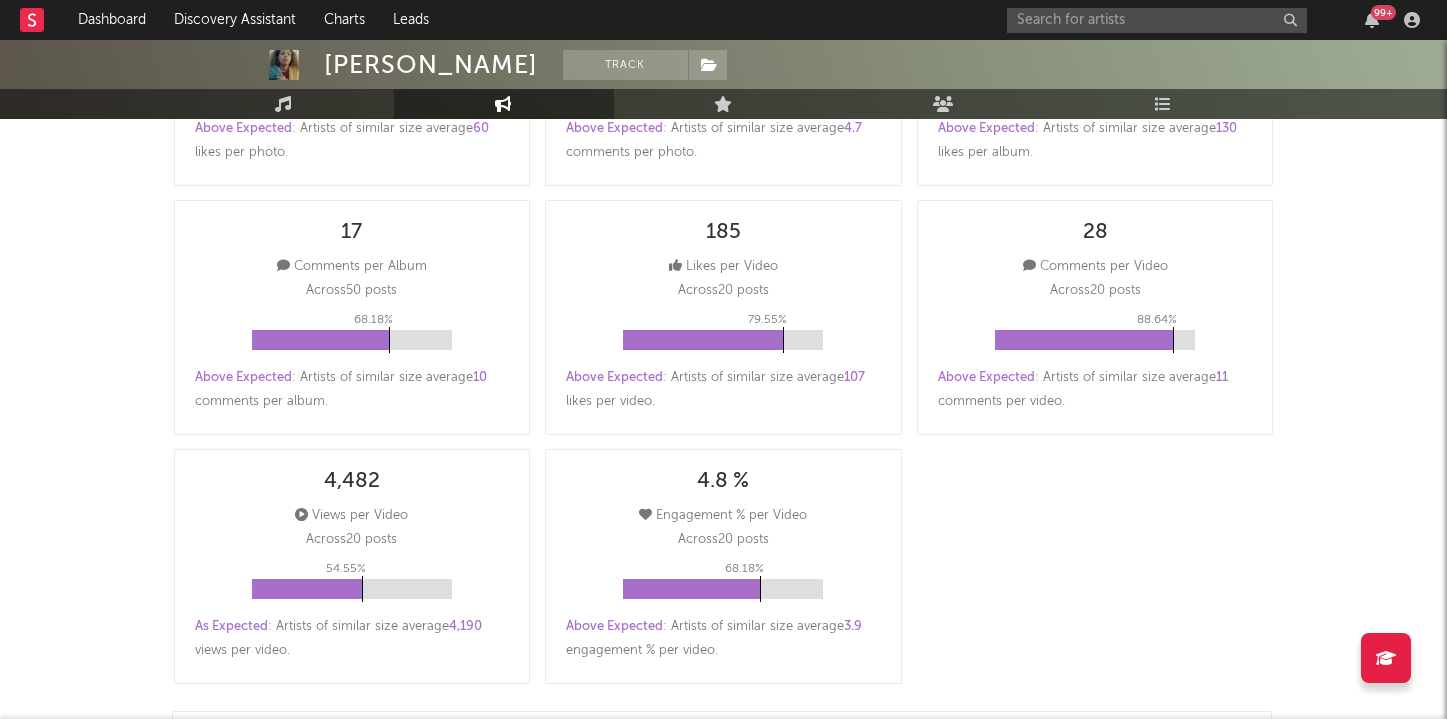 scroll, scrollTop: 0, scrollLeft: 0, axis: both 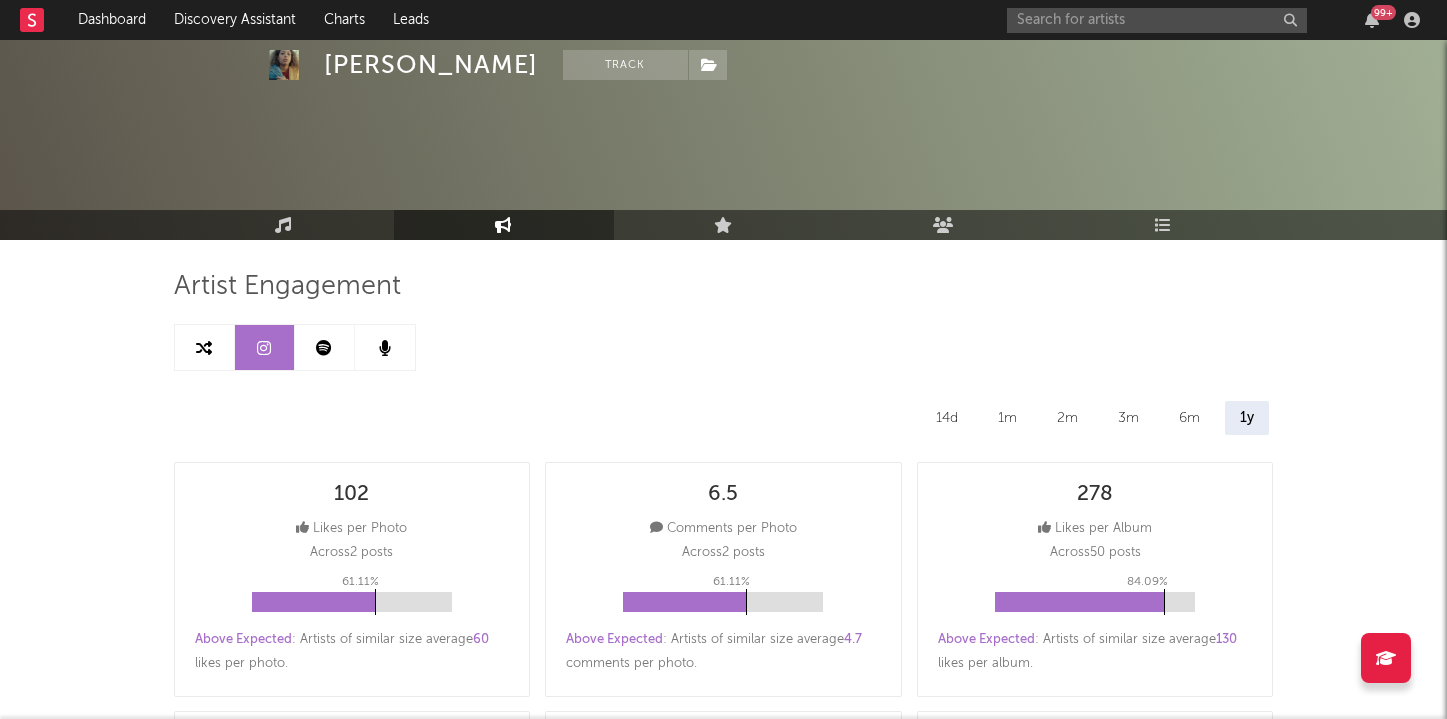 select on "6m" 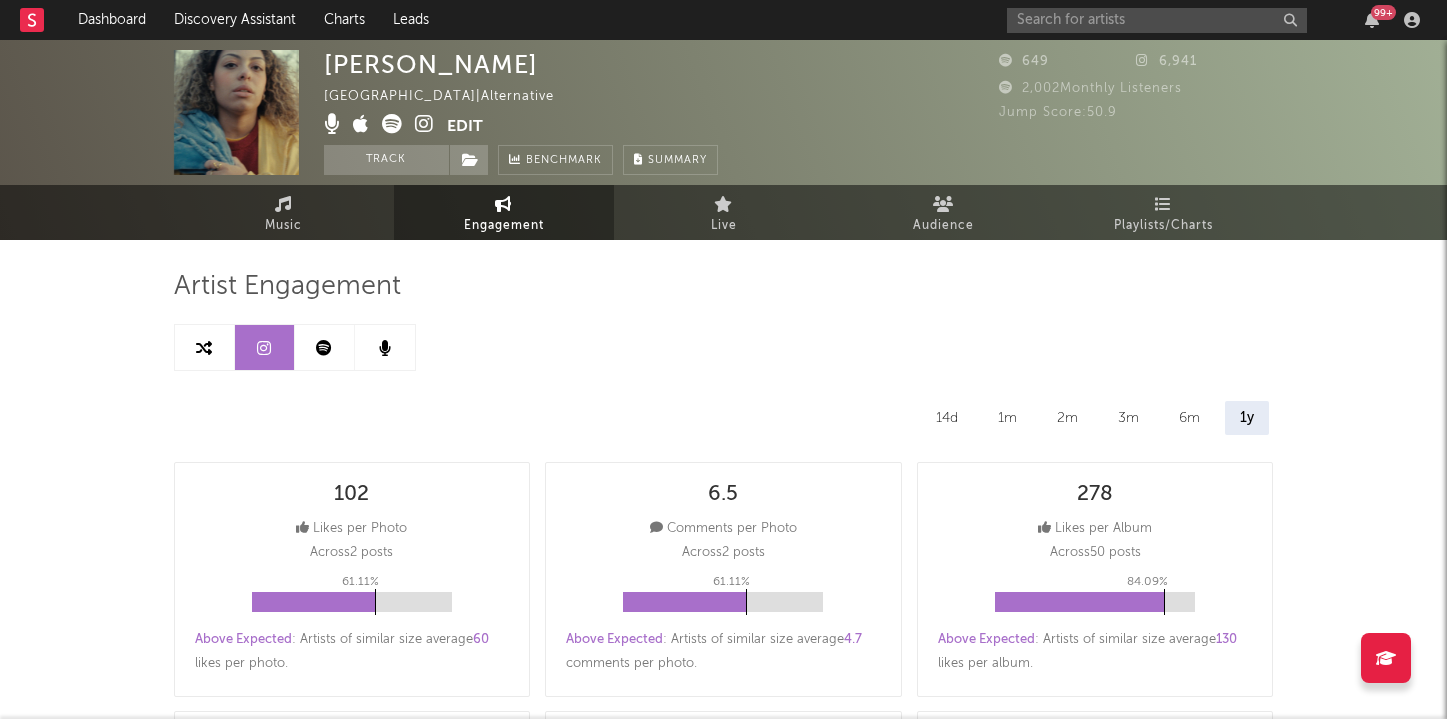 click on "Edit" at bounding box center [465, 126] 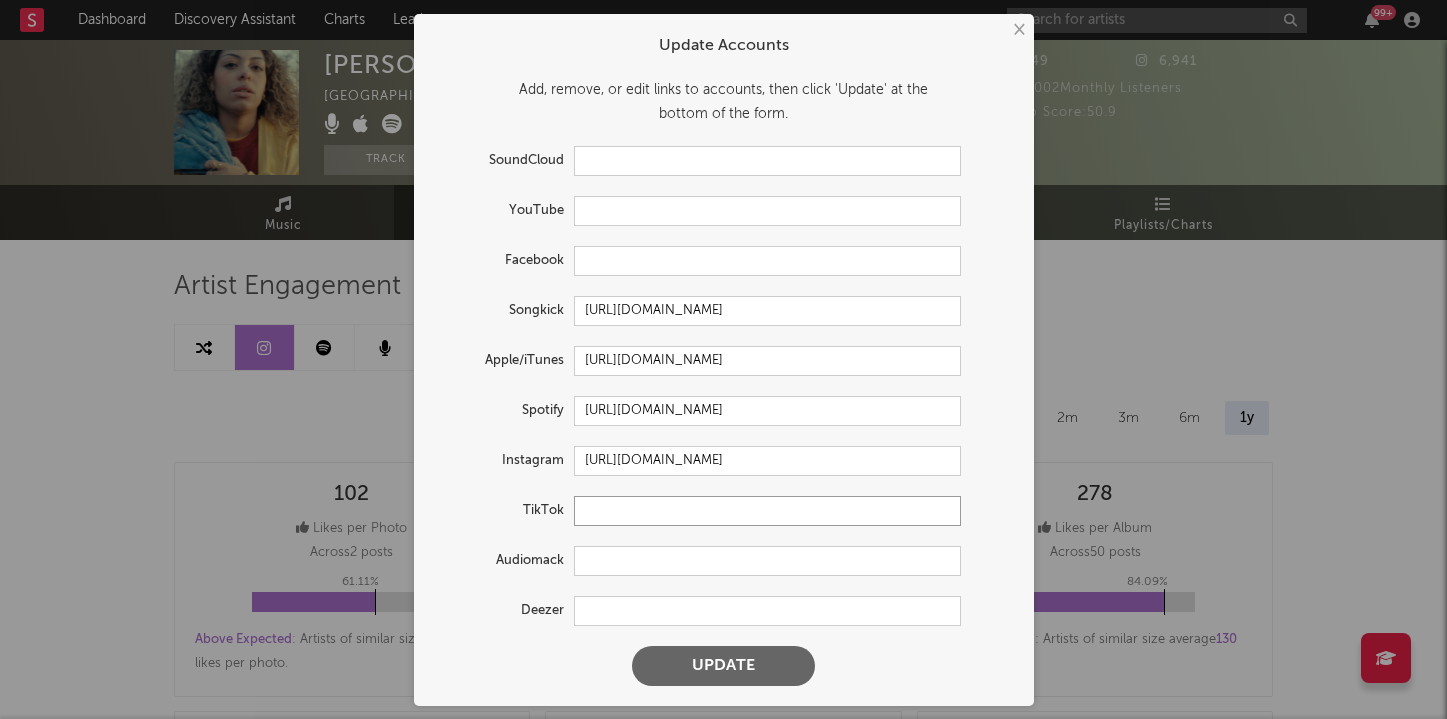 click at bounding box center [767, 511] 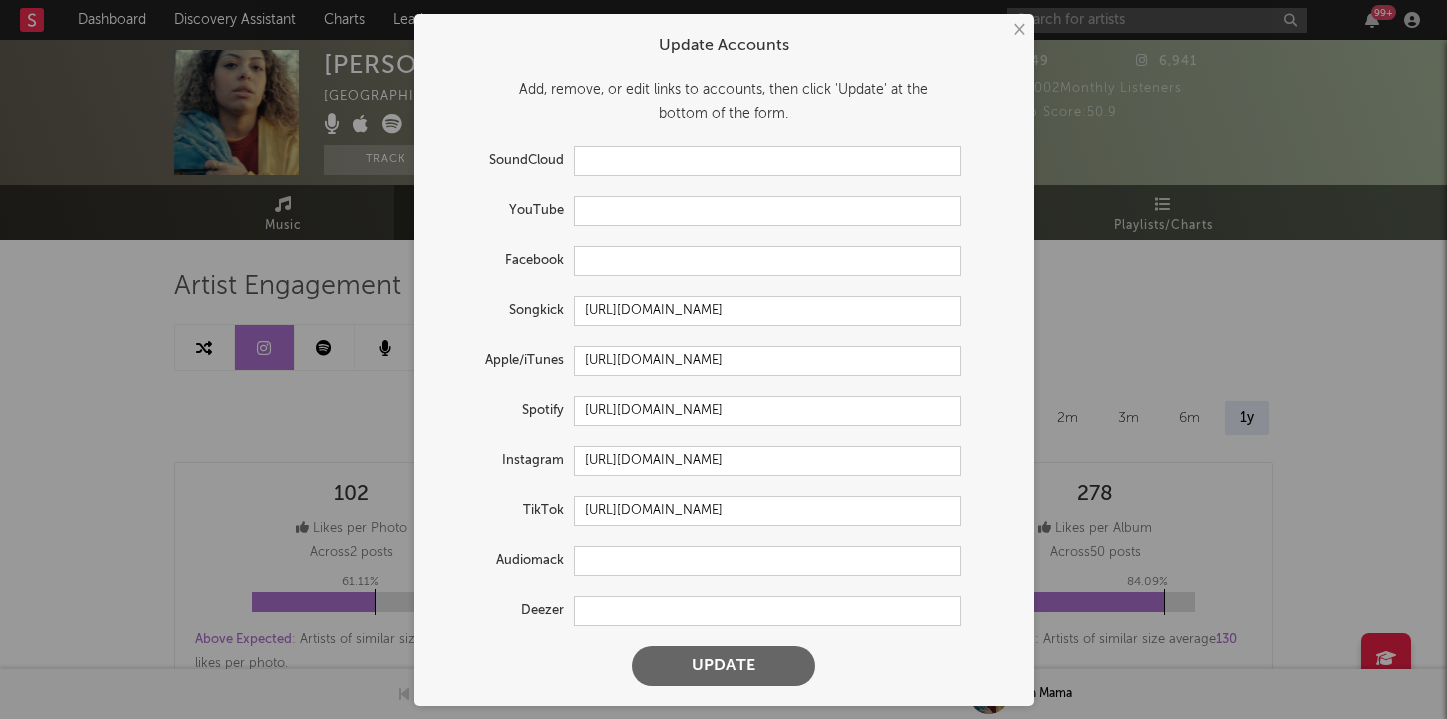 click on "Update" at bounding box center (723, 666) 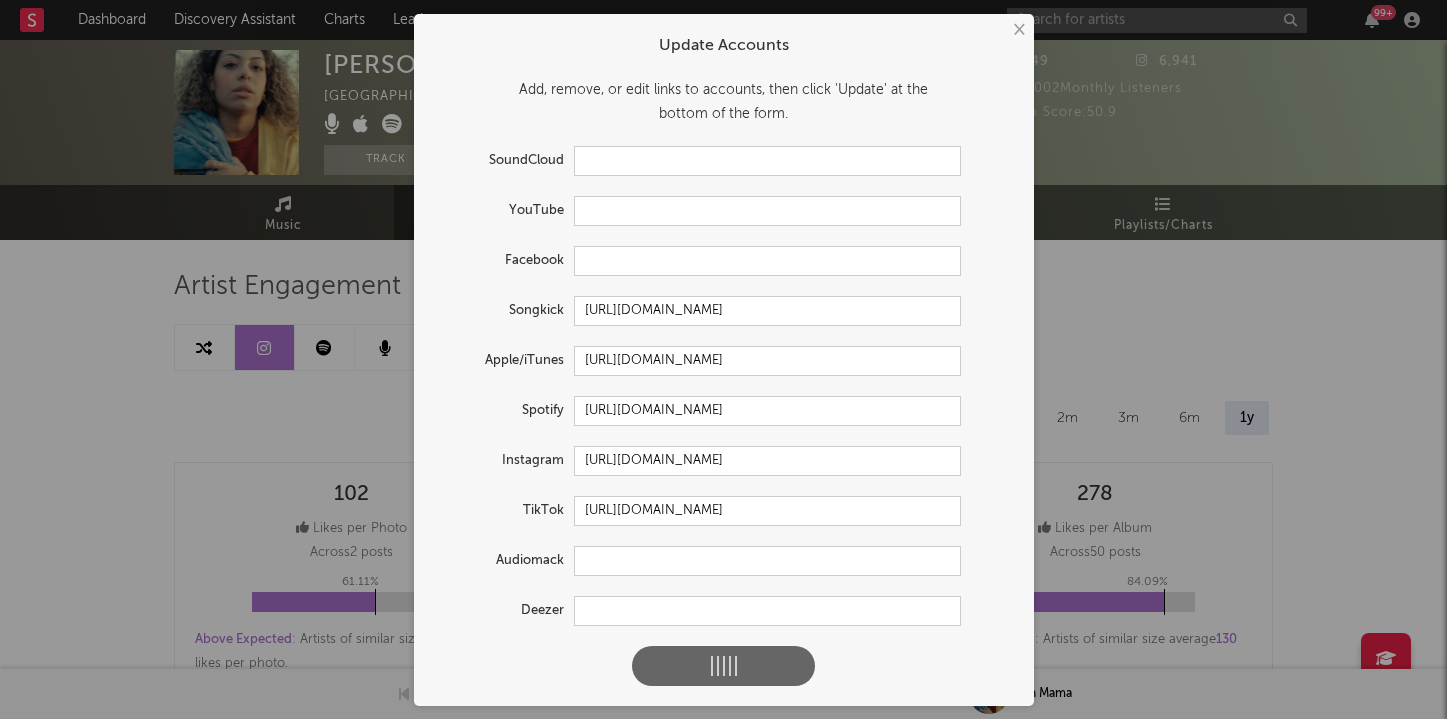 type on "[URL][DOMAIN_NAME]" 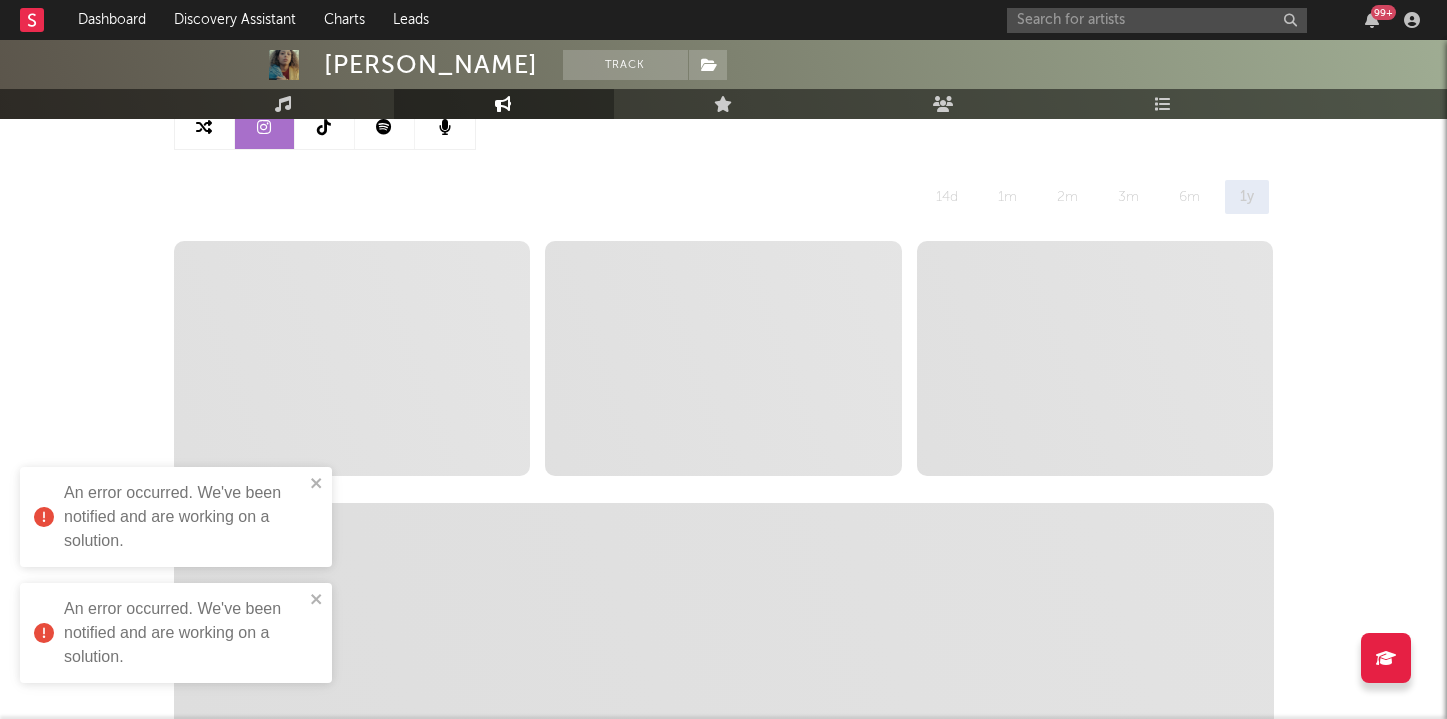 scroll, scrollTop: 0, scrollLeft: 0, axis: both 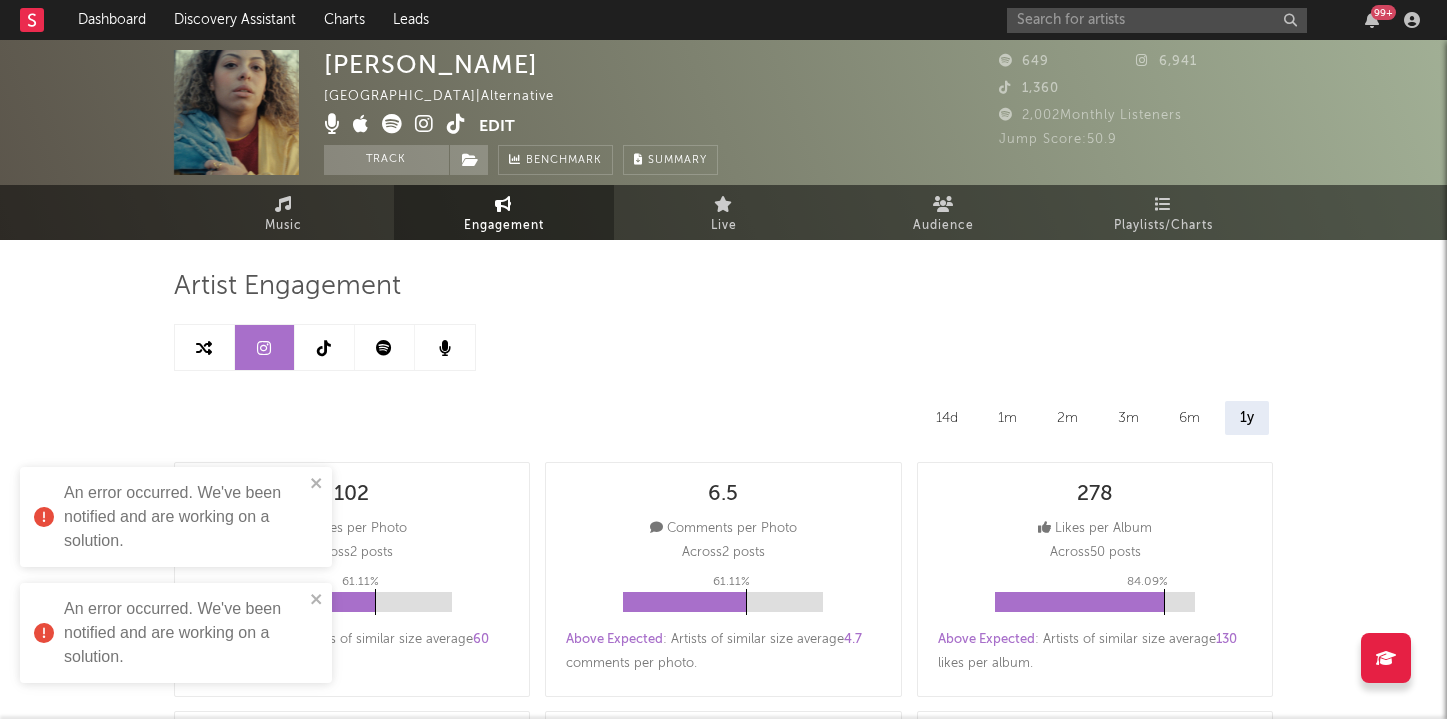 click at bounding box center (325, 347) 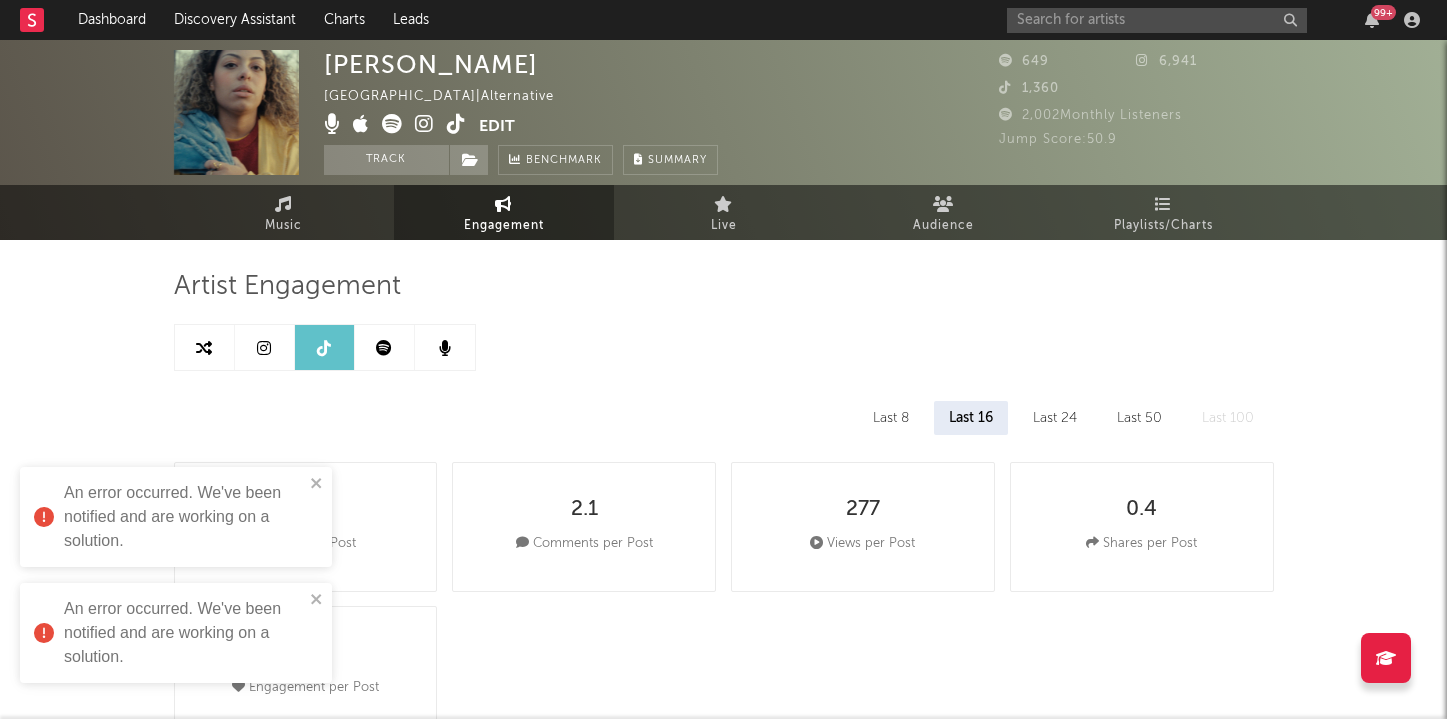 select on "1w" 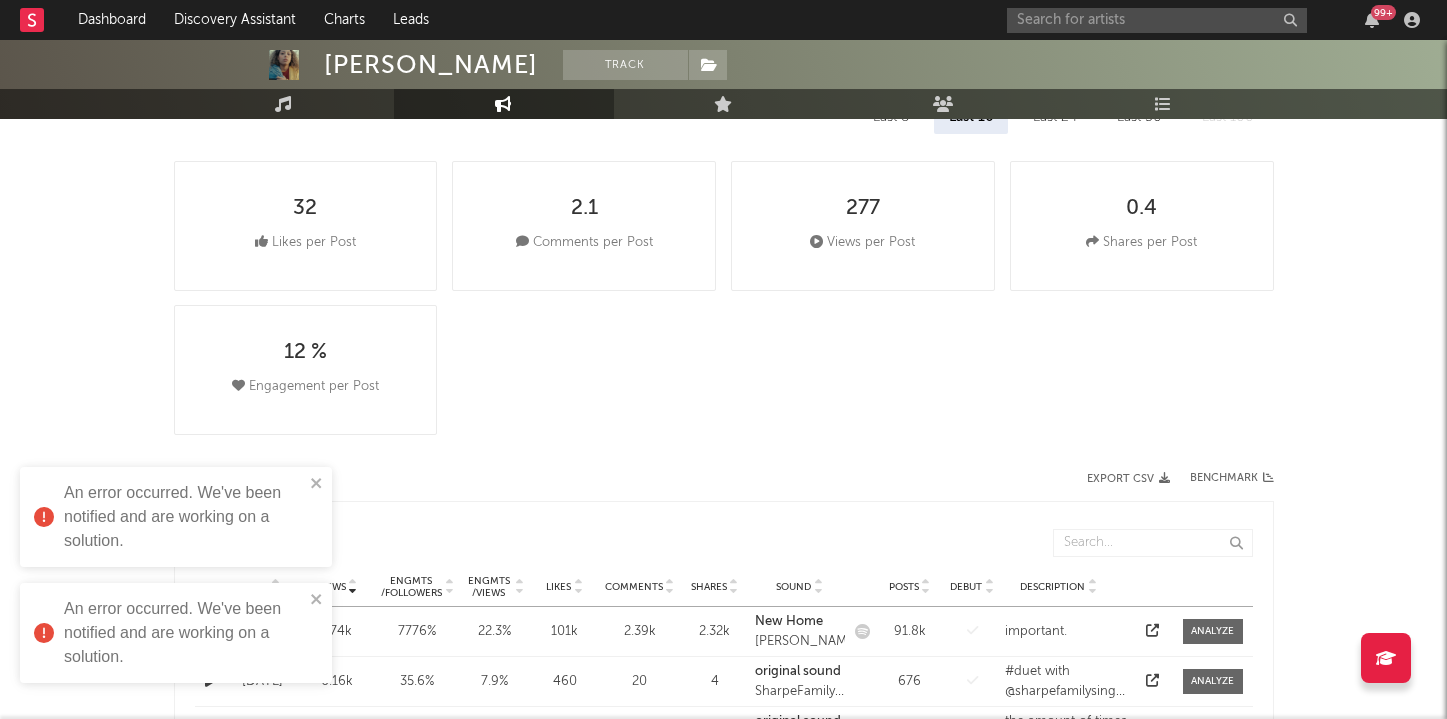 scroll, scrollTop: 314, scrollLeft: 0, axis: vertical 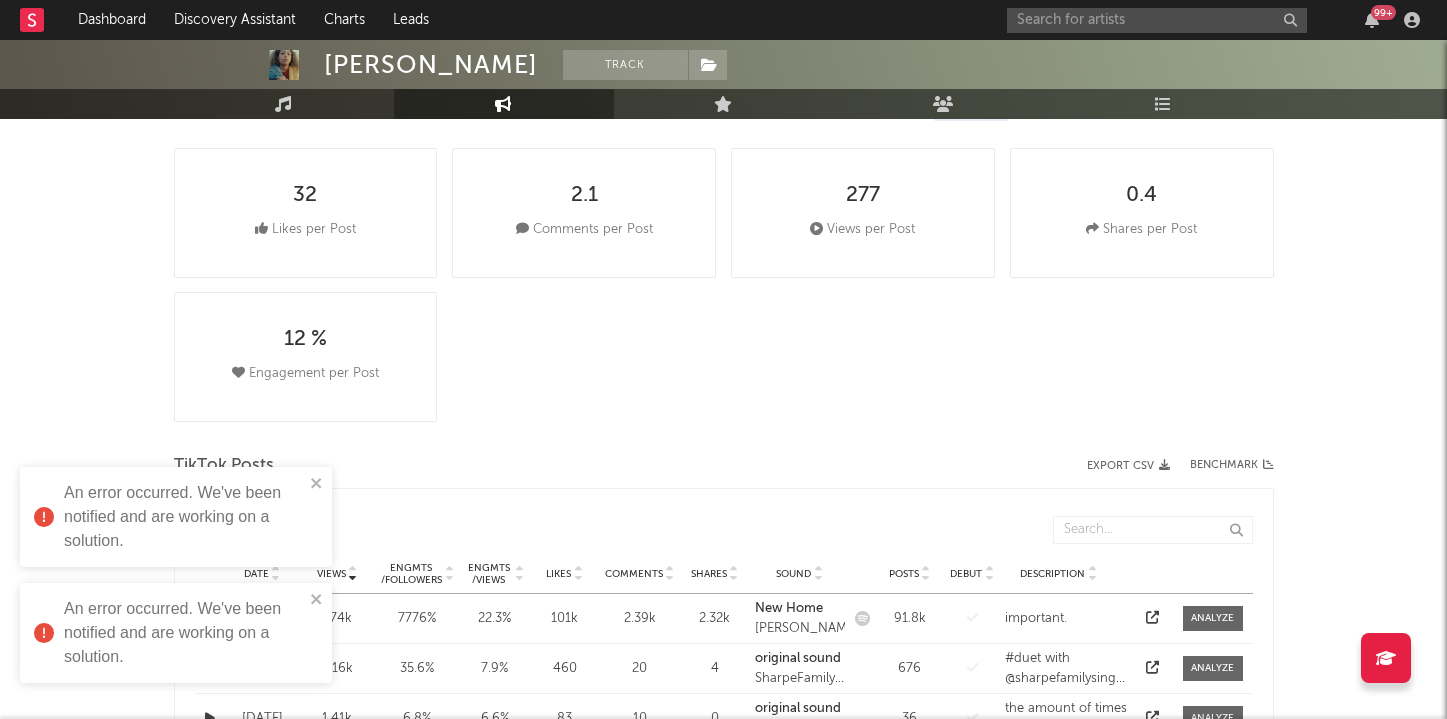 click on "An error occurred. We've been notified and are working on a solution." at bounding box center [169, 517] 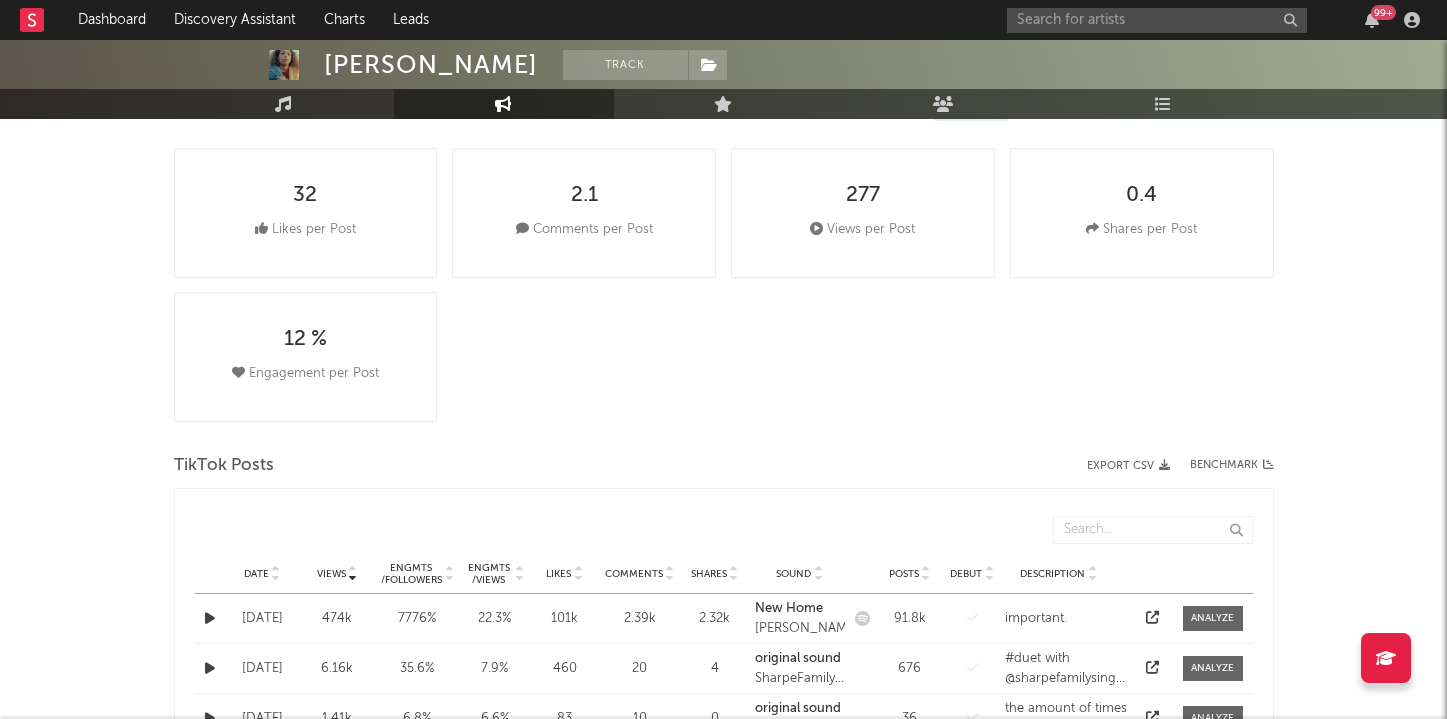 scroll, scrollTop: 0, scrollLeft: 0, axis: both 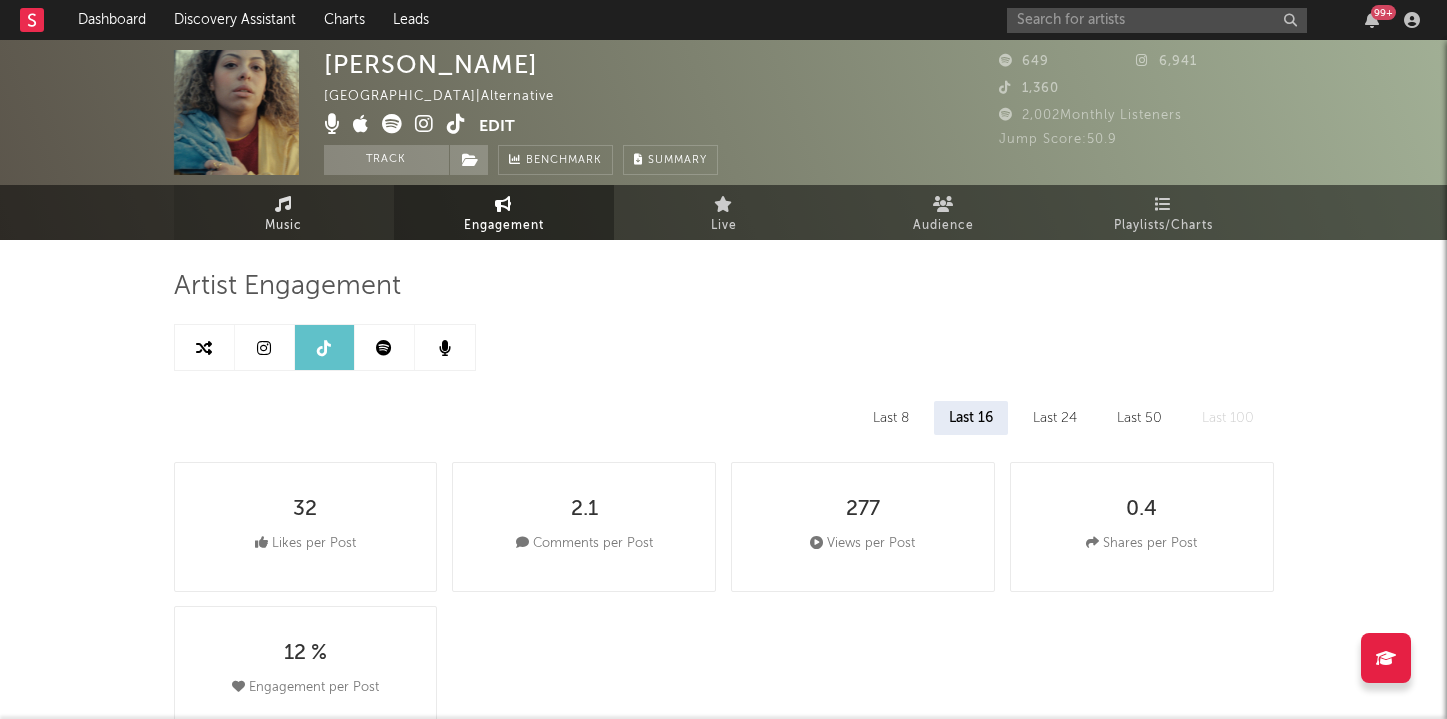 click on "Music" at bounding box center (284, 212) 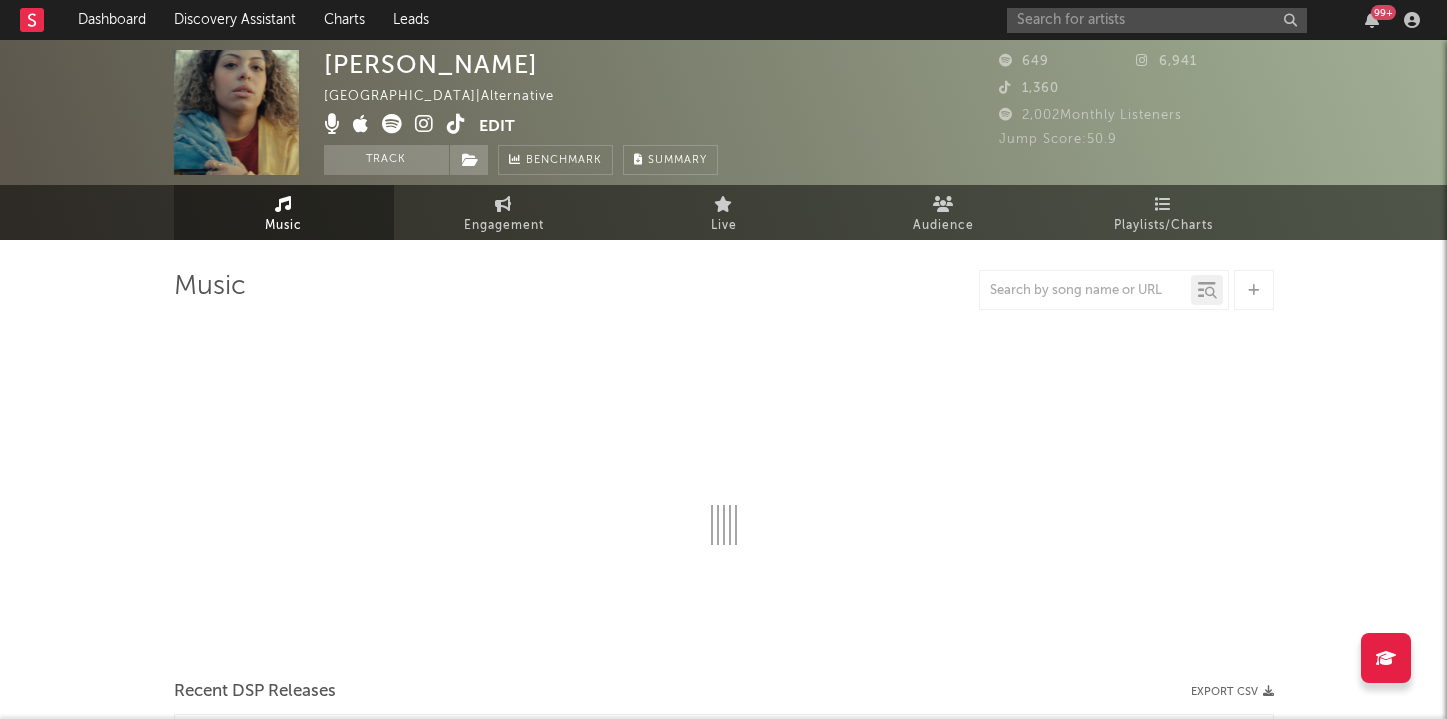 select on "6m" 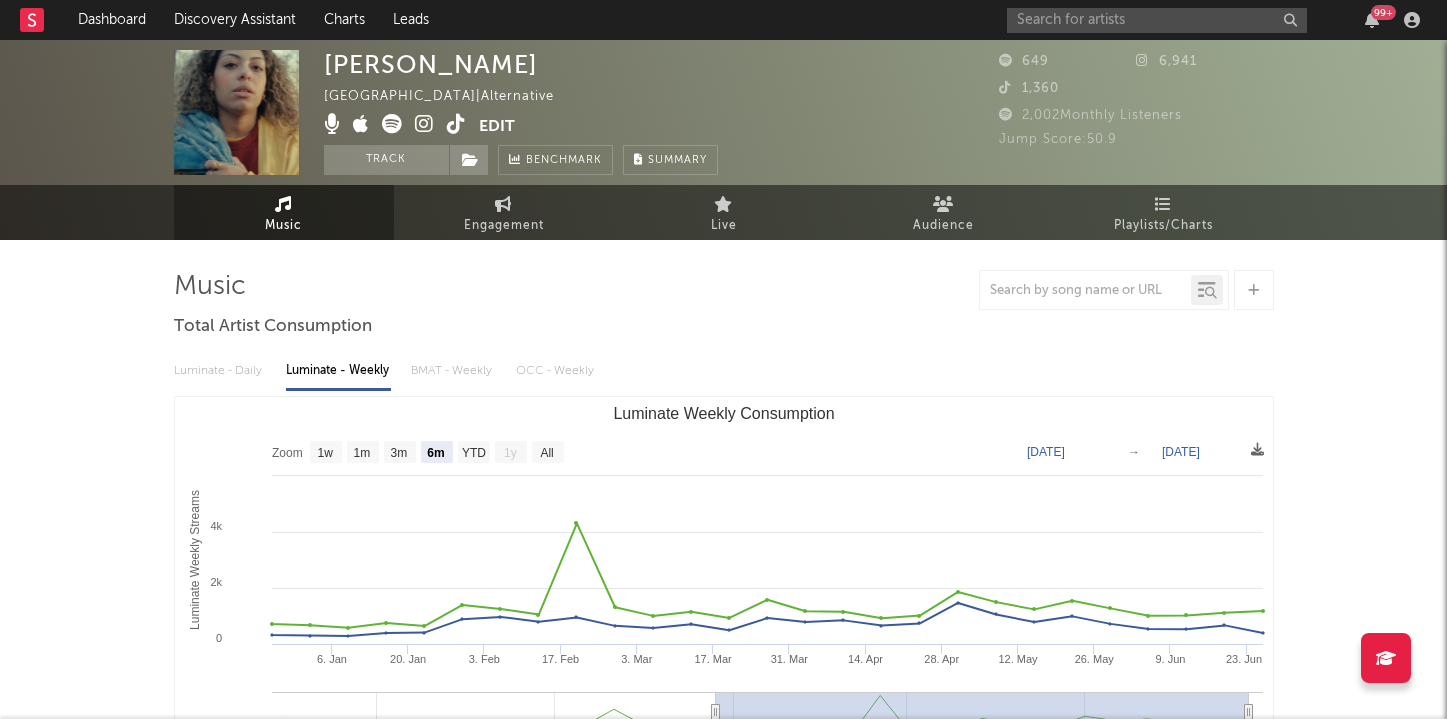 click on "99 +" at bounding box center (1217, 20) 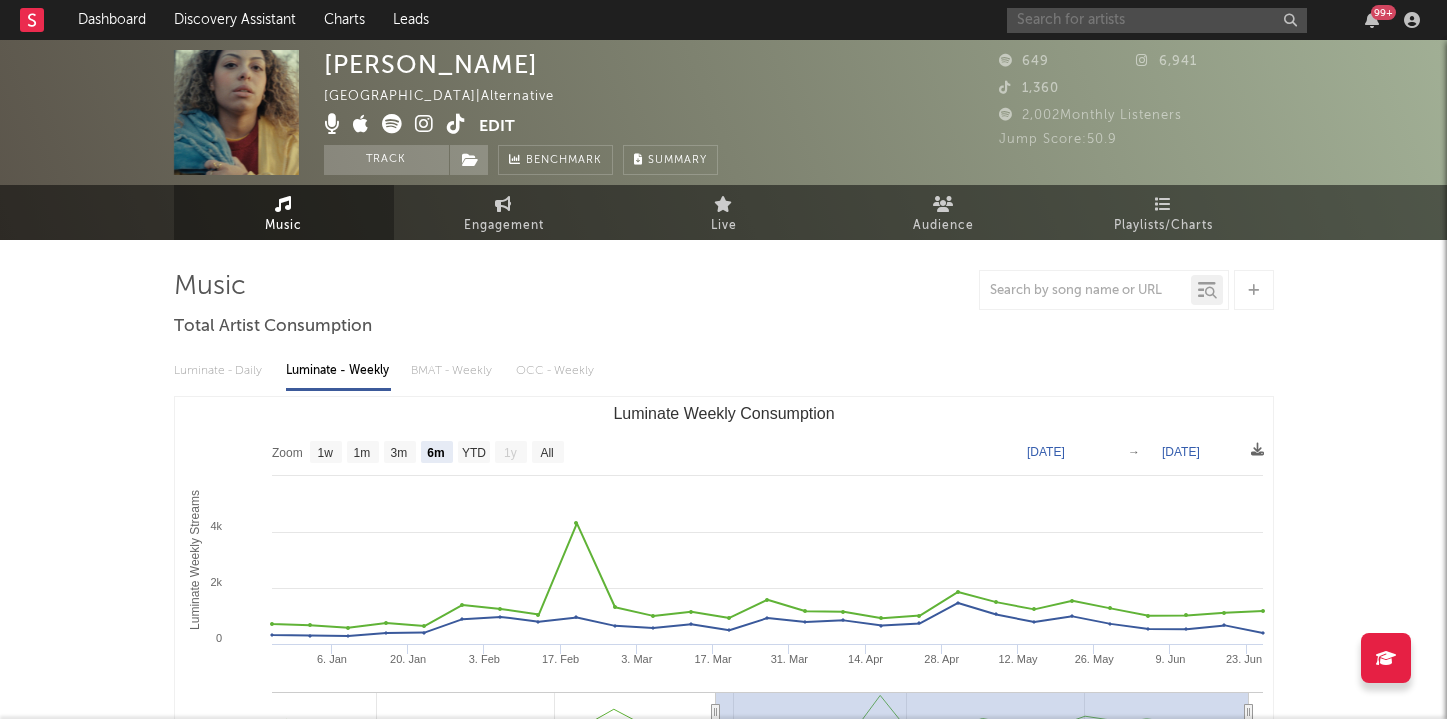 click at bounding box center [1157, 20] 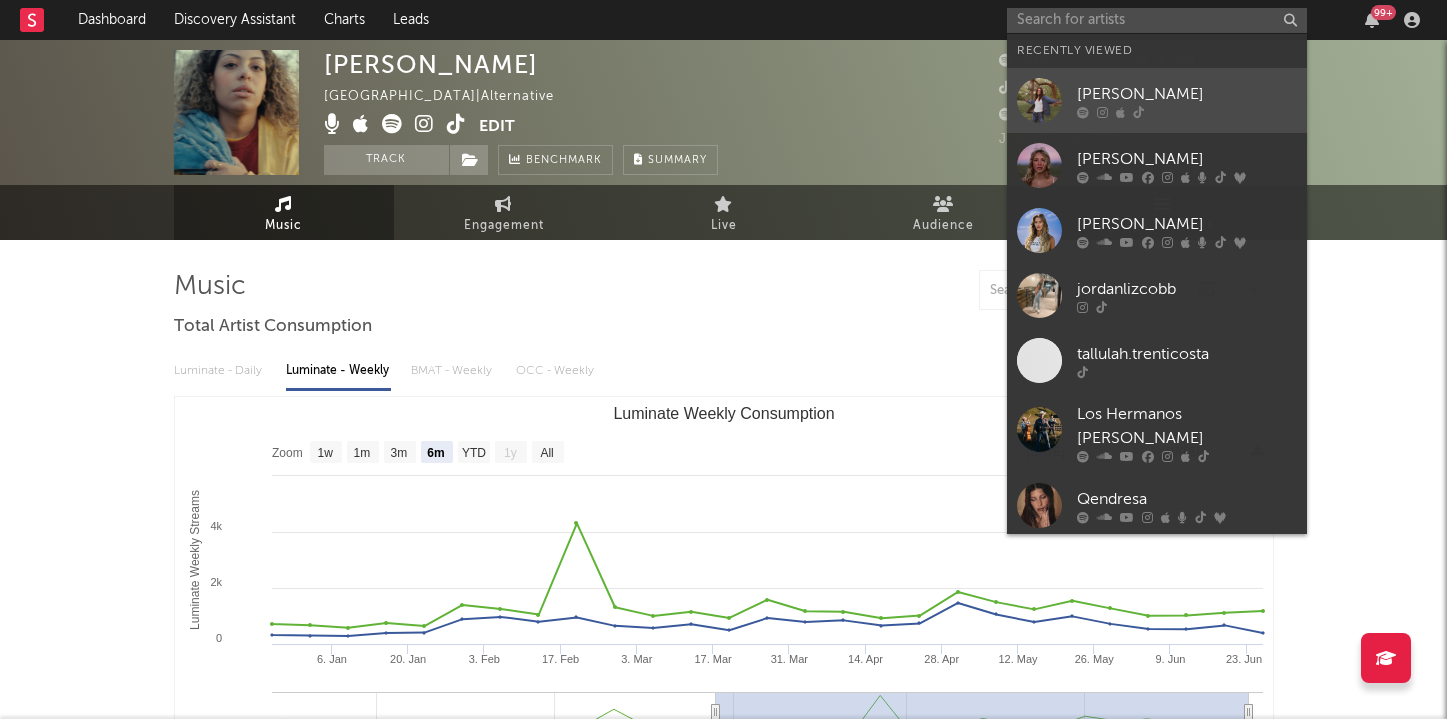 click on "[PERSON_NAME]" at bounding box center [1157, 100] 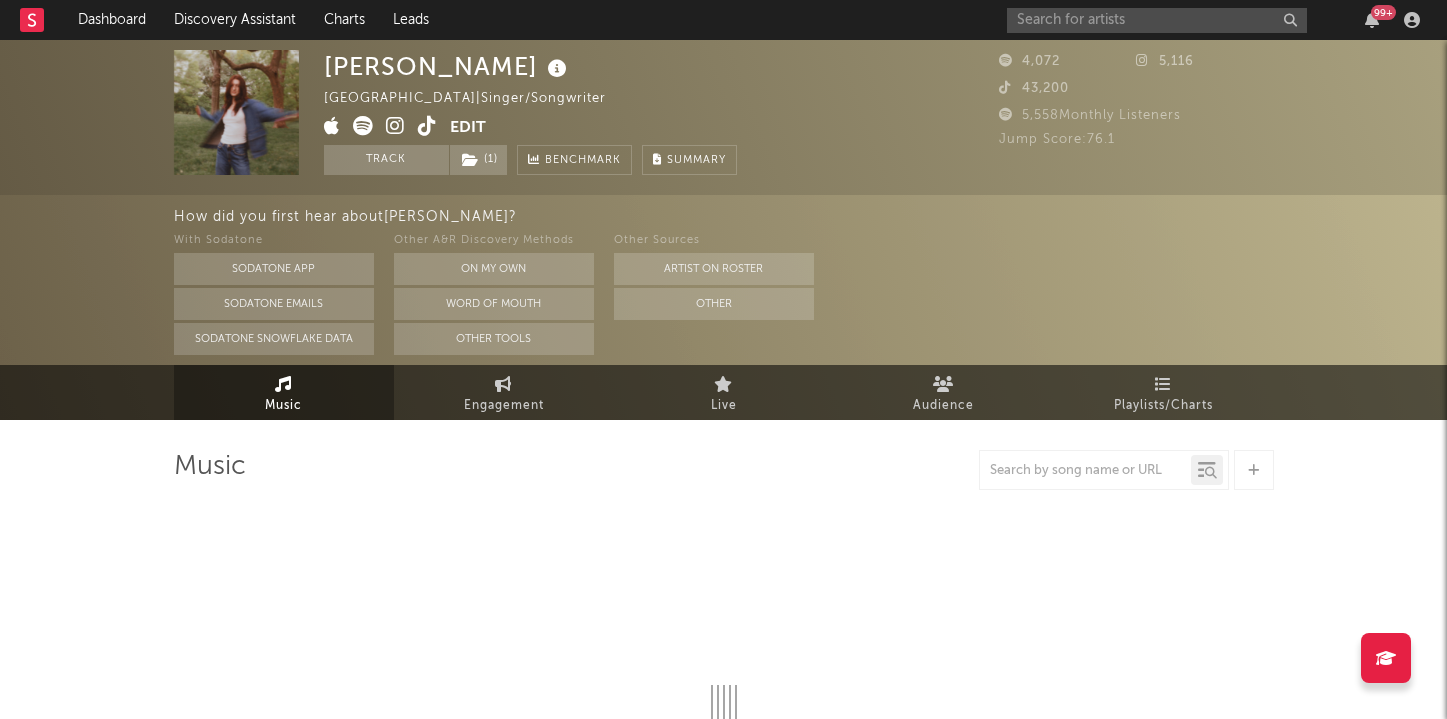 select on "1w" 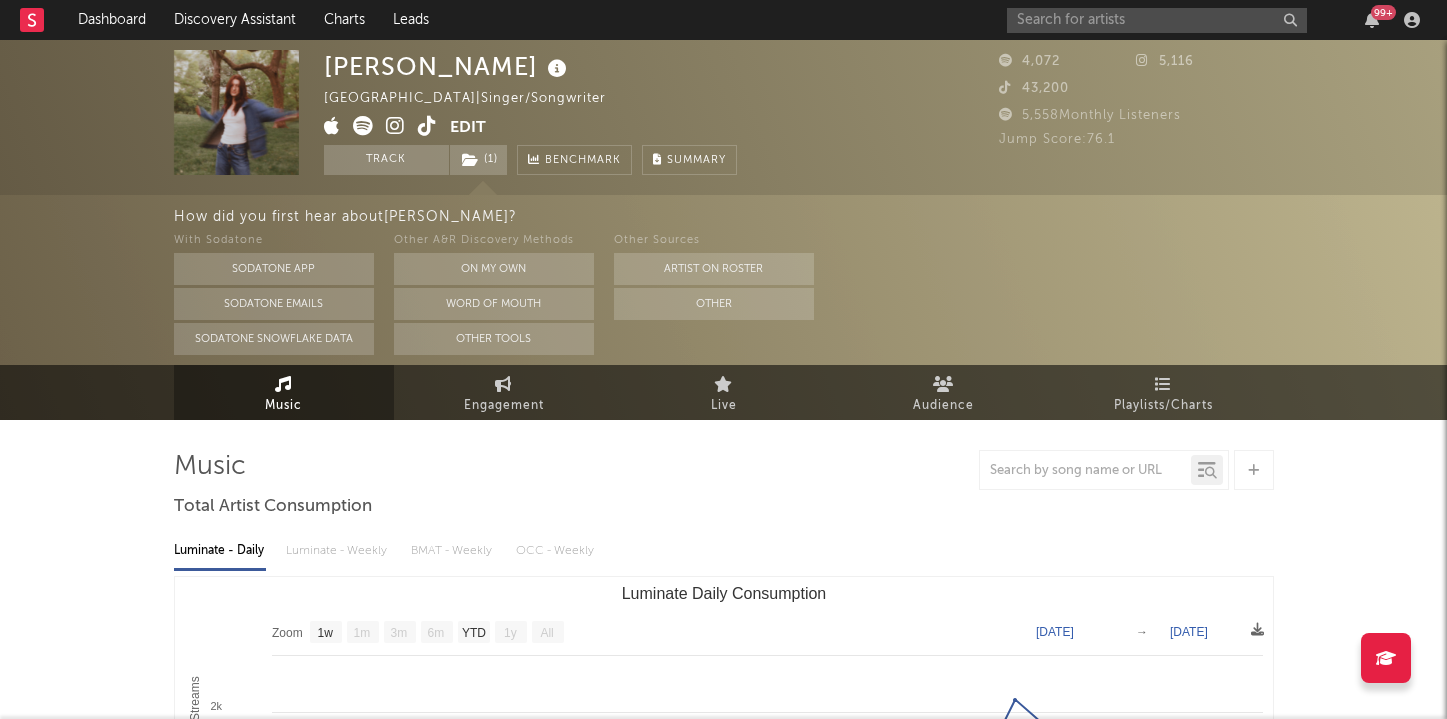 click at bounding box center [363, 126] 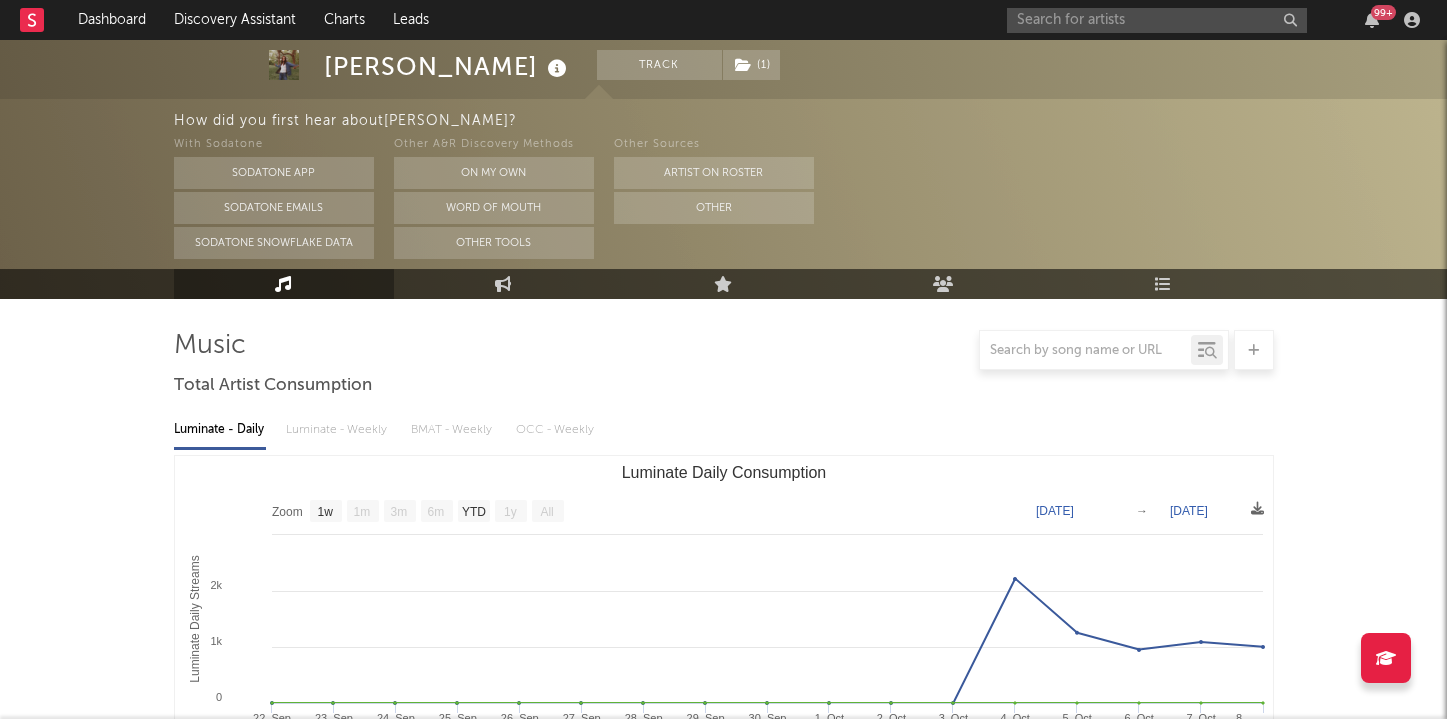 scroll, scrollTop: 0, scrollLeft: 0, axis: both 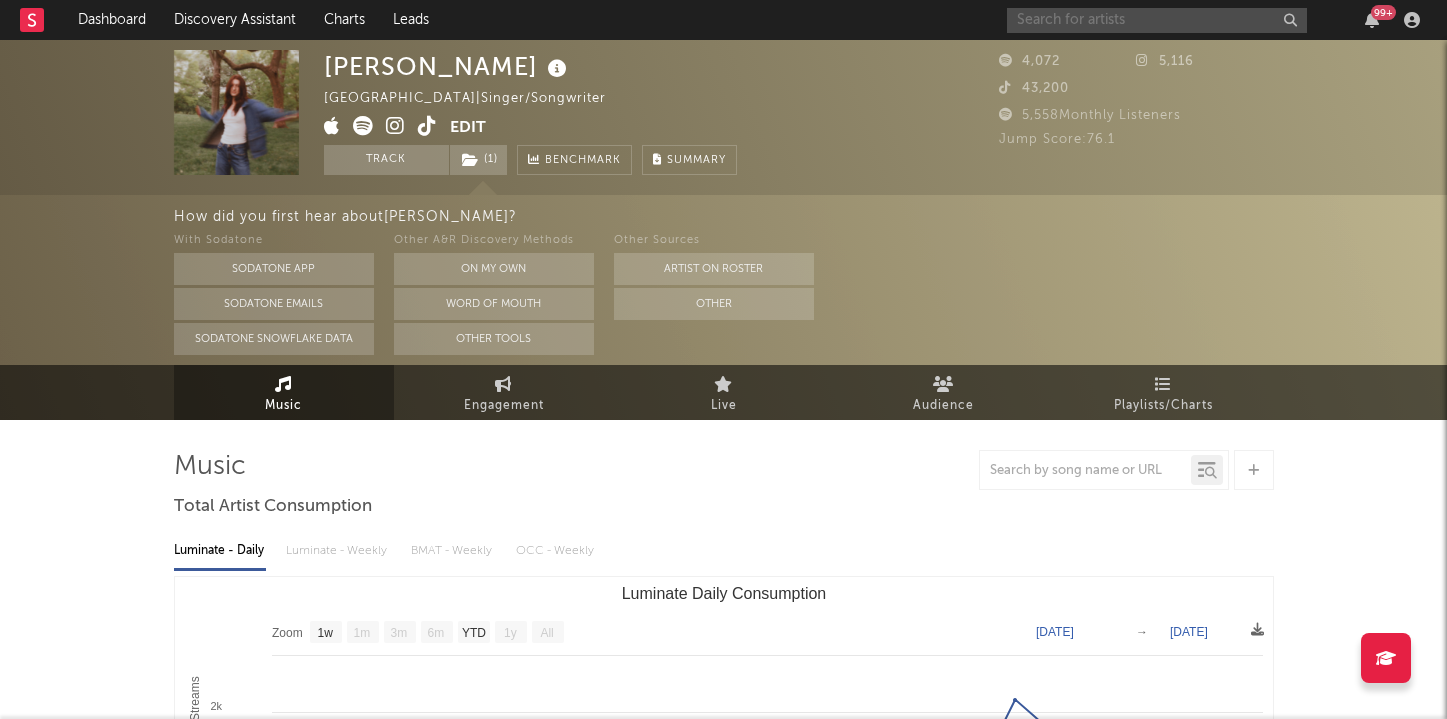click at bounding box center [1157, 20] 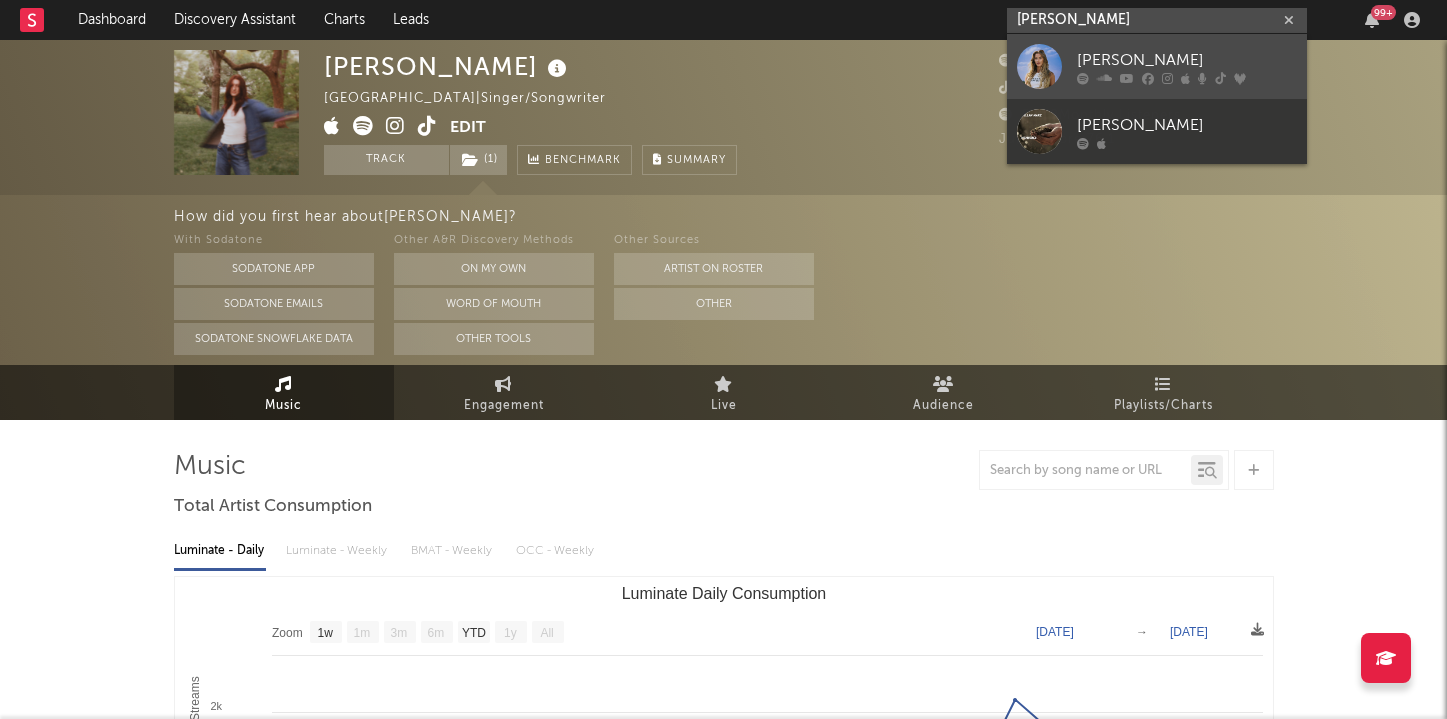 type on "Bellah Ma" 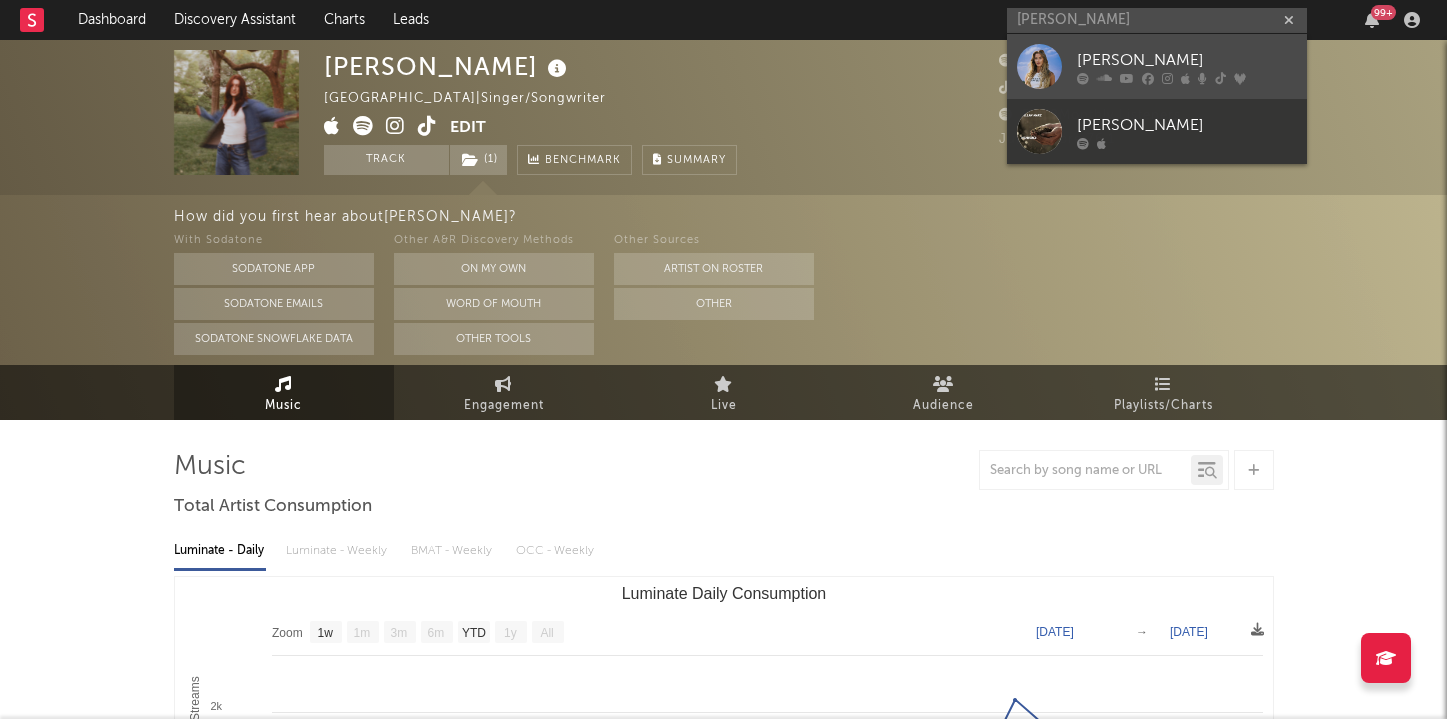 click on "Bellah Mae" at bounding box center [1187, 60] 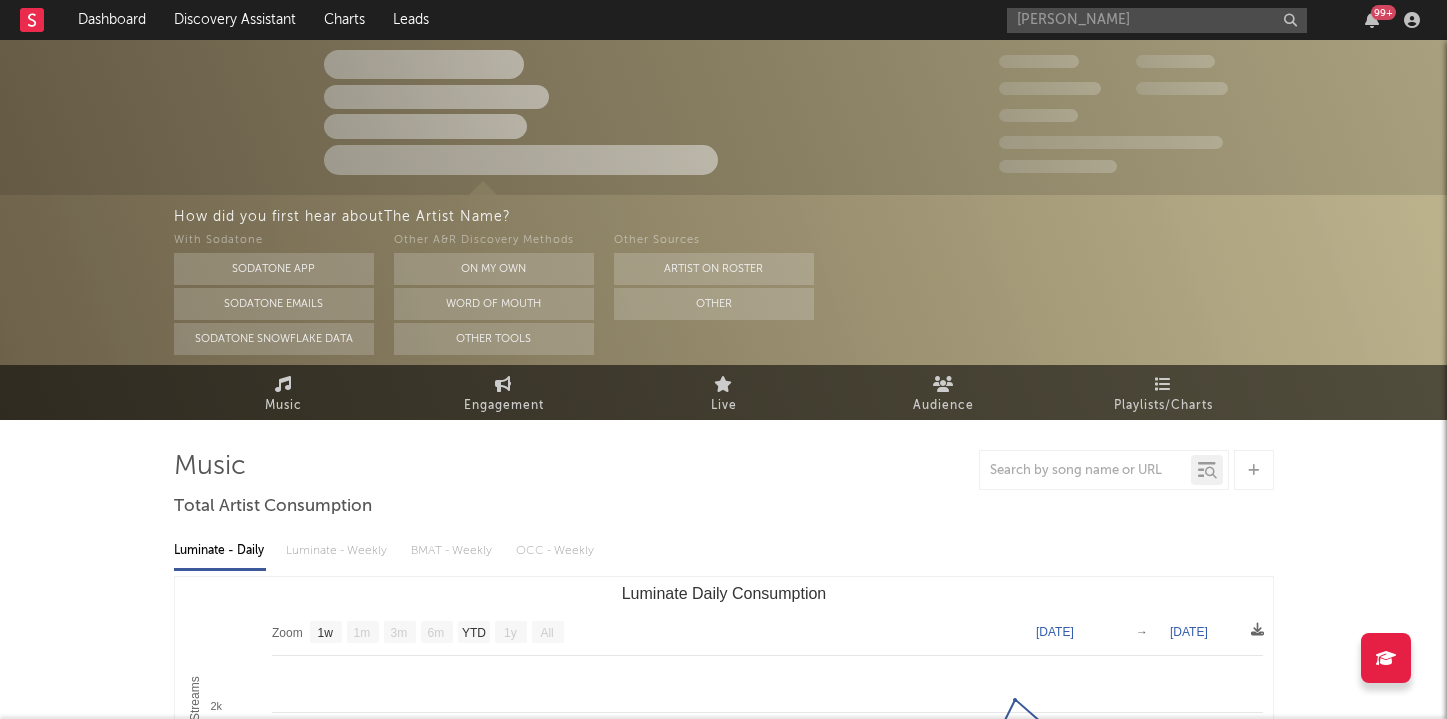 type 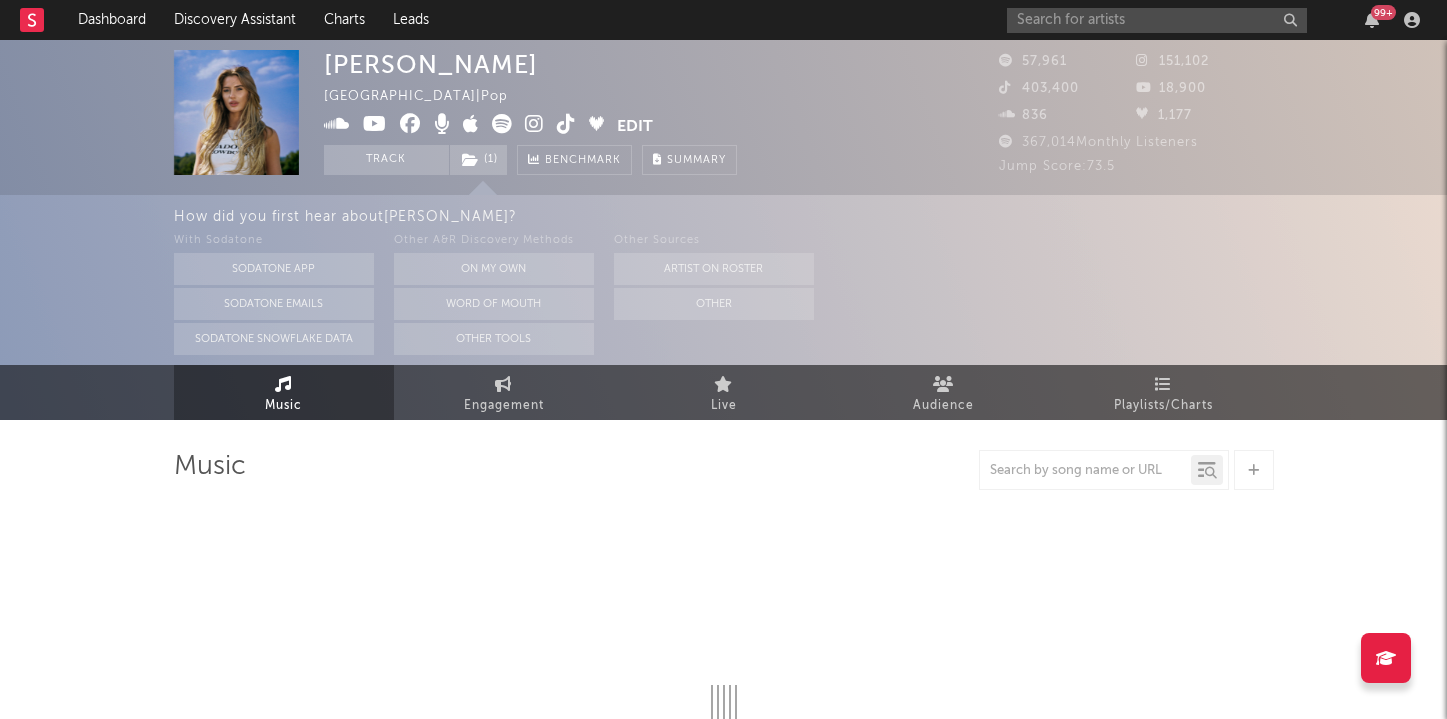select on "6m" 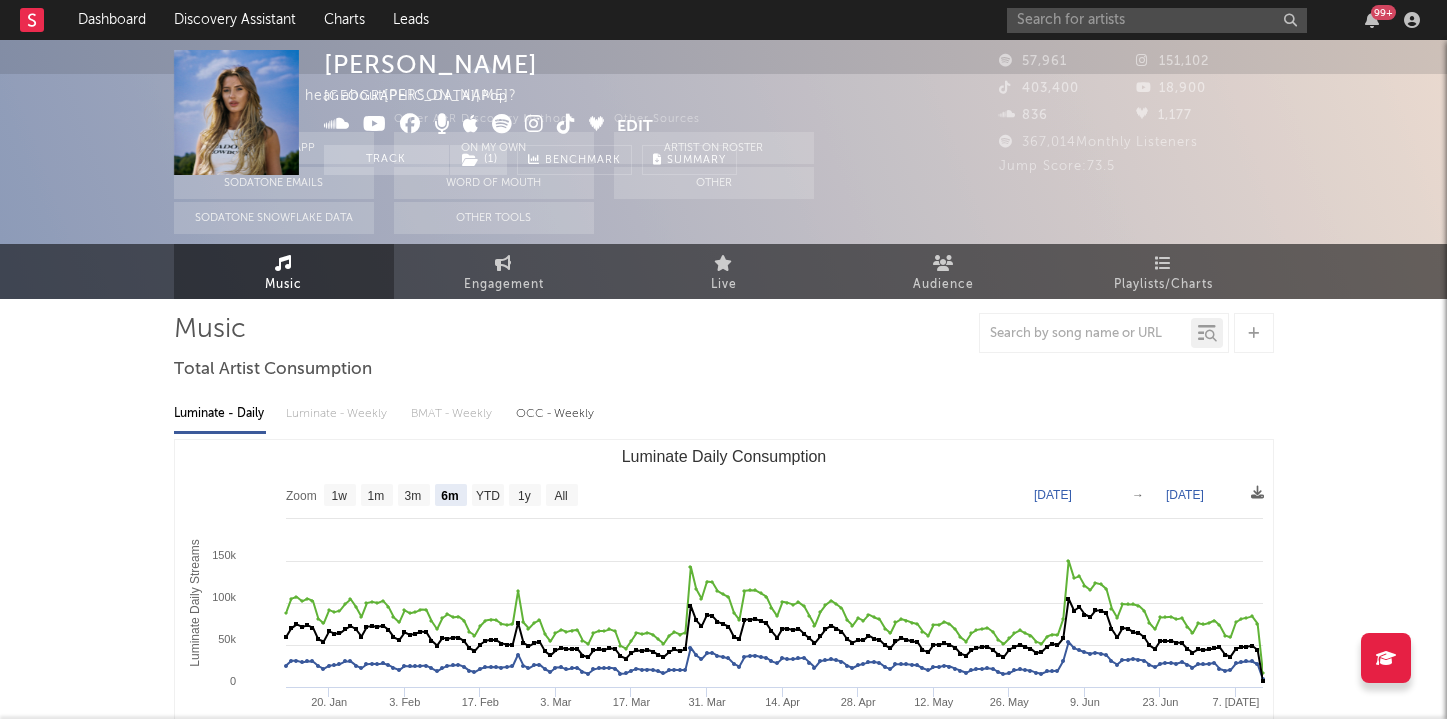 scroll, scrollTop: 0, scrollLeft: 0, axis: both 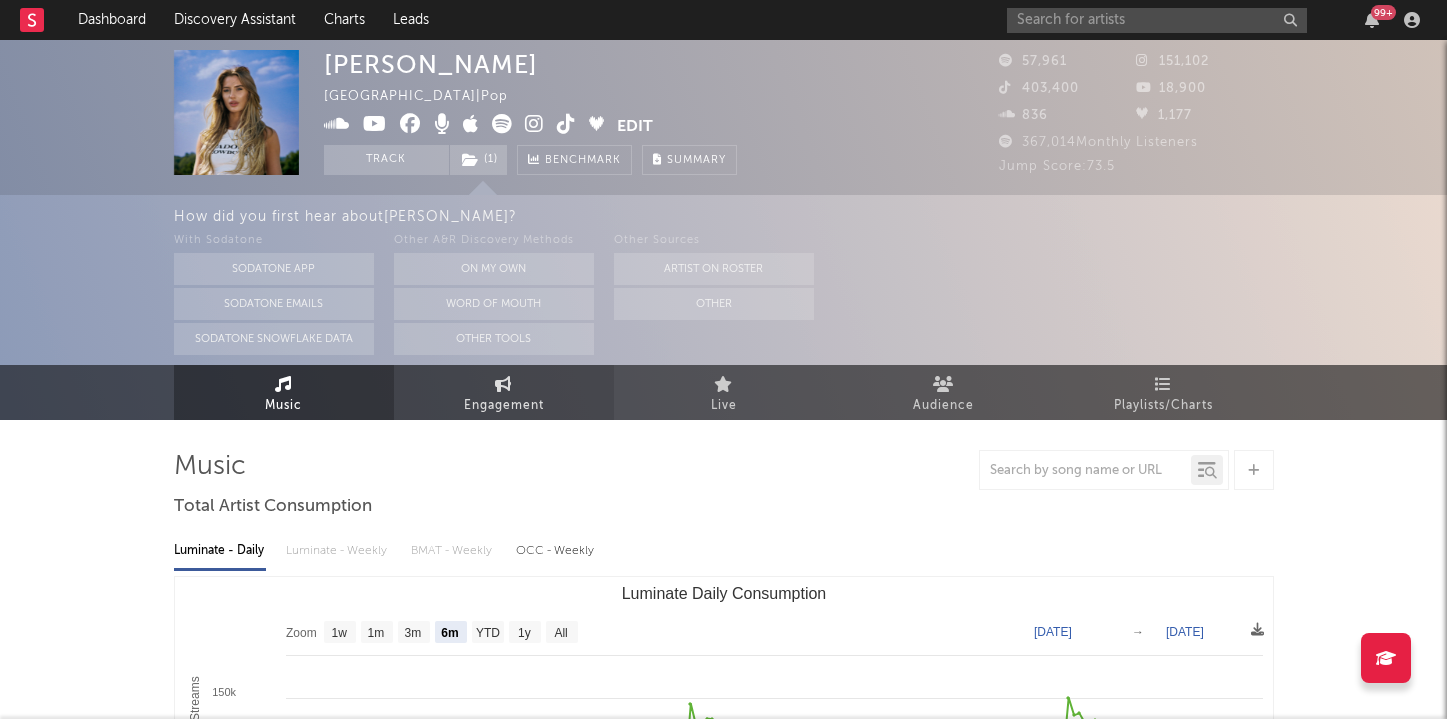 click at bounding box center [503, 384] 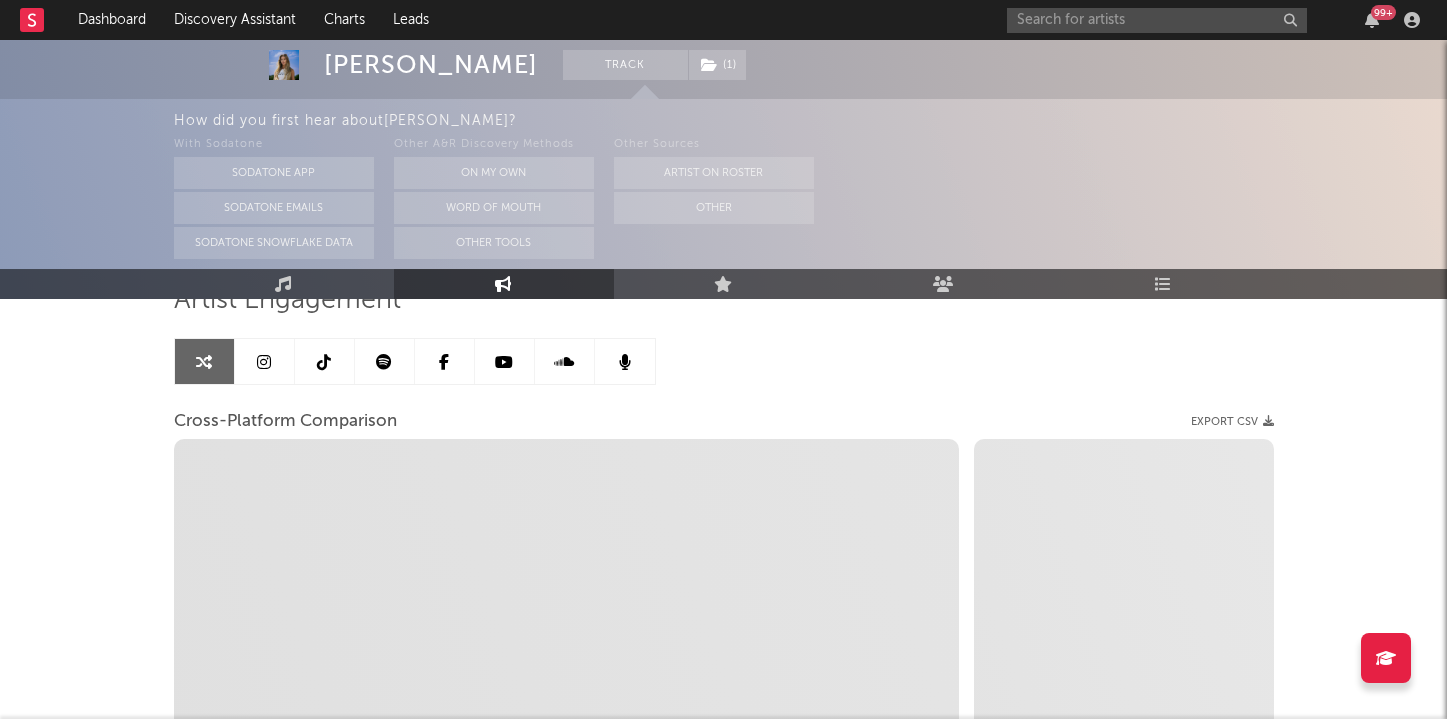 scroll, scrollTop: 157, scrollLeft: 0, axis: vertical 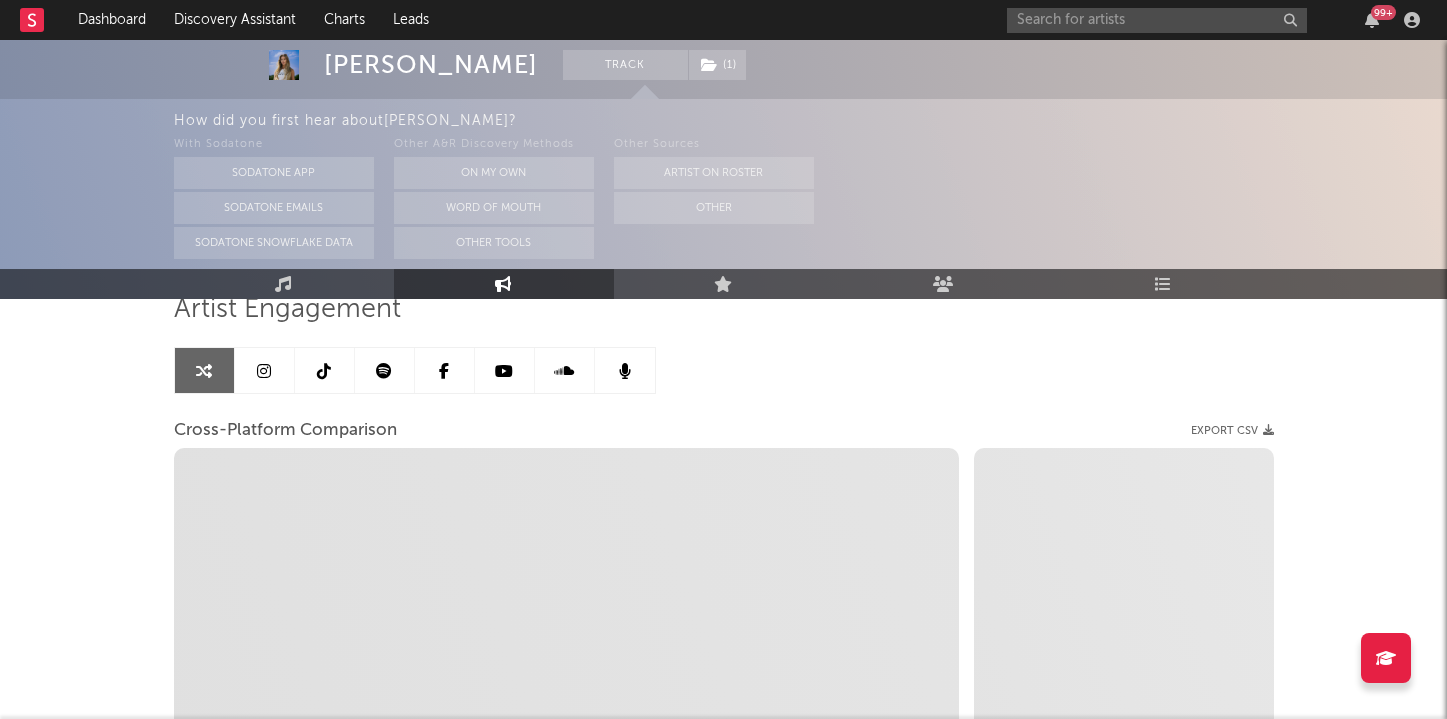 click at bounding box center (265, 370) 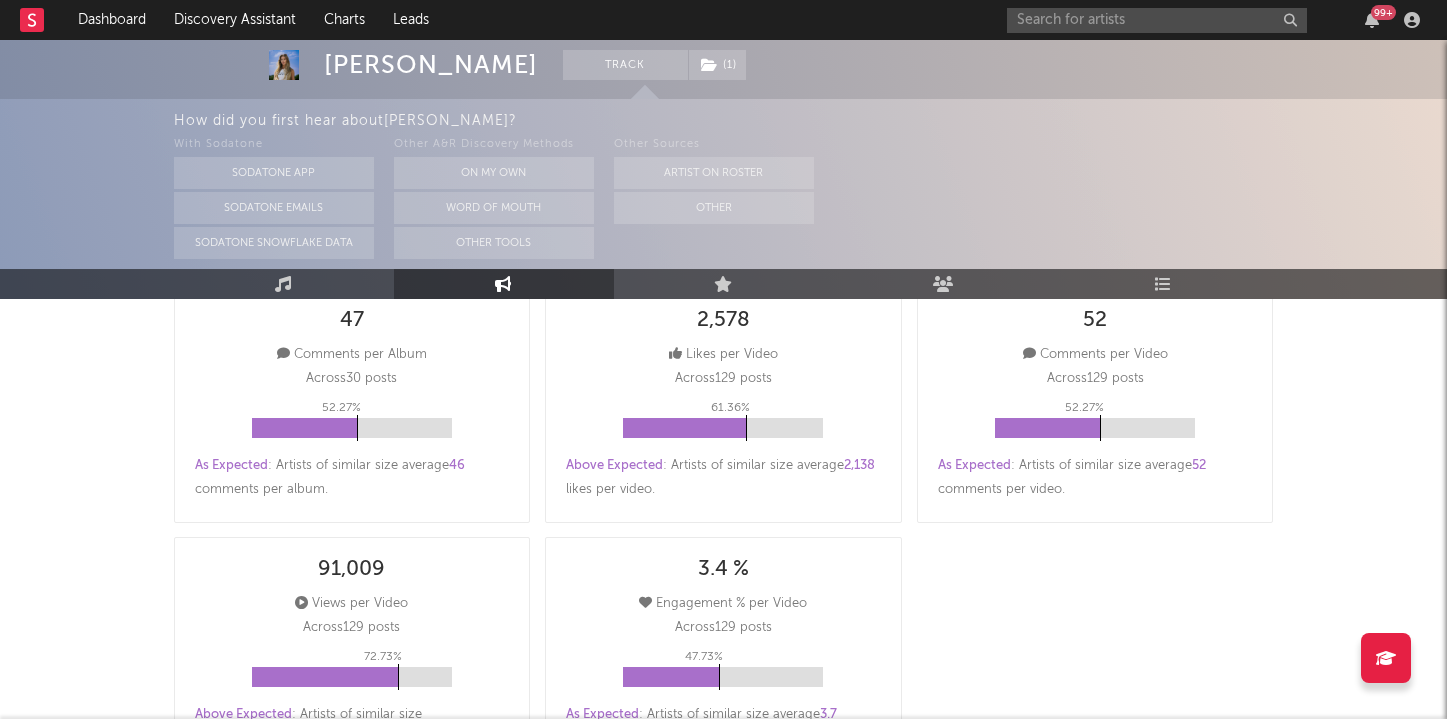 select on "6m" 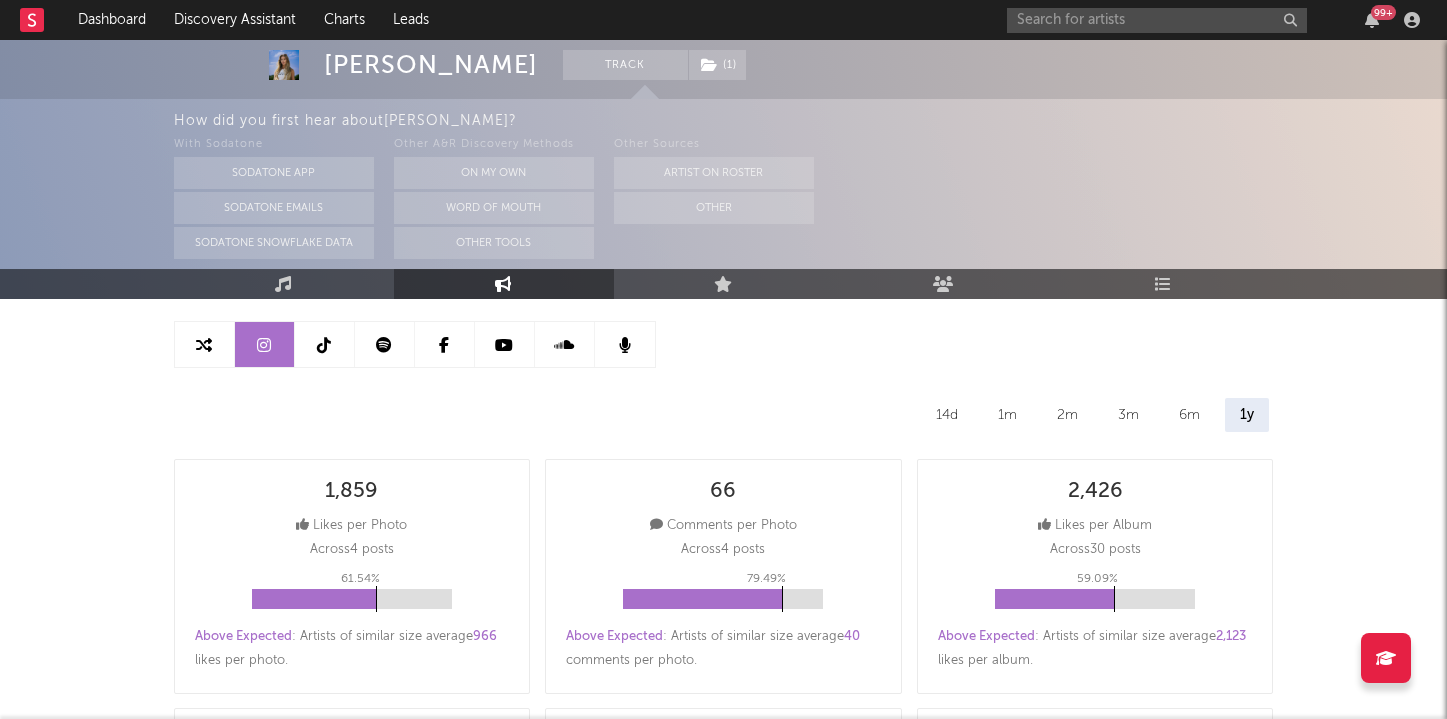 scroll, scrollTop: 134, scrollLeft: 0, axis: vertical 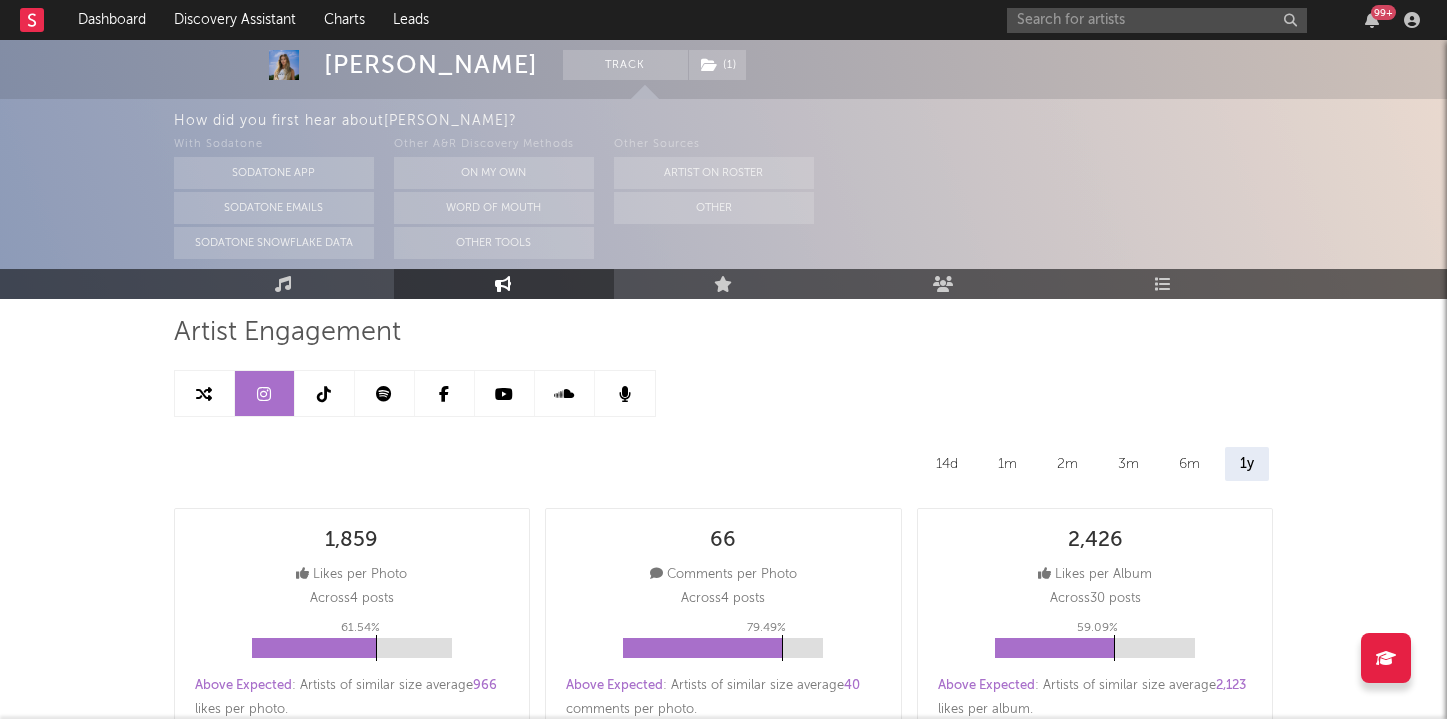 click at bounding box center [325, 393] 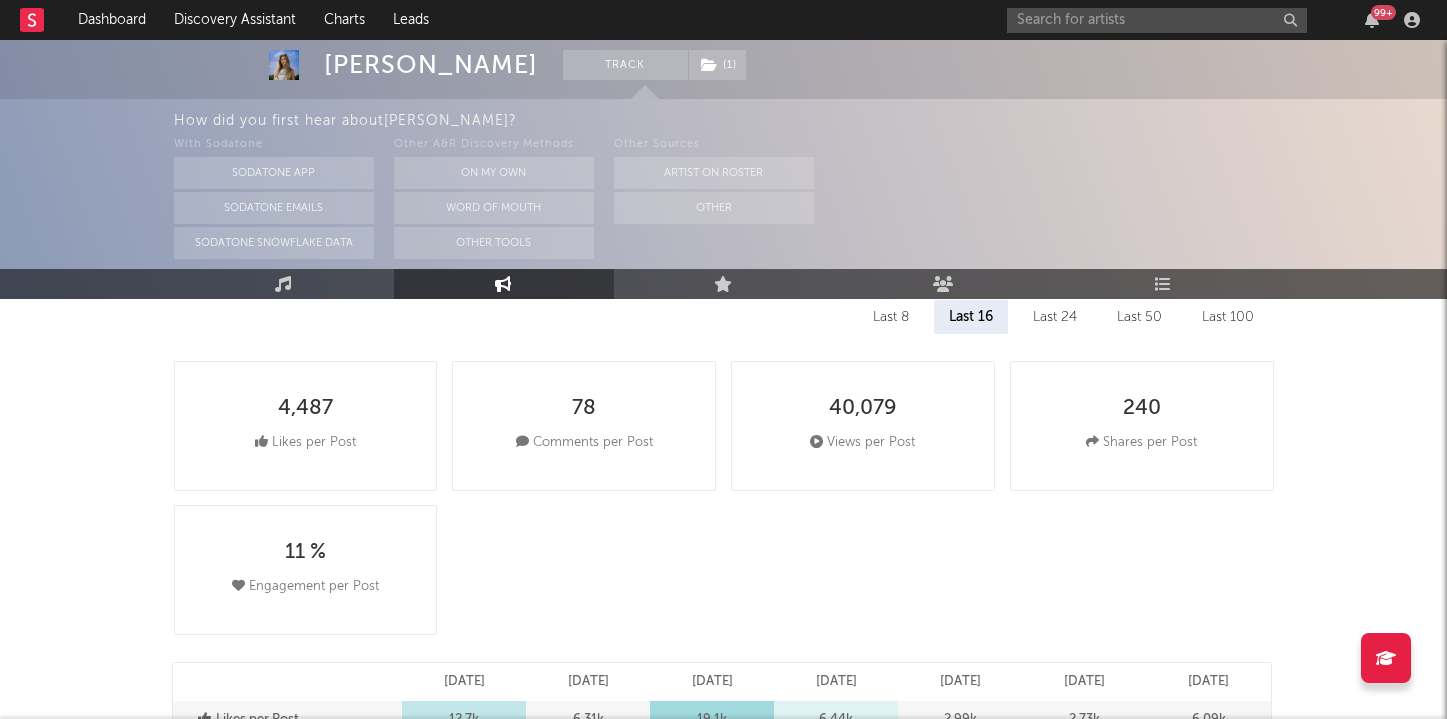 select on "6m" 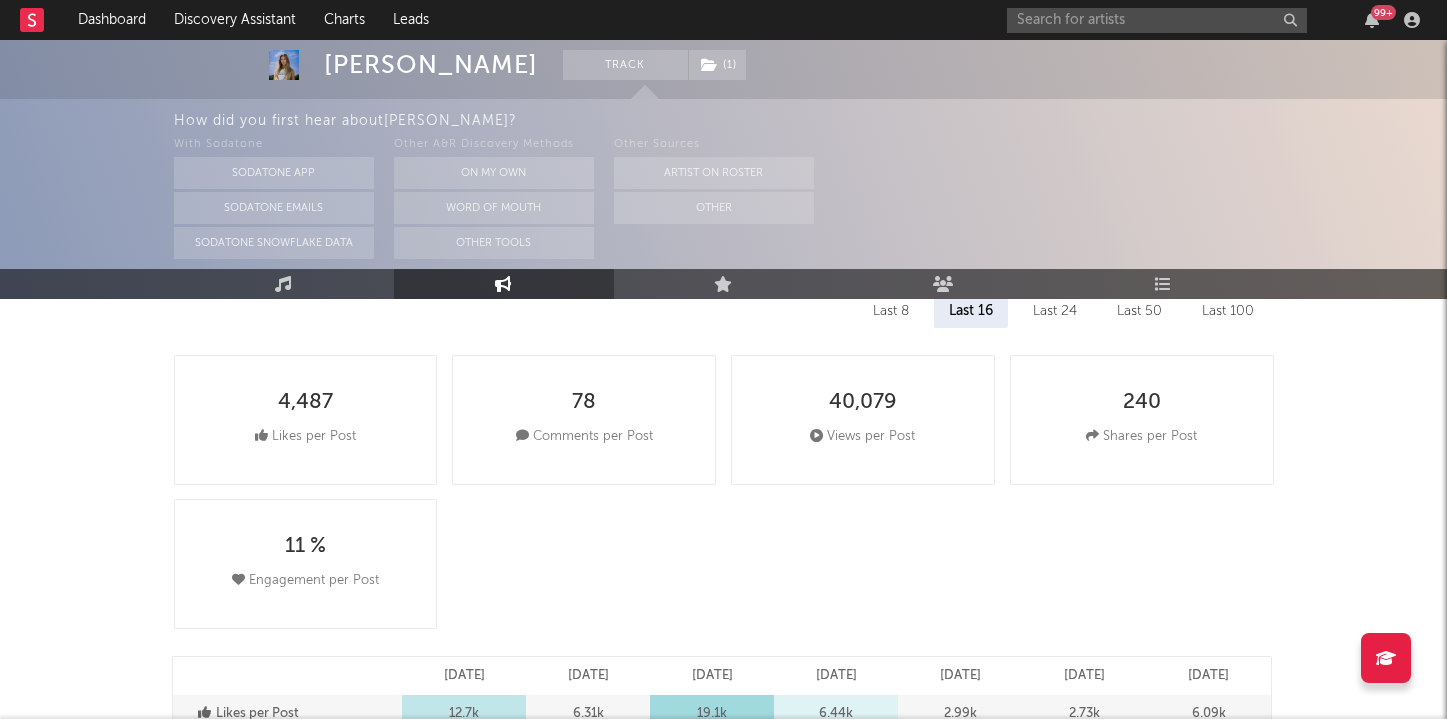 scroll, scrollTop: 0, scrollLeft: 0, axis: both 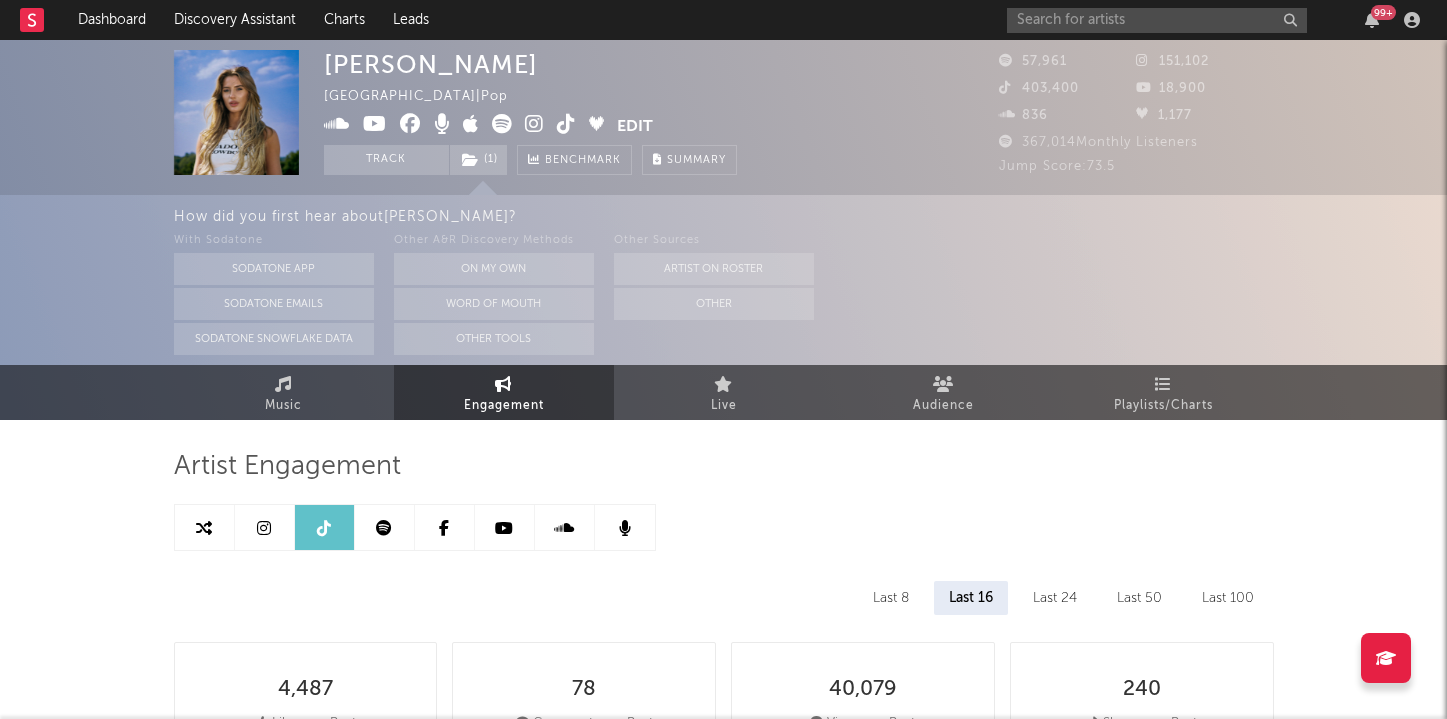 click at bounding box center (205, 527) 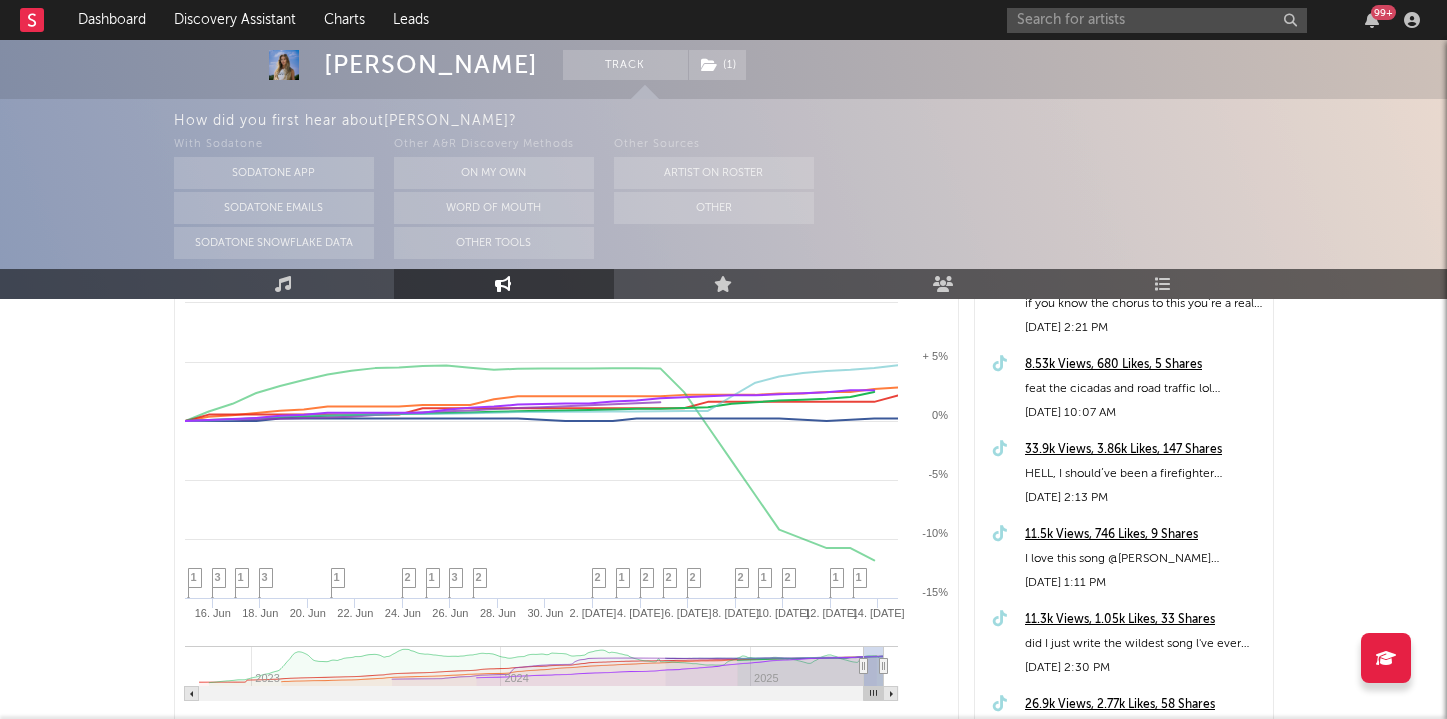 scroll, scrollTop: 0, scrollLeft: 0, axis: both 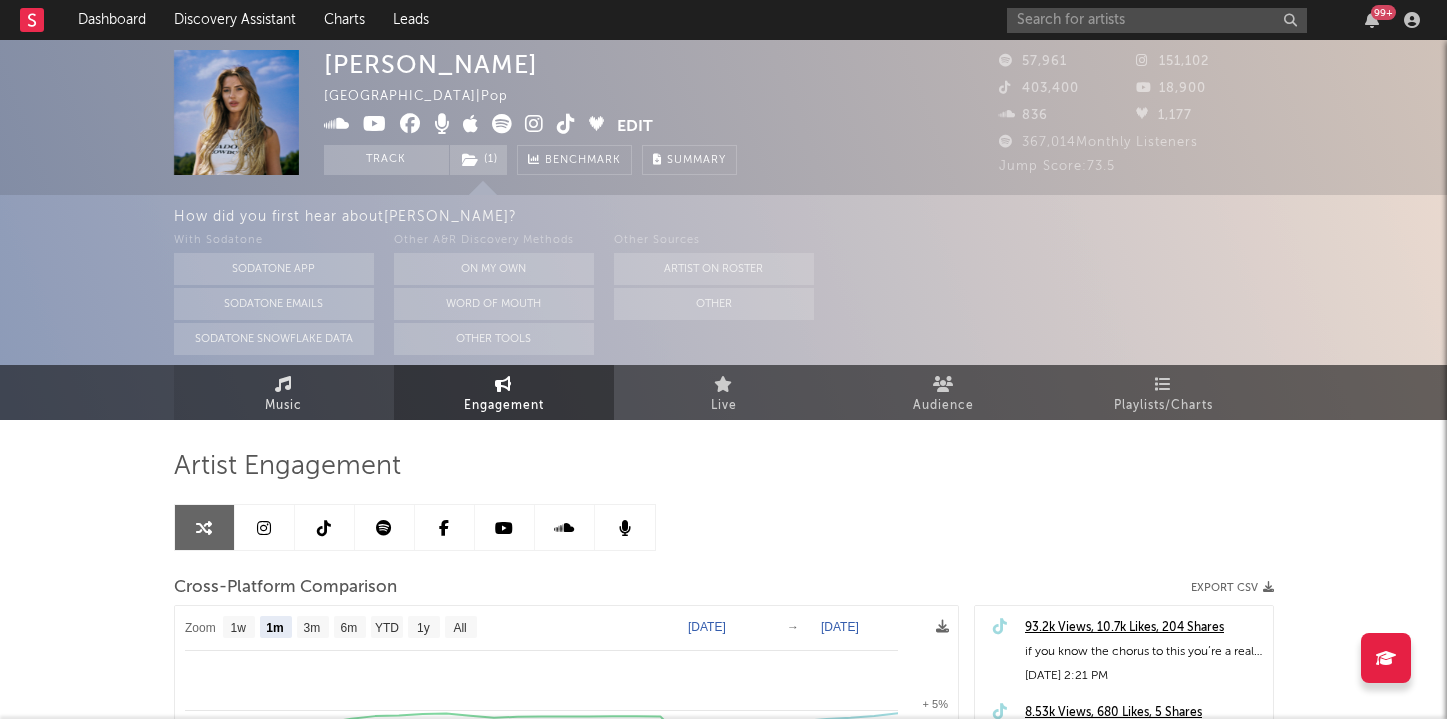 click on "Music" at bounding box center (284, 392) 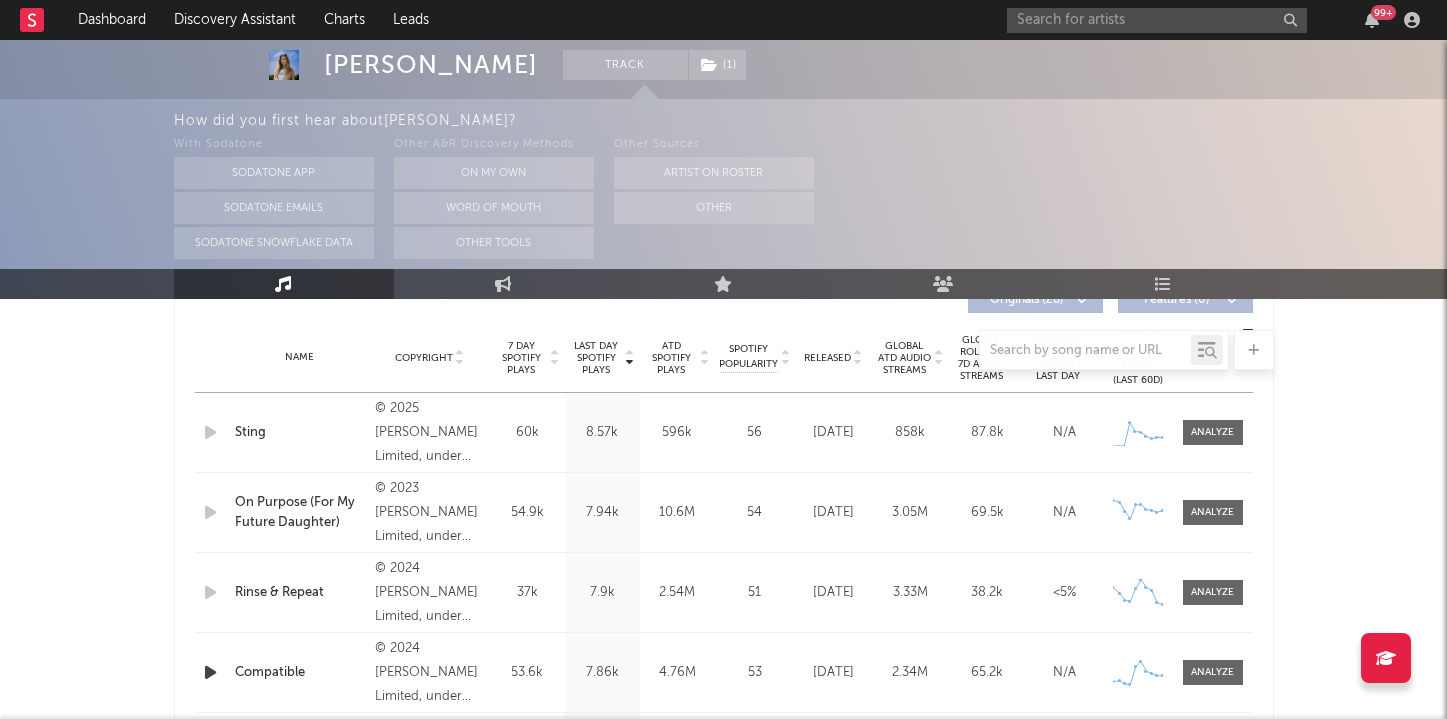 select on "6m" 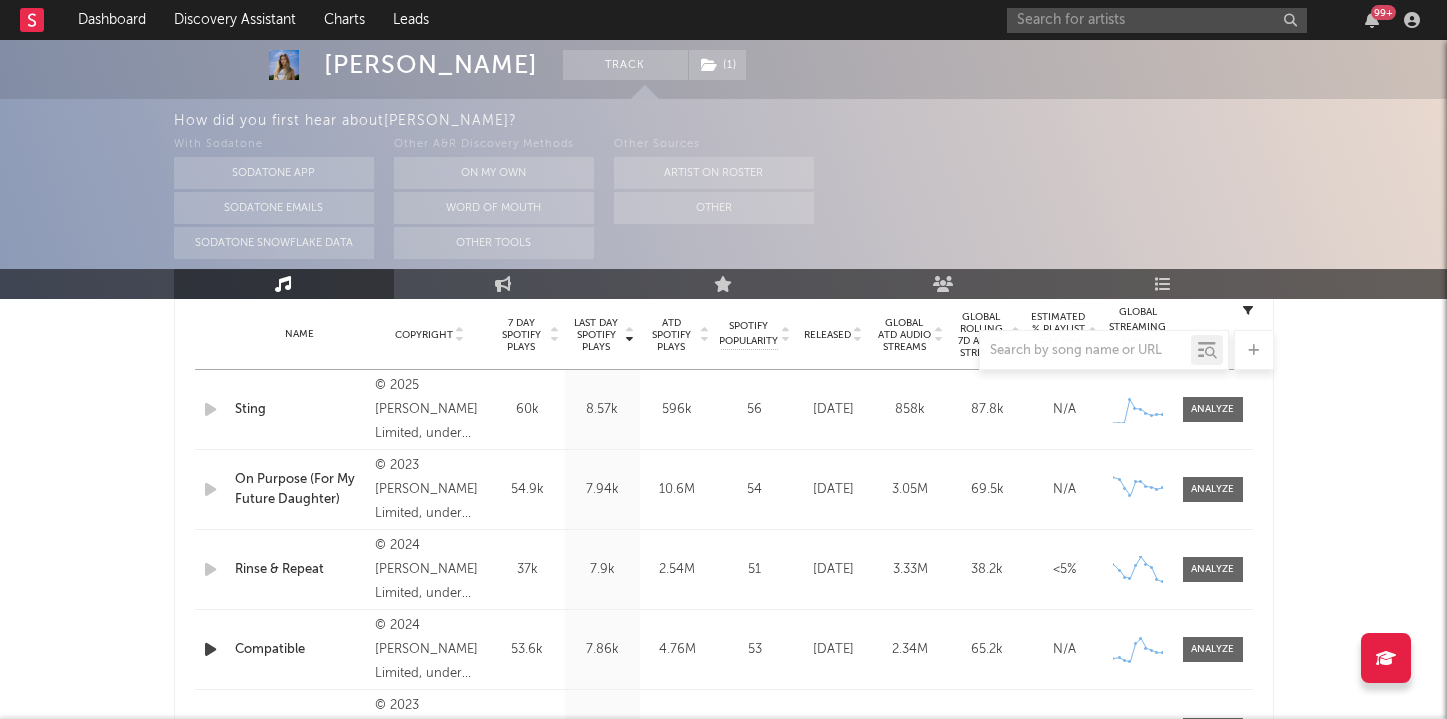 scroll, scrollTop: 811, scrollLeft: 0, axis: vertical 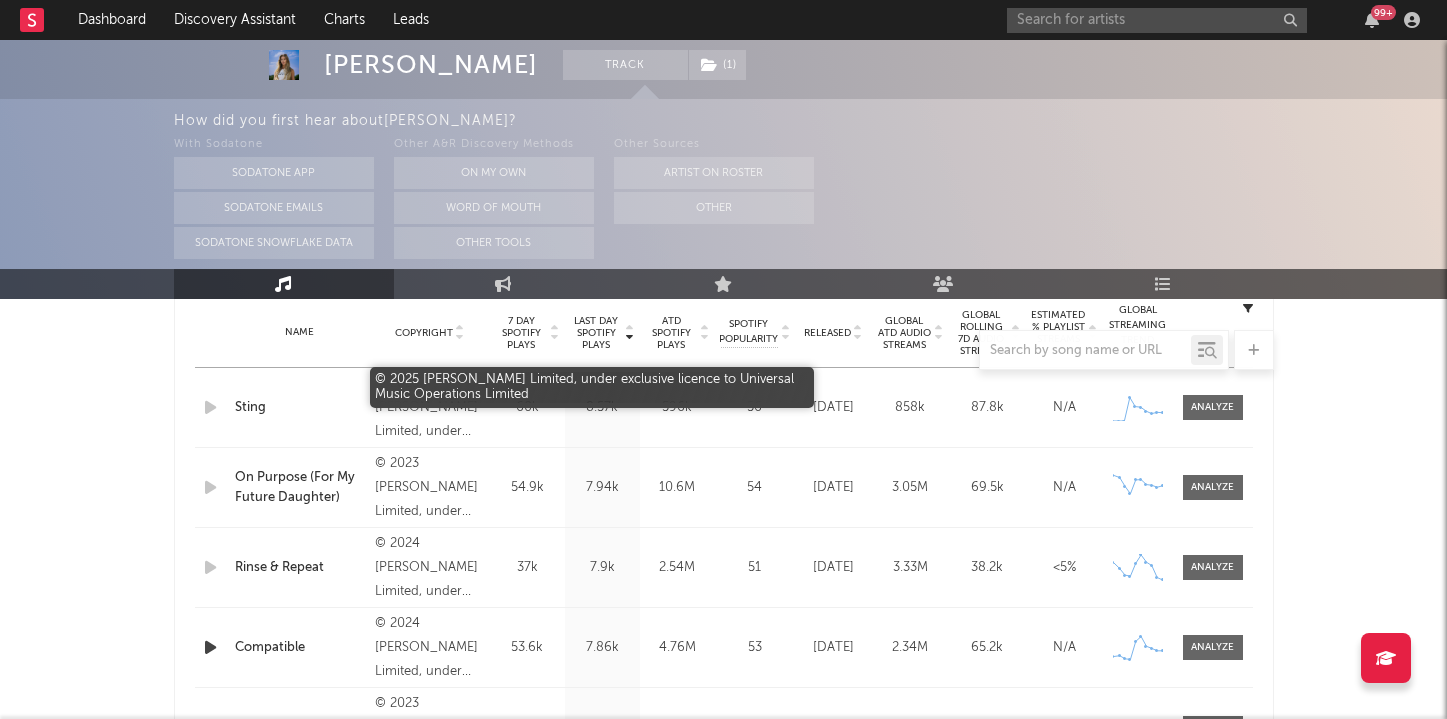 click on "© 2025 Bellah Mae Limited, under exclusive licence to Universal Music Operations Limited" at bounding box center [429, 408] 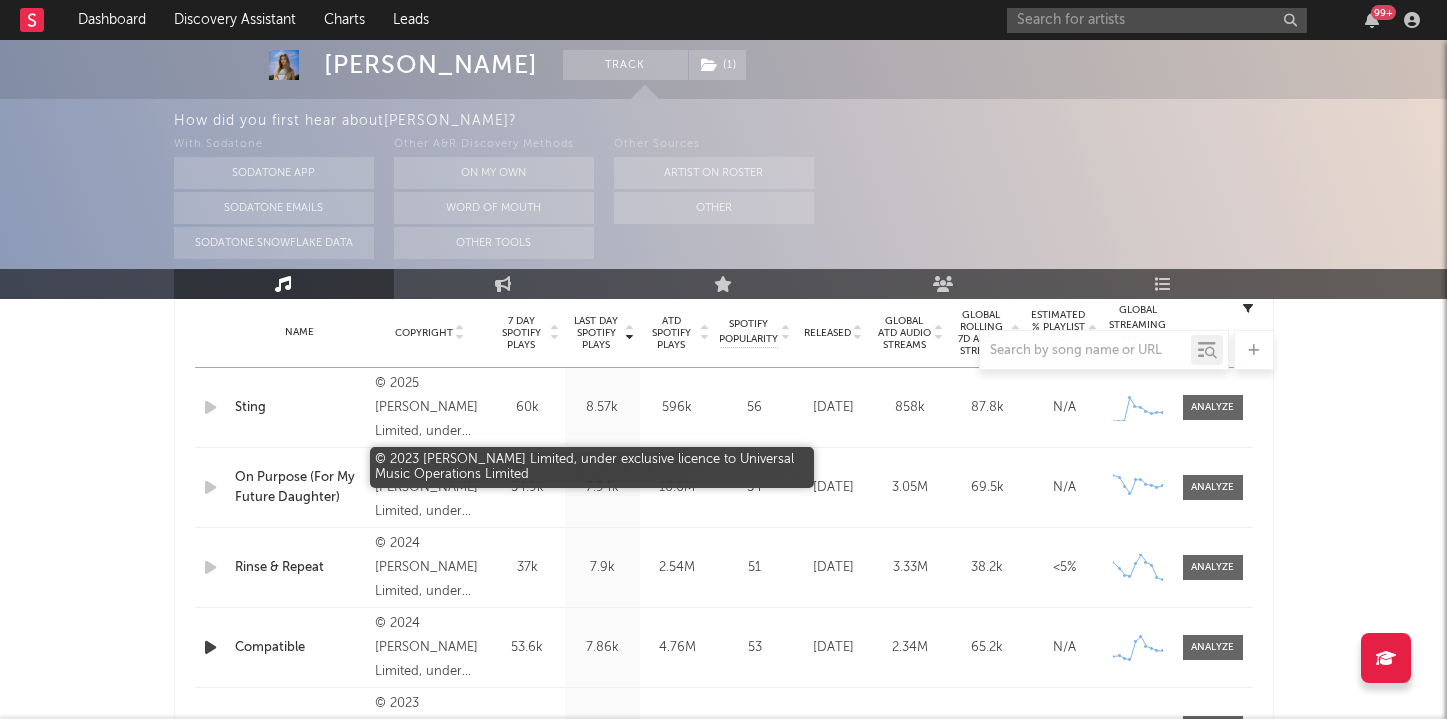 click on "© 2023 Bellah Mae Limited, under exclusive licence to Universal Music Operations Limited" at bounding box center [429, 488] 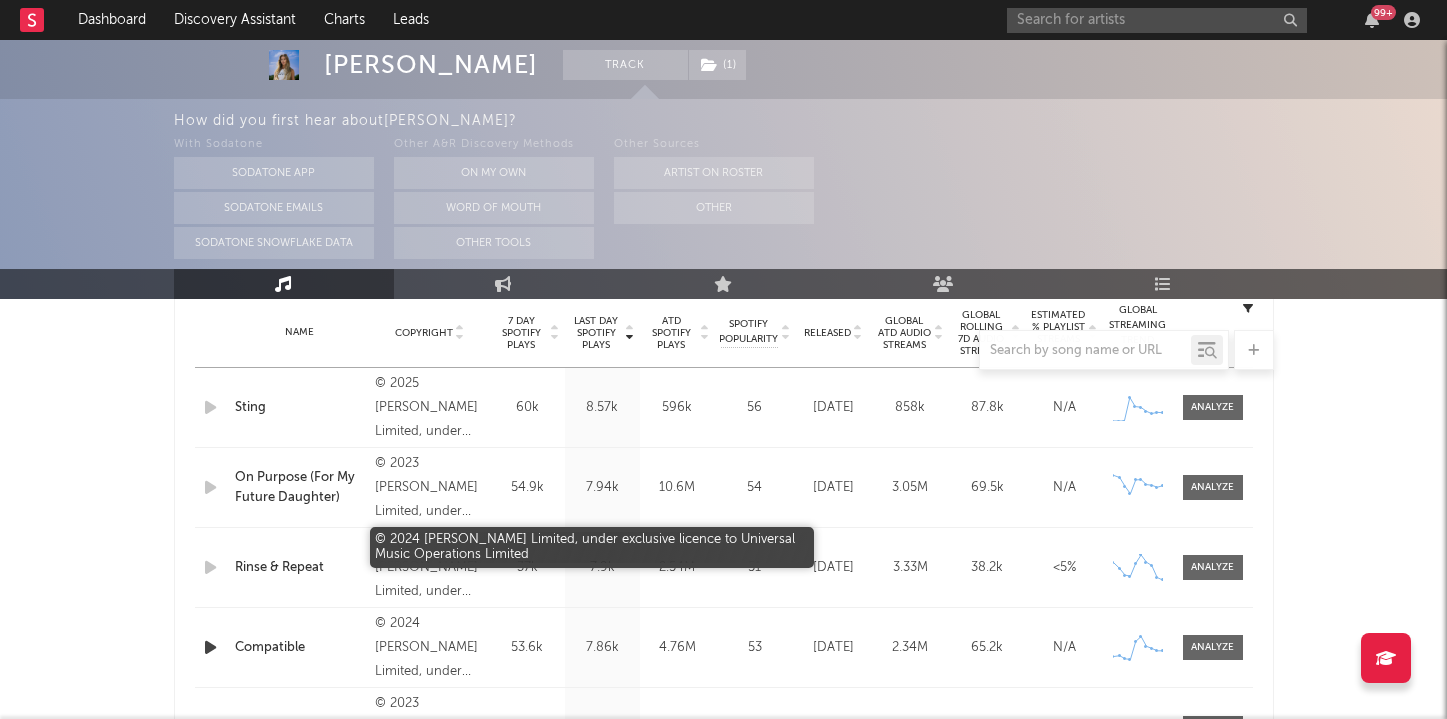 click on "© 2024 Bellah Mae Limited, under exclusive licence to Universal Music Operations Limited" at bounding box center (429, 568) 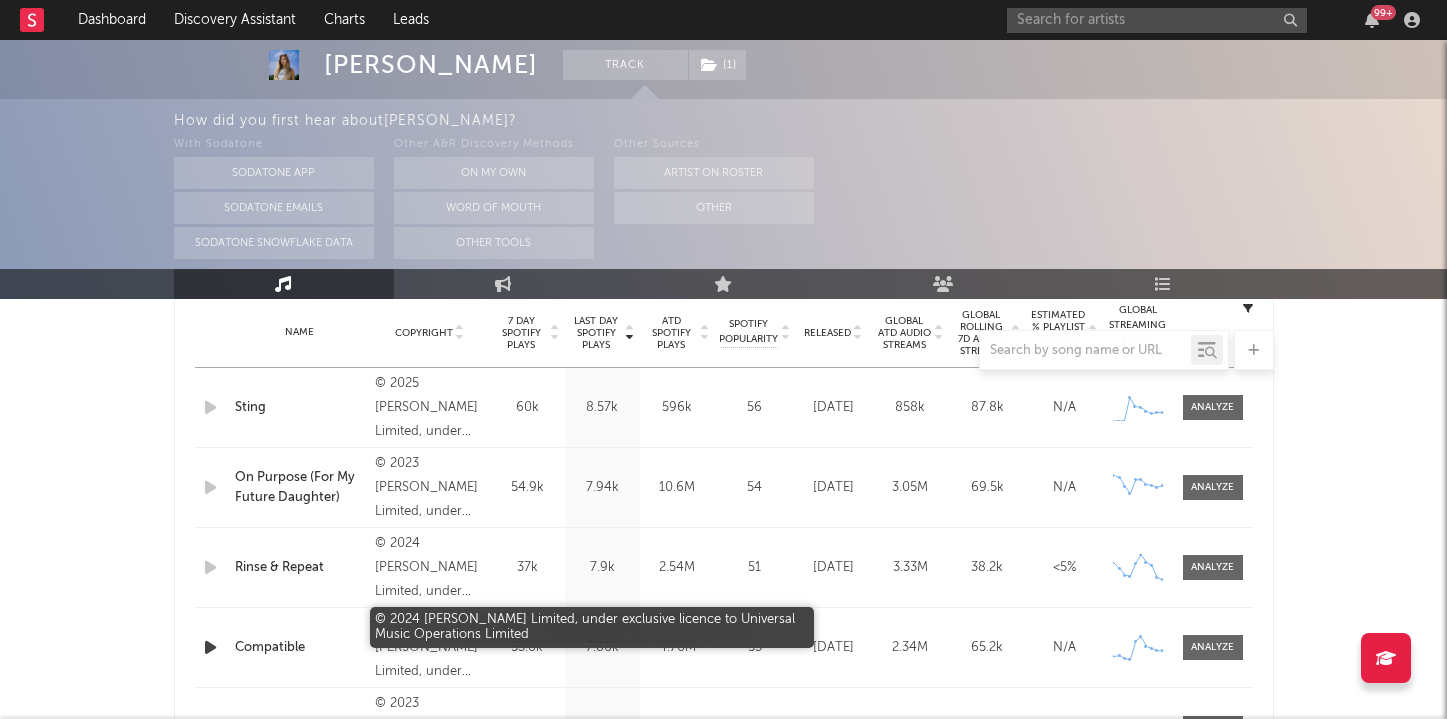 click on "© 2024 Bellah Mae Limited, under exclusive licence to Universal Music Operations Limited" at bounding box center [429, 648] 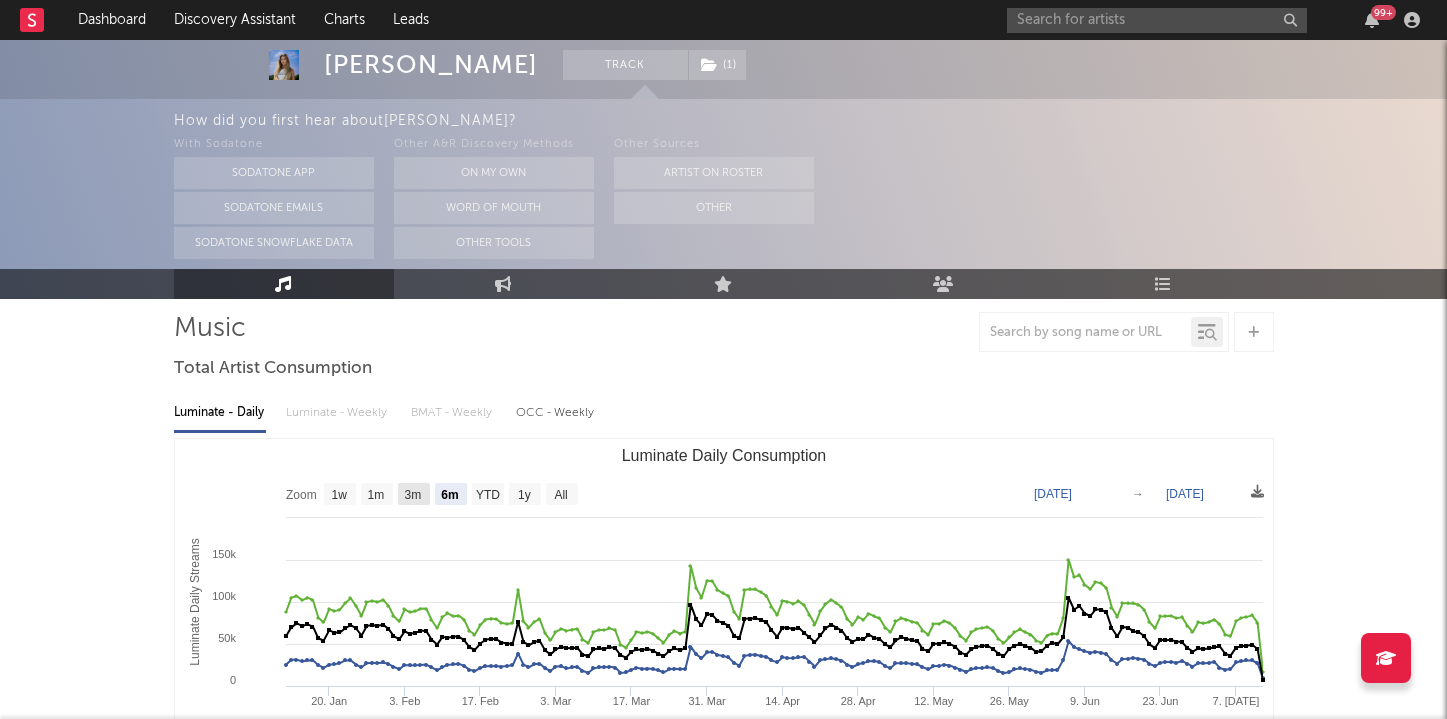 scroll, scrollTop: 105, scrollLeft: 0, axis: vertical 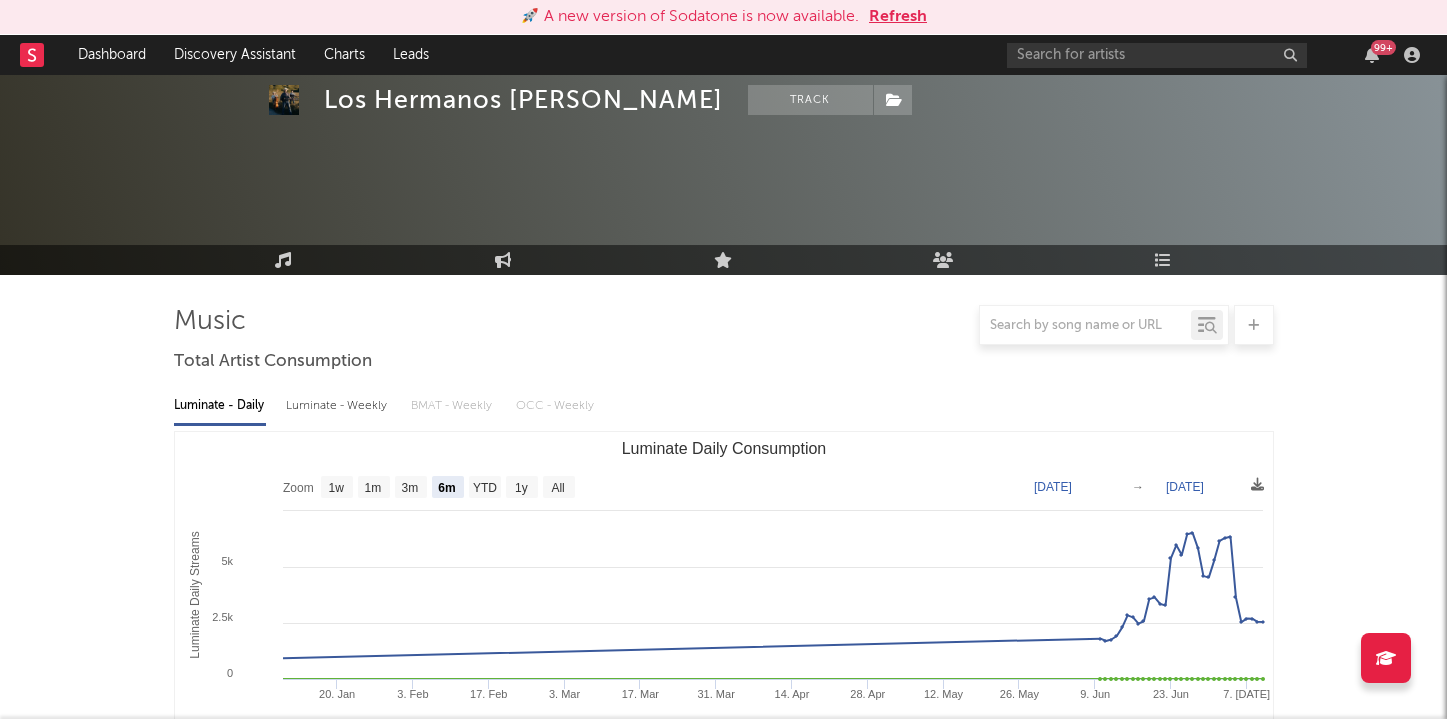 select on "6m" 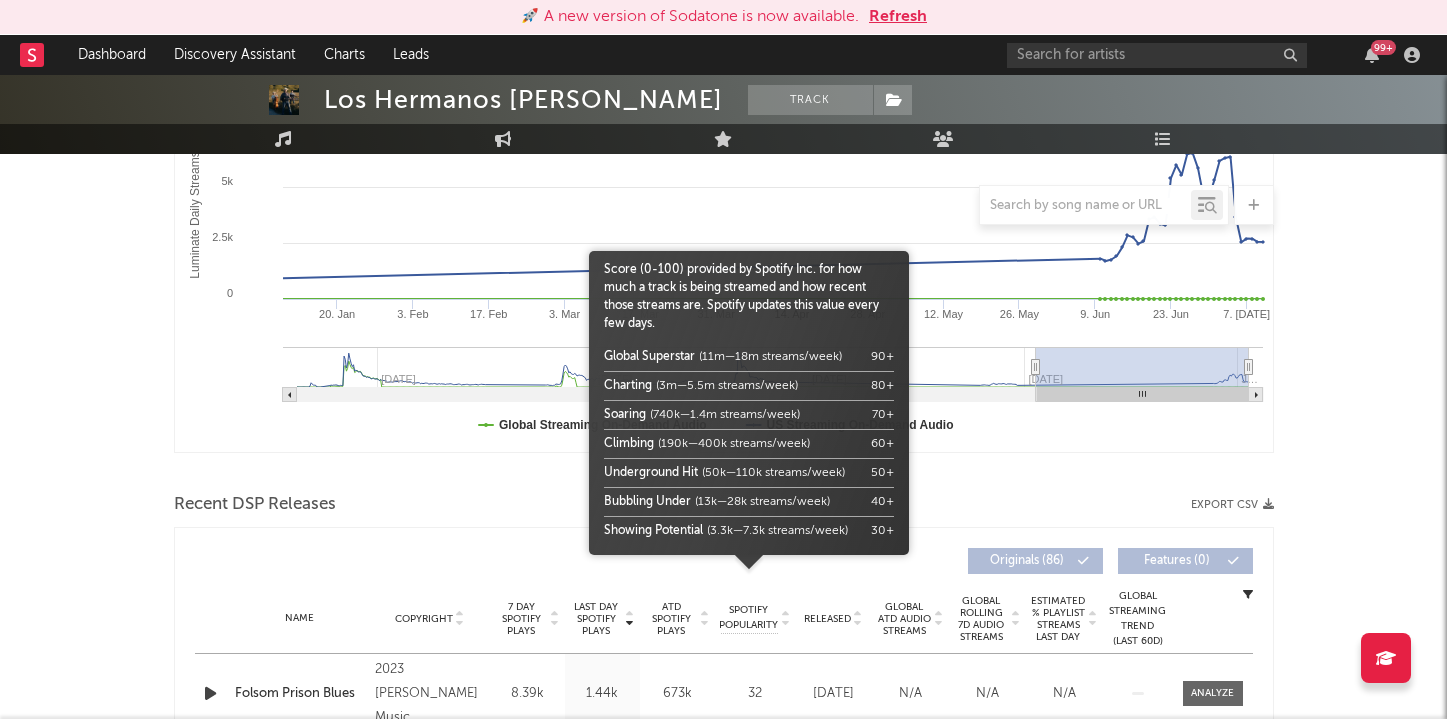 scroll, scrollTop: 408, scrollLeft: 0, axis: vertical 